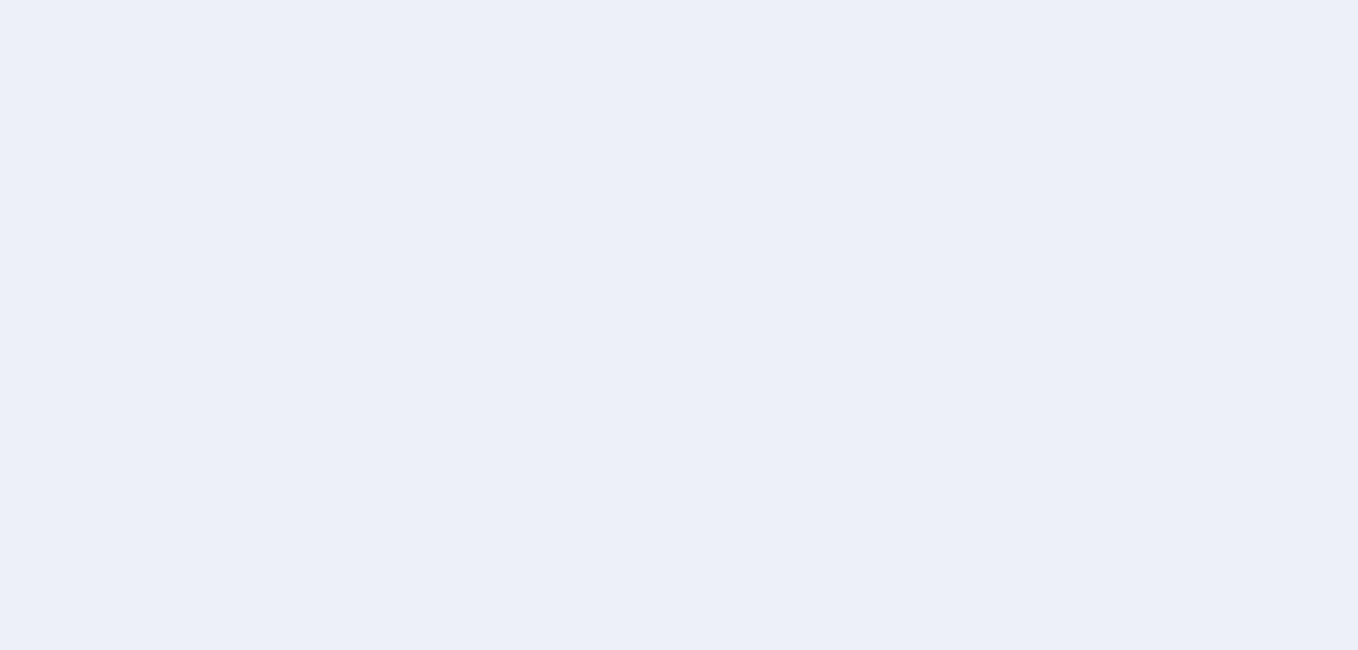 scroll, scrollTop: 0, scrollLeft: 0, axis: both 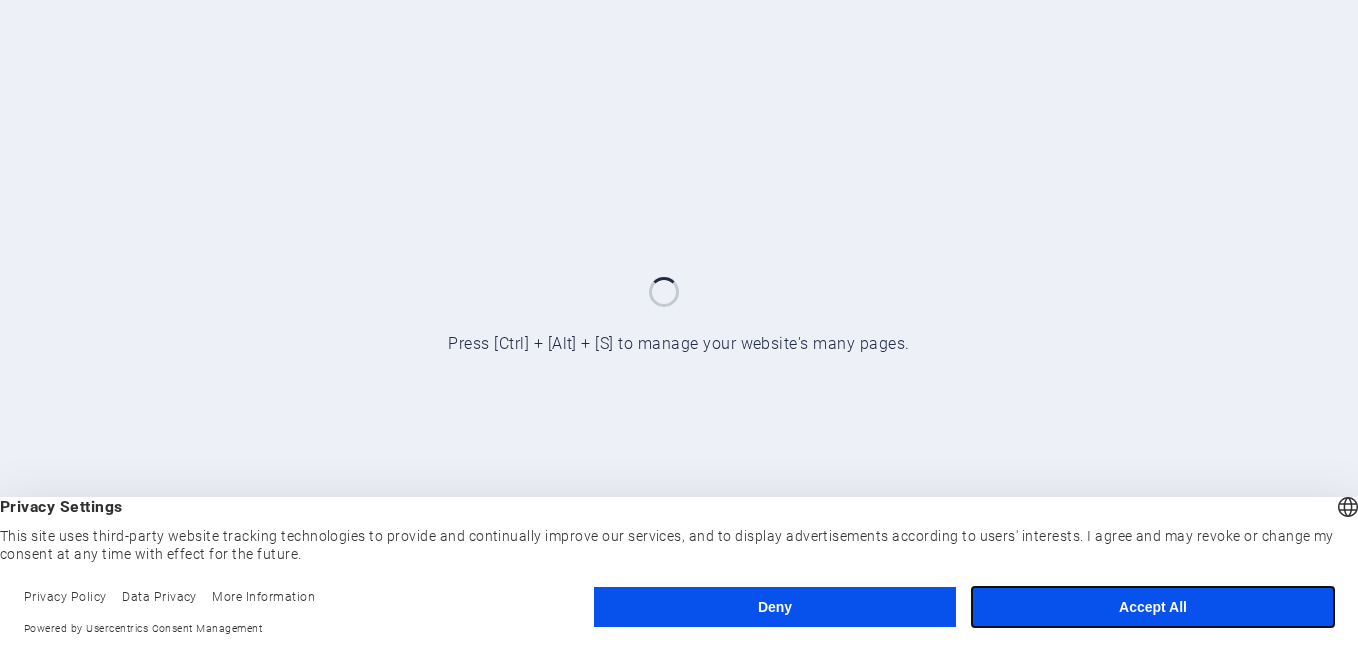 click on "Accept All" at bounding box center [1153, 607] 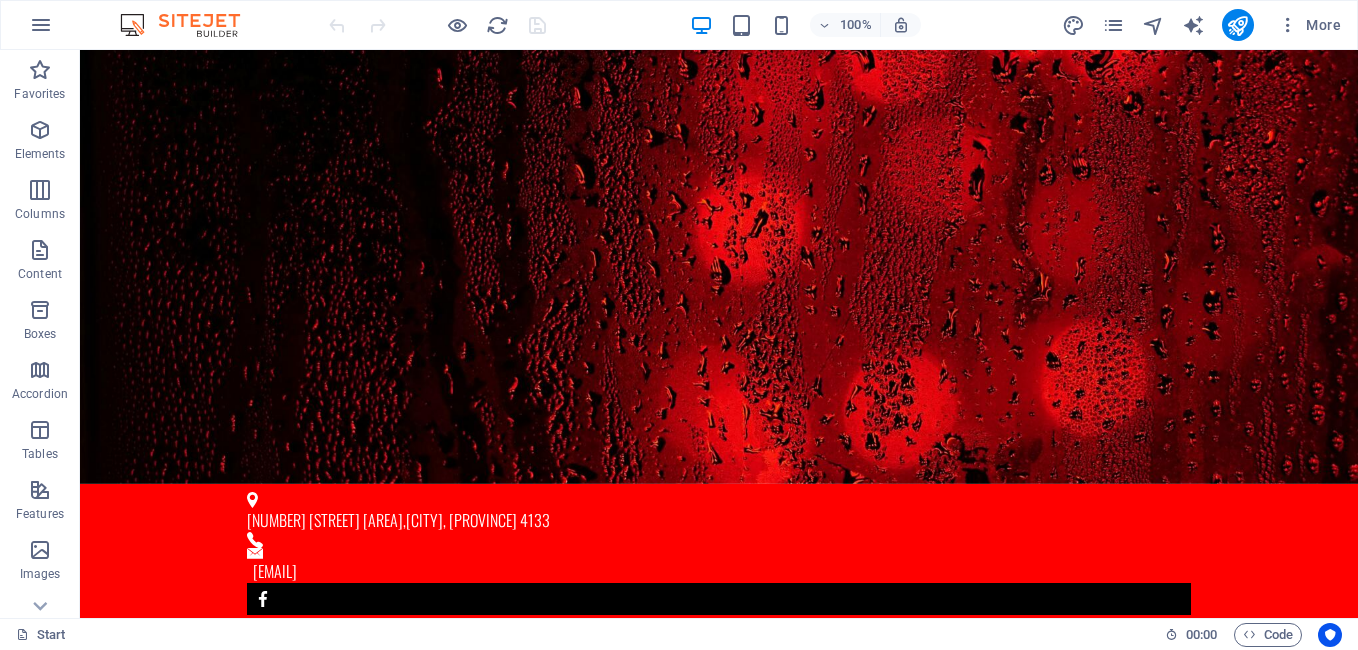 scroll, scrollTop: 0, scrollLeft: 0, axis: both 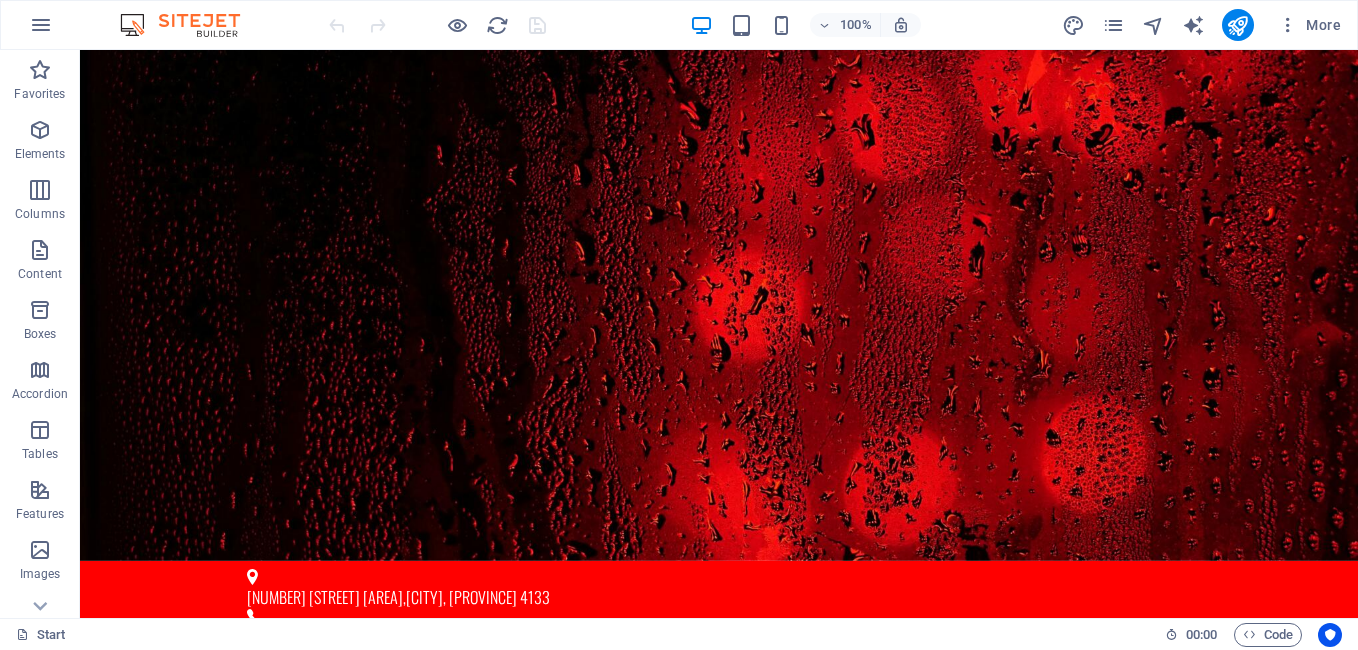click on "100% More" at bounding box center (837, 25) 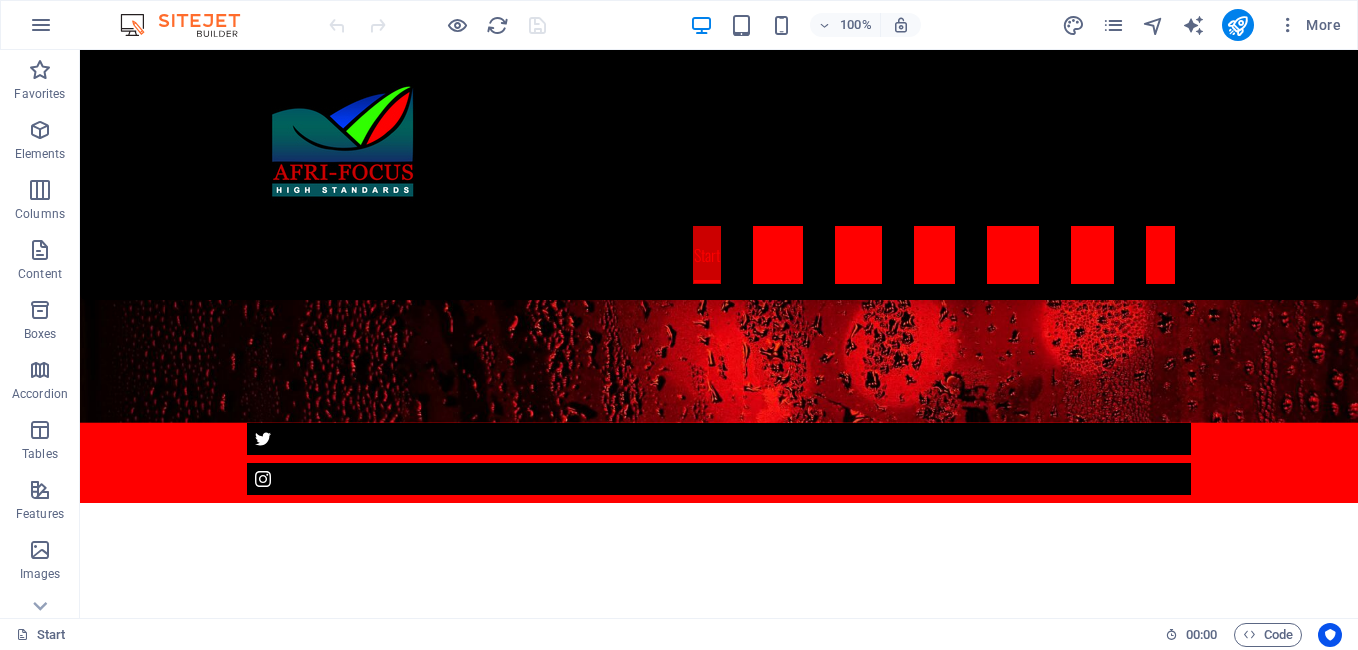 scroll, scrollTop: 0, scrollLeft: 0, axis: both 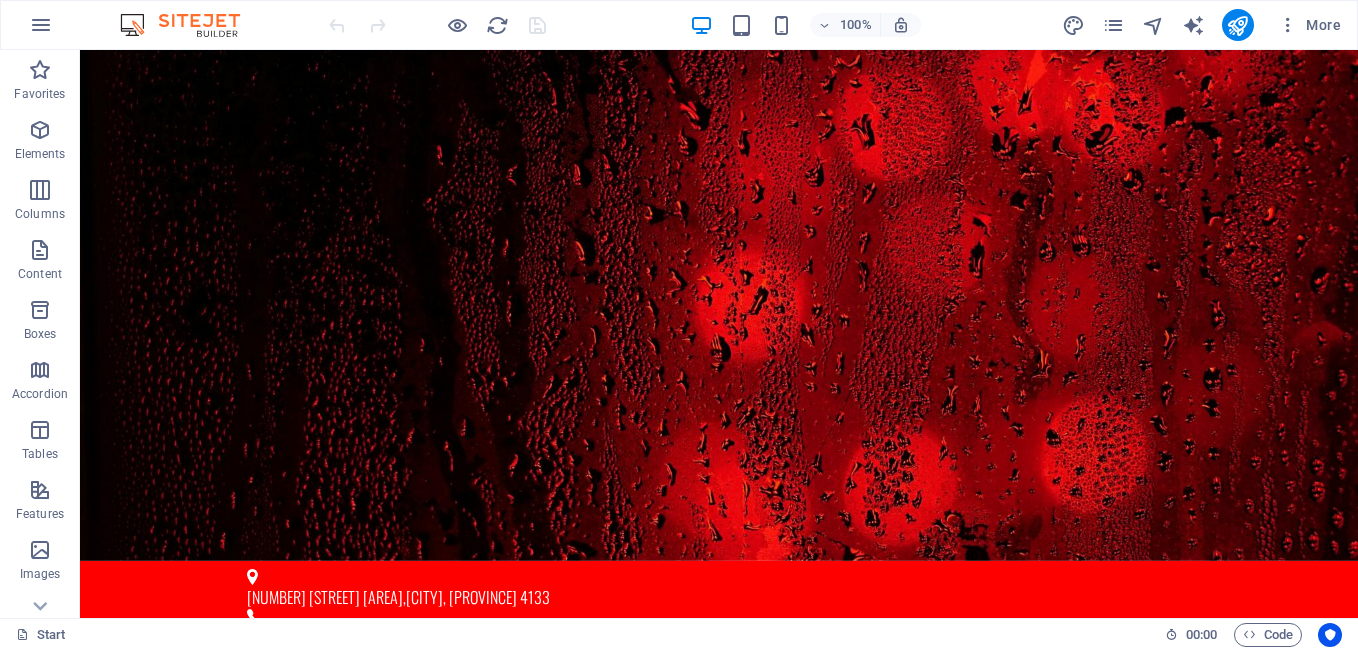 drag, startPoint x: 1350, startPoint y: 93, endPoint x: 1423, endPoint y: 92, distance: 73.00685 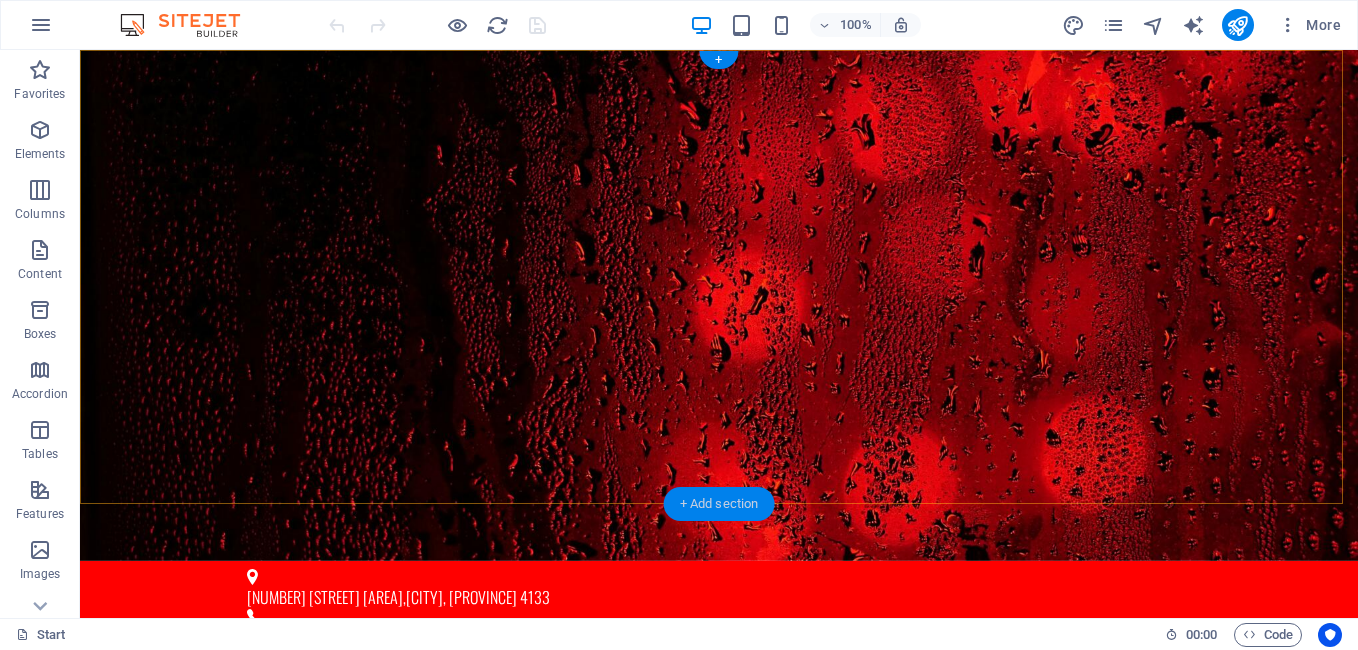 drag, startPoint x: 720, startPoint y: 499, endPoint x: 465, endPoint y: 294, distance: 327.18497 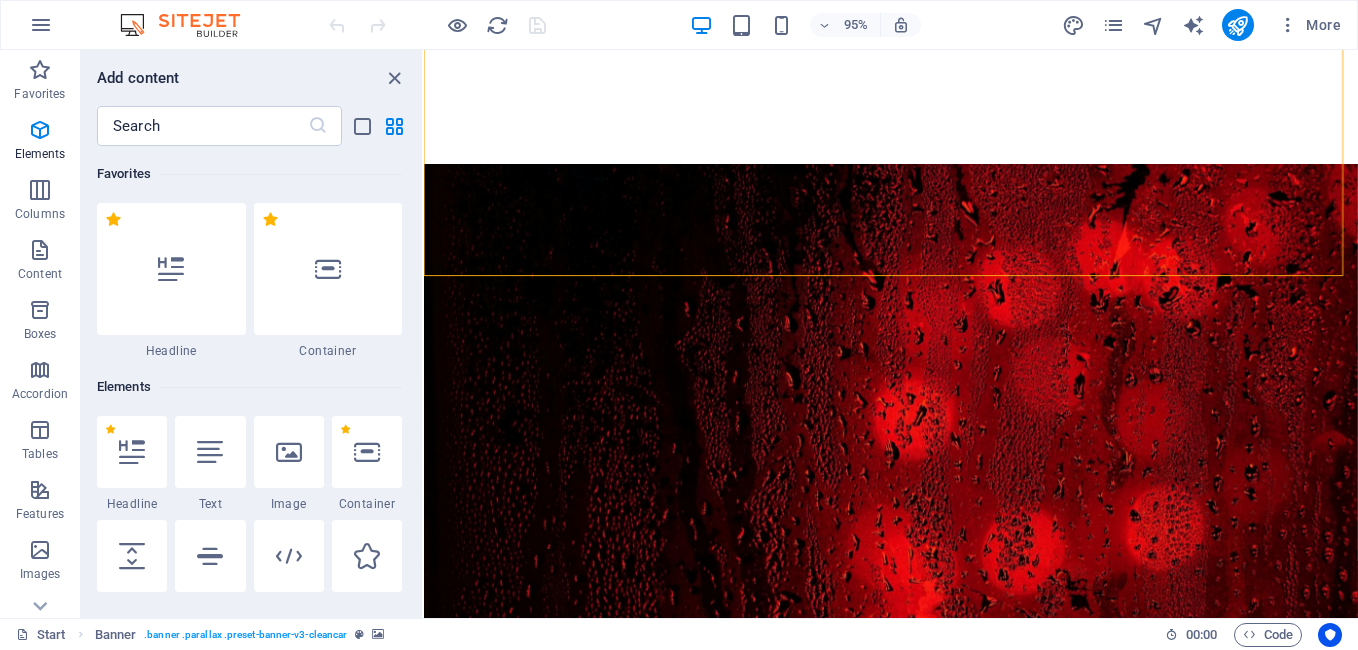 scroll, scrollTop: 240, scrollLeft: 0, axis: vertical 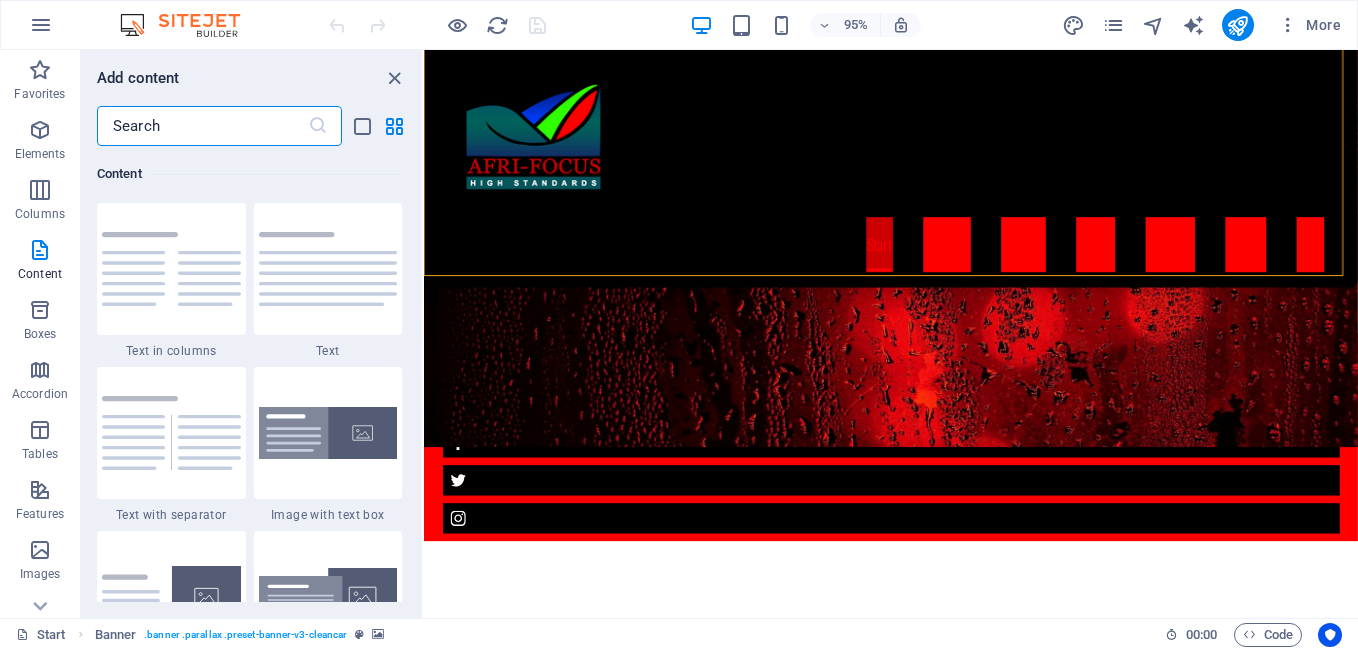 click at bounding box center (202, 126) 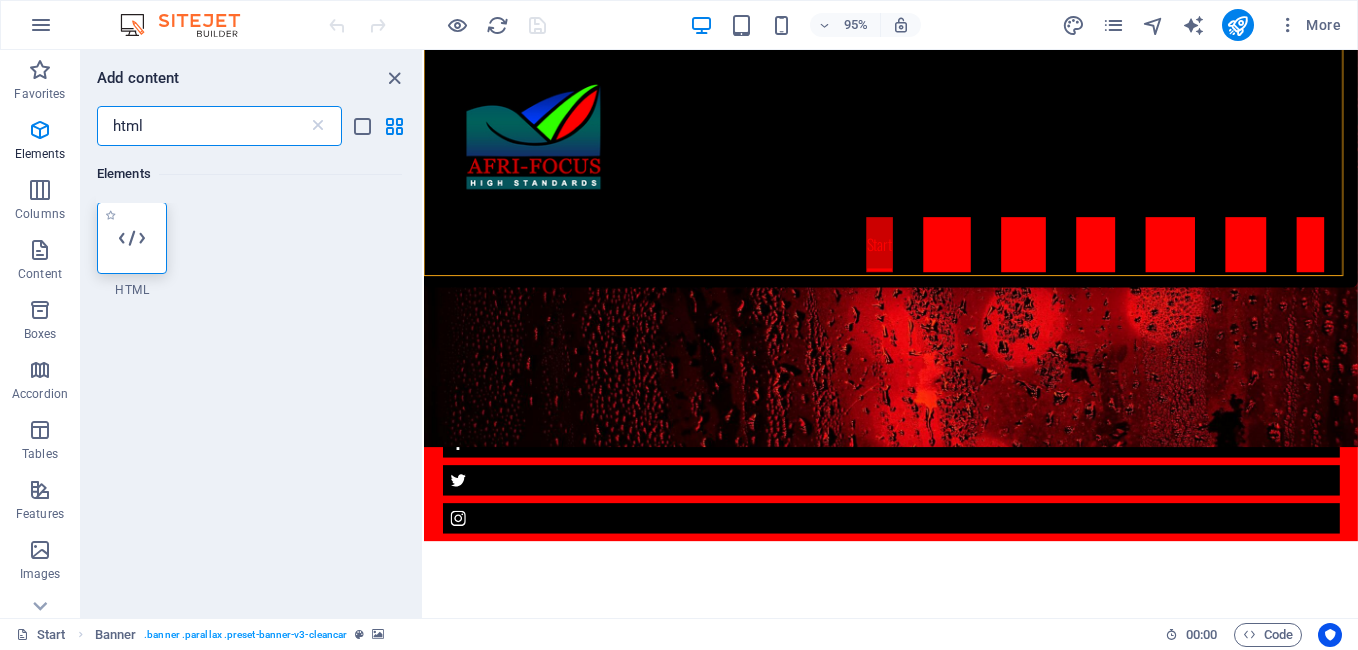 scroll, scrollTop: 0, scrollLeft: 0, axis: both 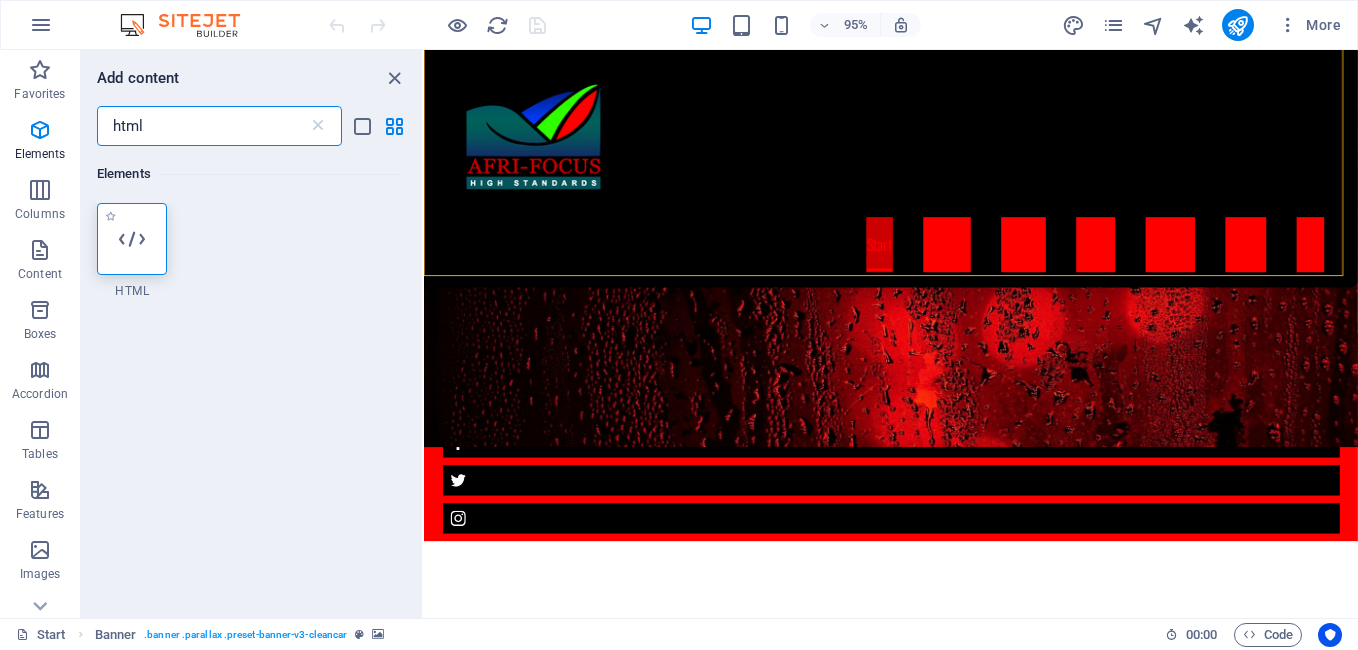 type on "html" 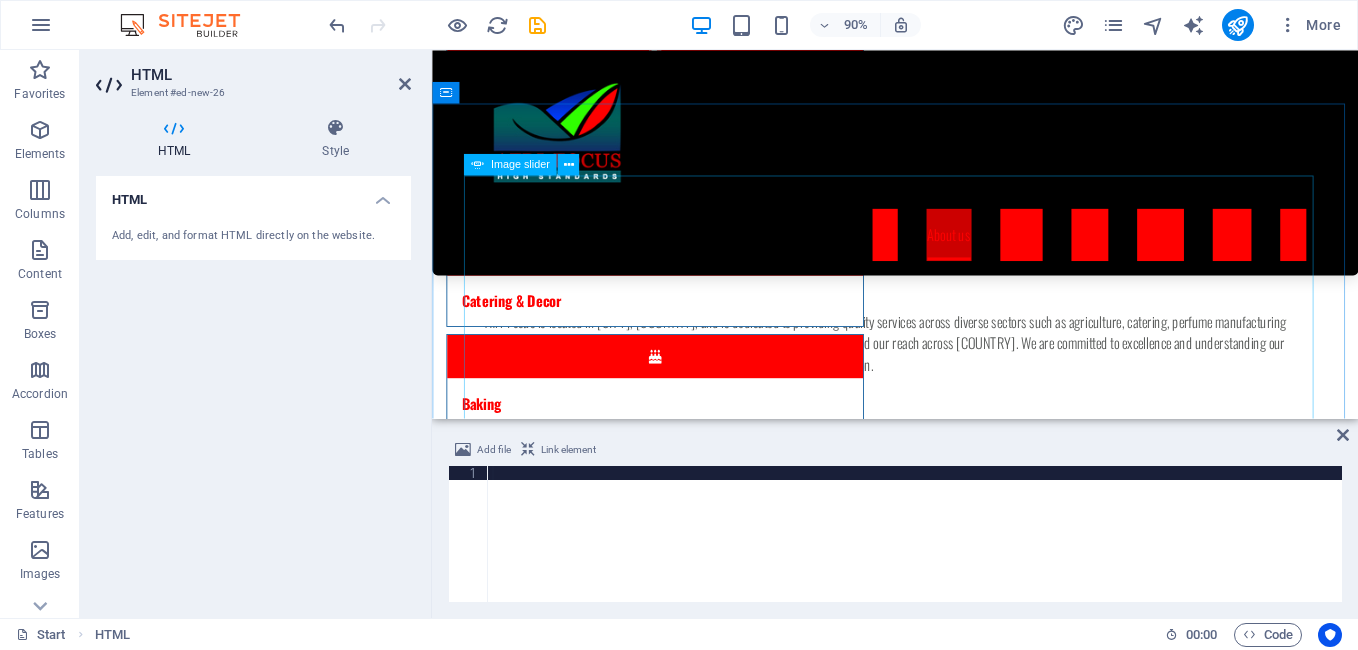 scroll, scrollTop: 1079, scrollLeft: 0, axis: vertical 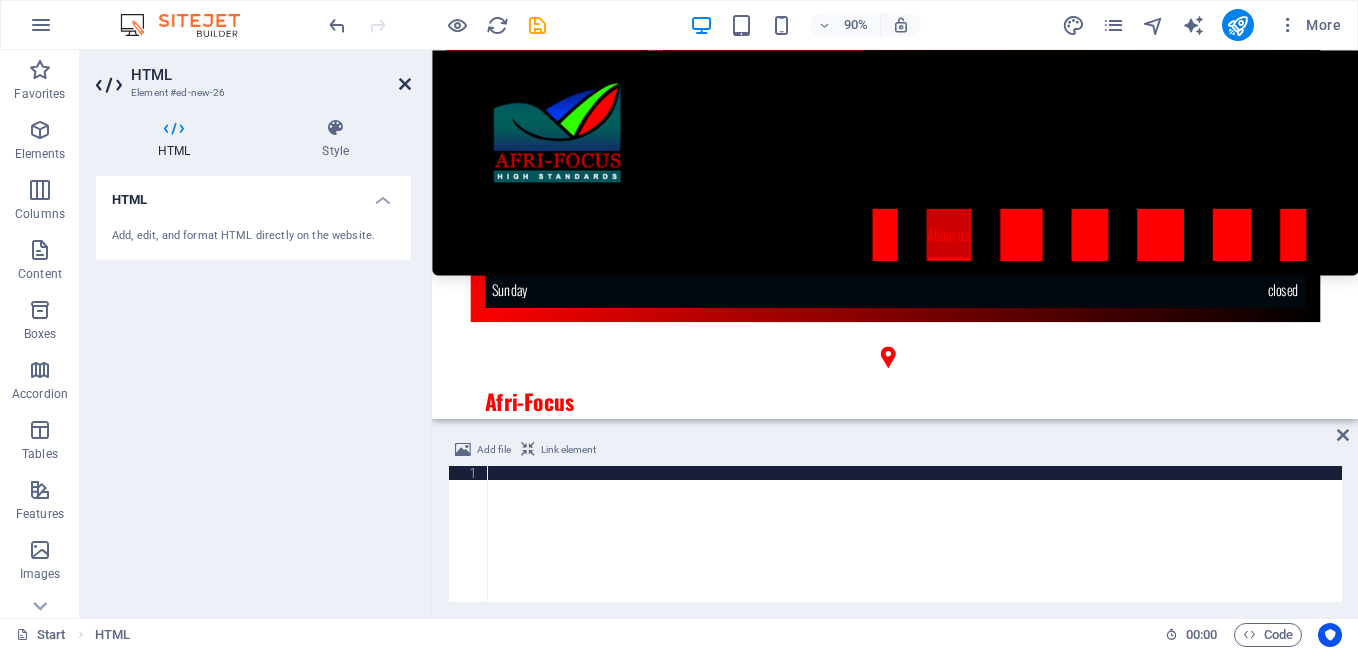 click at bounding box center [405, 84] 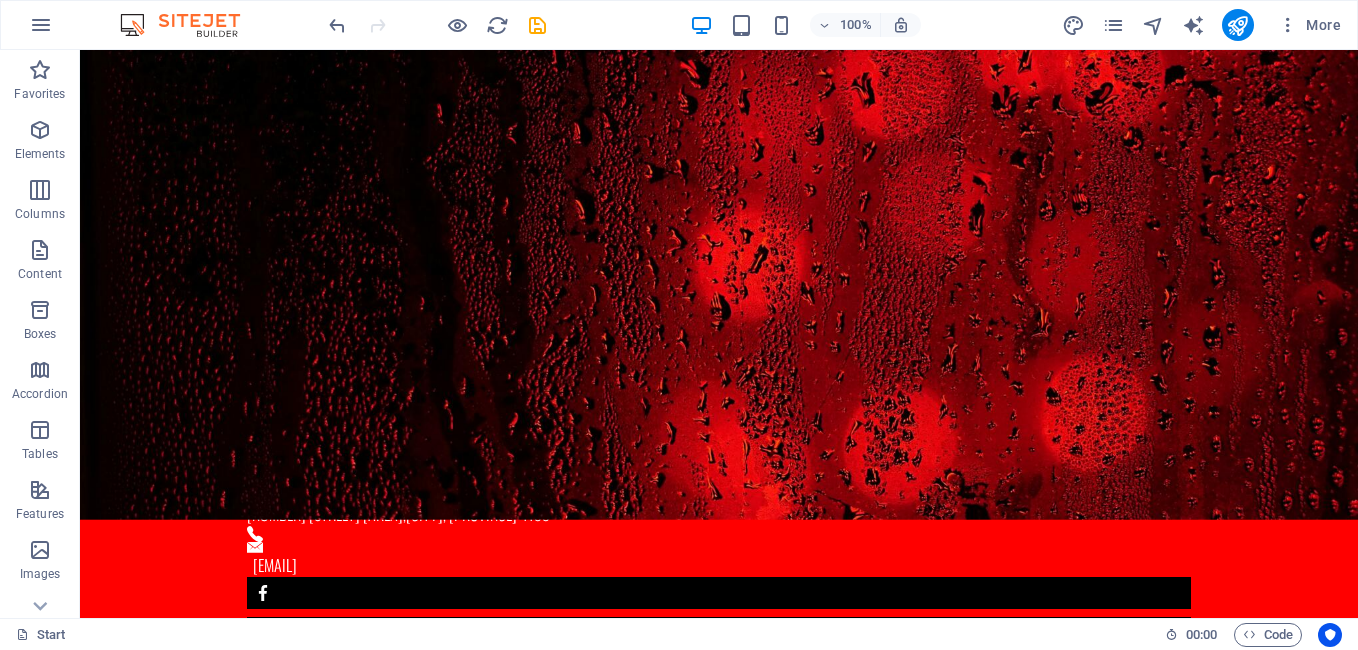 scroll, scrollTop: 46, scrollLeft: 0, axis: vertical 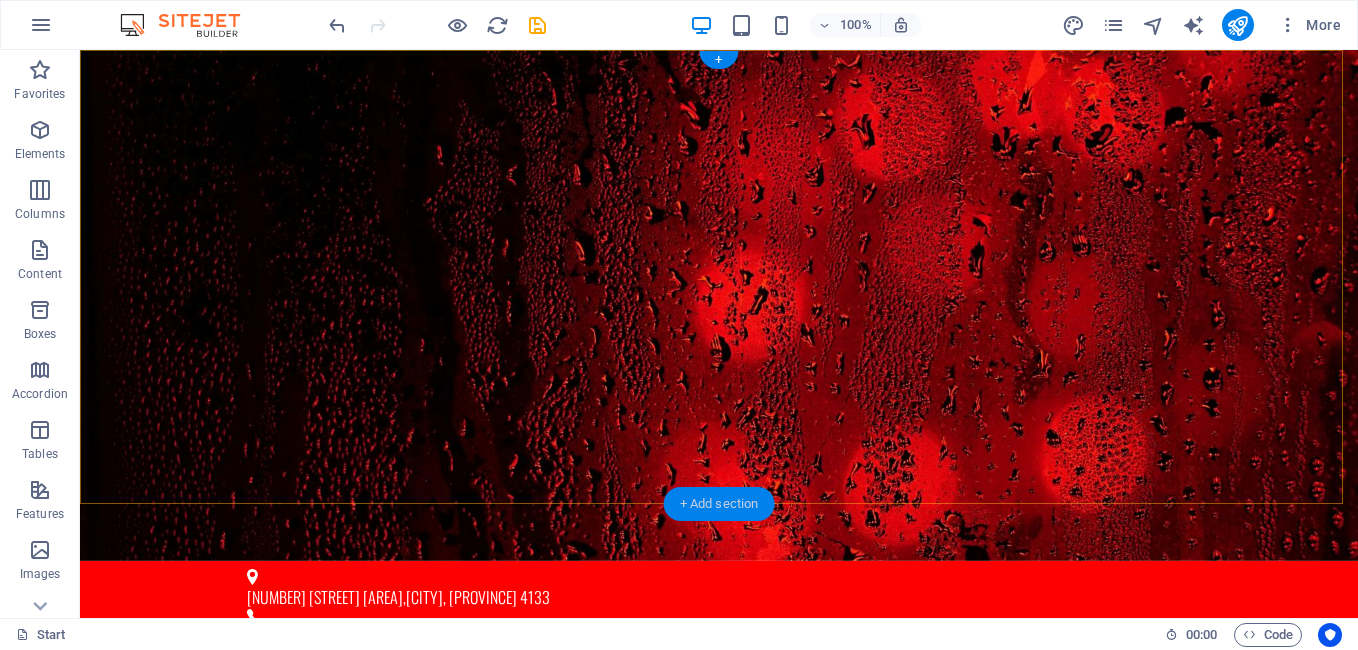 click on "+ Add section" at bounding box center (719, 504) 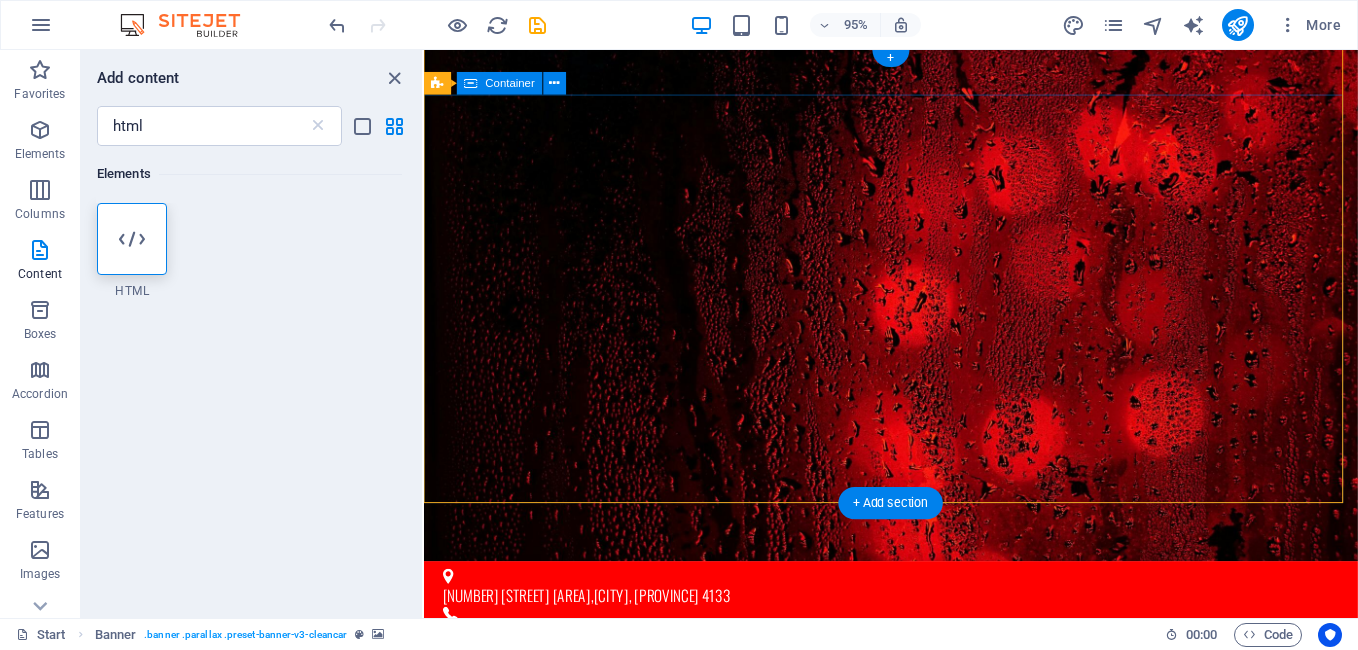 scroll, scrollTop: 2, scrollLeft: 0, axis: vertical 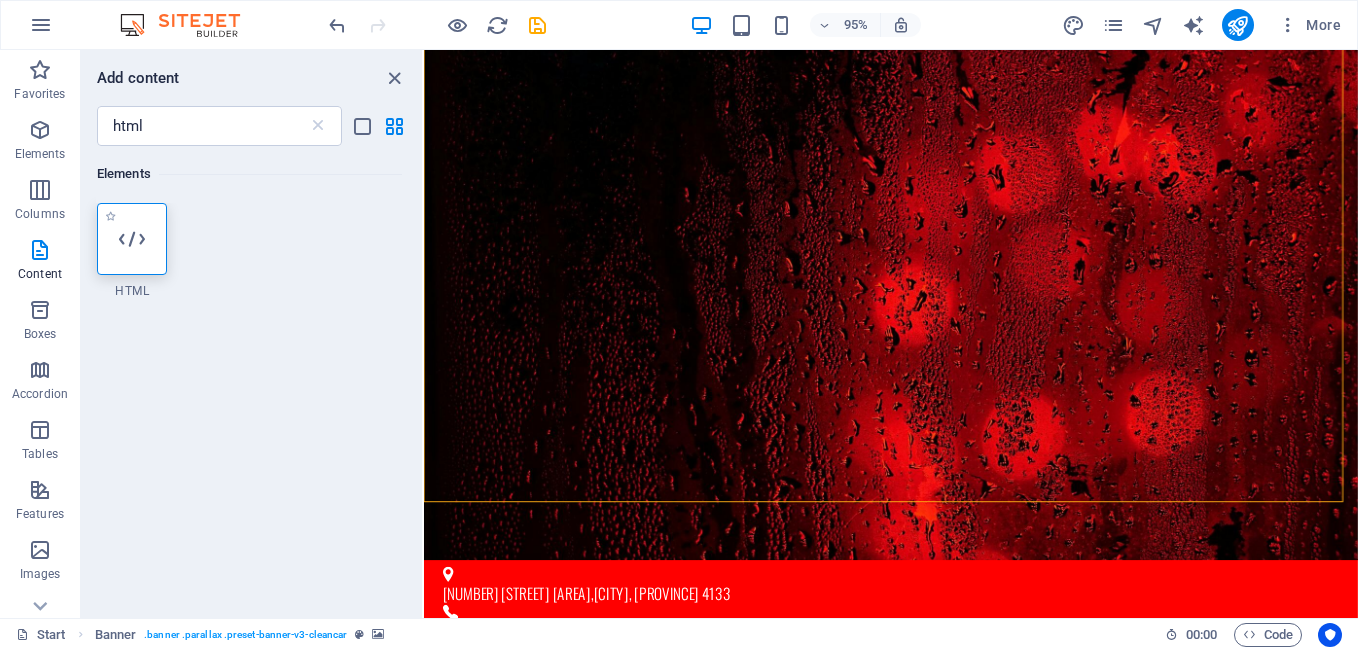 click at bounding box center (132, 239) 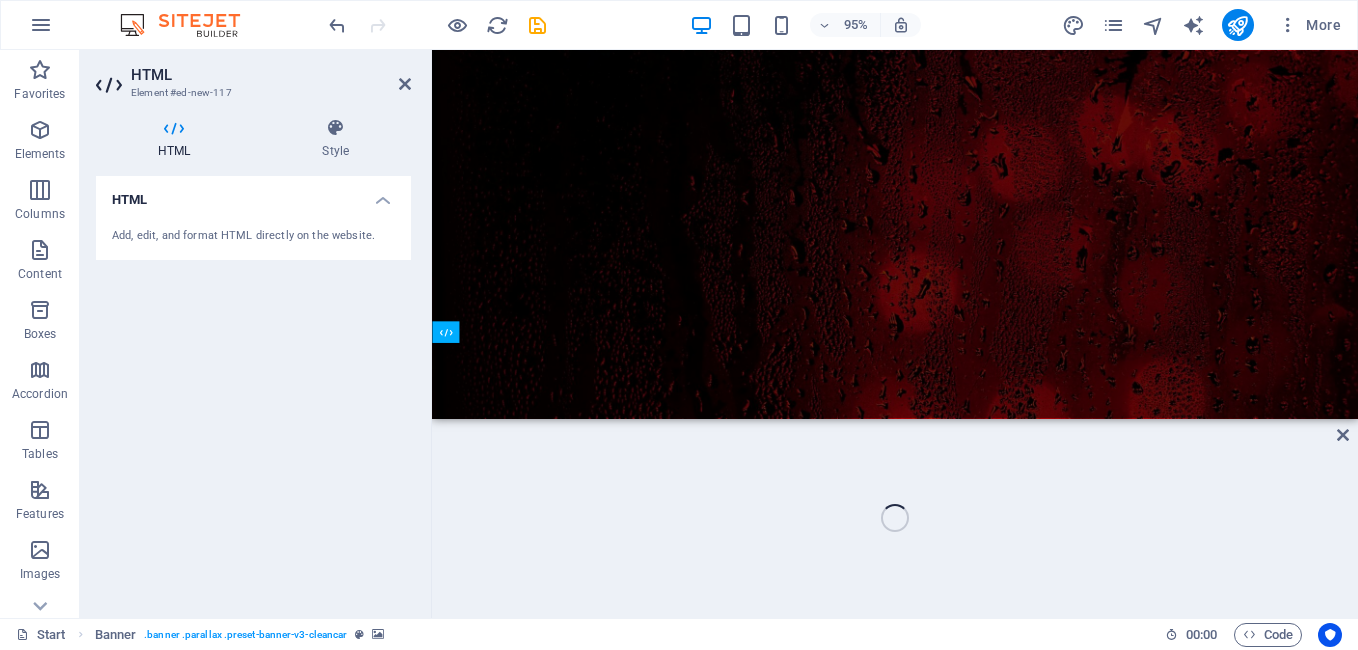 click on "HTML Element #ed-new-117 HTML Style HTML Add, edit, and format HTML directly on the website. Preset Element
H3   Icon List   Container   Container   H4   Container   Container   Preset   Container   Preset   Container   Container   Container   Container   Icon   Container   H4   Container   Menu Bar   Banner   Banner   Container   Banner   Info Bar   Menu   Image   HTML   Container   Container   Preset   Text   Preset   Container   Image slider   H2   Image   Preset   Container   H3   Preset   Container   Preset   Preset   Container   Spacer   Spacer   HTML" at bounding box center [719, 334] 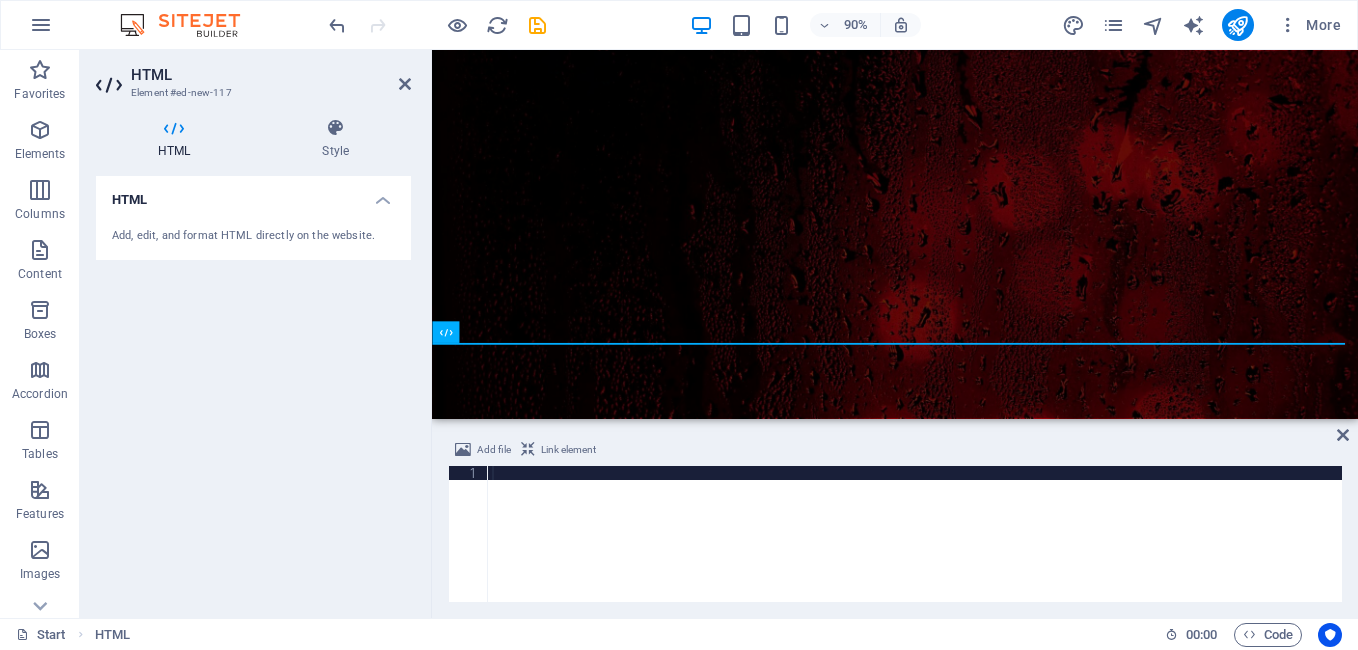 type on "</form>" 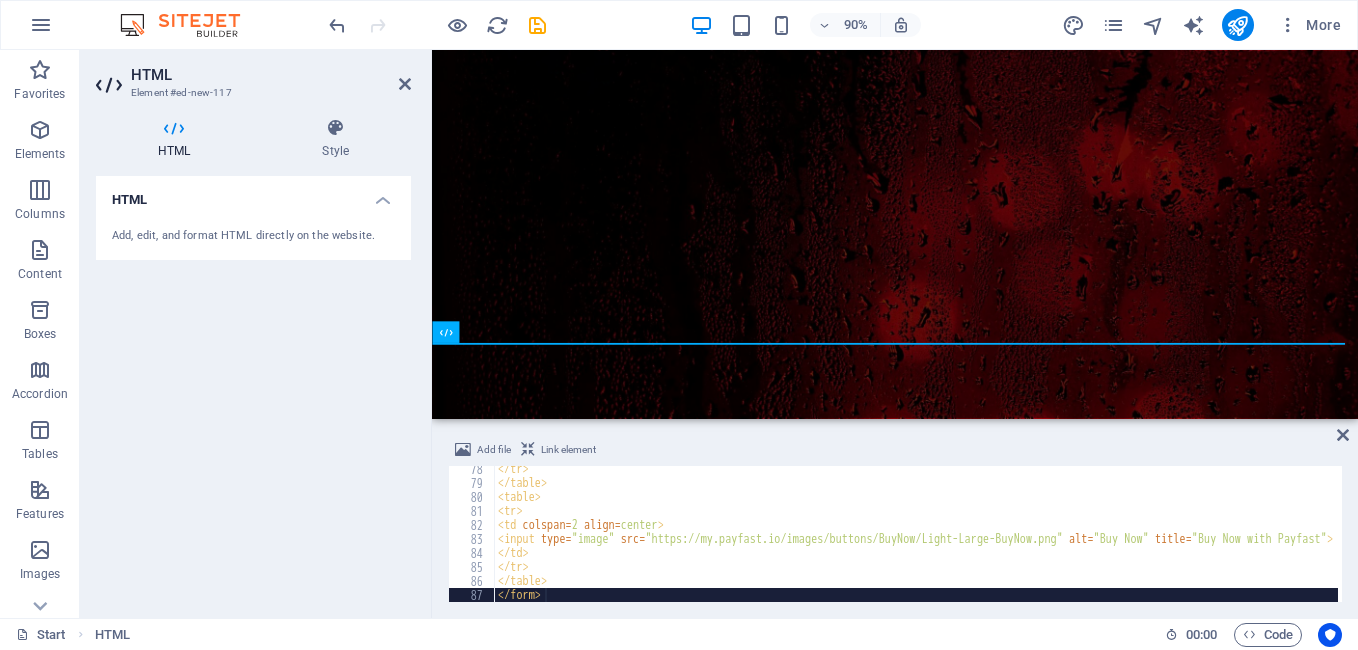 scroll, scrollTop: 1082, scrollLeft: 0, axis: vertical 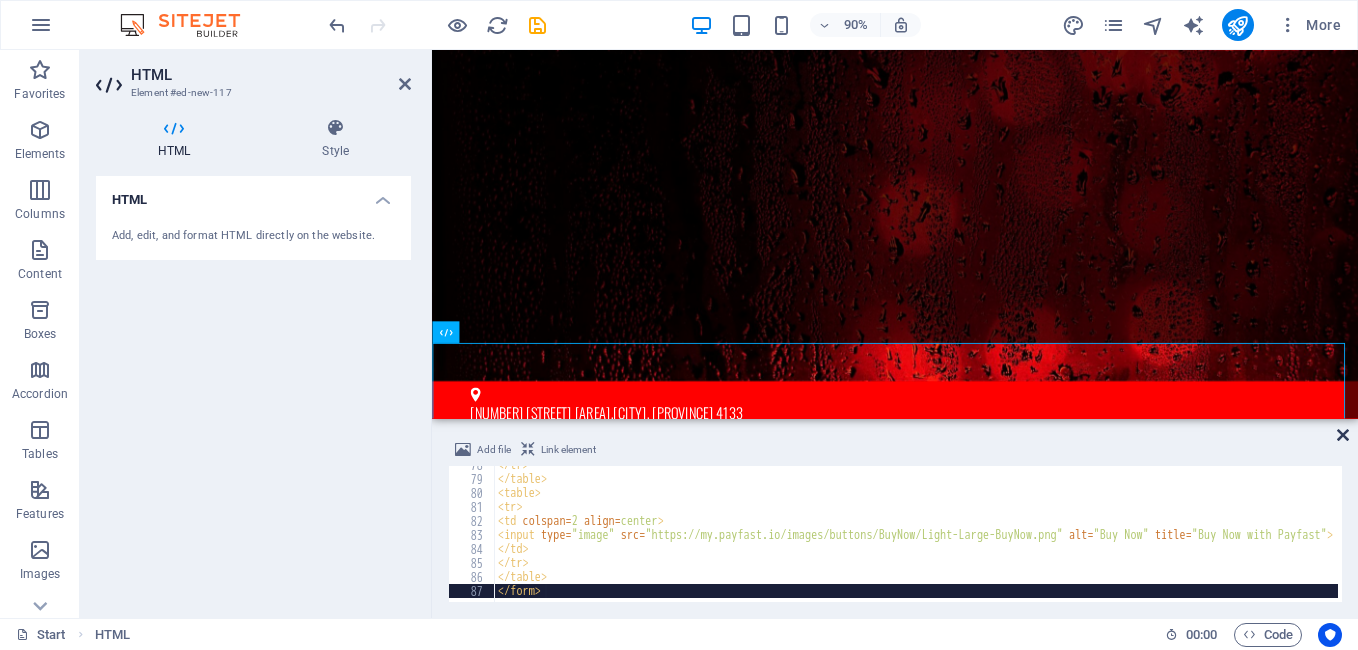 click at bounding box center (1343, 435) 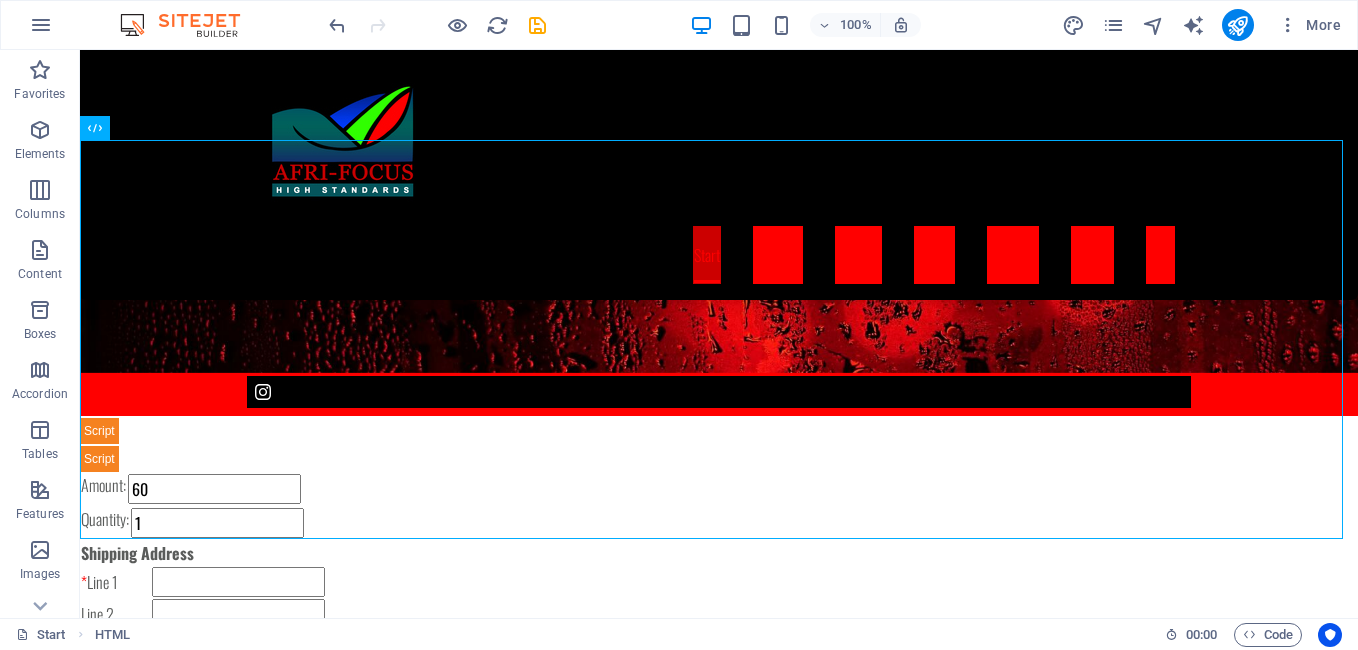 scroll, scrollTop: 293, scrollLeft: 0, axis: vertical 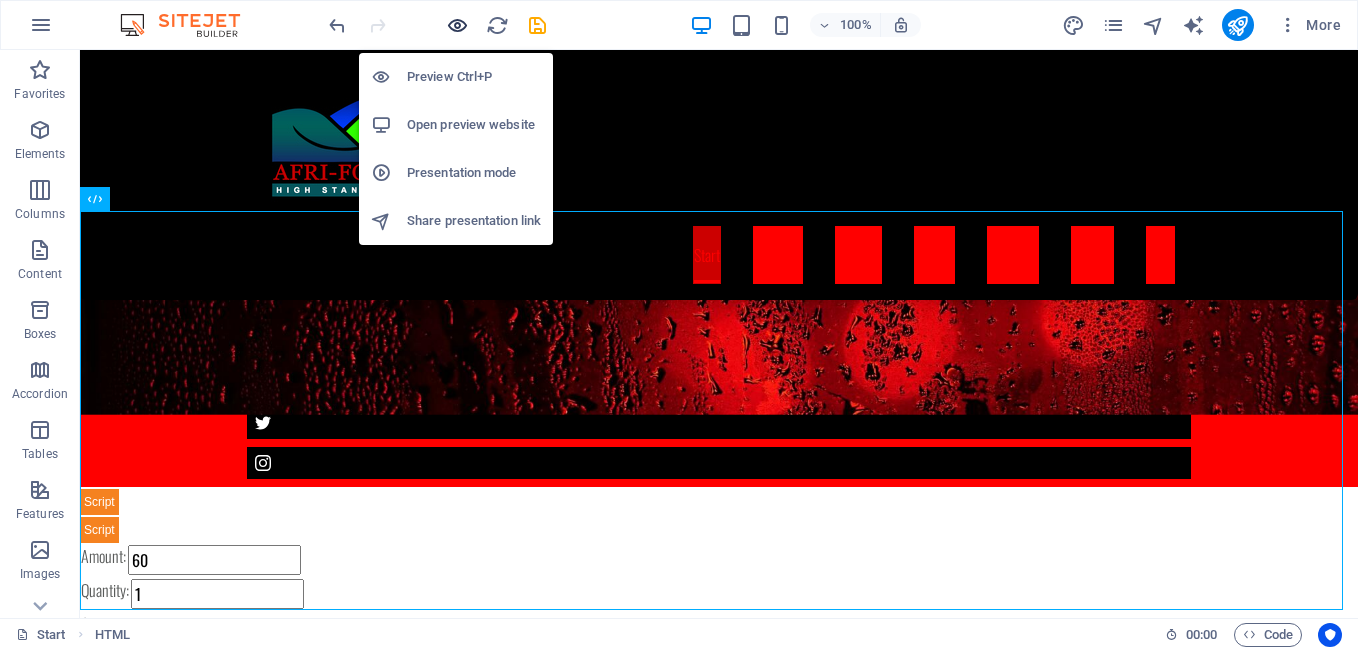 click at bounding box center [457, 25] 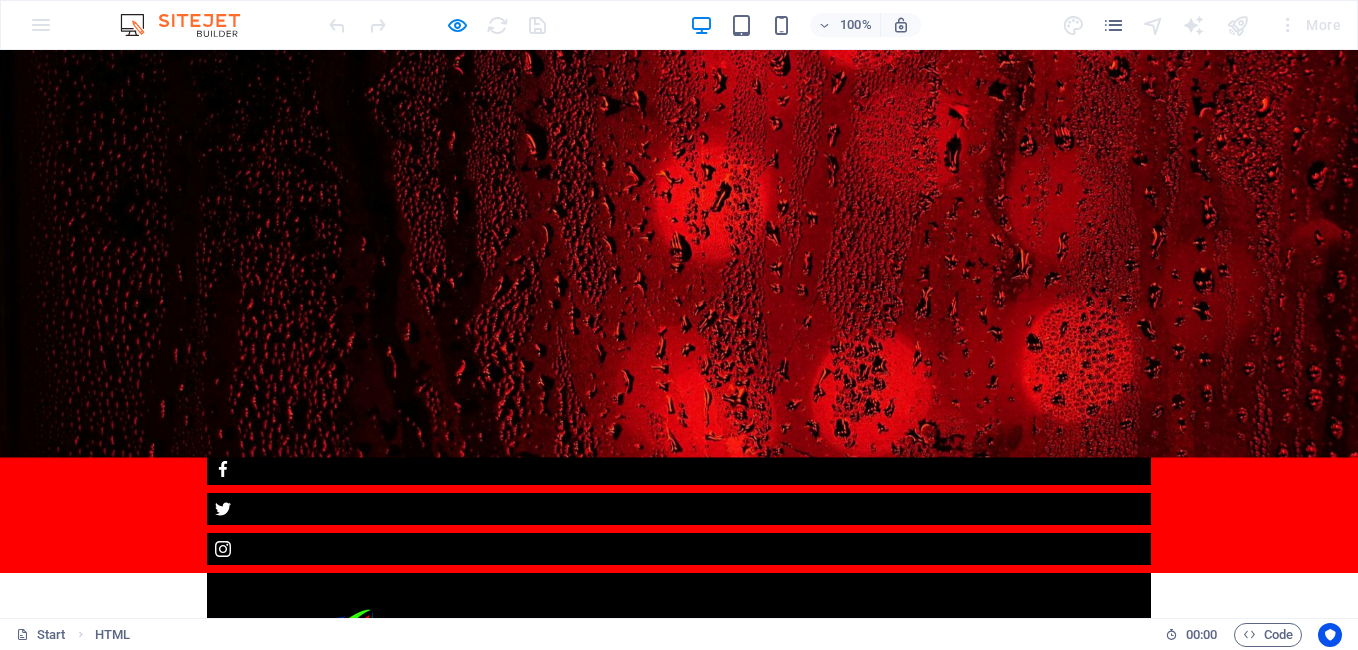 scroll, scrollTop: 208, scrollLeft: 0, axis: vertical 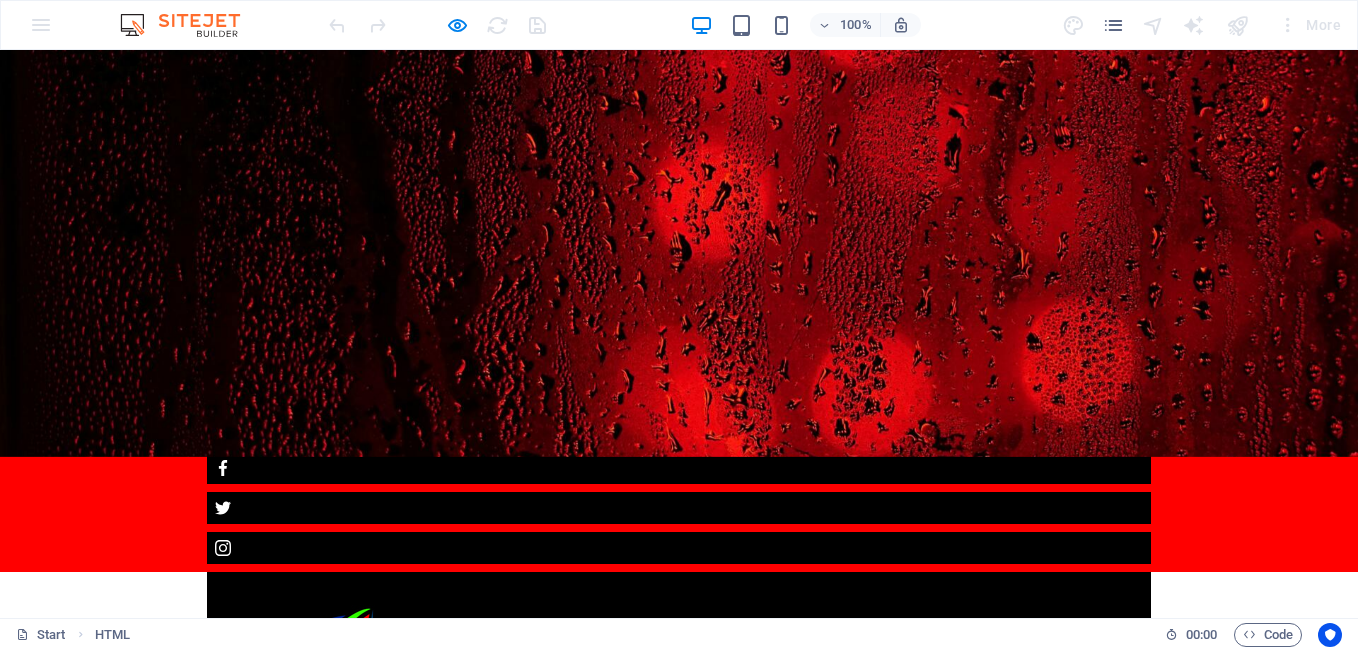 click on "60" at bounding box center [134, 823] 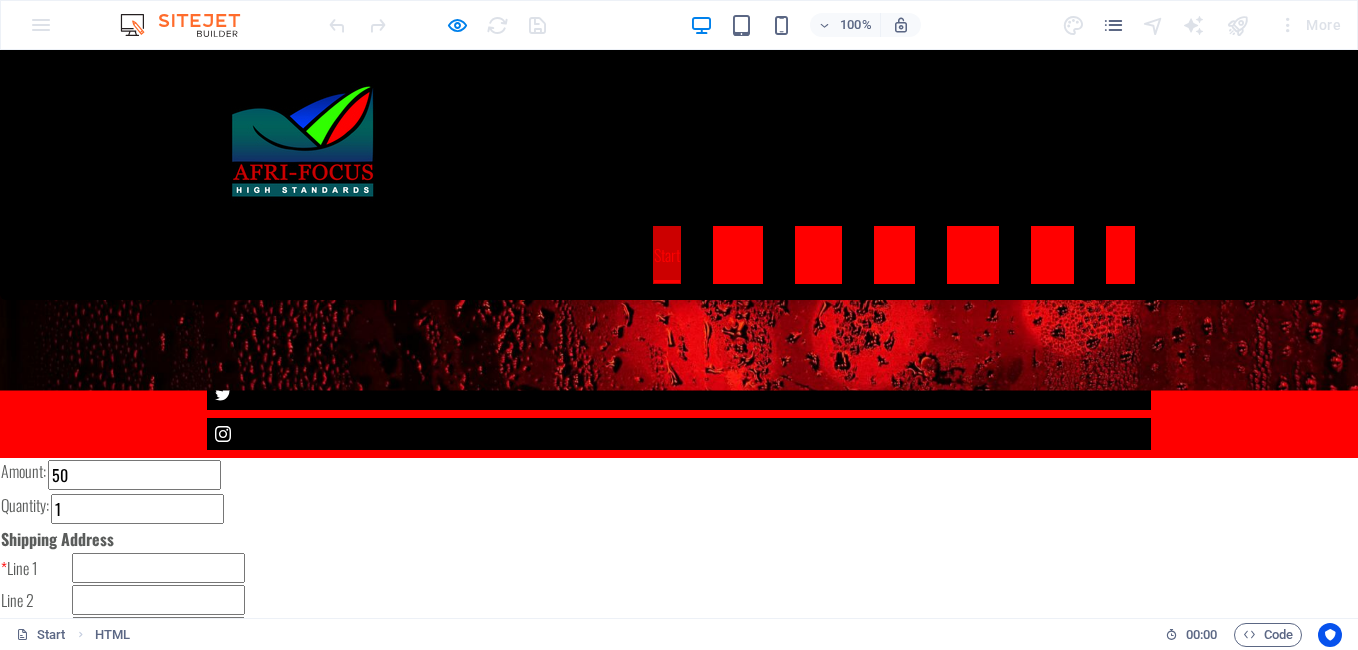 scroll, scrollTop: 331, scrollLeft: 0, axis: vertical 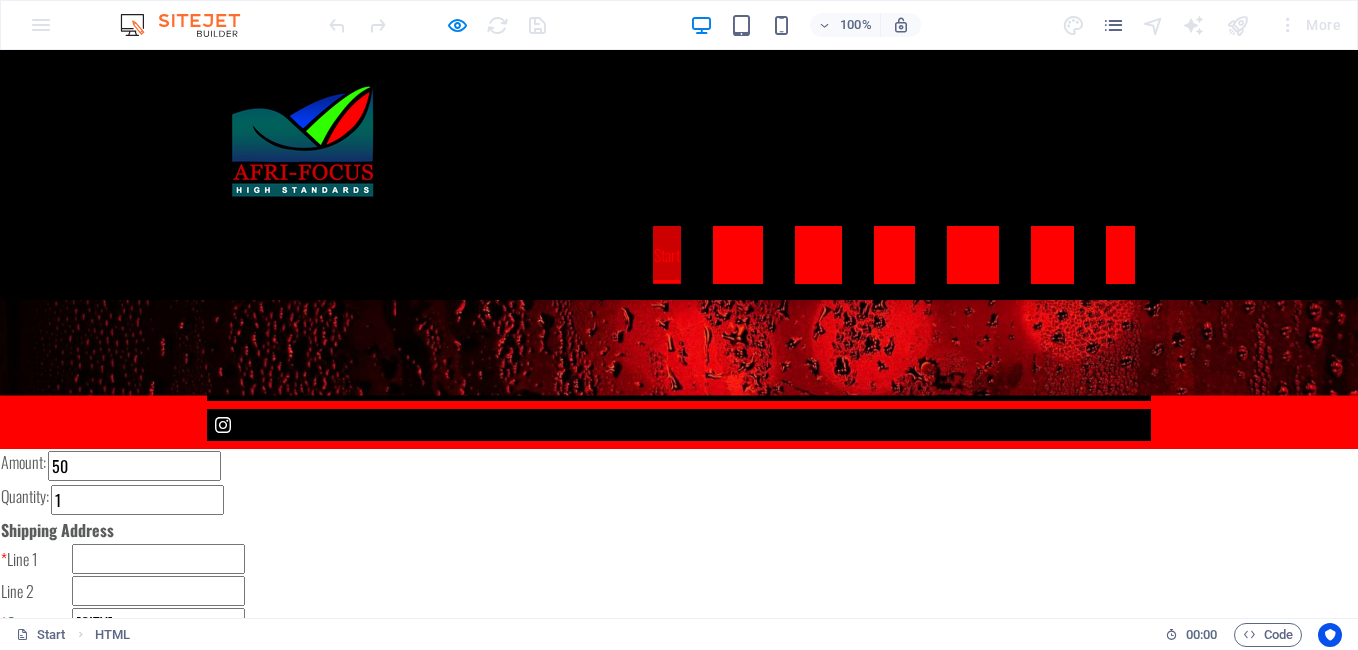 click at bounding box center [77, 760] 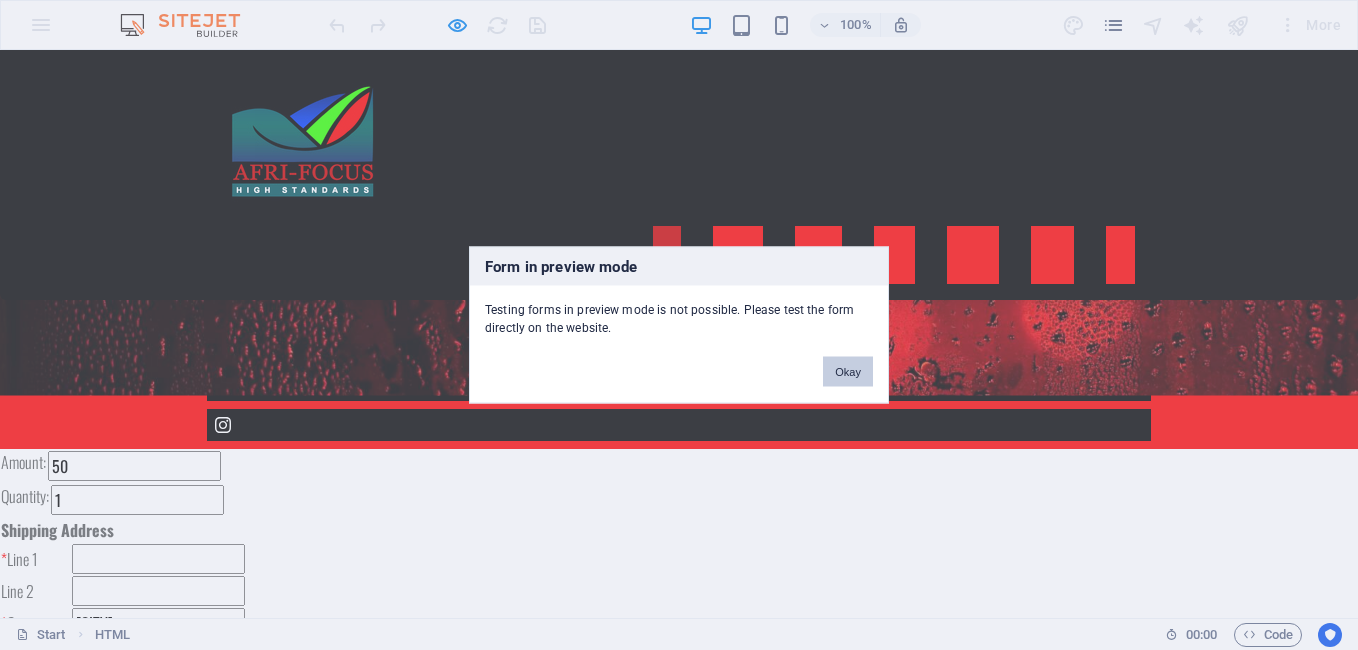 click on "Okay" at bounding box center [848, 372] 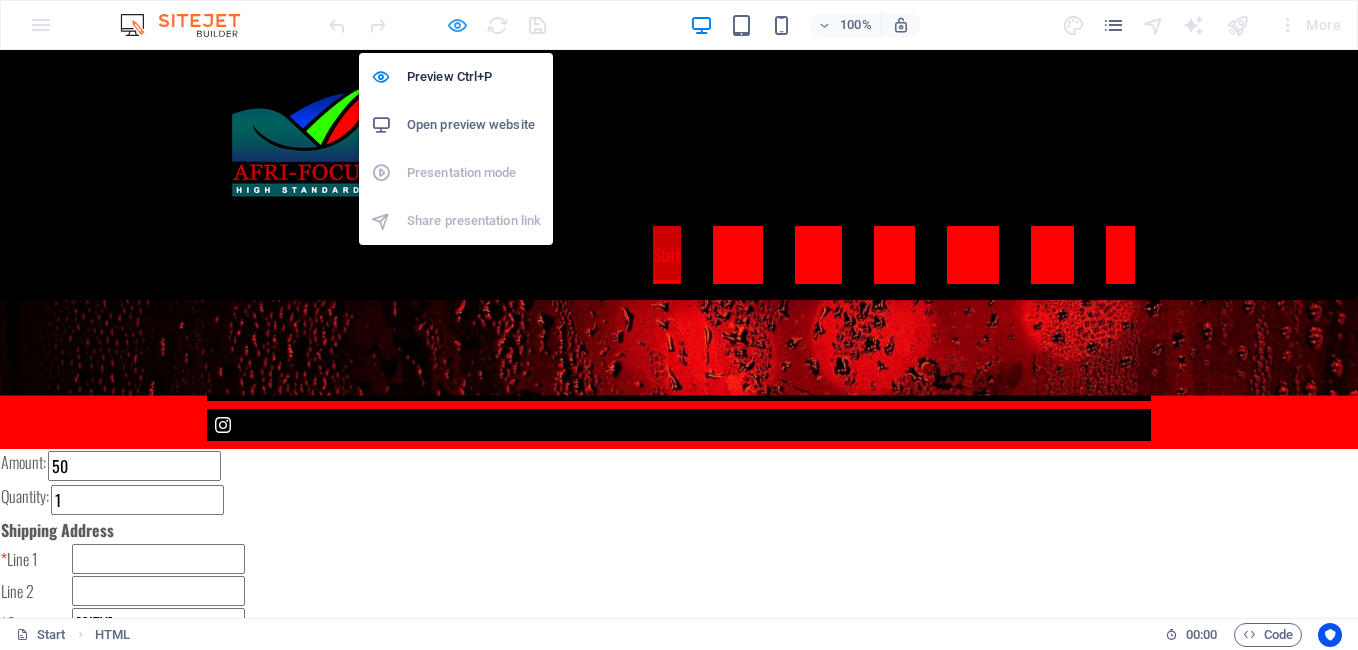 click at bounding box center (457, 25) 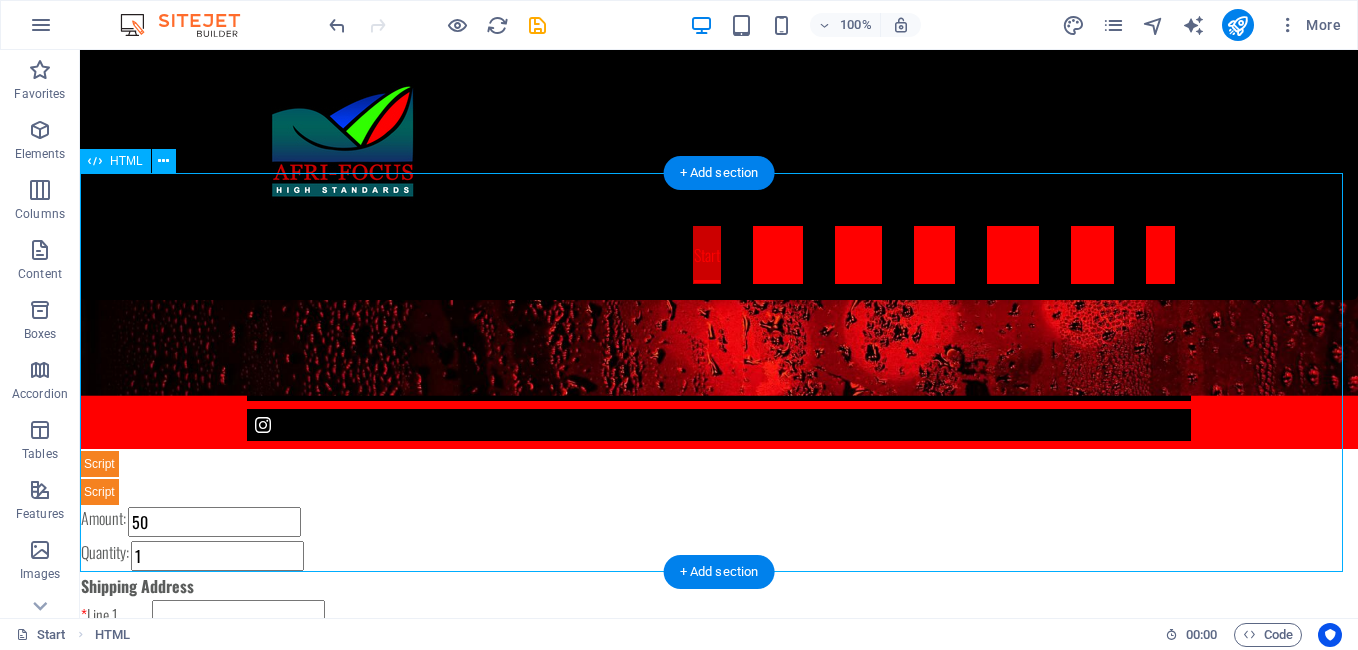 click on "Amount:
50
Quantity:
1
Shipping Address
*  Line 1
Line 2
*  City
UMLAZI
*  Province
*  Country
- Select -
South Africa
------------------------
Botswana
Lesotho
Mauritius
Mozambique
Swaziland
Zimbabwe
*  Postal Code
4066" at bounding box center (719, 648) 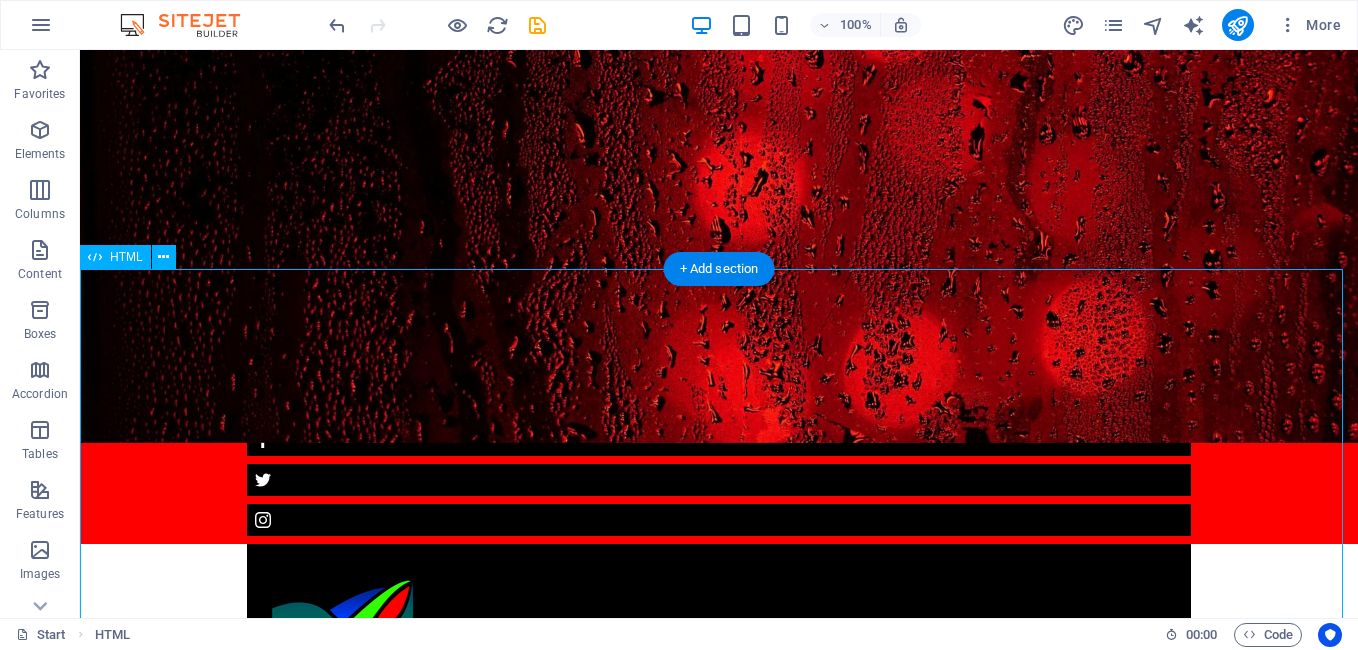 scroll, scrollTop: 235, scrollLeft: 0, axis: vertical 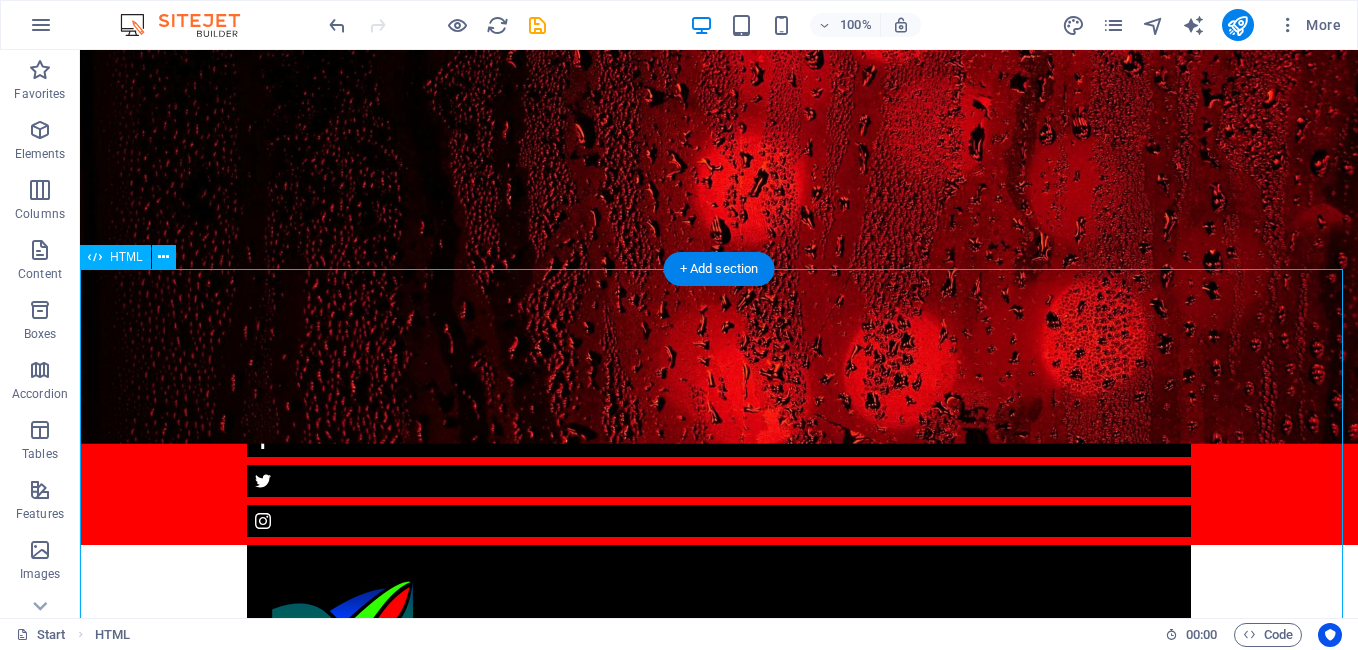 click on "Amount:
50
Quantity:
1
Shipping Address
*  Line 1
Line 2
*  City
UMLAZI
*  Province
*  Country
- Select -
South Africa
------------------------
Botswana
Lesotho
Mauritius
Mozambique
Swaziland
Zimbabwe
*  Postal Code
4066" at bounding box center (719, 978) 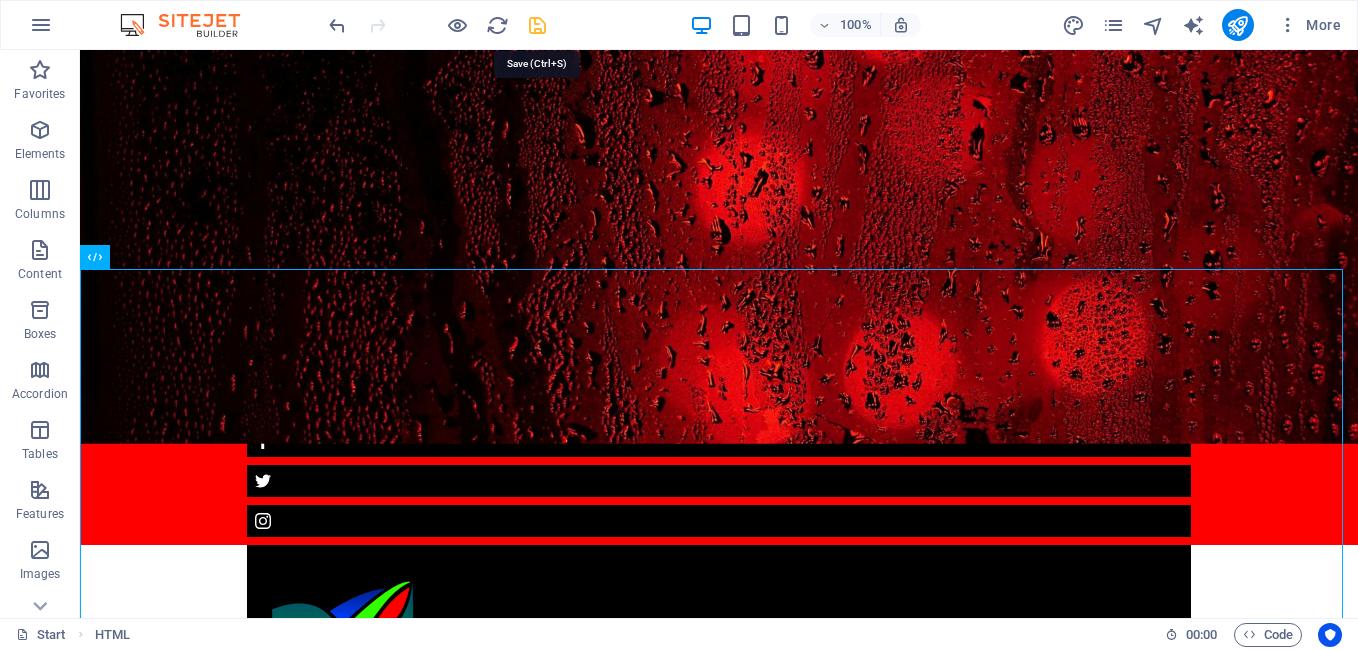 click at bounding box center (537, 25) 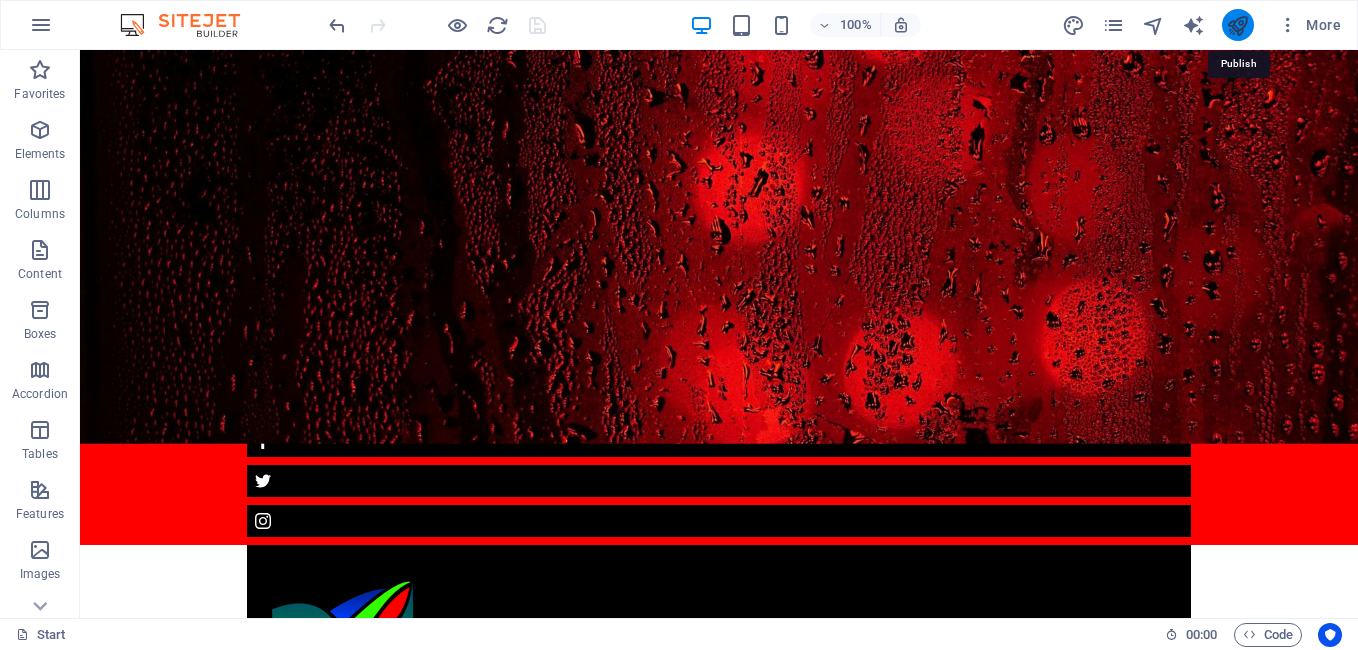 click at bounding box center [1237, 25] 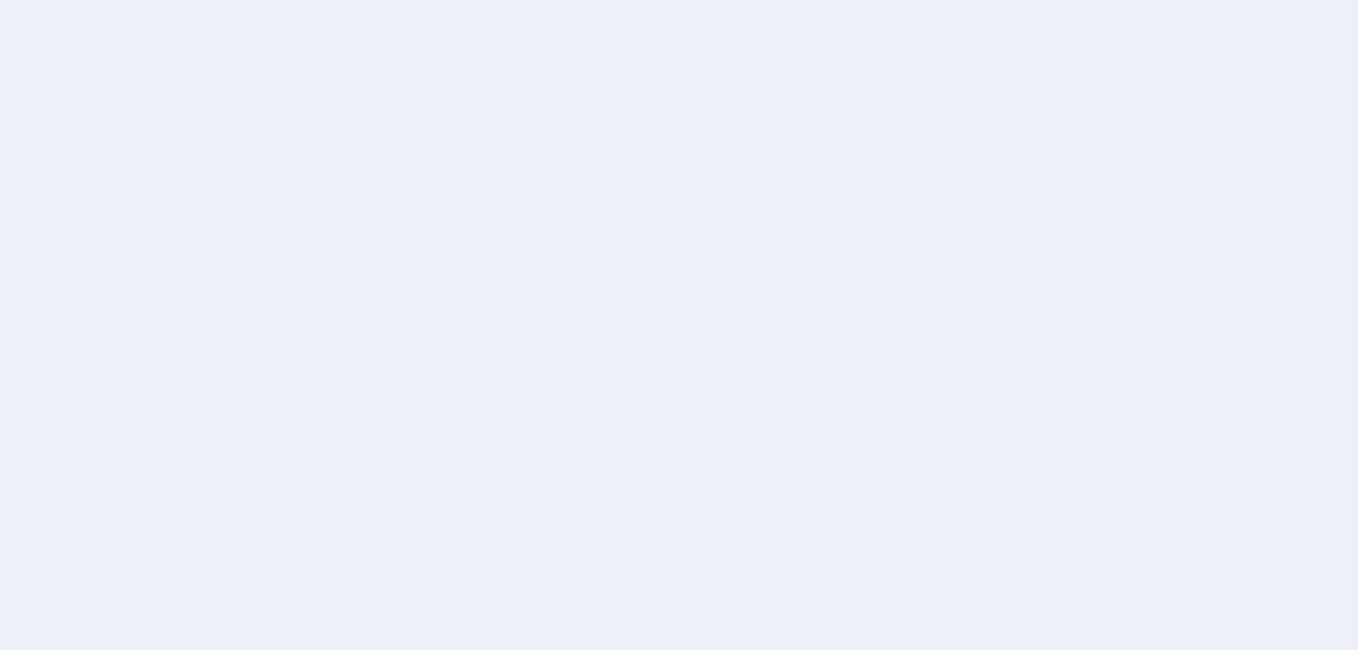 scroll, scrollTop: 0, scrollLeft: 0, axis: both 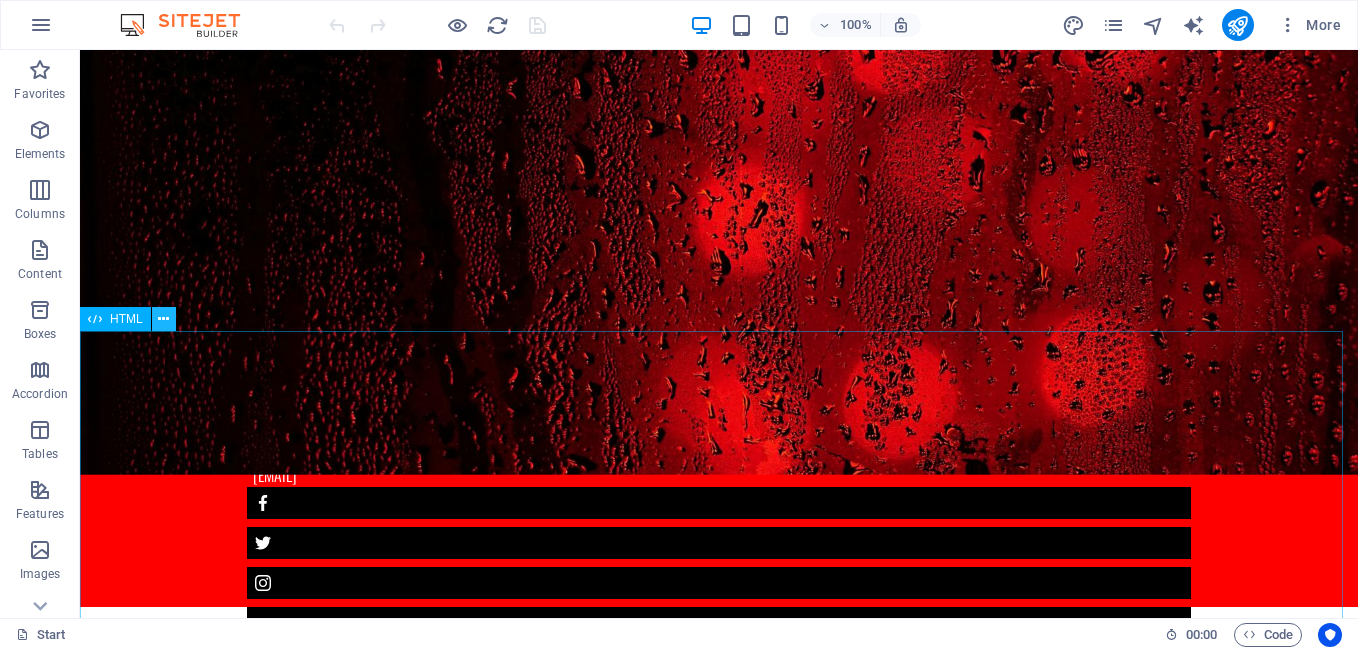 click at bounding box center (163, 319) 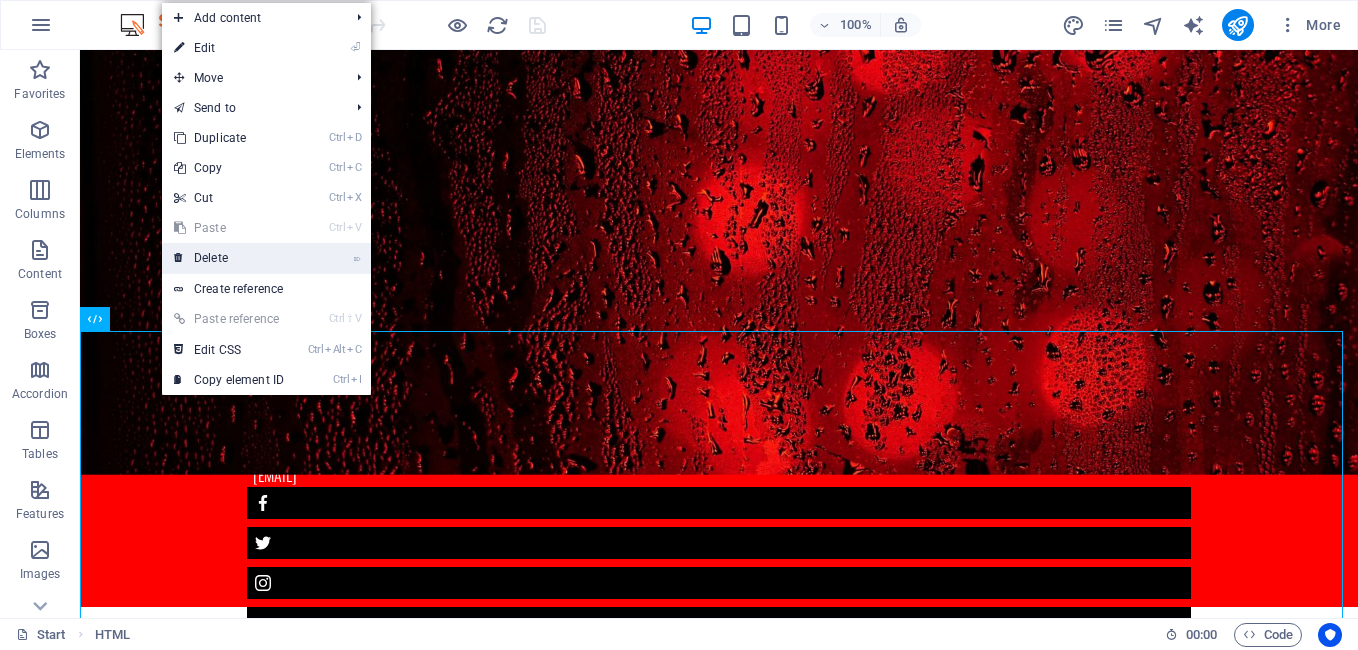 click on "⌦  Delete" at bounding box center [229, 258] 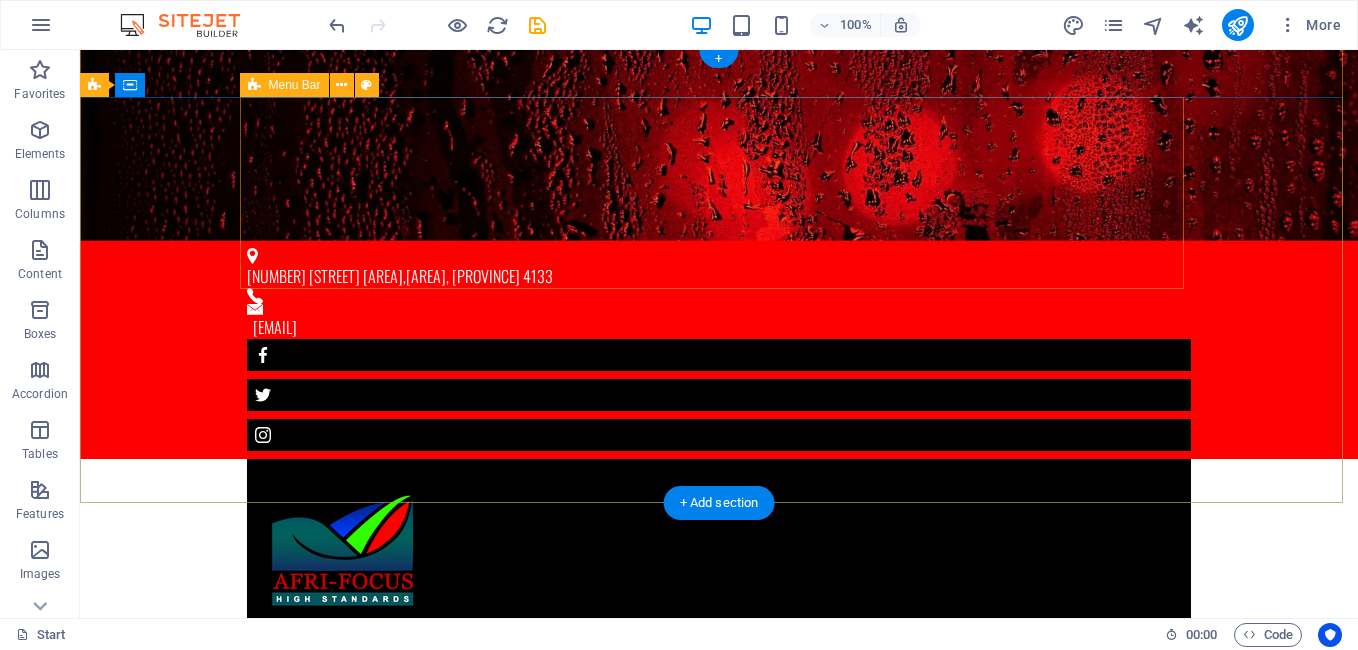 scroll, scrollTop: 0, scrollLeft: 0, axis: both 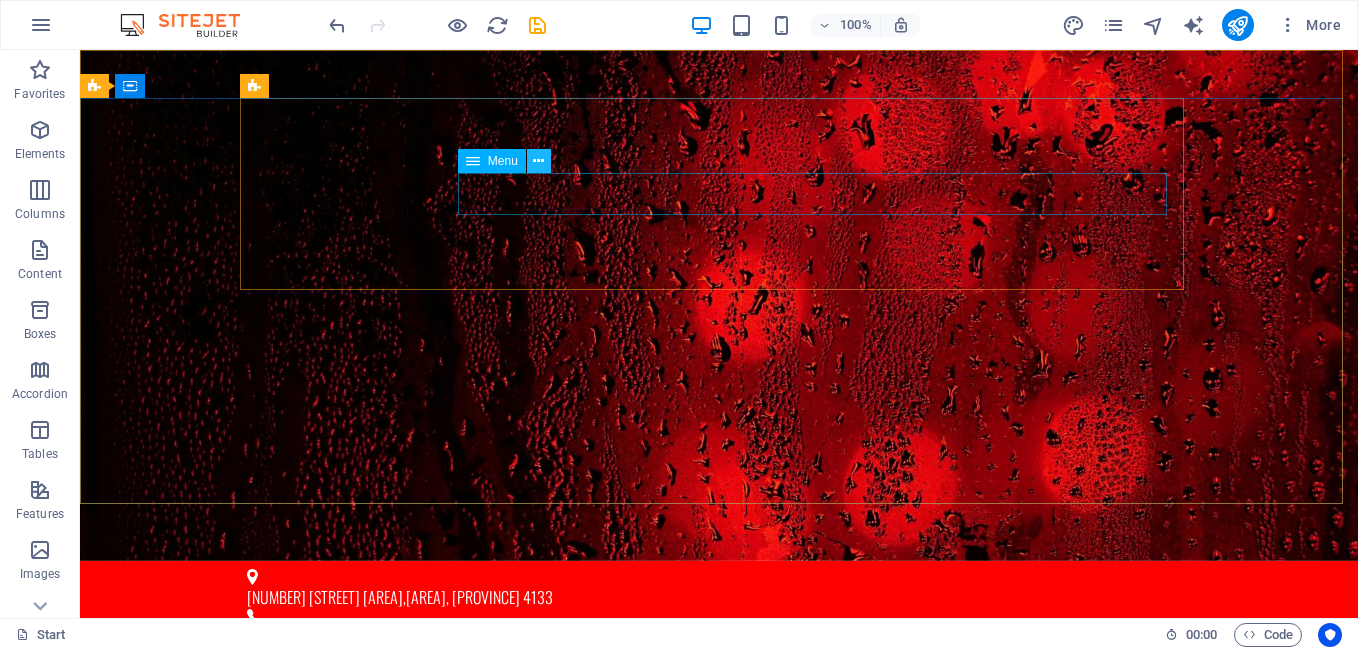 click at bounding box center (538, 161) 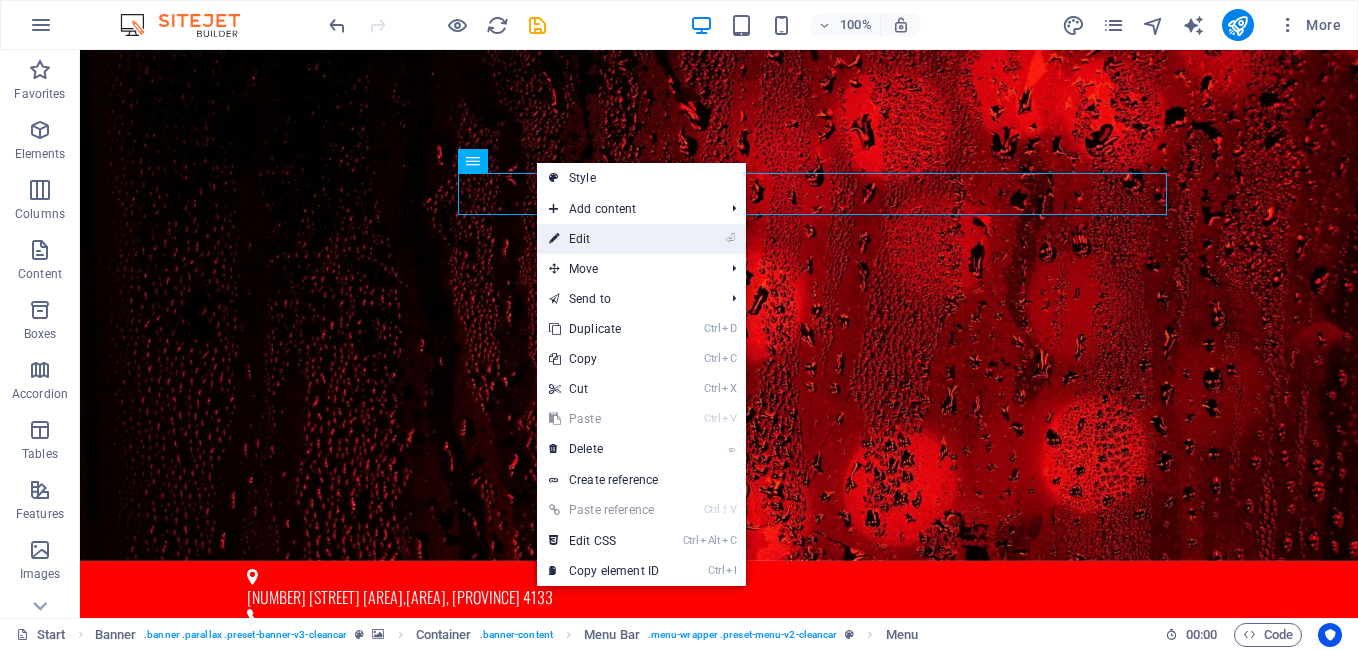 click on "⏎  Edit" at bounding box center [604, 239] 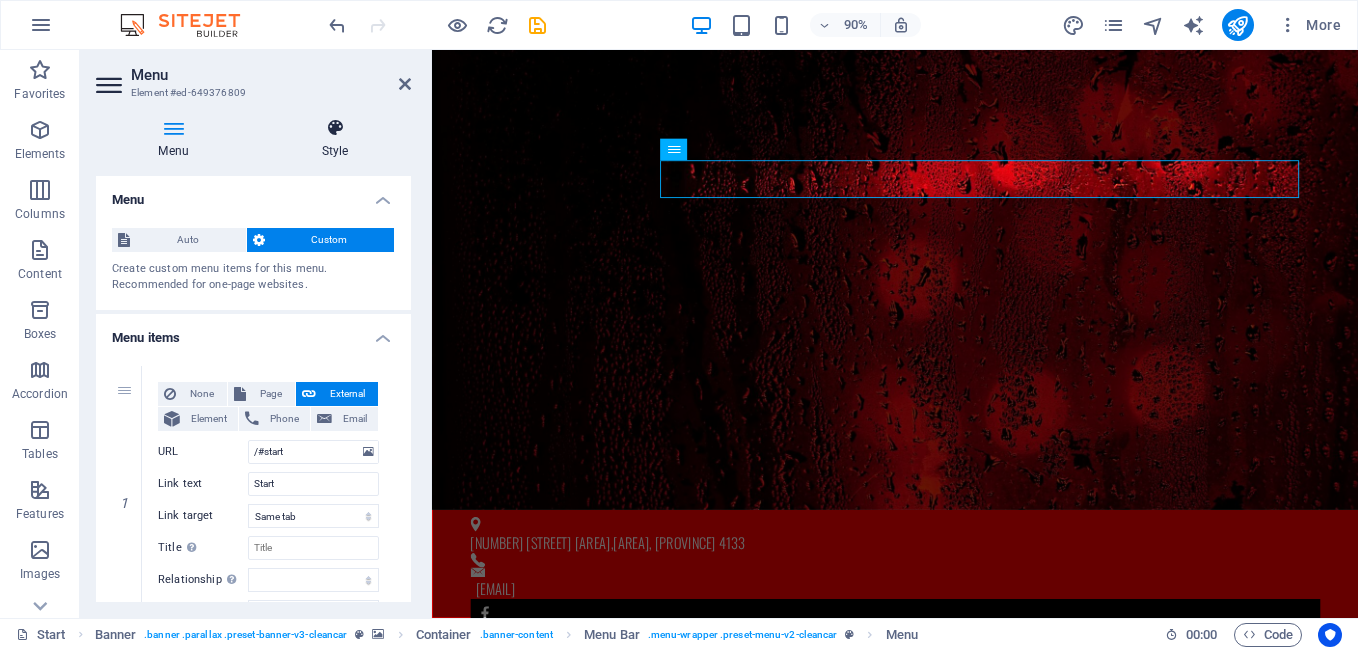 click at bounding box center [335, 128] 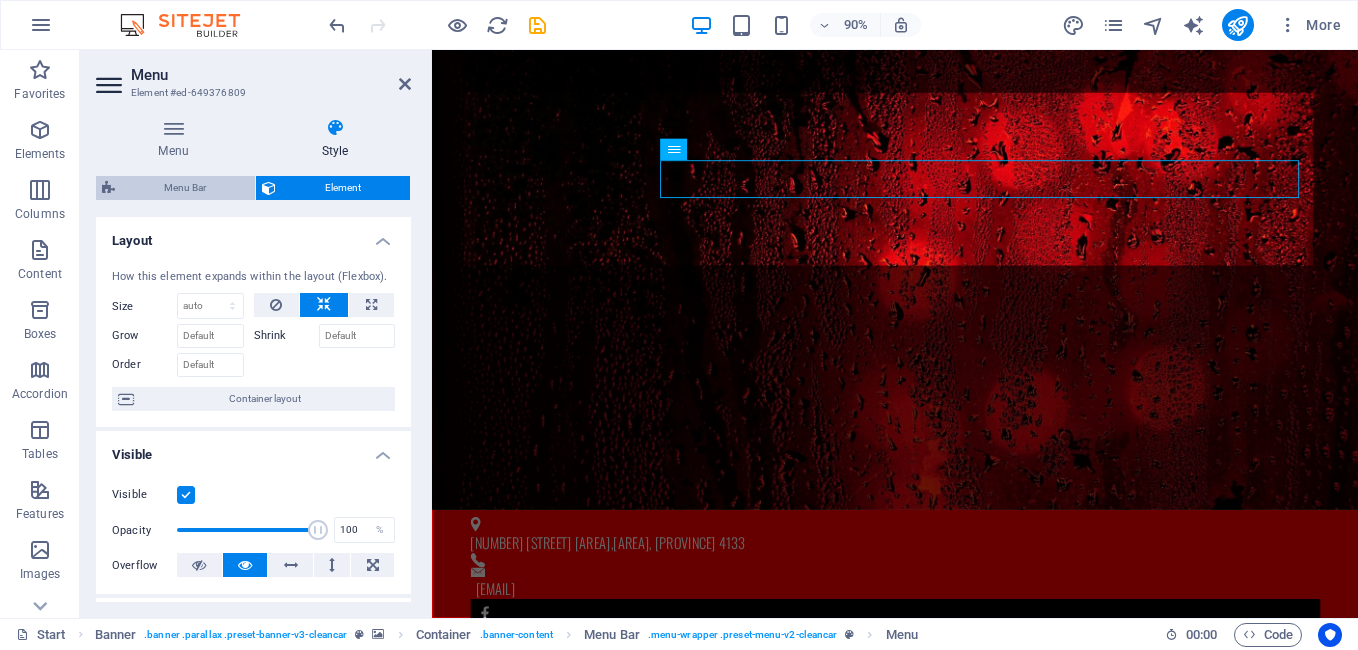 click on "Menu Bar" at bounding box center [185, 188] 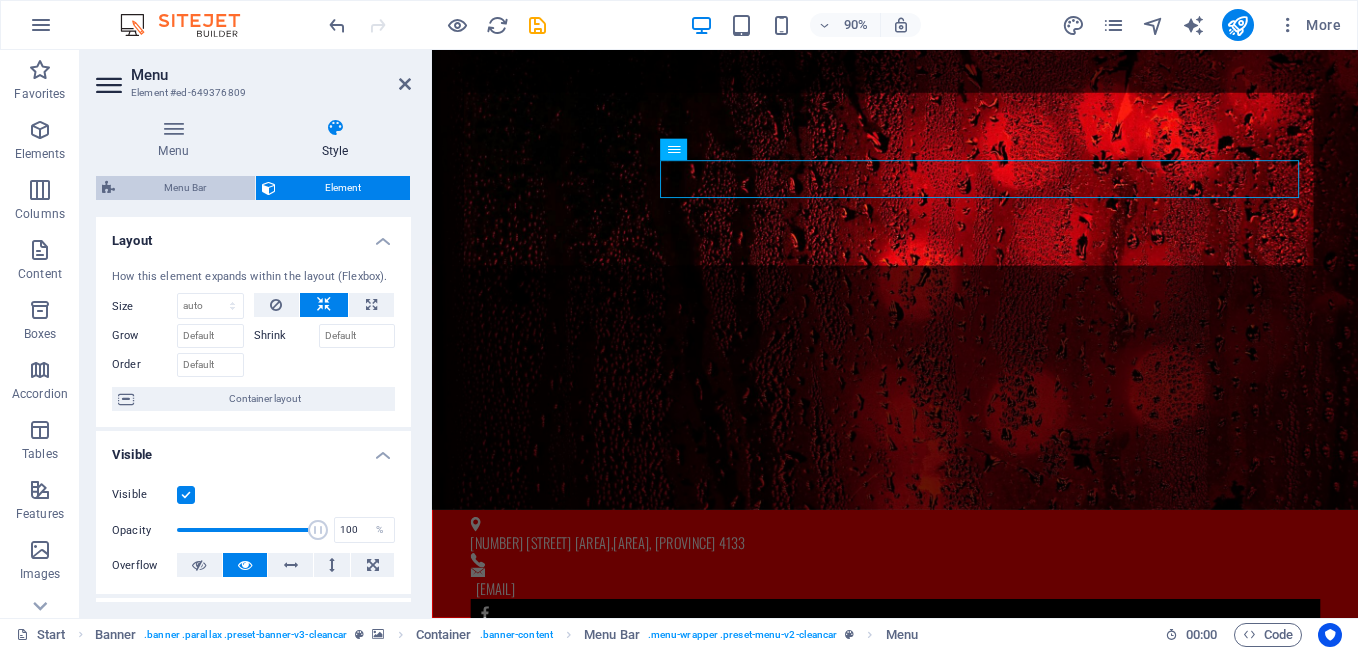 select on "rem" 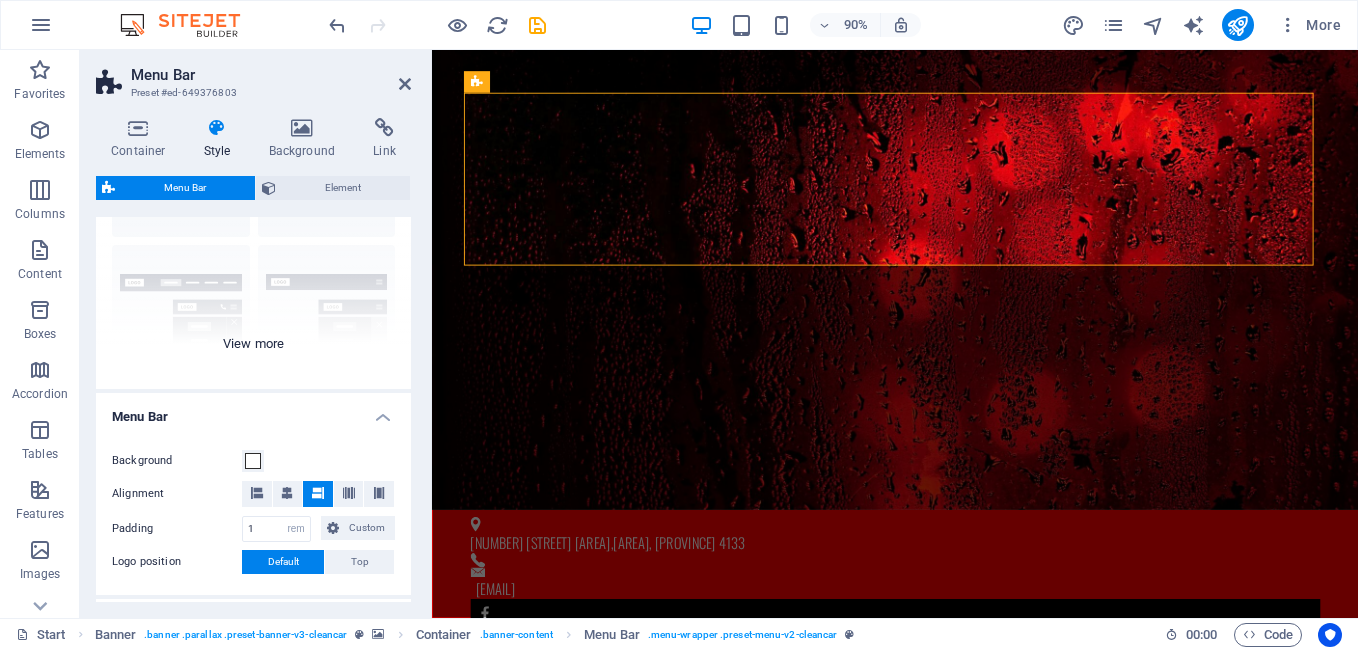 scroll, scrollTop: 175, scrollLeft: 0, axis: vertical 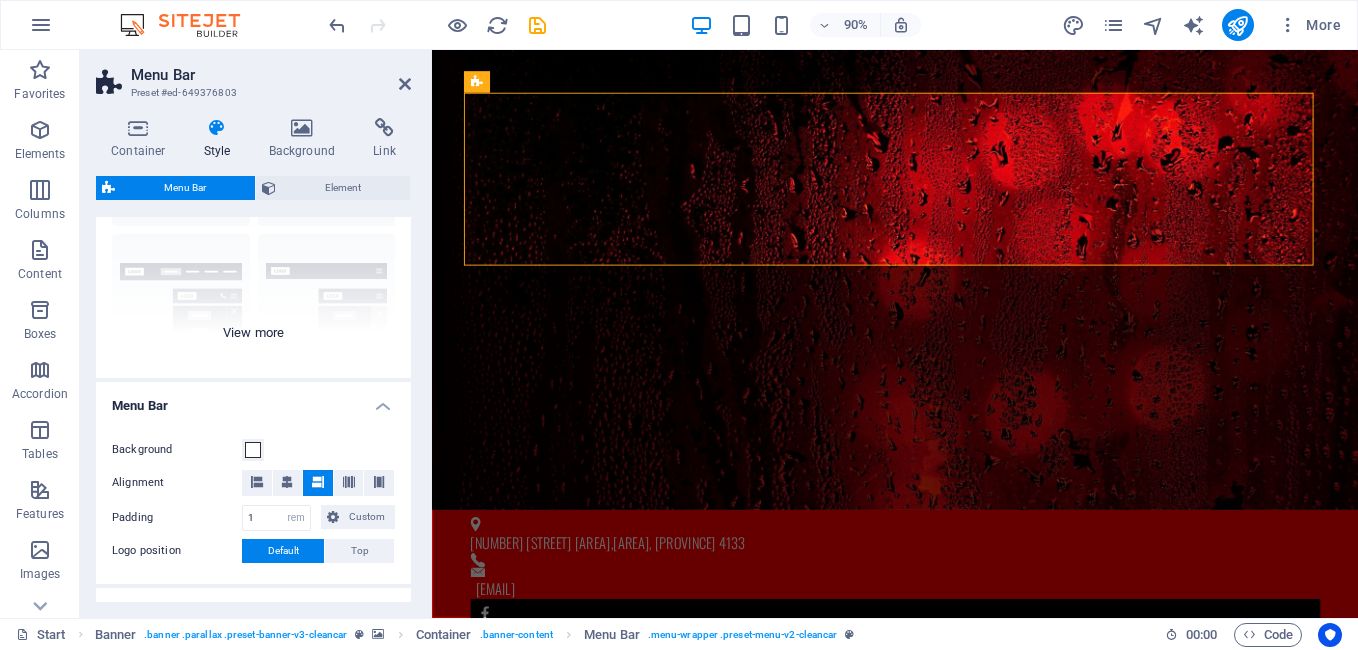 click on "Border Centered Default Fixed Loki Trigger Wide XXL" at bounding box center (253, 228) 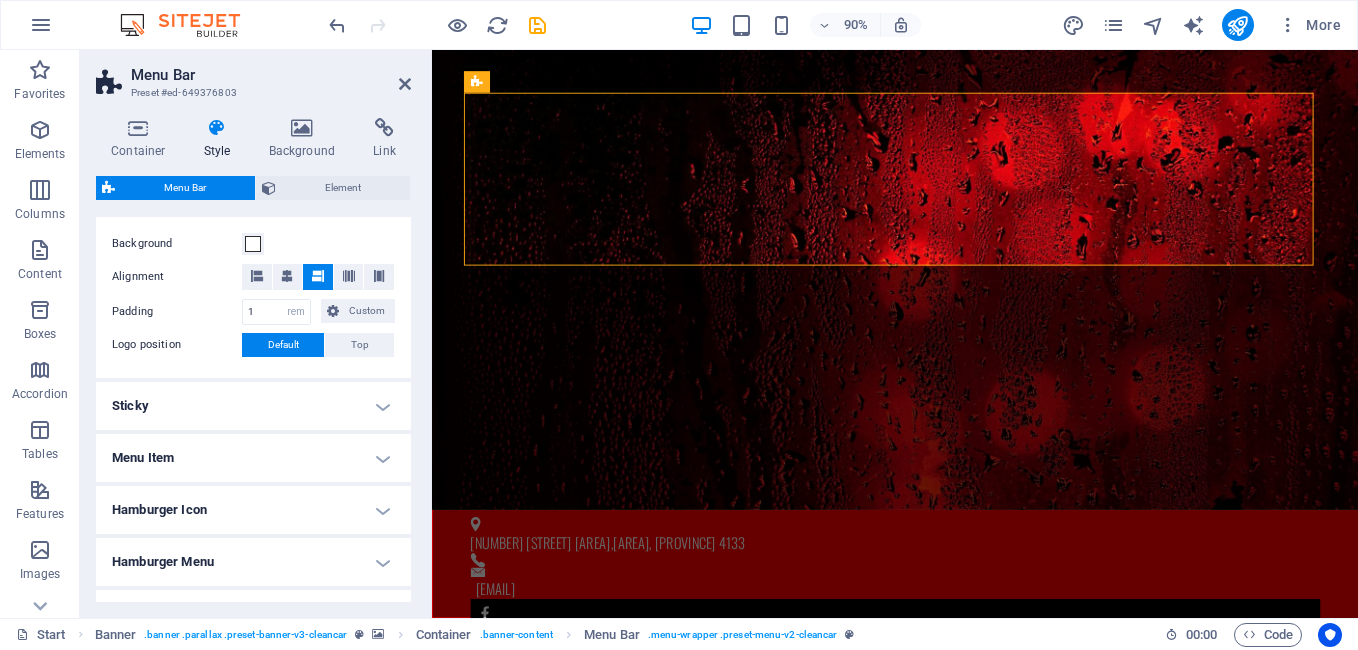 scroll, scrollTop: 664, scrollLeft: 0, axis: vertical 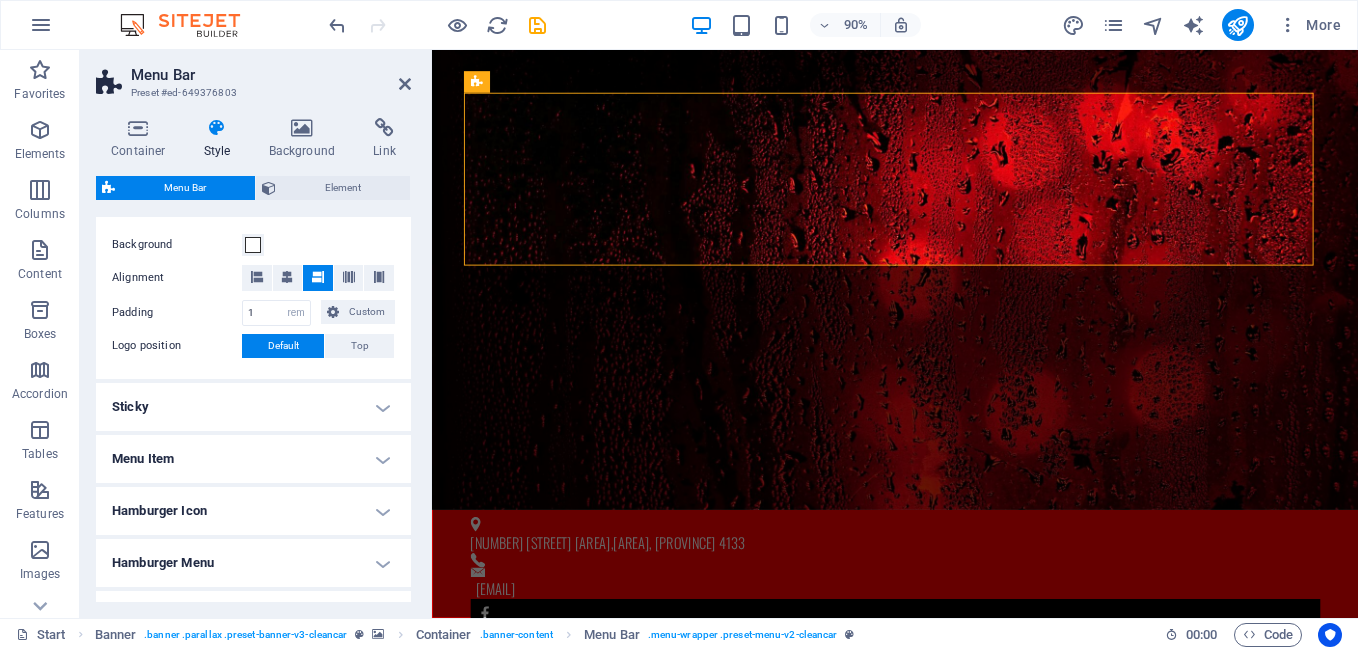 click on "Menu Item" at bounding box center [253, 459] 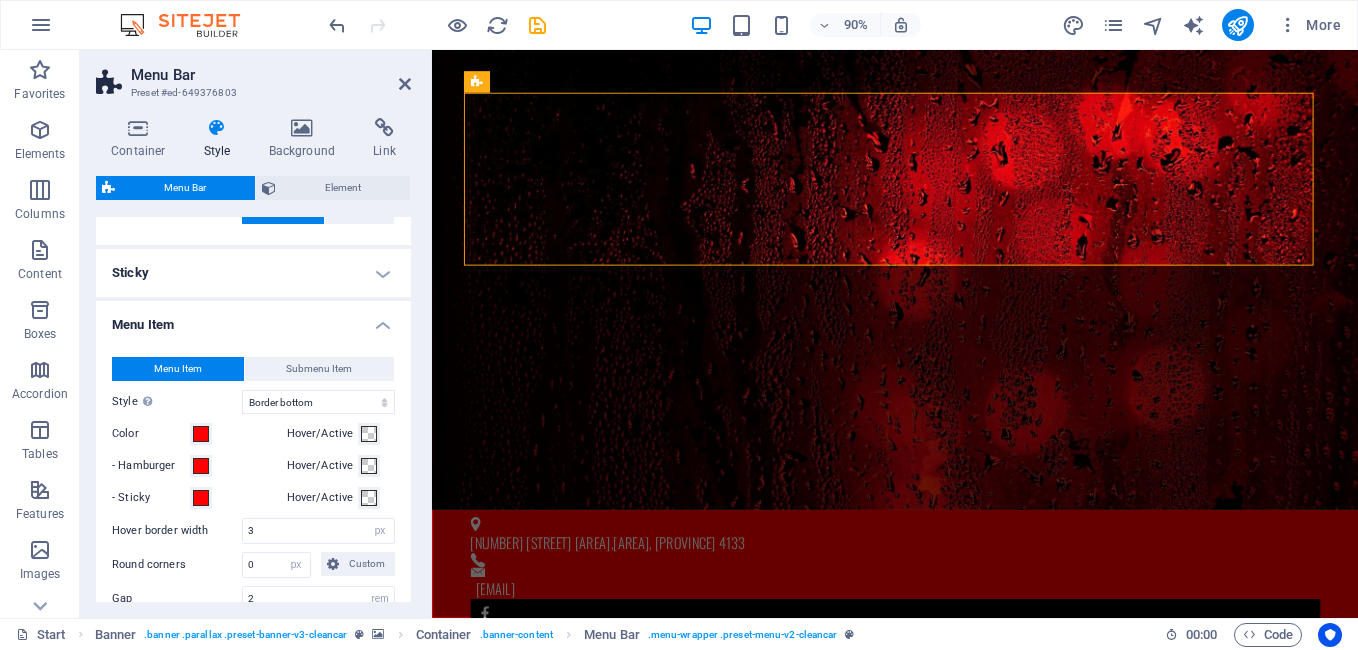 scroll, scrollTop: 812, scrollLeft: 0, axis: vertical 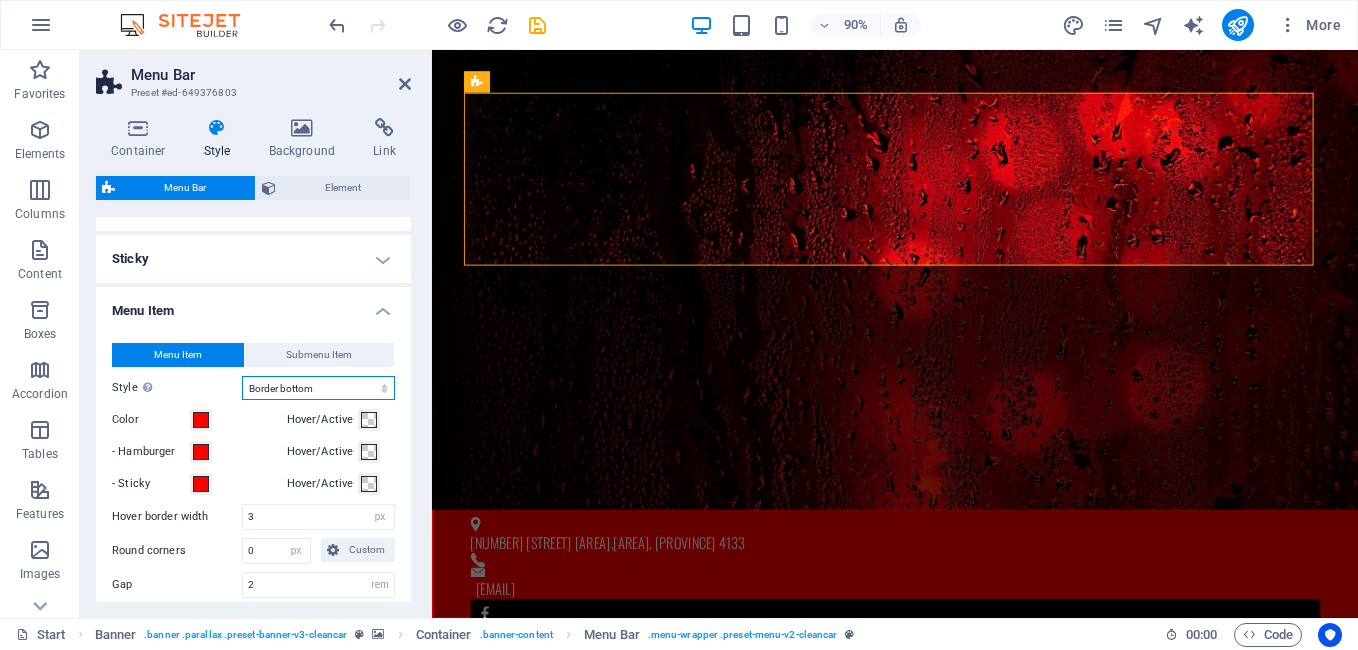 click on "Plain Text color Box: Fade Box: Flip vertical Box: Flip horizontal Box: Slide down Box: Slide up Box: Slide right Box: Slide left Box: Zoom effect Border Border top & bottom Border left & right Border top Border bottom" at bounding box center [318, 388] 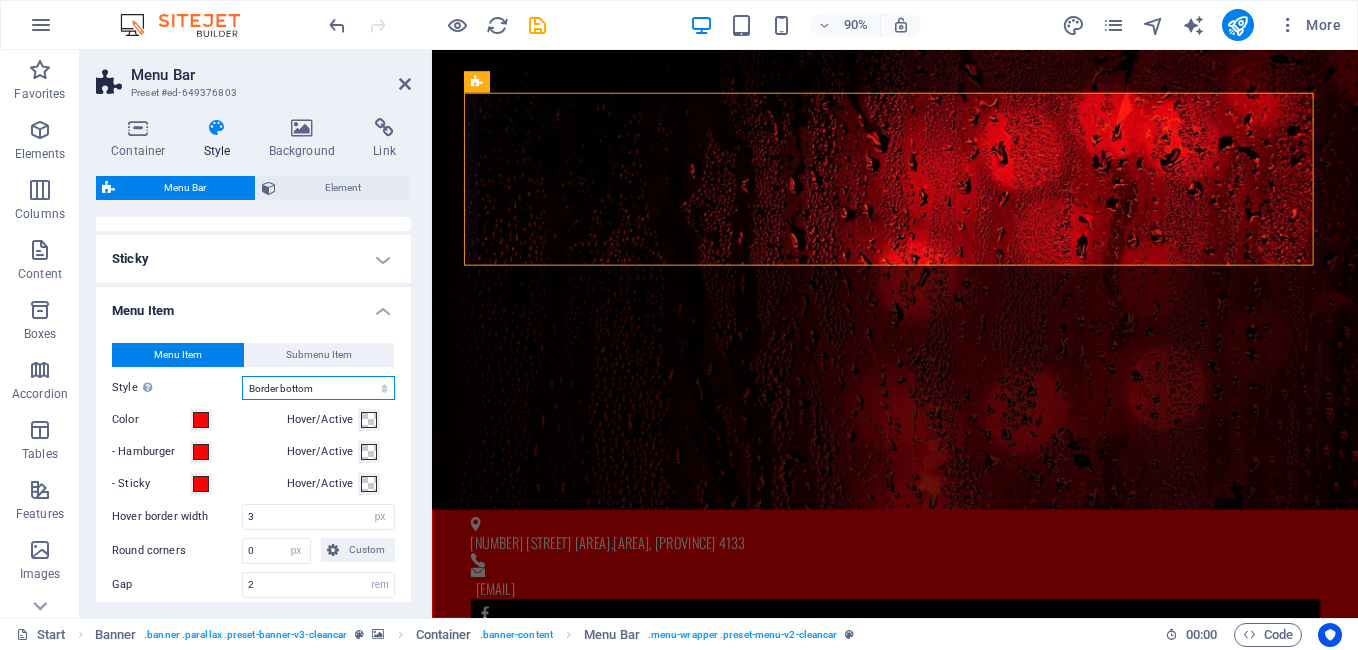 select on "hover_box_zoom" 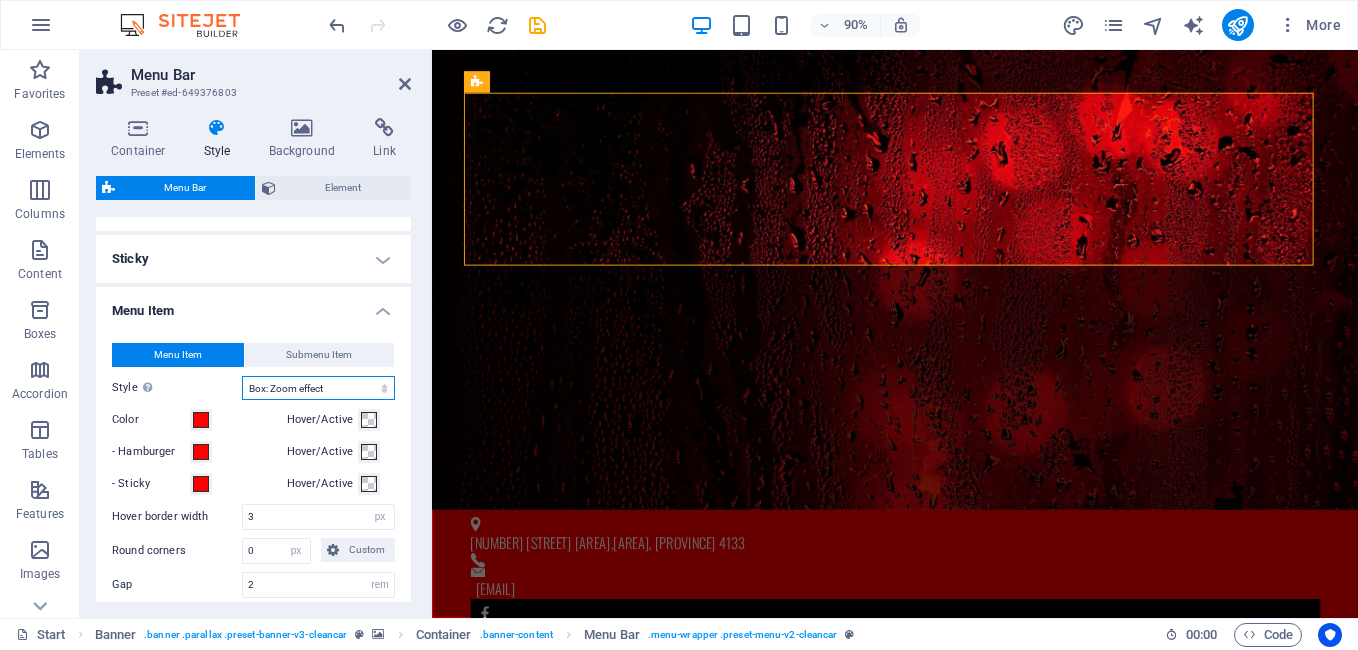 click on "Plain Text color Box: Fade Box: Flip vertical Box: Flip horizontal Box: Slide down Box: Slide up Box: Slide right Box: Slide left Box: Zoom effect Border Border top & bottom Border left & right Border top Border bottom" at bounding box center [318, 388] 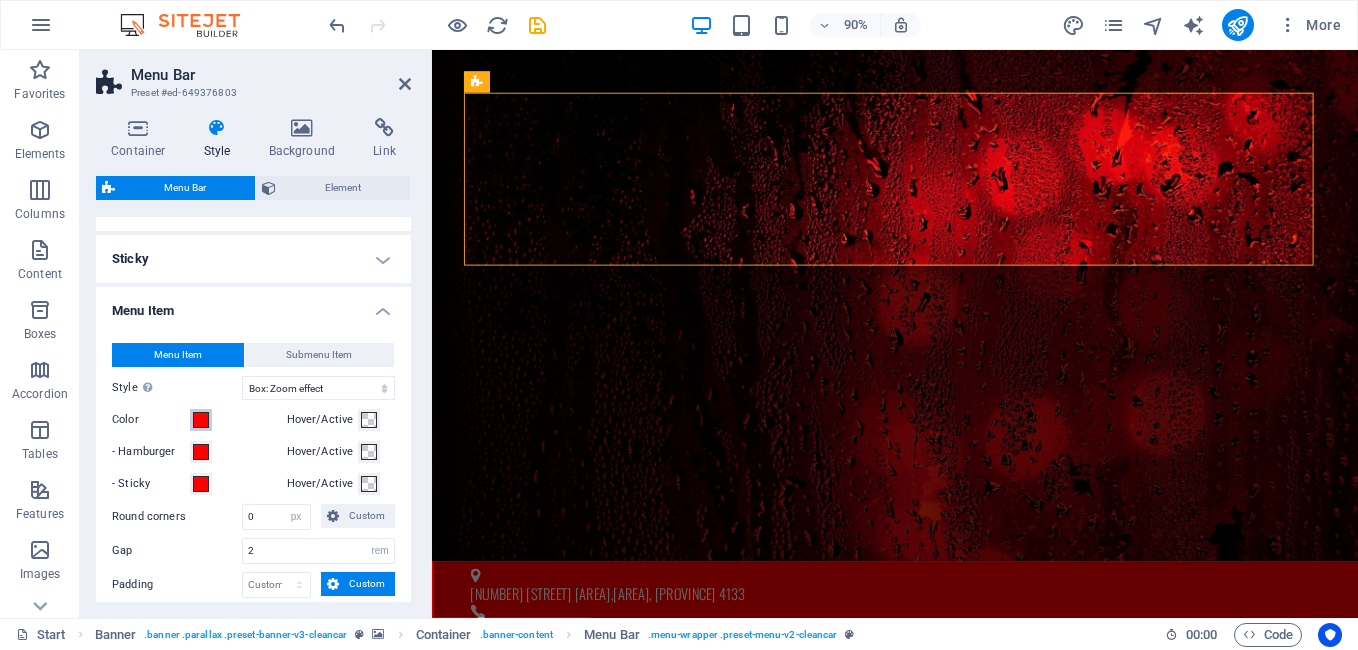 click at bounding box center [201, 420] 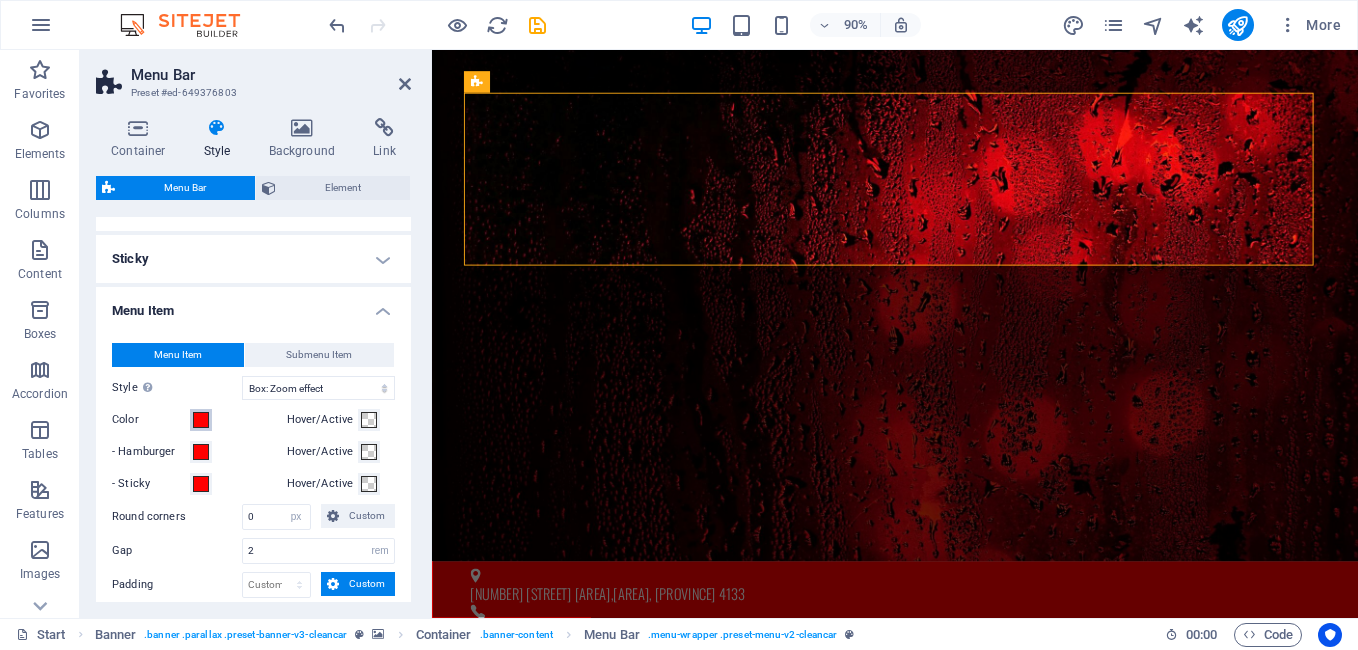 select 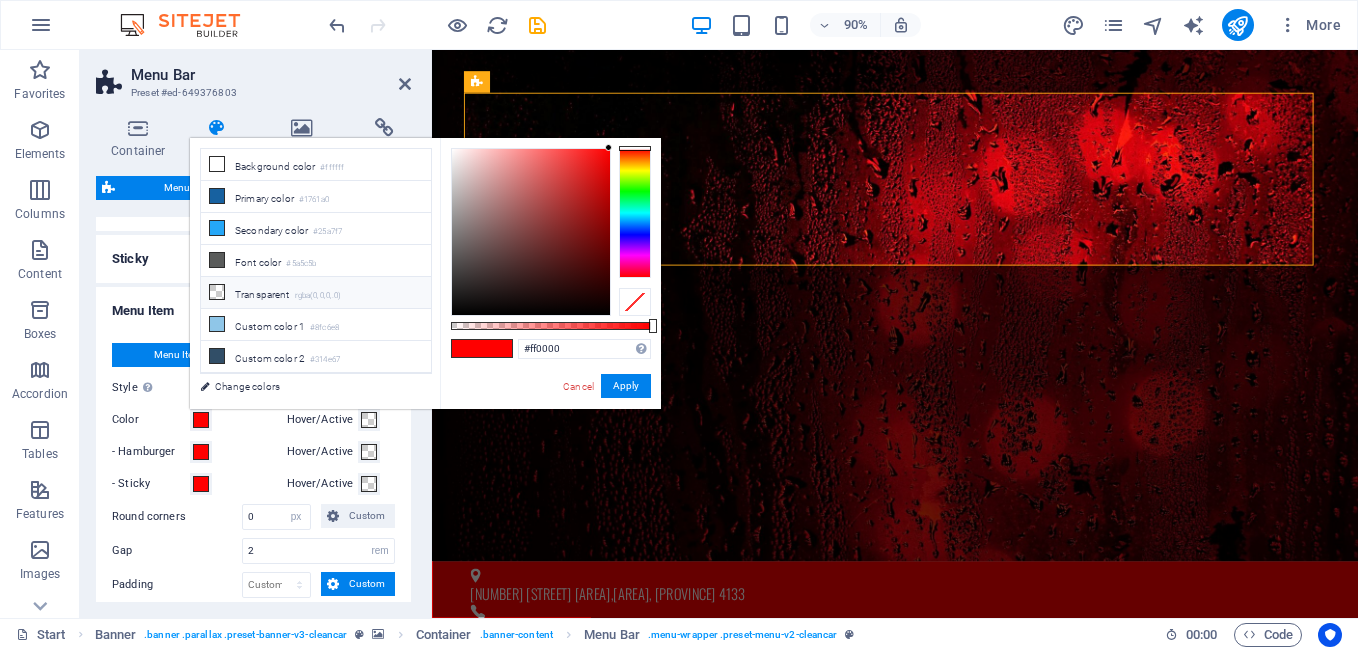 click at bounding box center [217, 292] 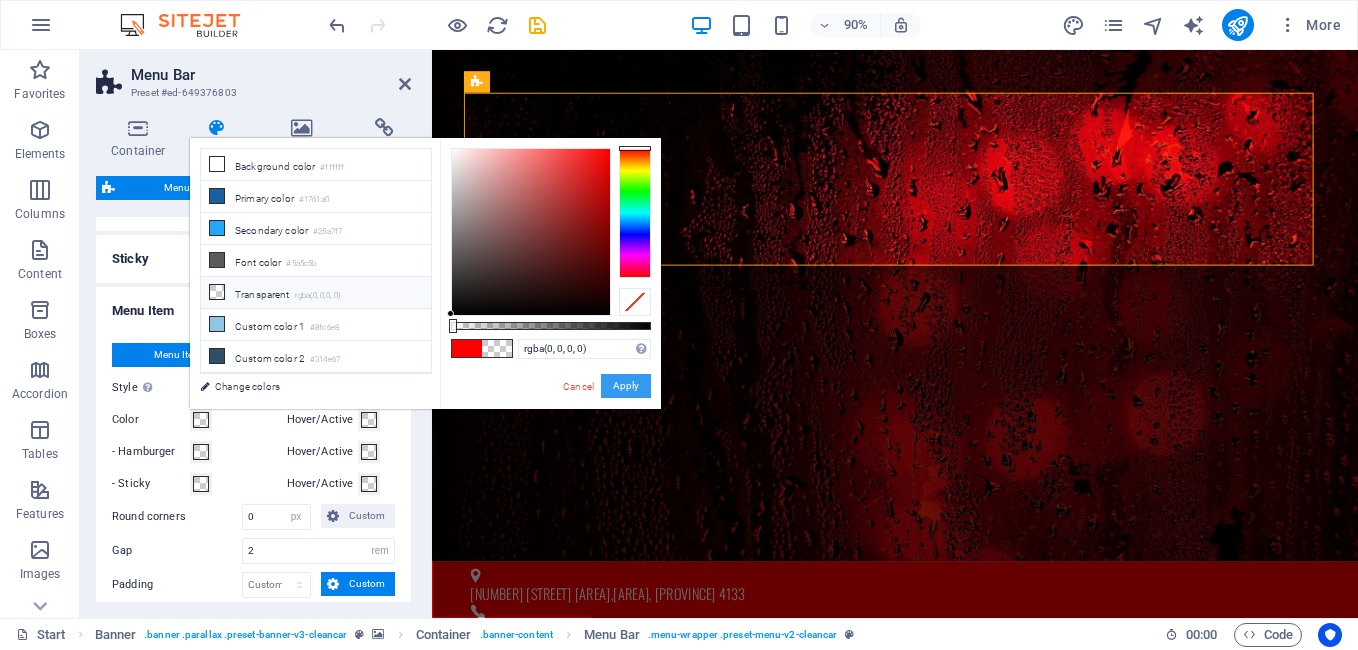 click on "Apply" at bounding box center [626, 386] 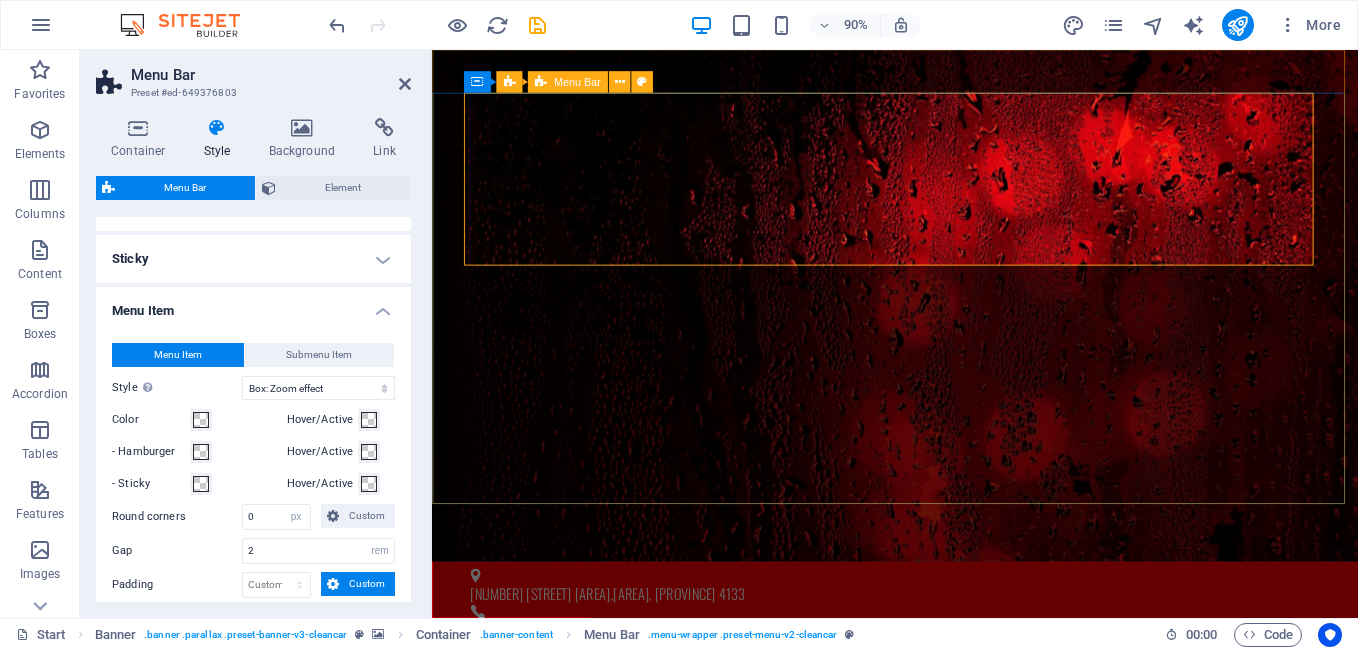 scroll, scrollTop: 1, scrollLeft: 0, axis: vertical 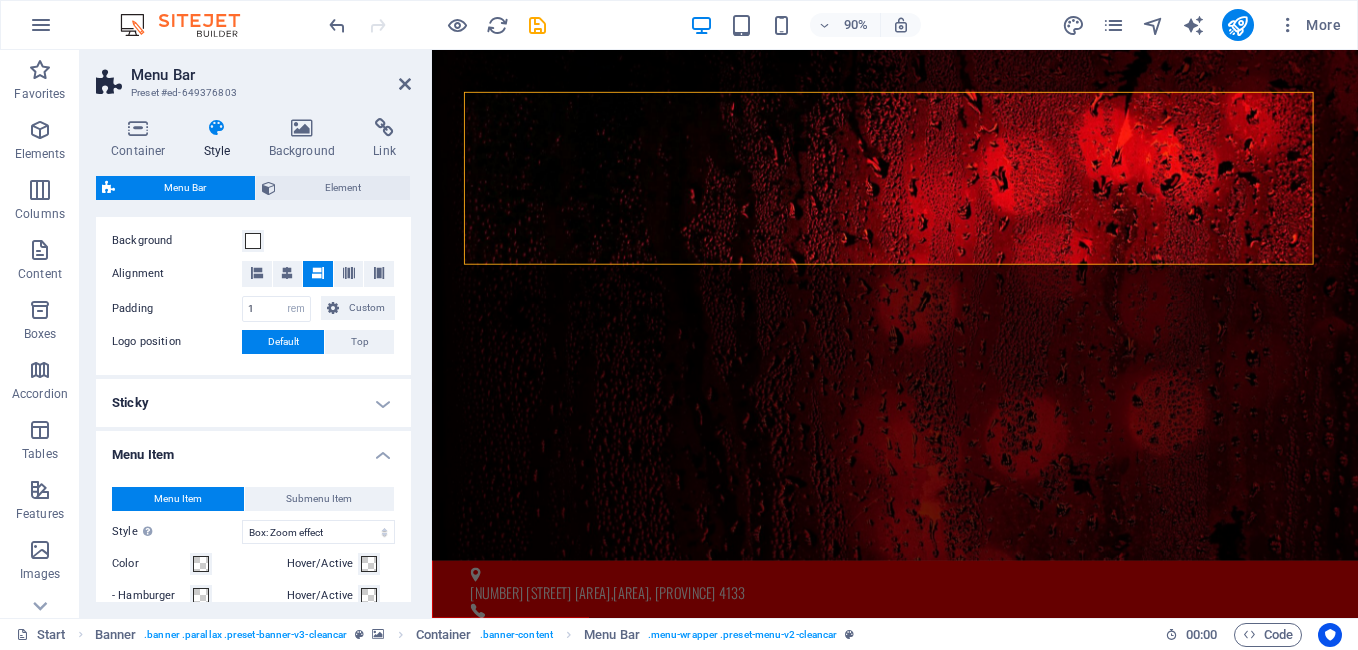 select 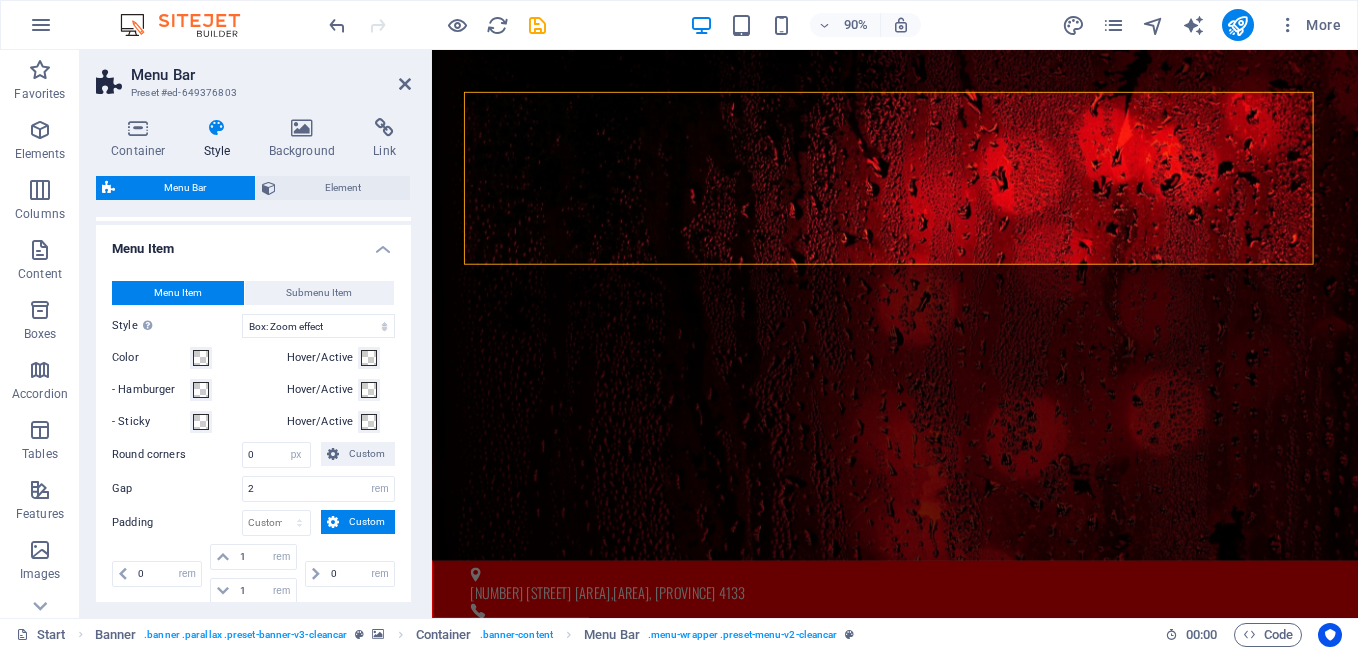 scroll, scrollTop: 875, scrollLeft: 0, axis: vertical 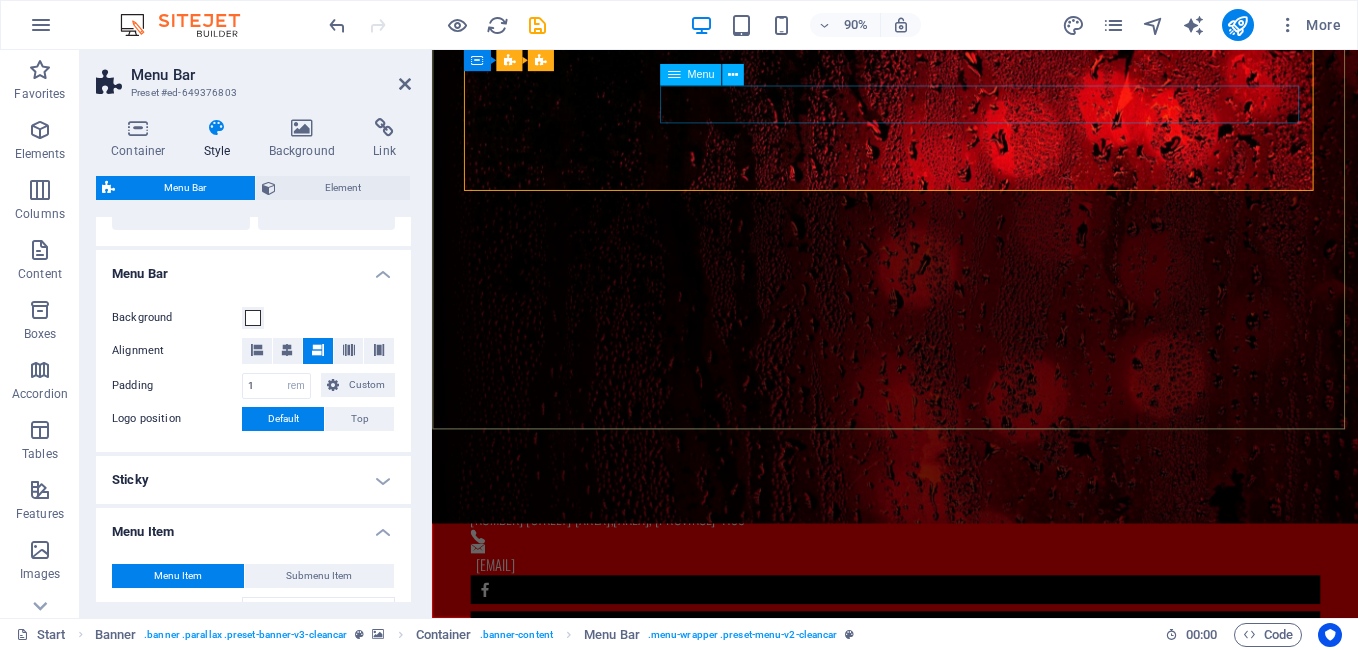 click on "Start About us Services Pricing Locations Contact Shop" at bounding box center [947, 951] 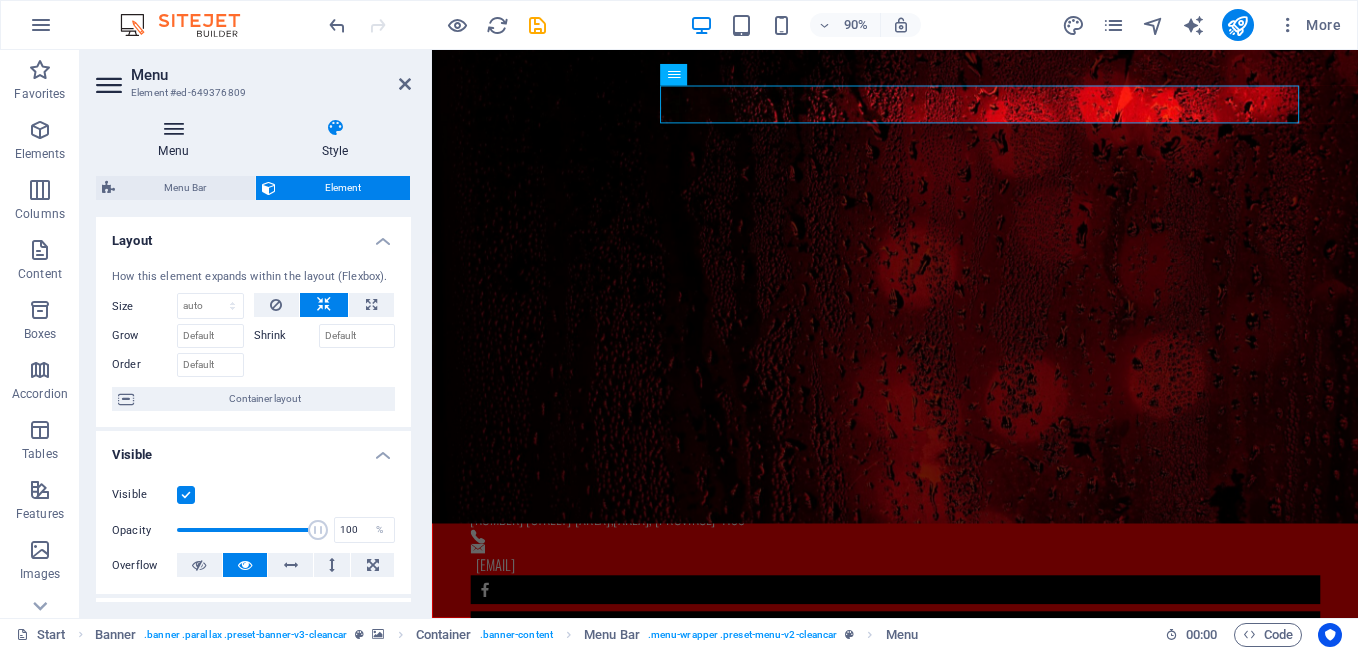 click at bounding box center [173, 128] 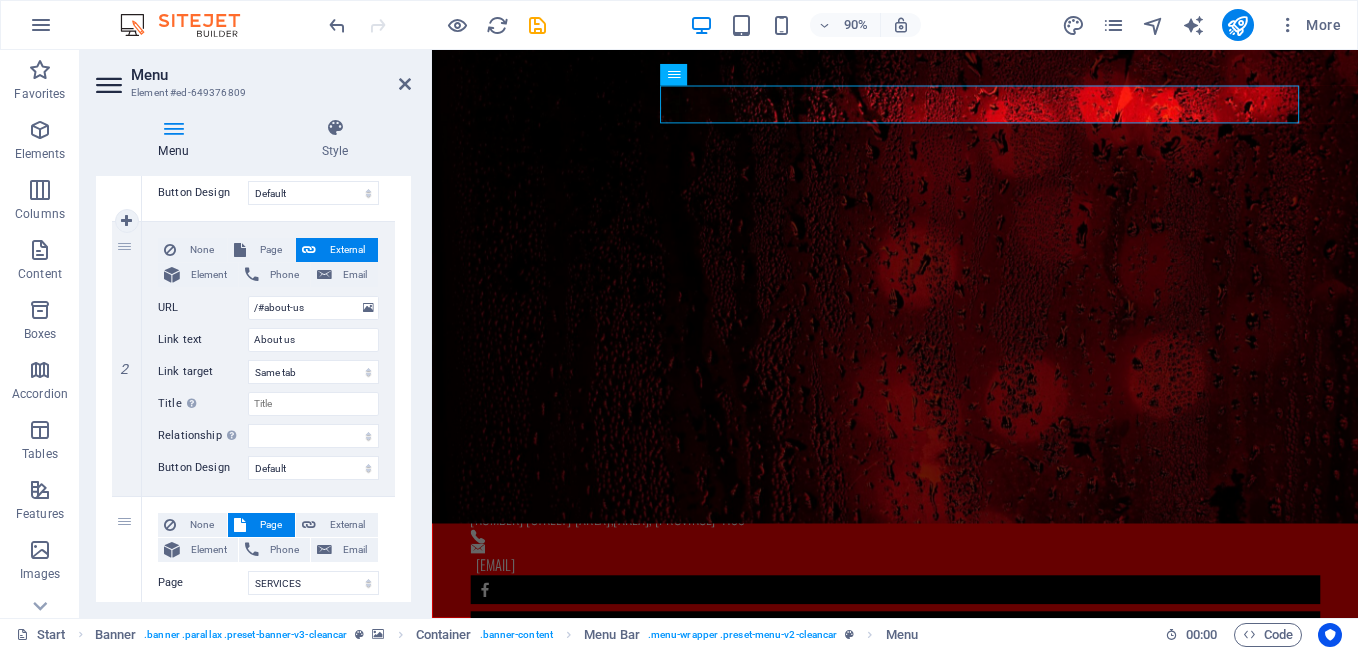 scroll, scrollTop: 0, scrollLeft: 0, axis: both 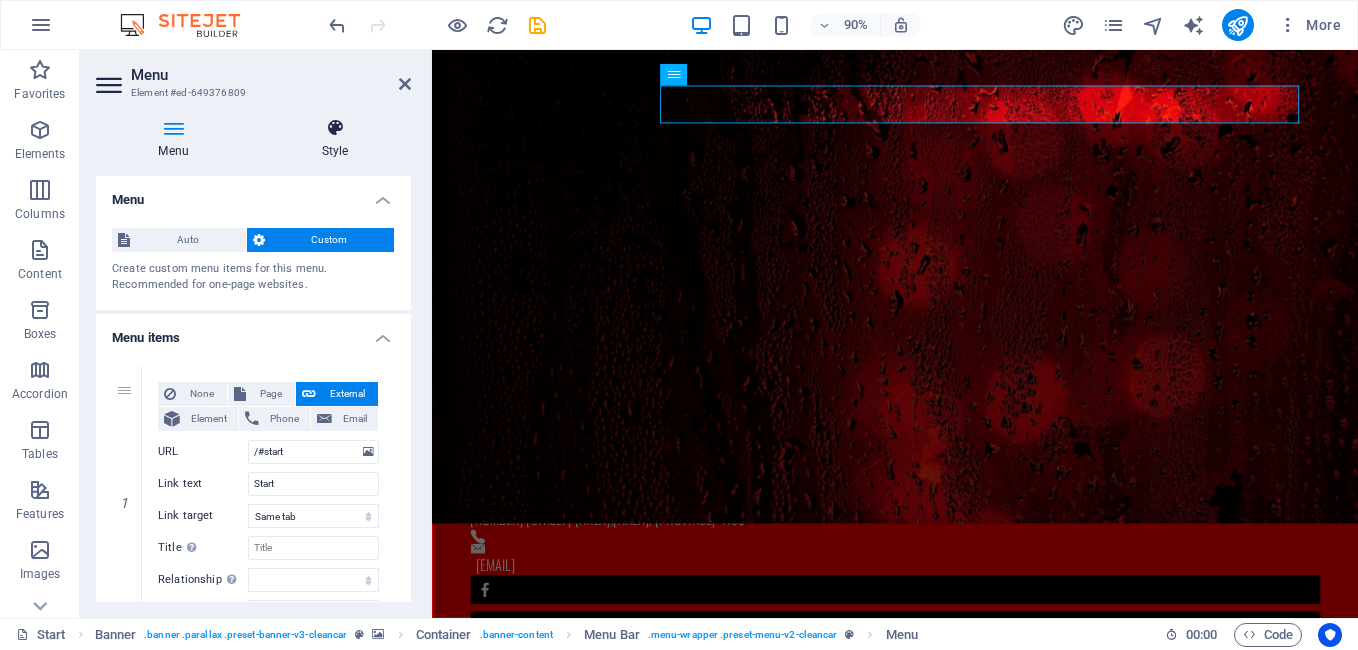 click at bounding box center (335, 128) 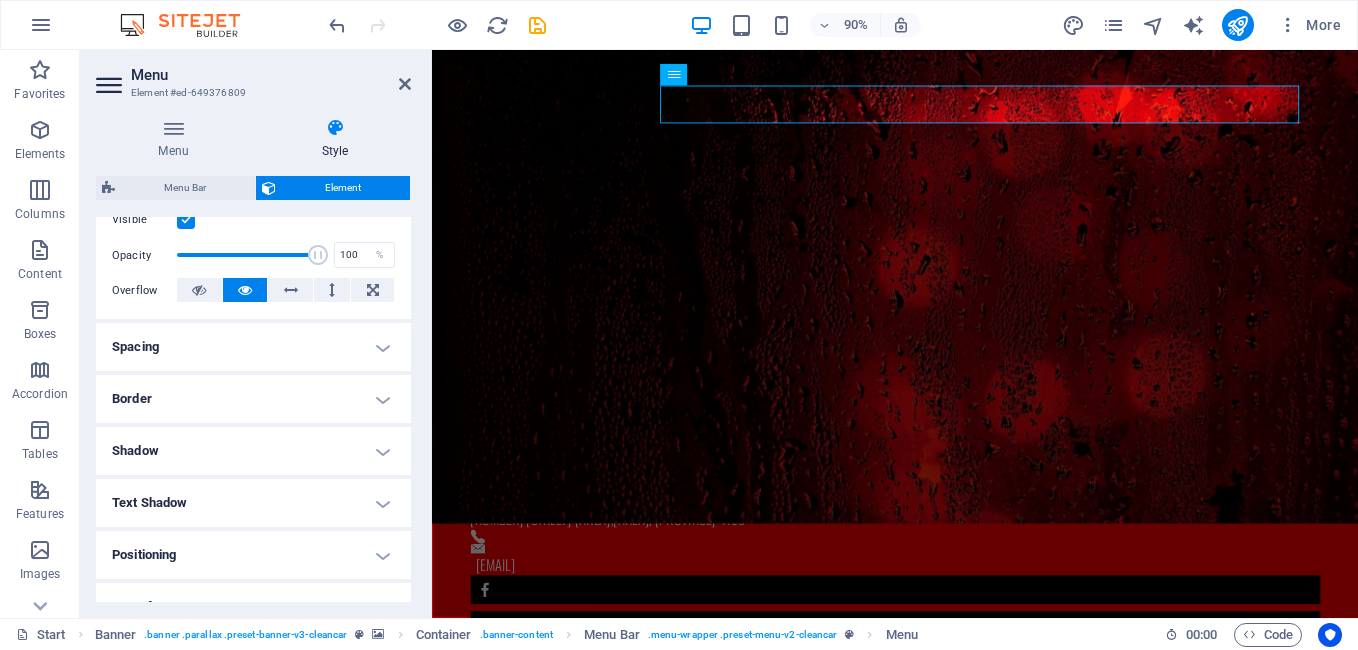 scroll, scrollTop: 274, scrollLeft: 0, axis: vertical 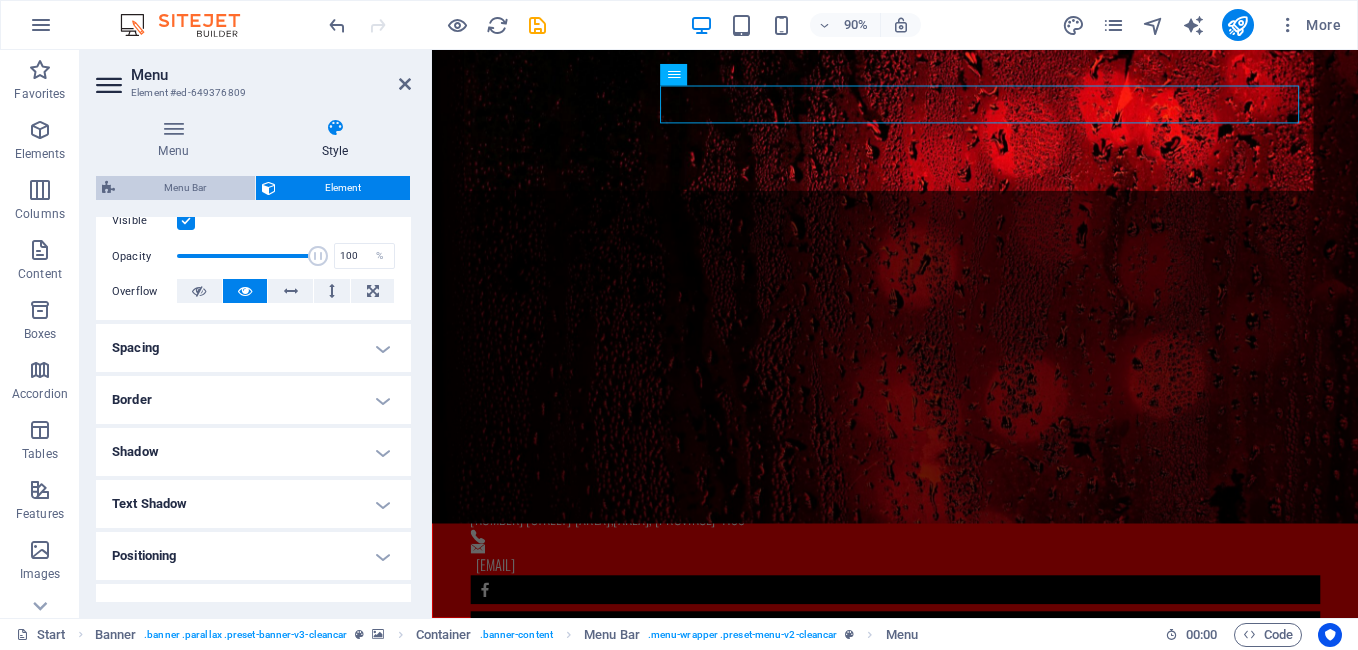 click on "Menu Bar" at bounding box center [185, 188] 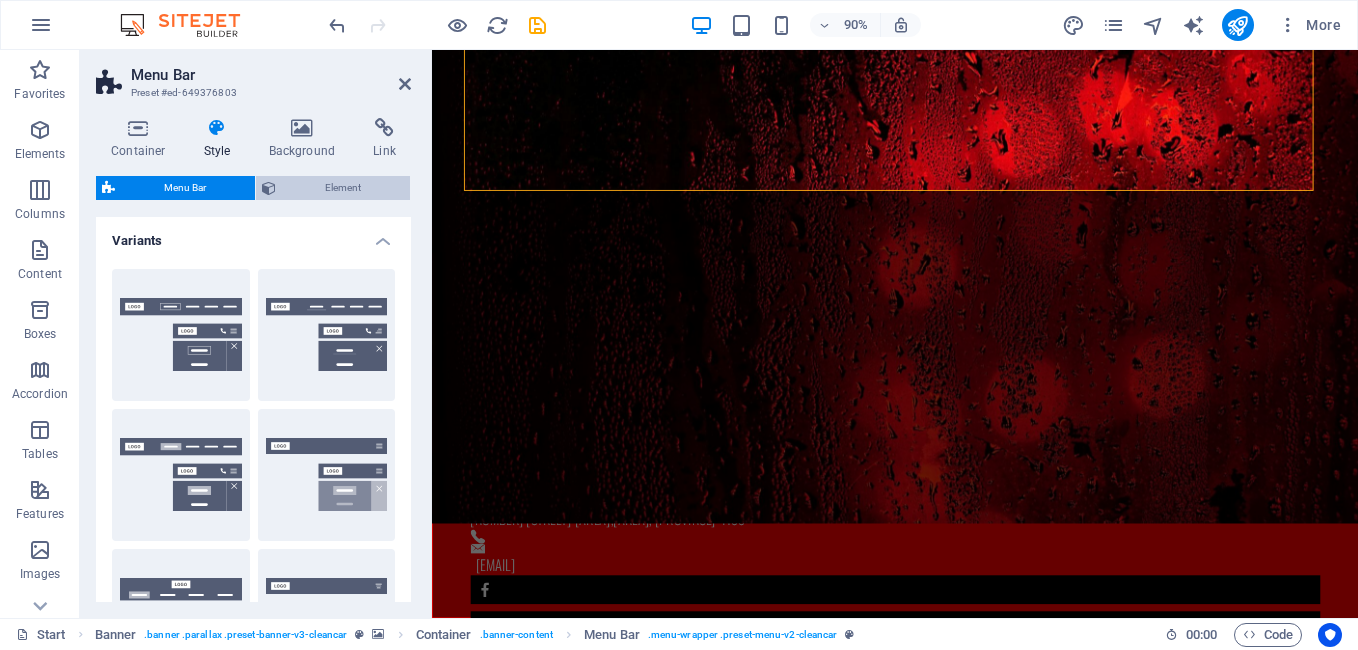 click on "Element" at bounding box center (343, 188) 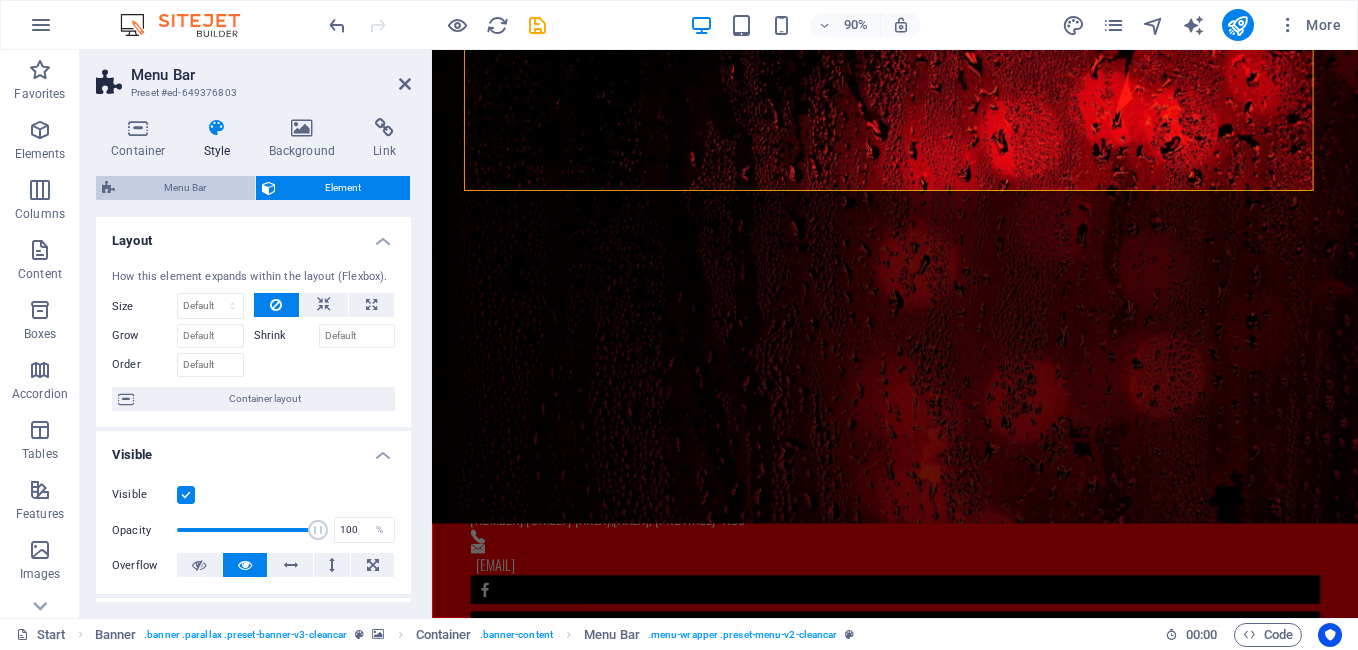 click on "Menu Bar" at bounding box center (185, 188) 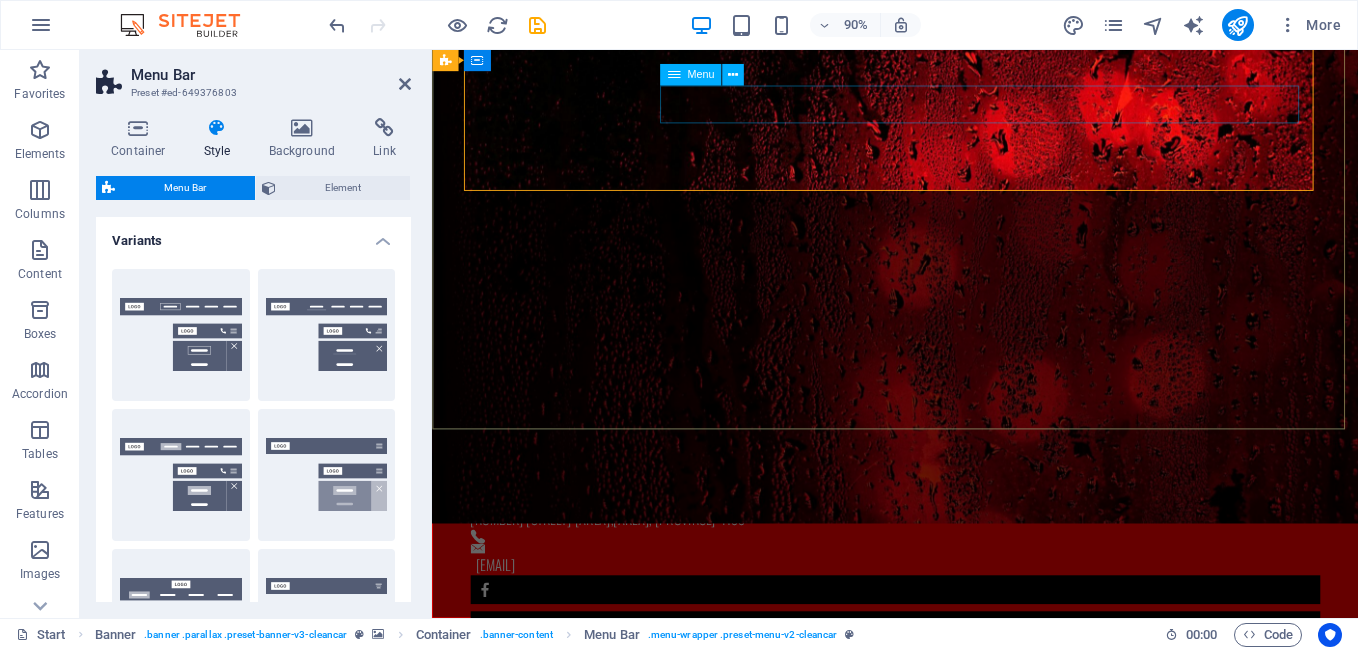 click on "Start About us Services Pricing Locations Contact Shop" at bounding box center [947, 951] 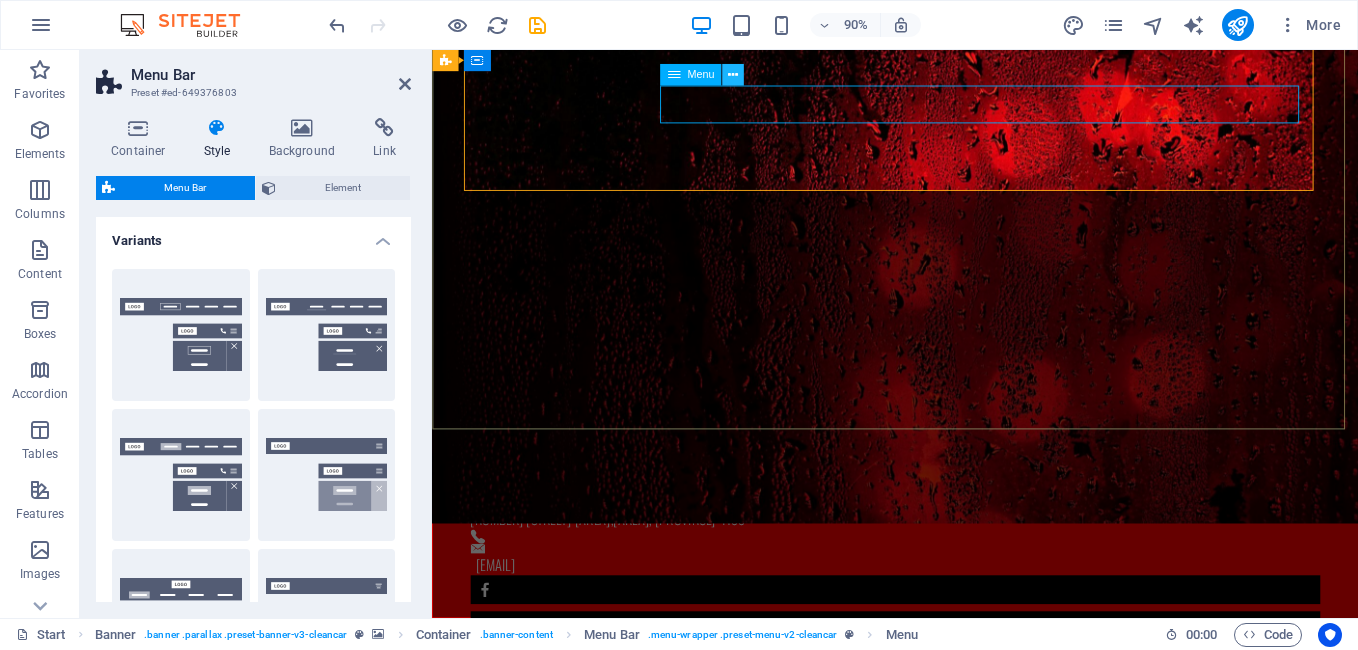 click at bounding box center [733, 75] 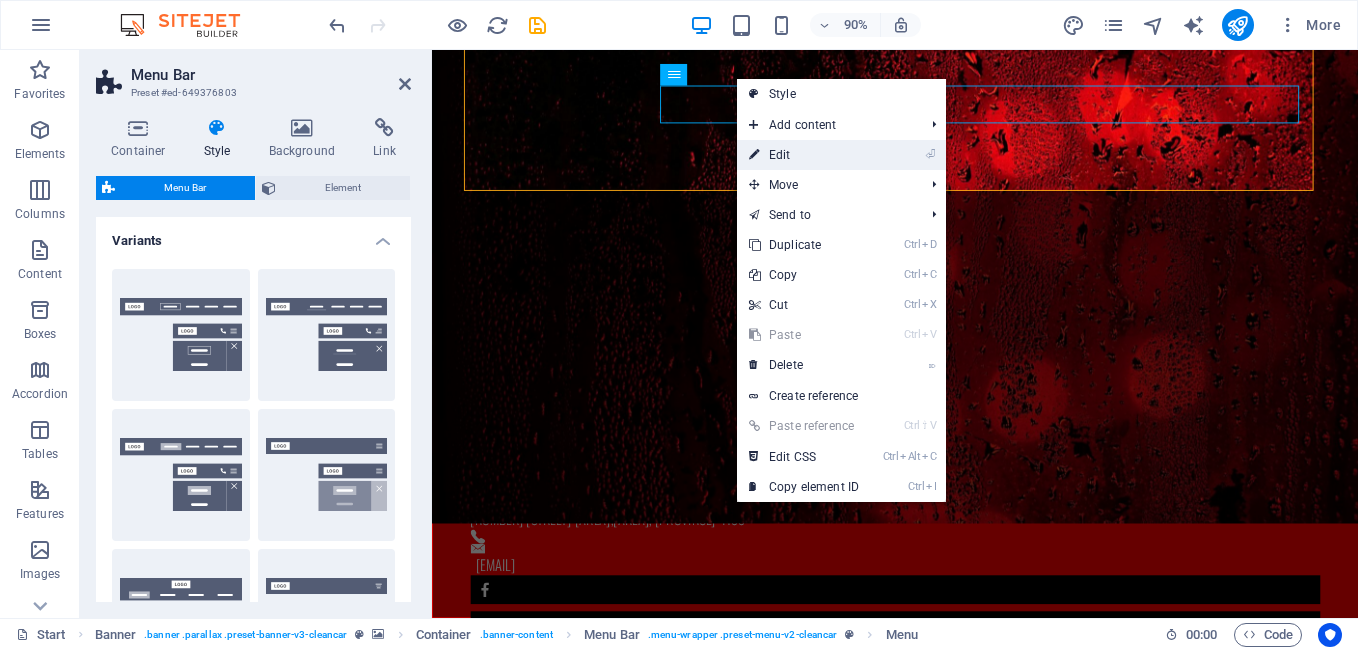 click on "⏎  Edit" at bounding box center (804, 155) 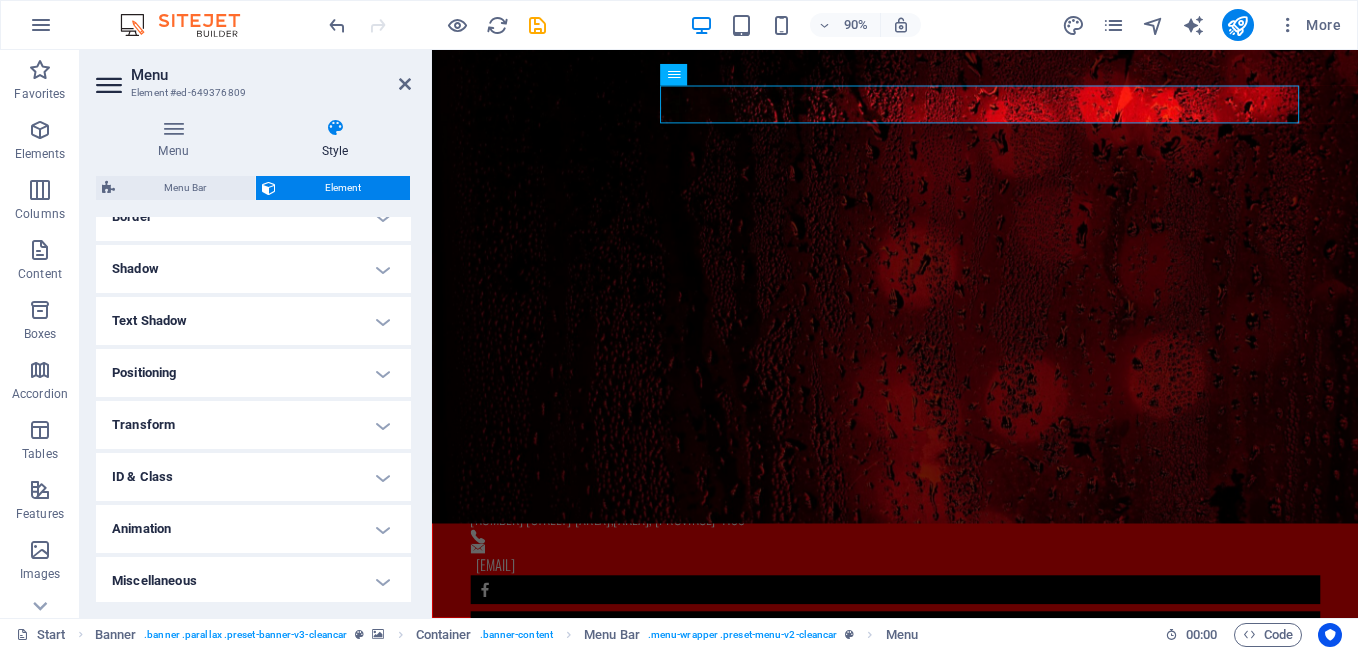 scroll, scrollTop: 460, scrollLeft: 0, axis: vertical 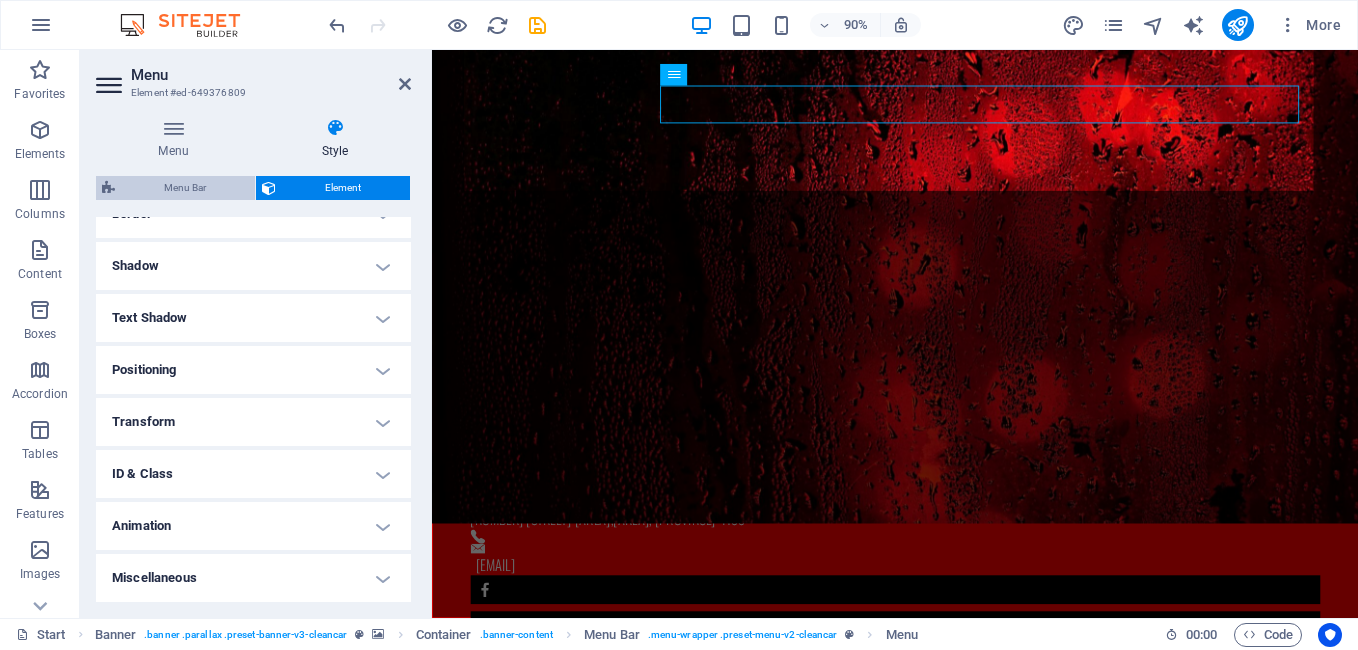 click on "Menu Bar" at bounding box center (185, 188) 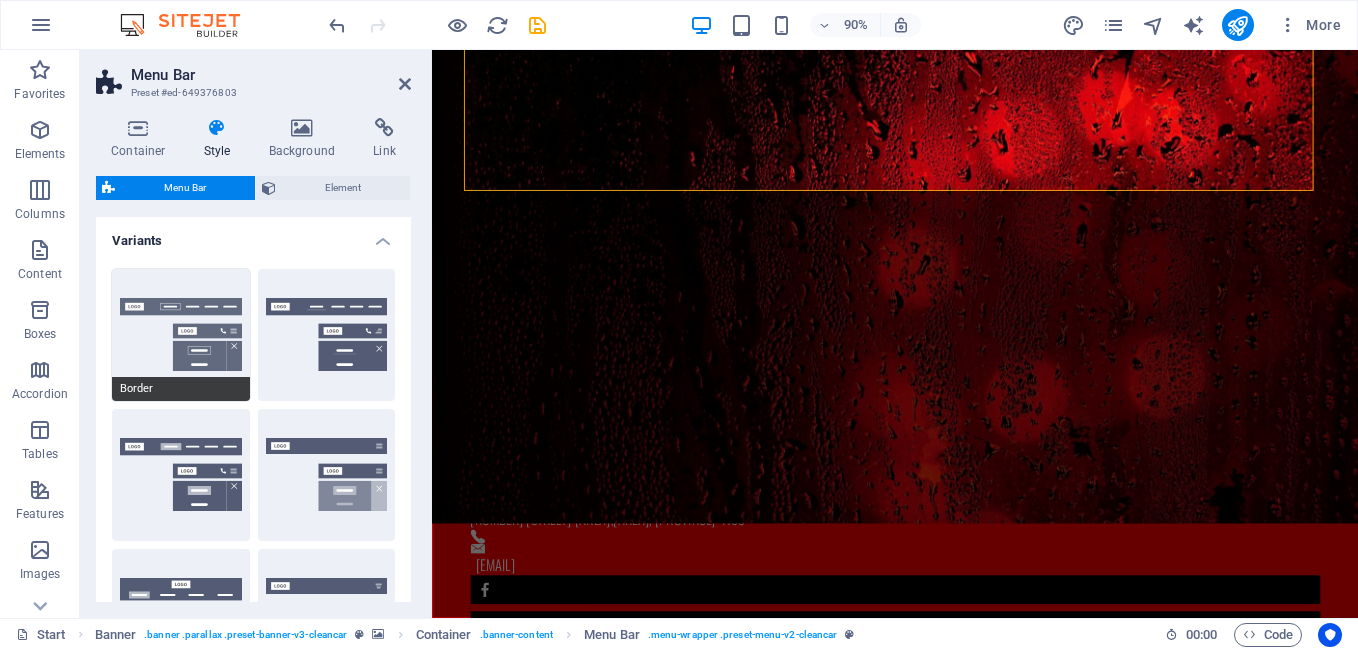 click on "Border" at bounding box center [181, 335] 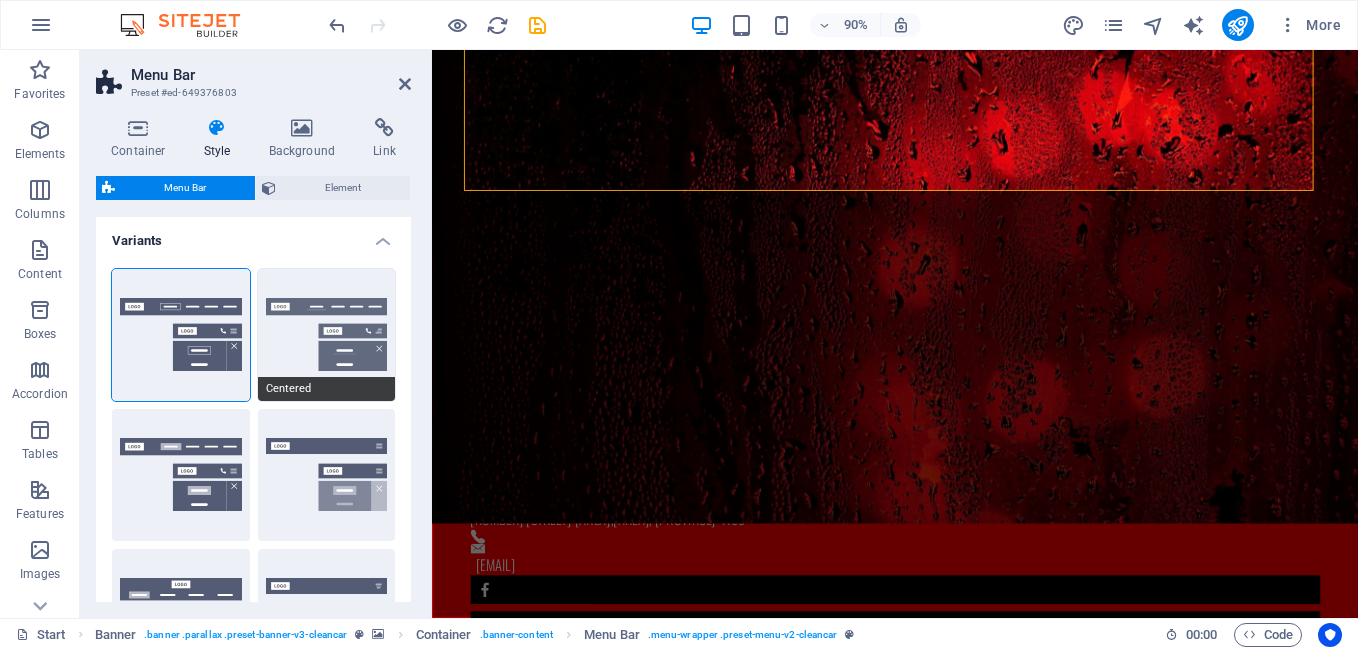 click on "Centered" at bounding box center [327, 335] 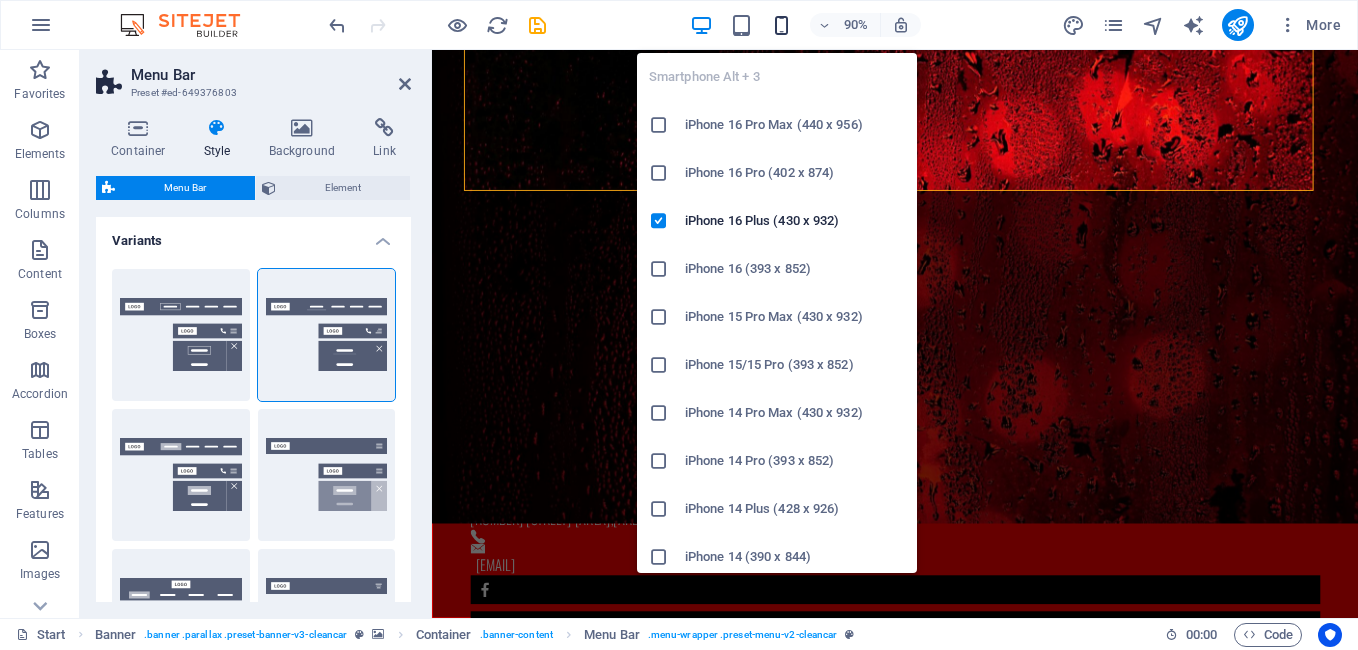 click at bounding box center (781, 25) 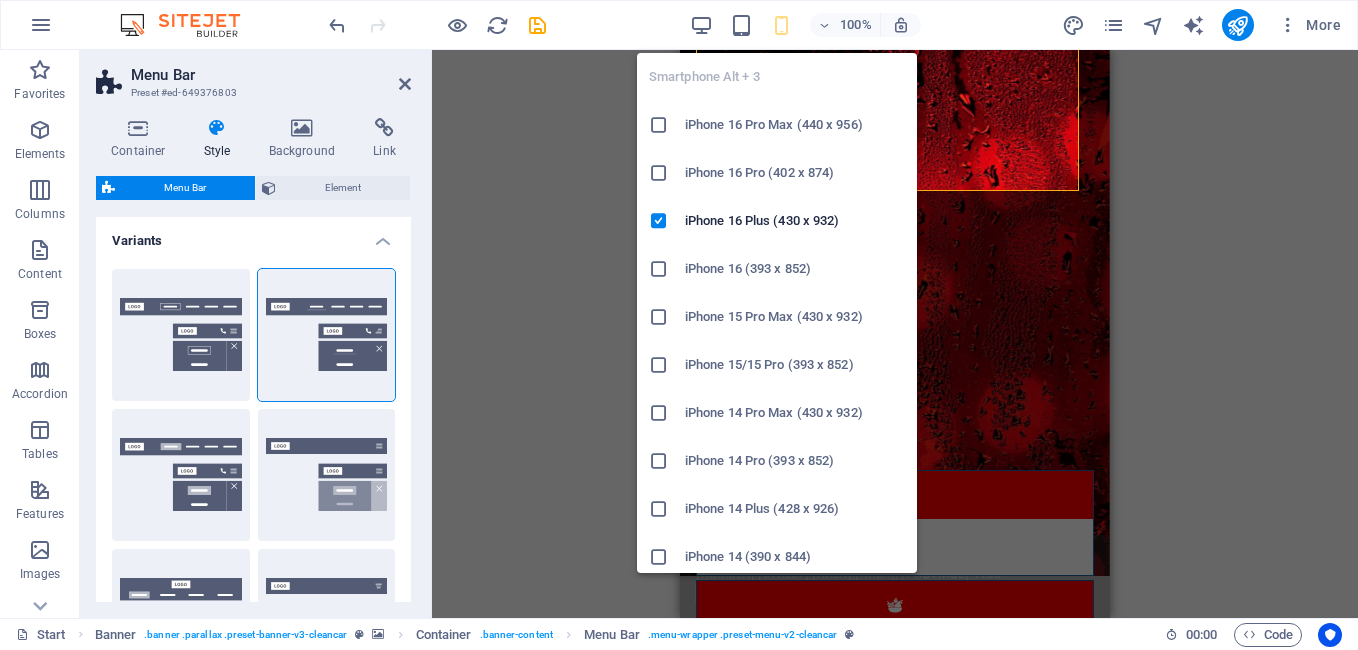 select on "300" 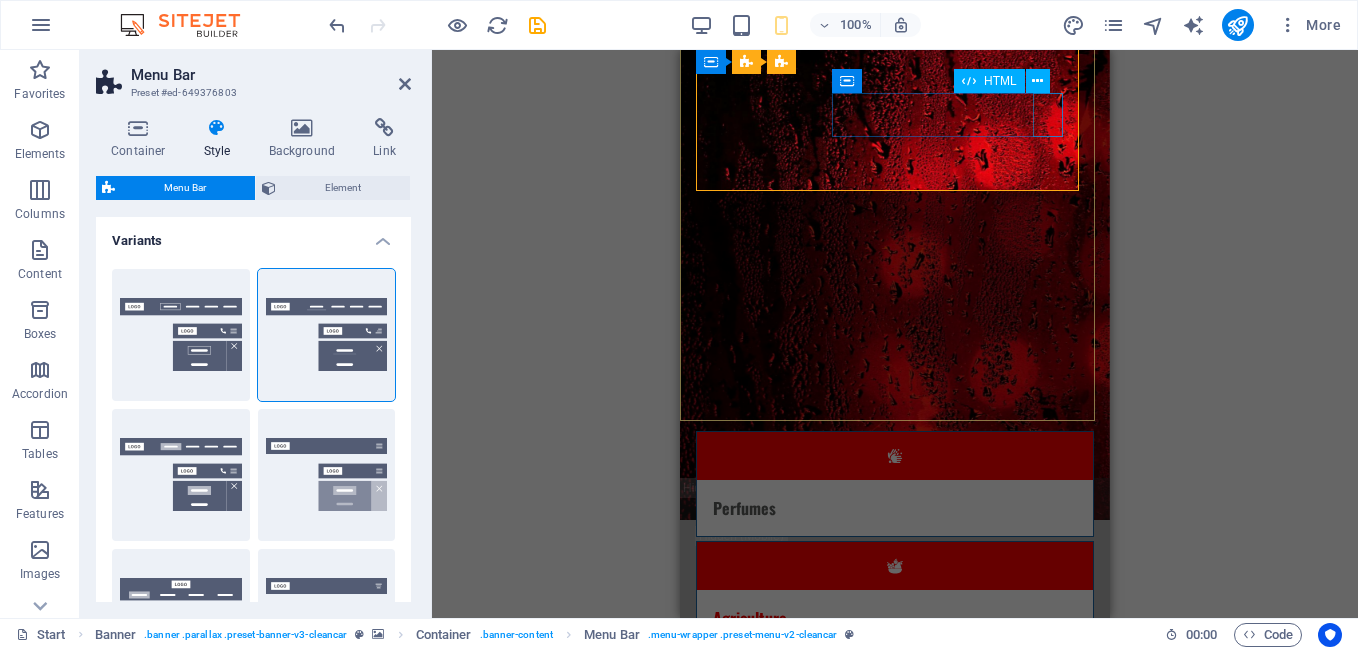 click at bounding box center [895, 879] 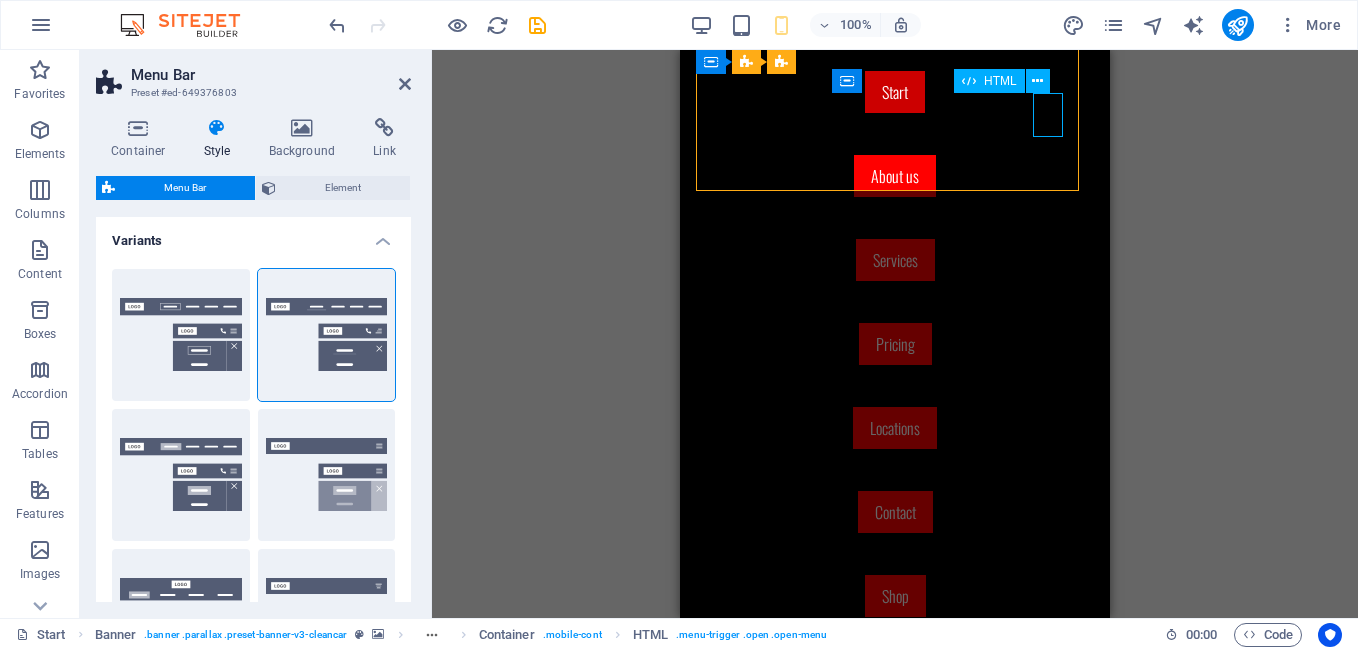click at bounding box center [895, 879] 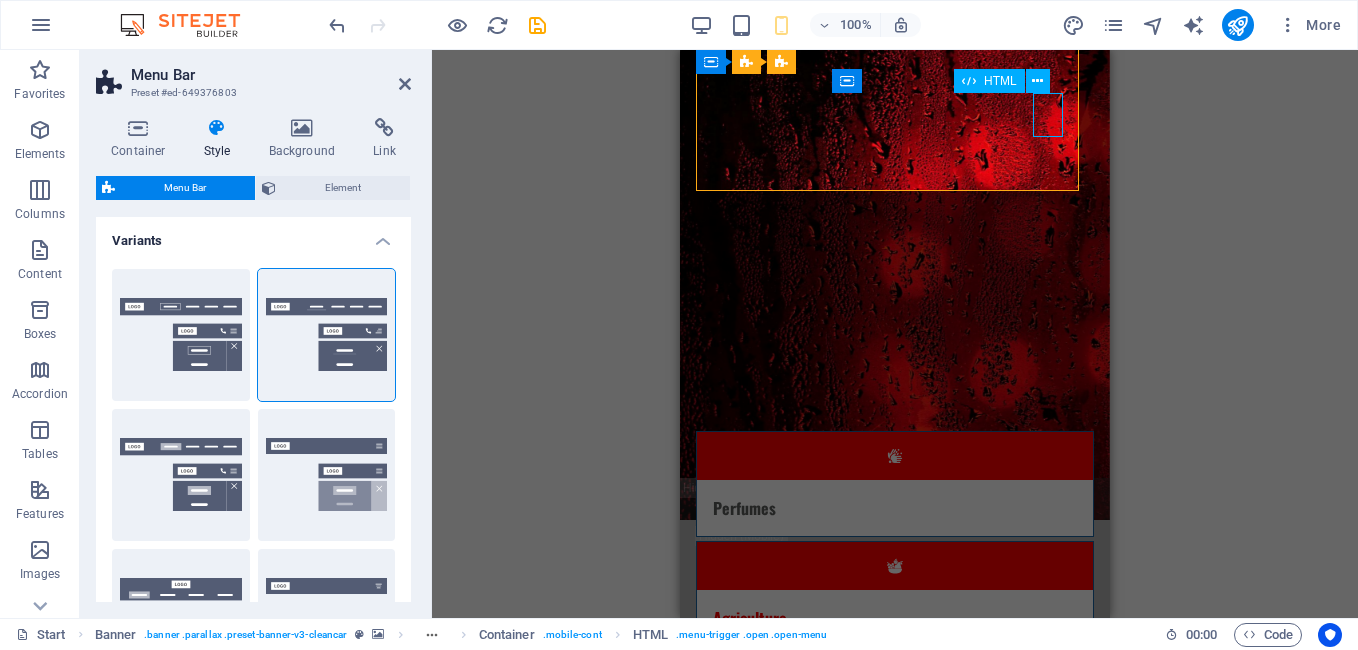click at bounding box center (895, 879) 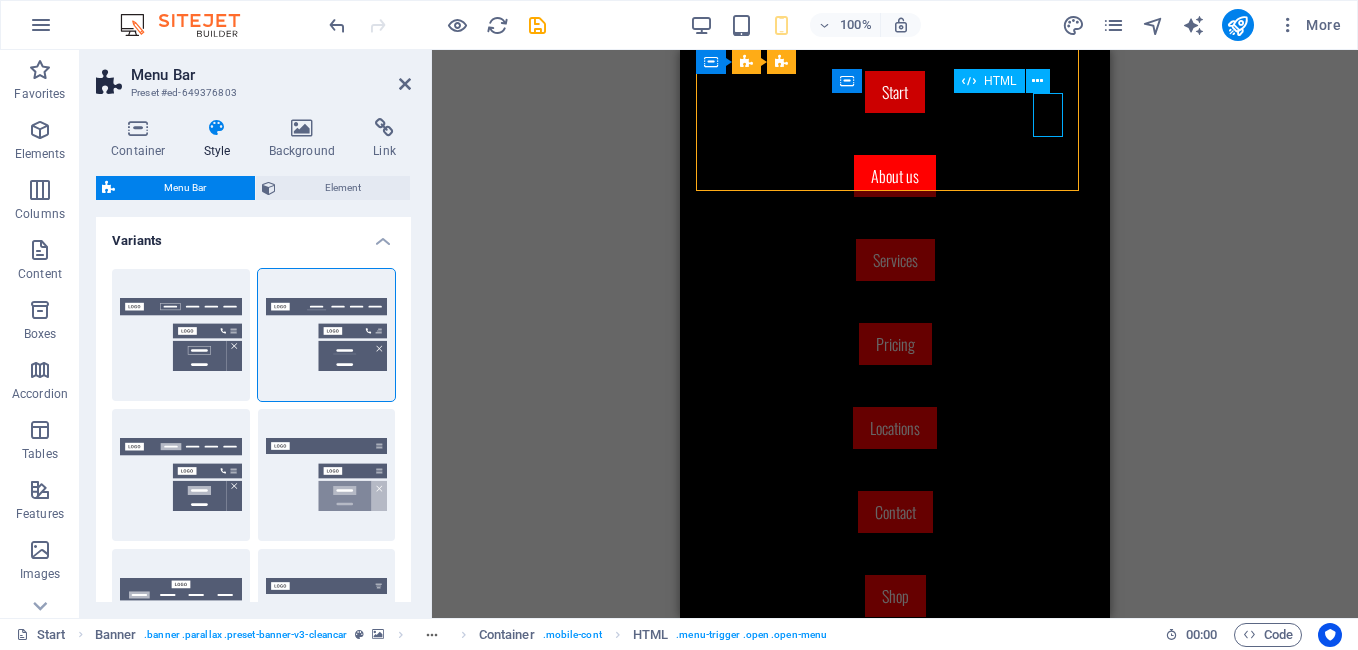 click at bounding box center (895, 879) 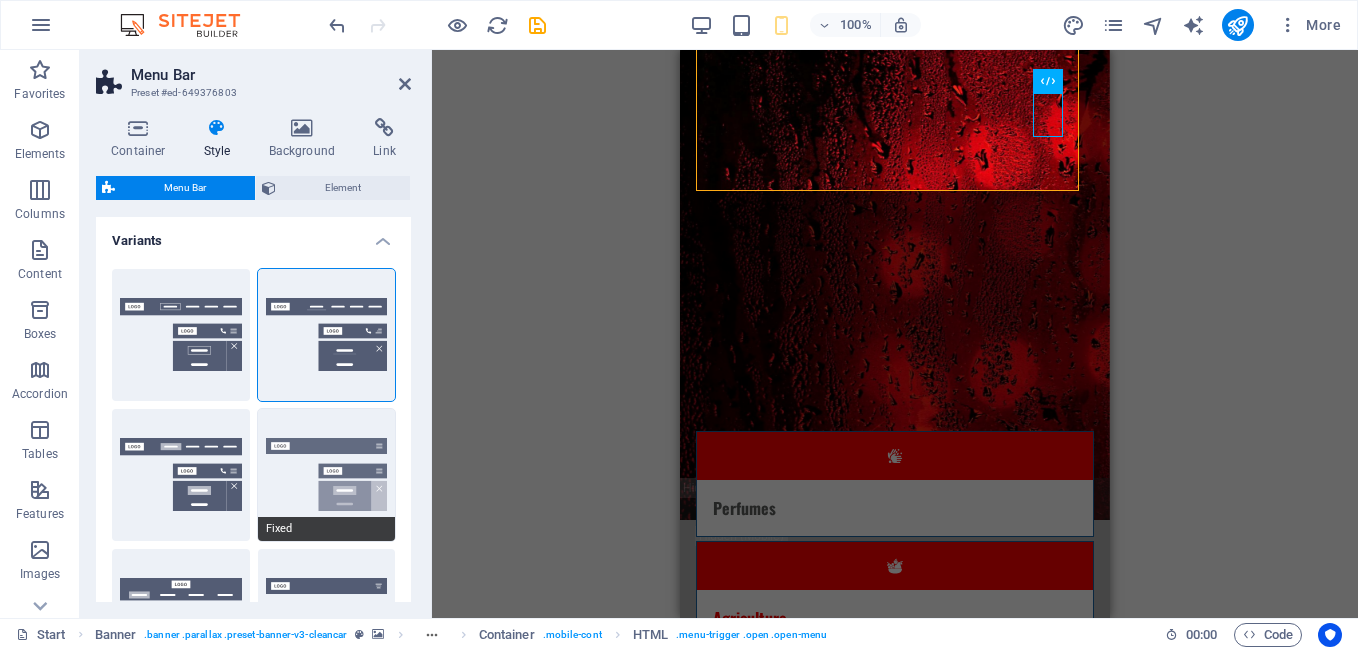 click on "Fixed" at bounding box center (327, 475) 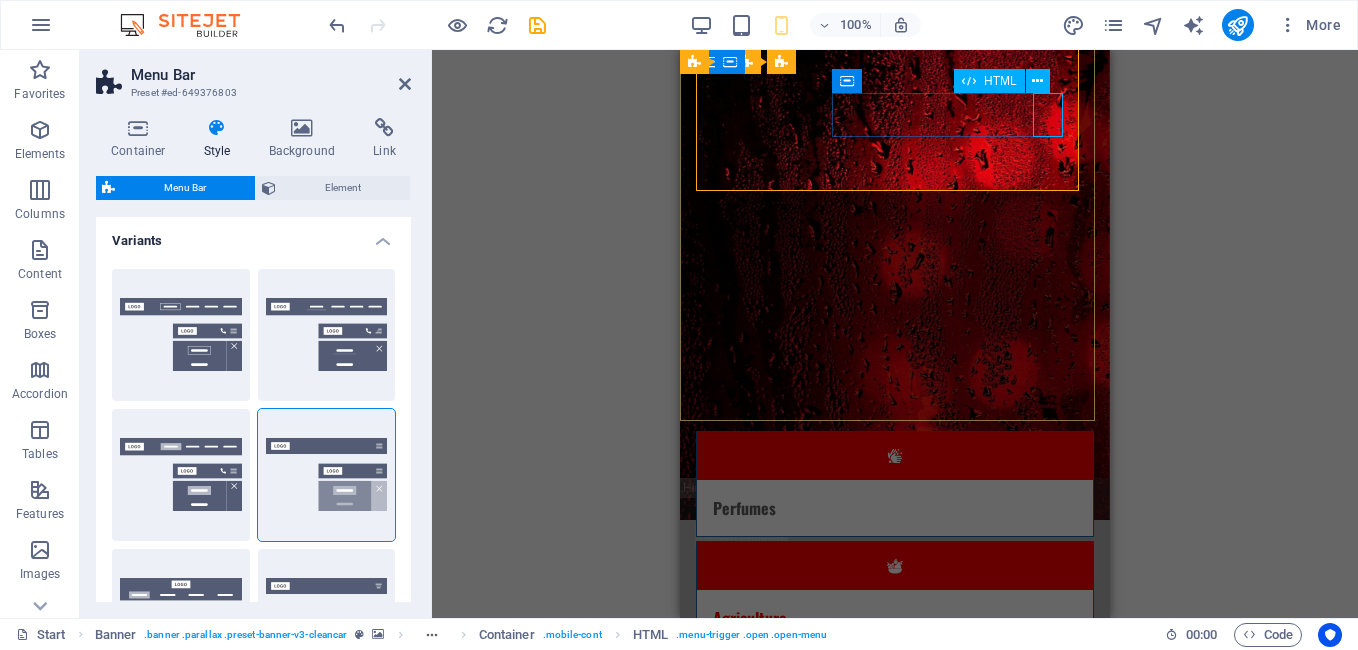 click at bounding box center [895, 879] 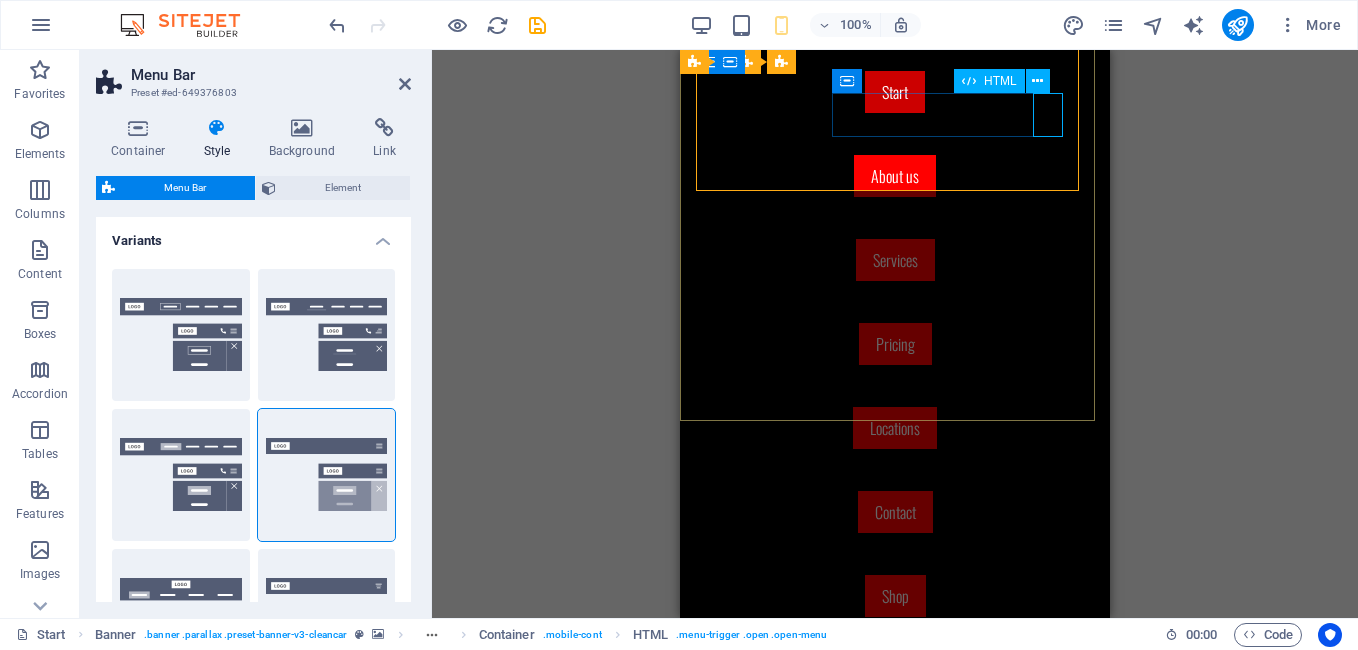 click at bounding box center [895, 879] 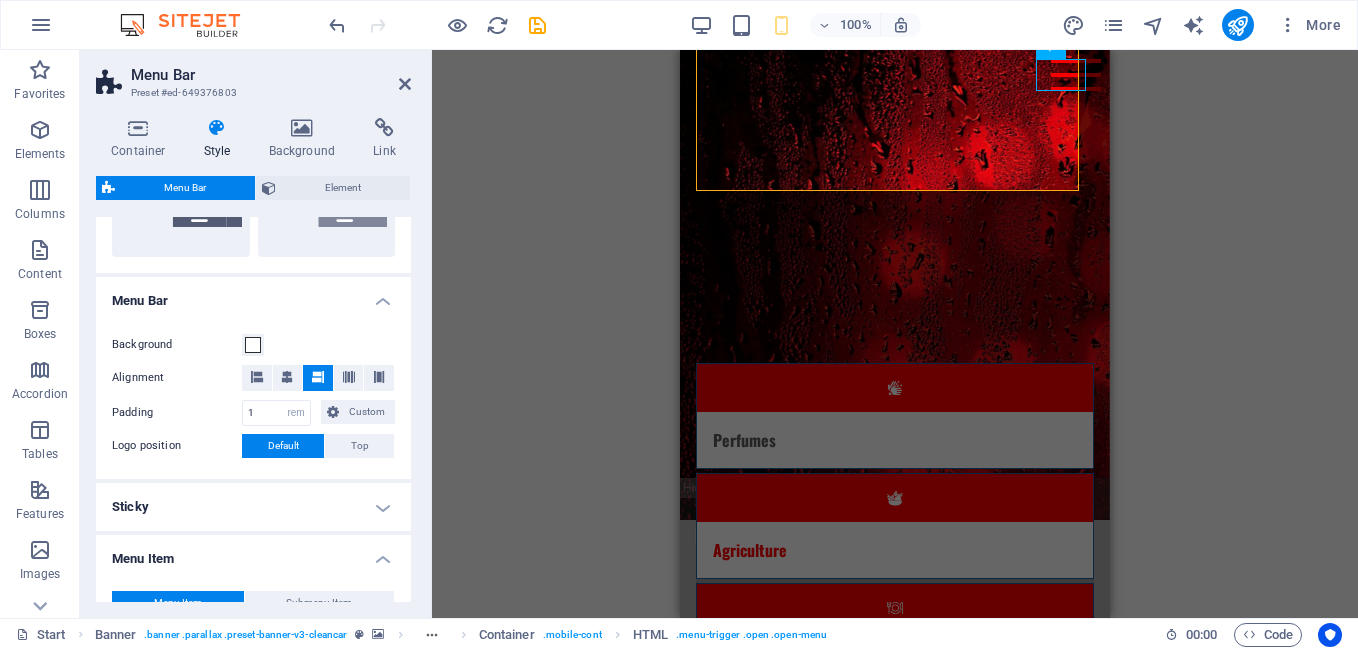 scroll, scrollTop: 569, scrollLeft: 0, axis: vertical 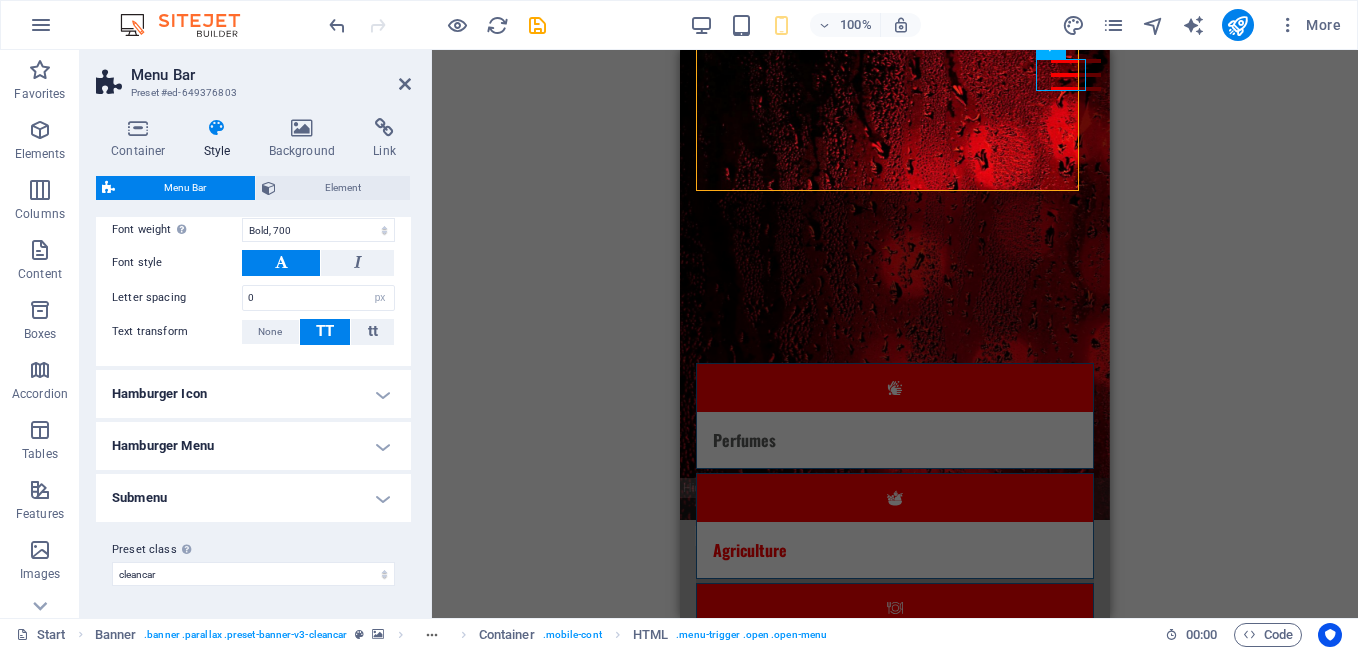click on "Hamburger Icon" at bounding box center (253, 394) 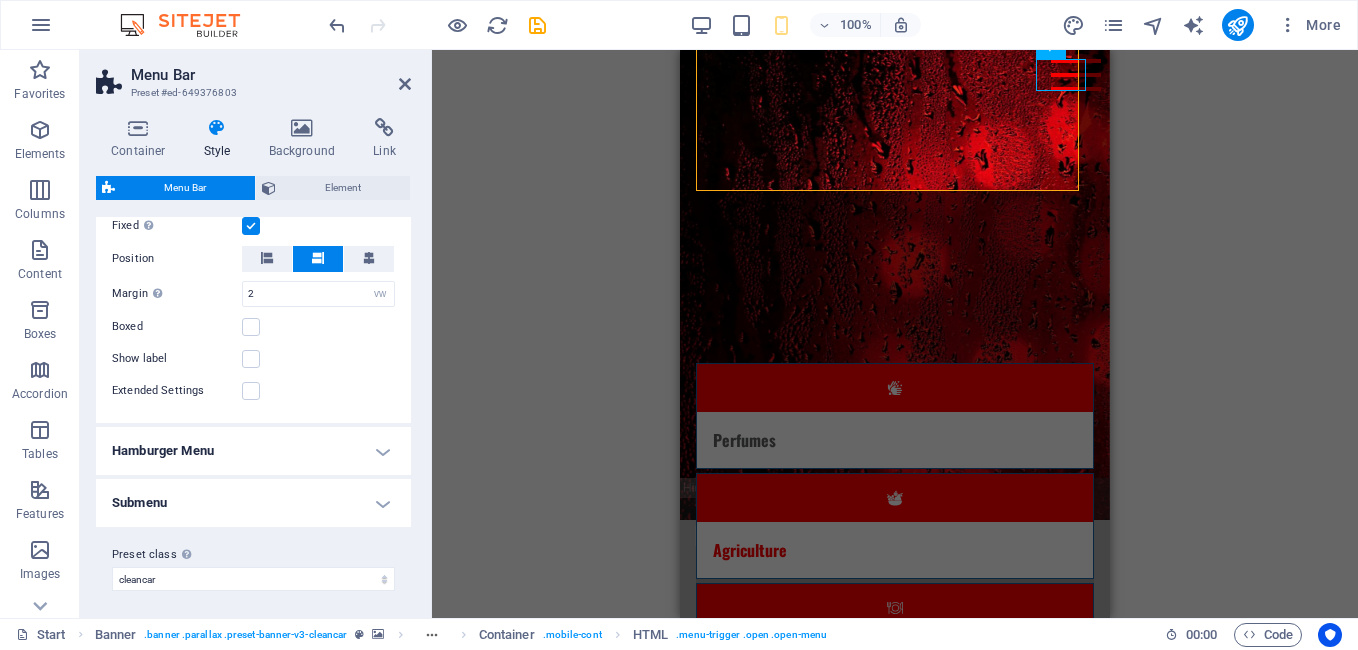 scroll, scrollTop: 1693, scrollLeft: 0, axis: vertical 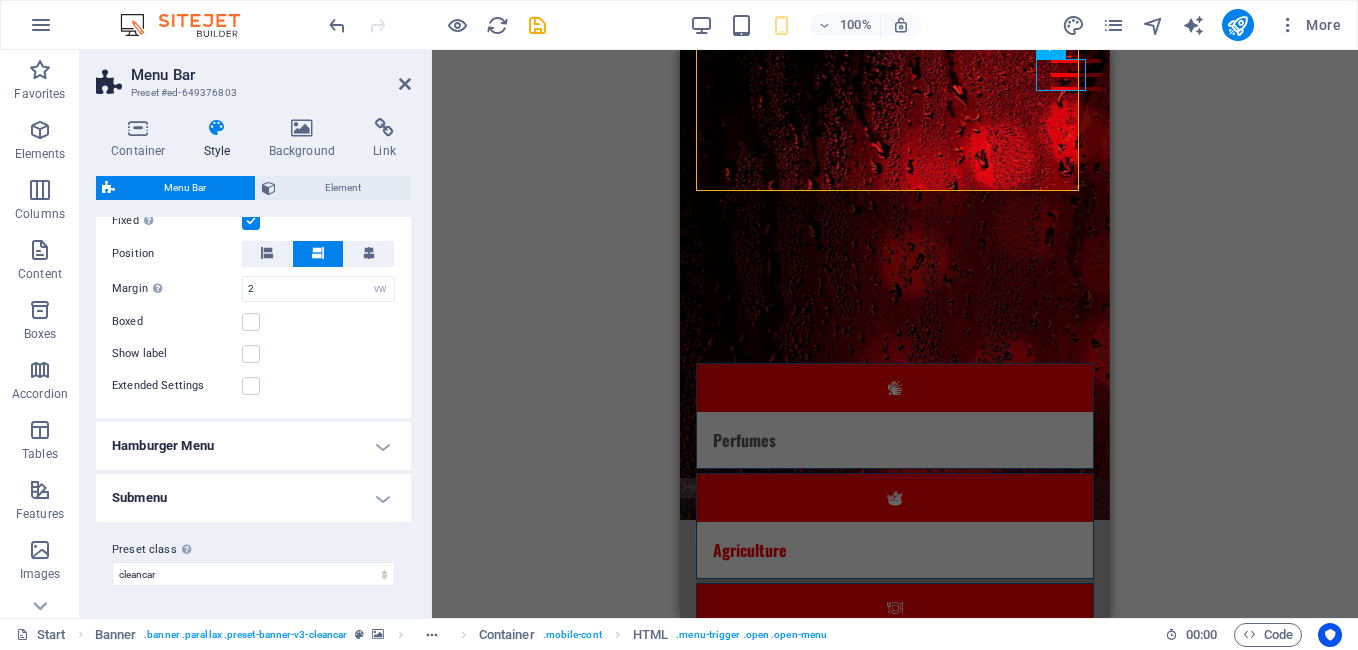 click on "Hamburger Menu" at bounding box center [253, 446] 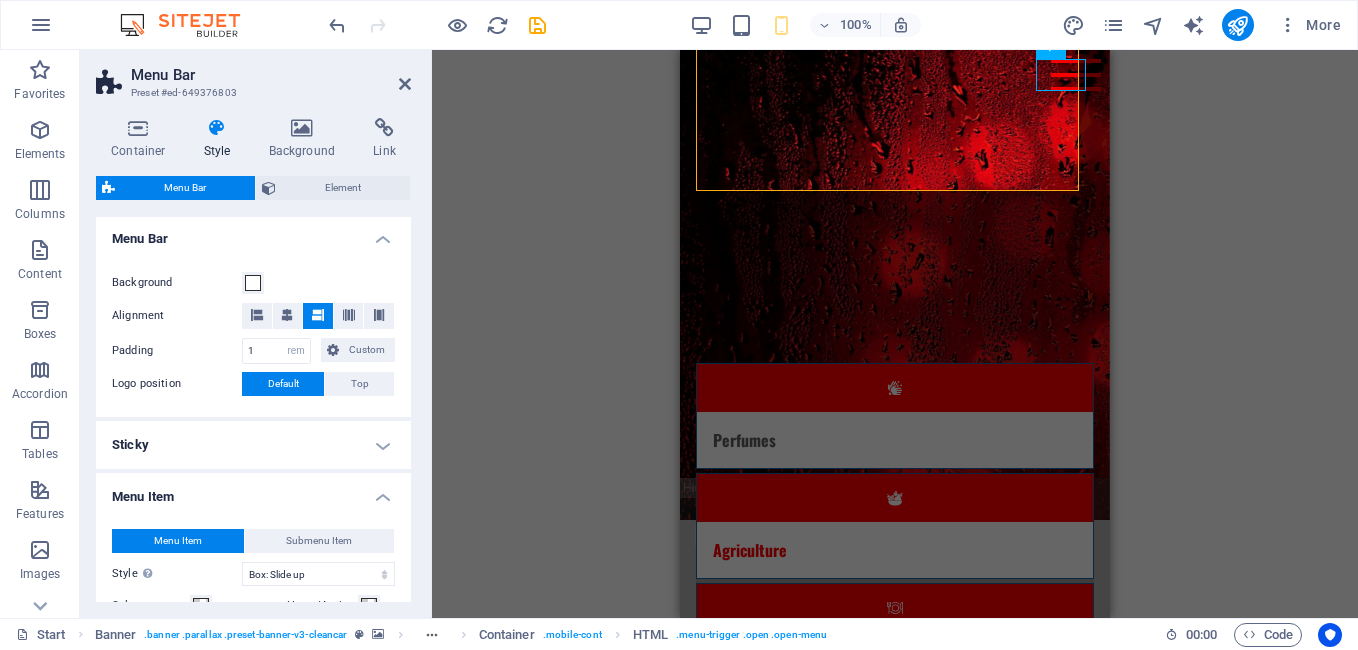 scroll, scrollTop: 714, scrollLeft: 0, axis: vertical 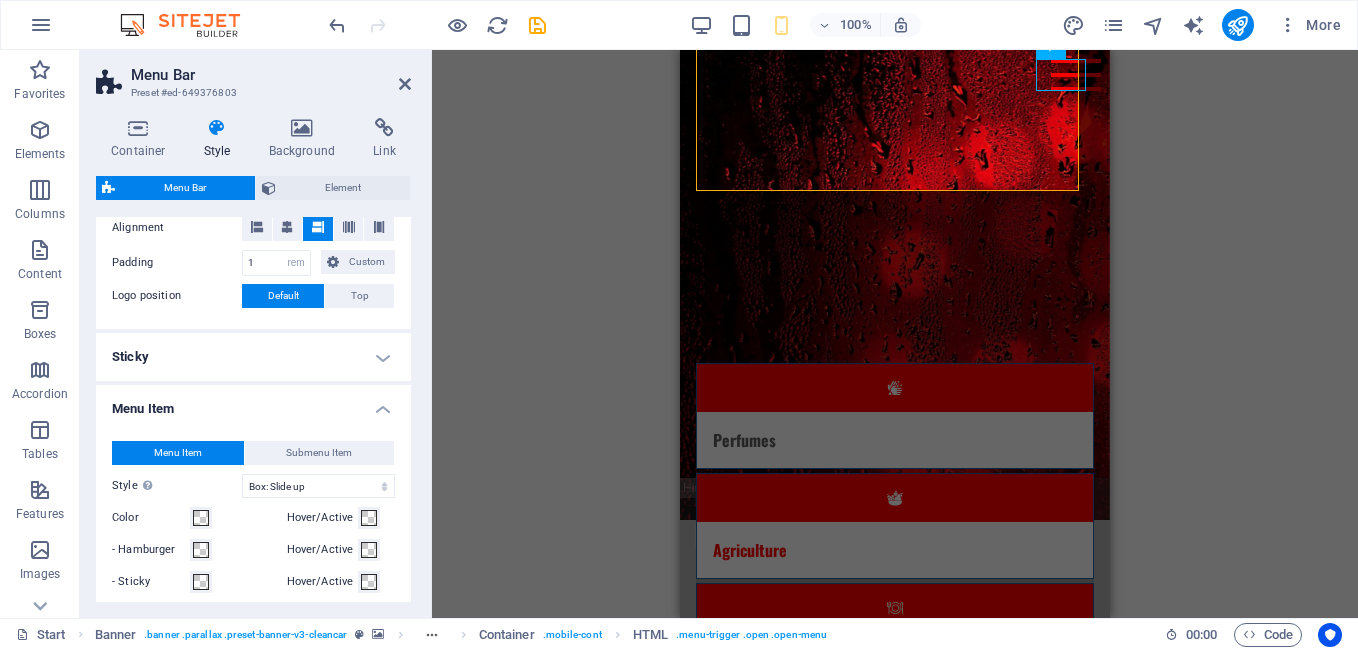 click on "Sticky" at bounding box center [253, 357] 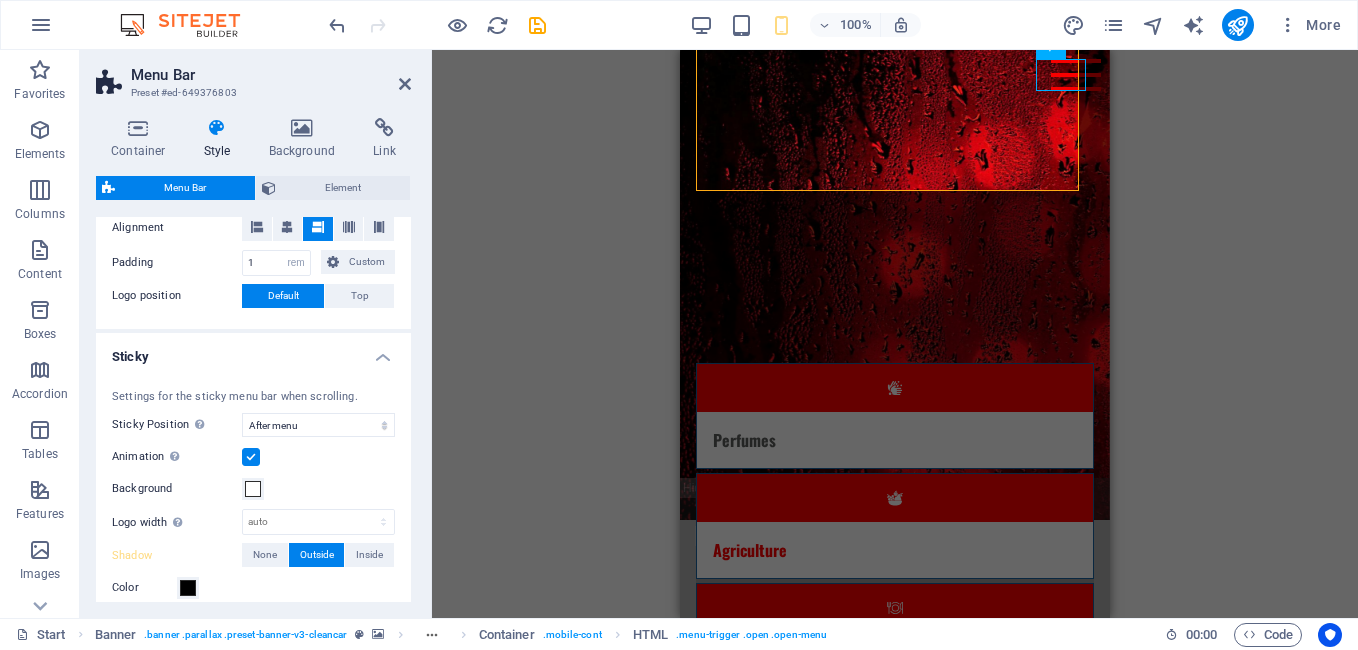 click on "Sticky" at bounding box center (253, 351) 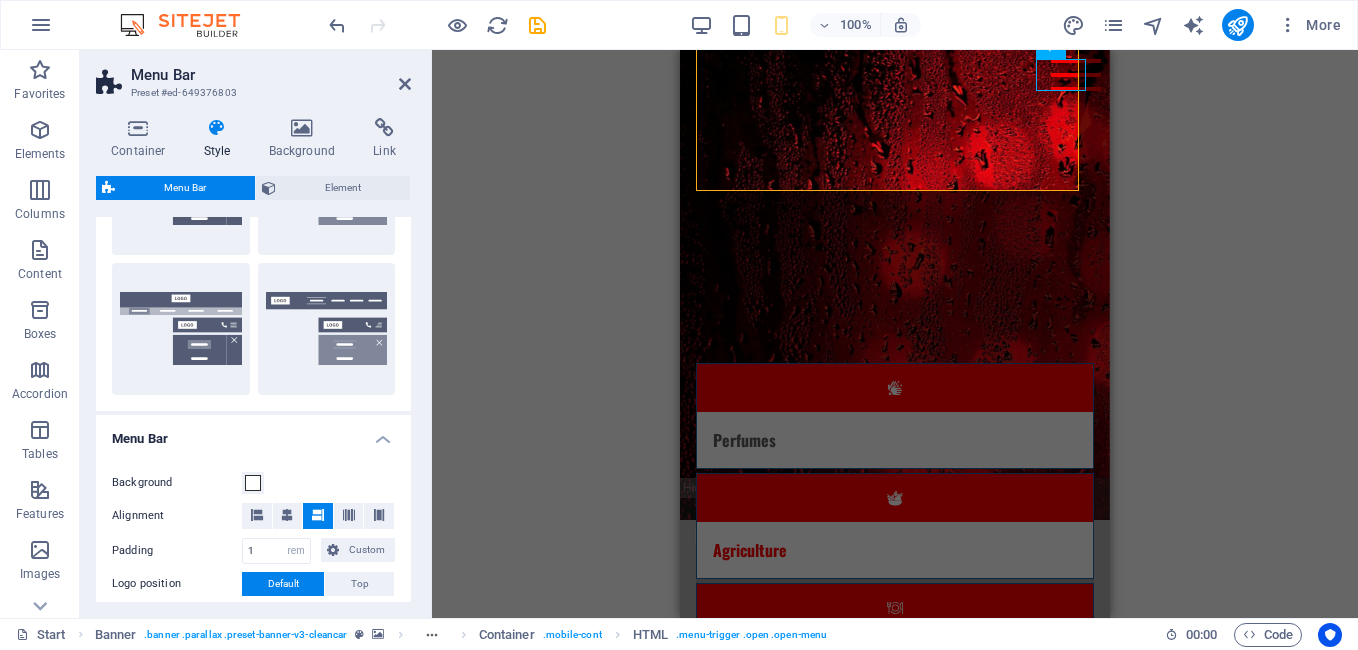 scroll, scrollTop: 444, scrollLeft: 0, axis: vertical 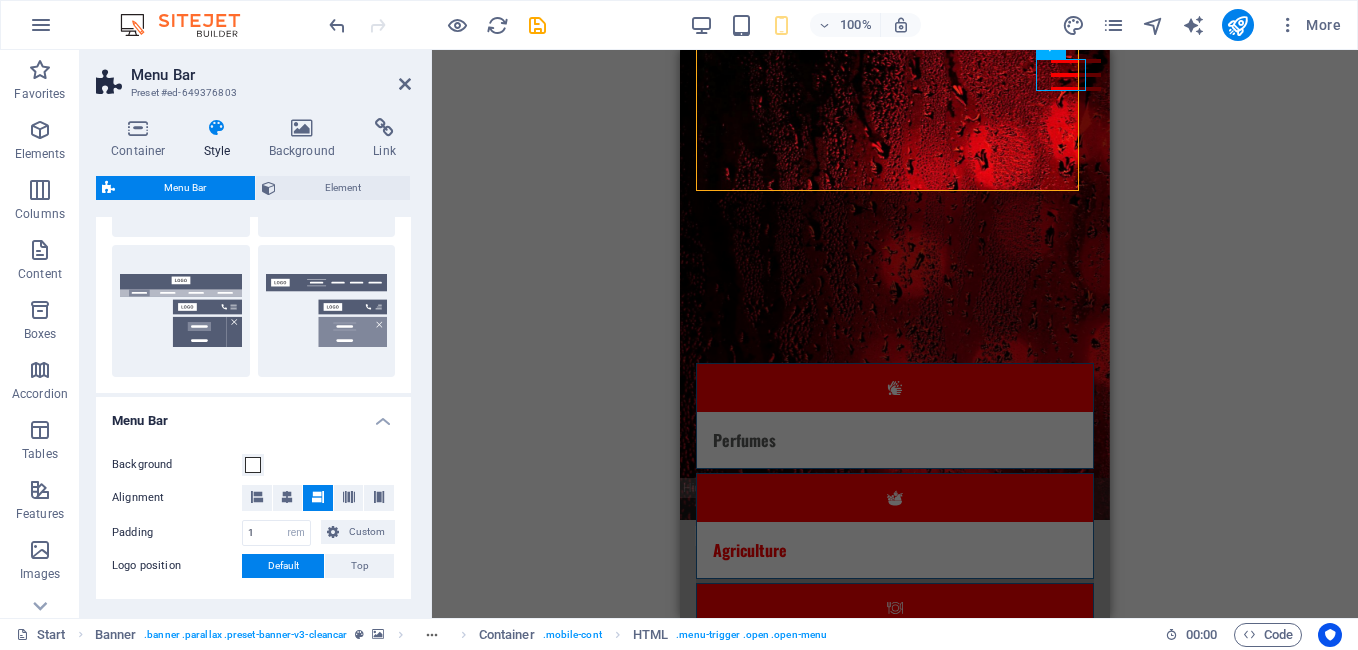 click on "Menu Bar" at bounding box center [253, 415] 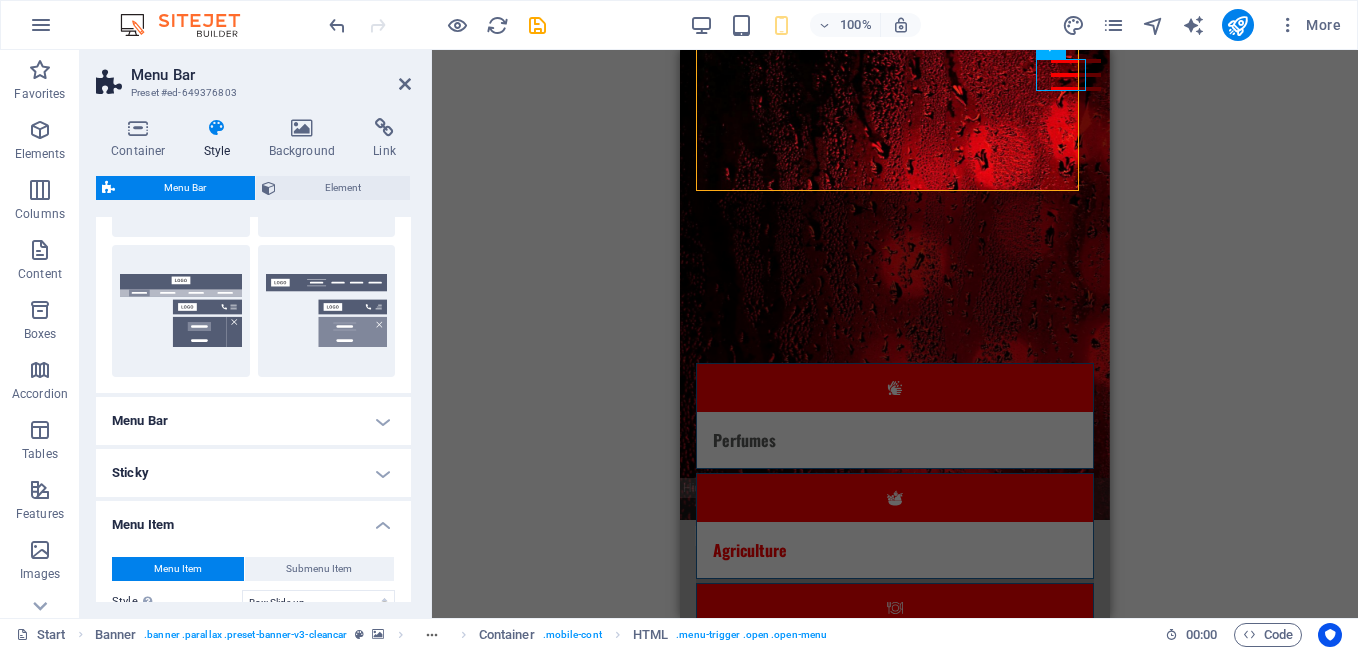 click on "Menu Bar" at bounding box center [253, 421] 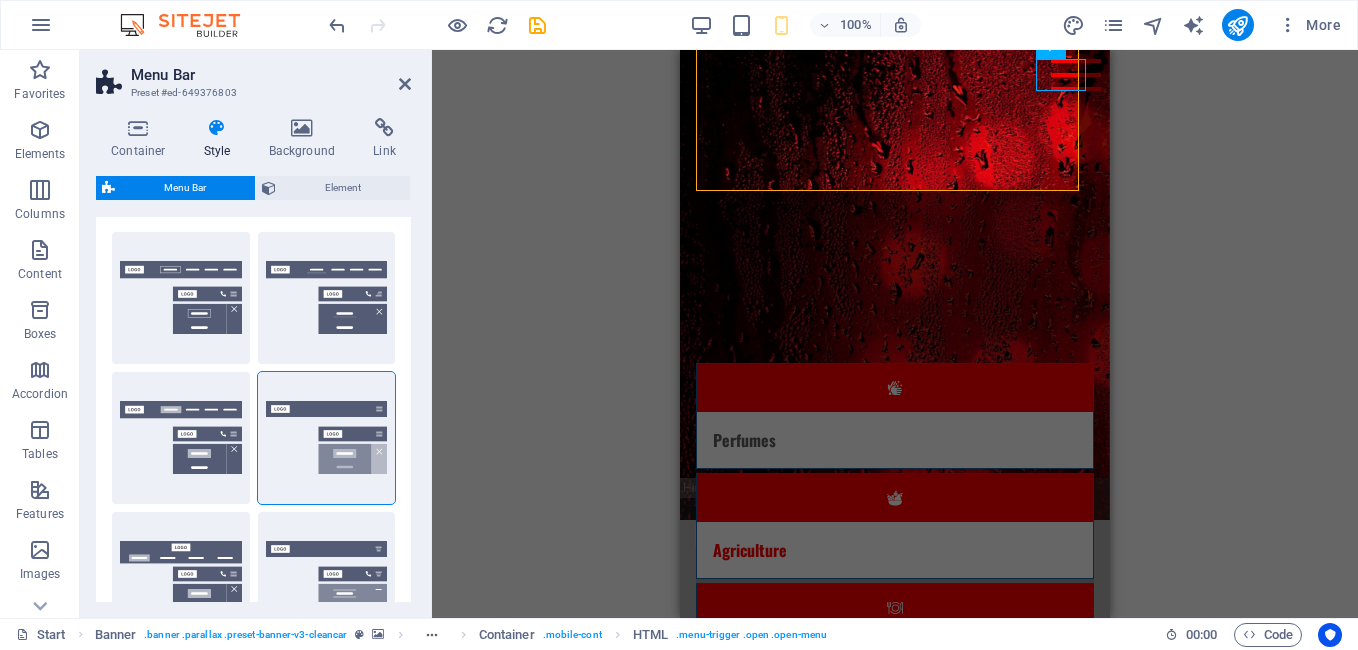 scroll, scrollTop: 0, scrollLeft: 0, axis: both 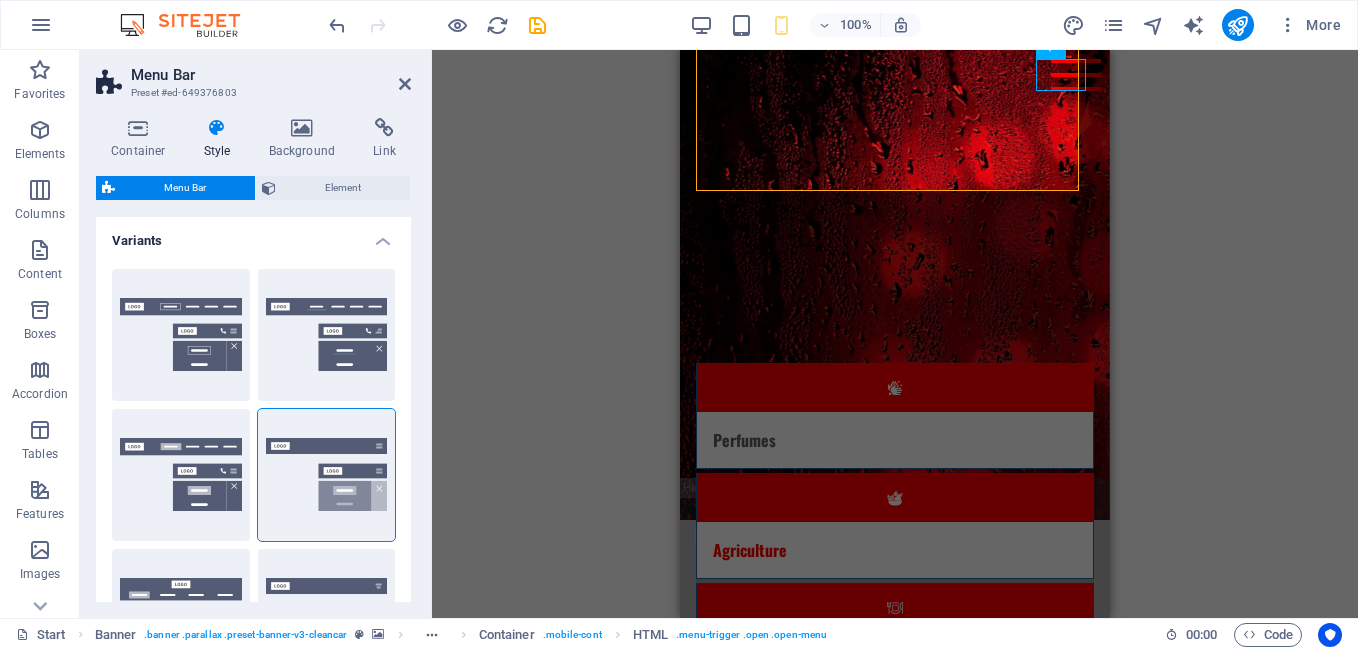 click on "Variants" at bounding box center [253, 235] 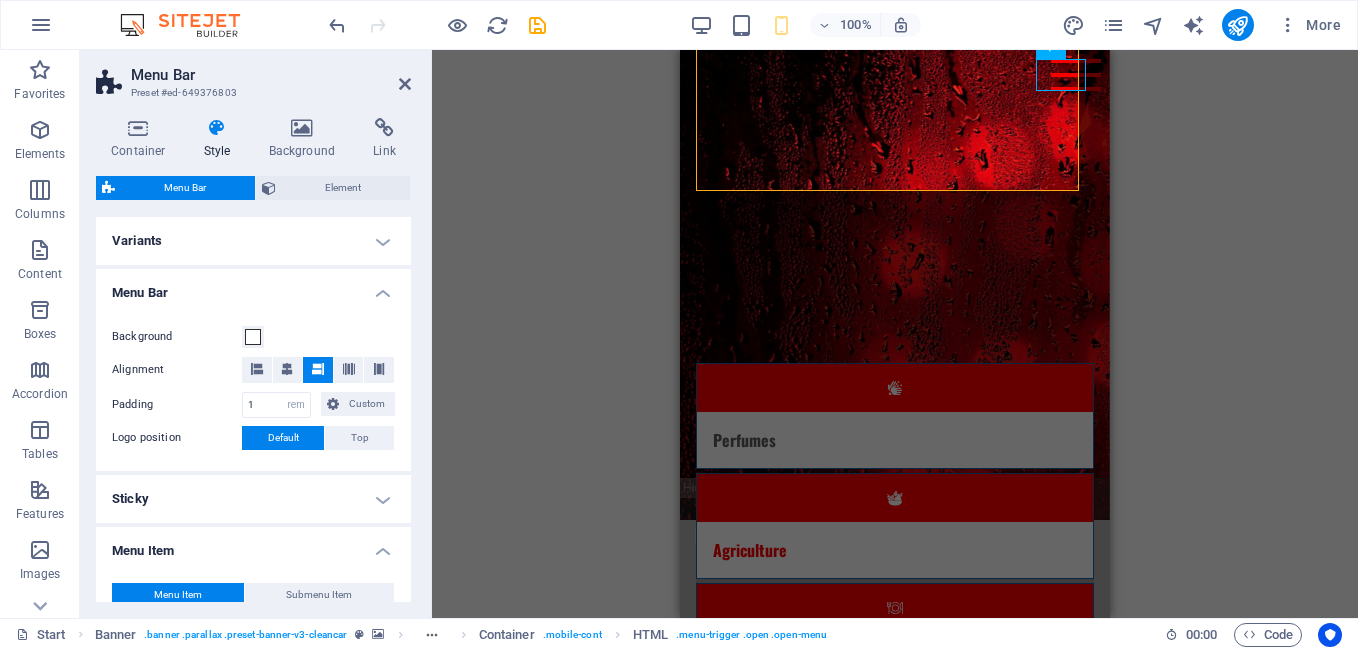 click on "Menu Bar" at bounding box center (253, 287) 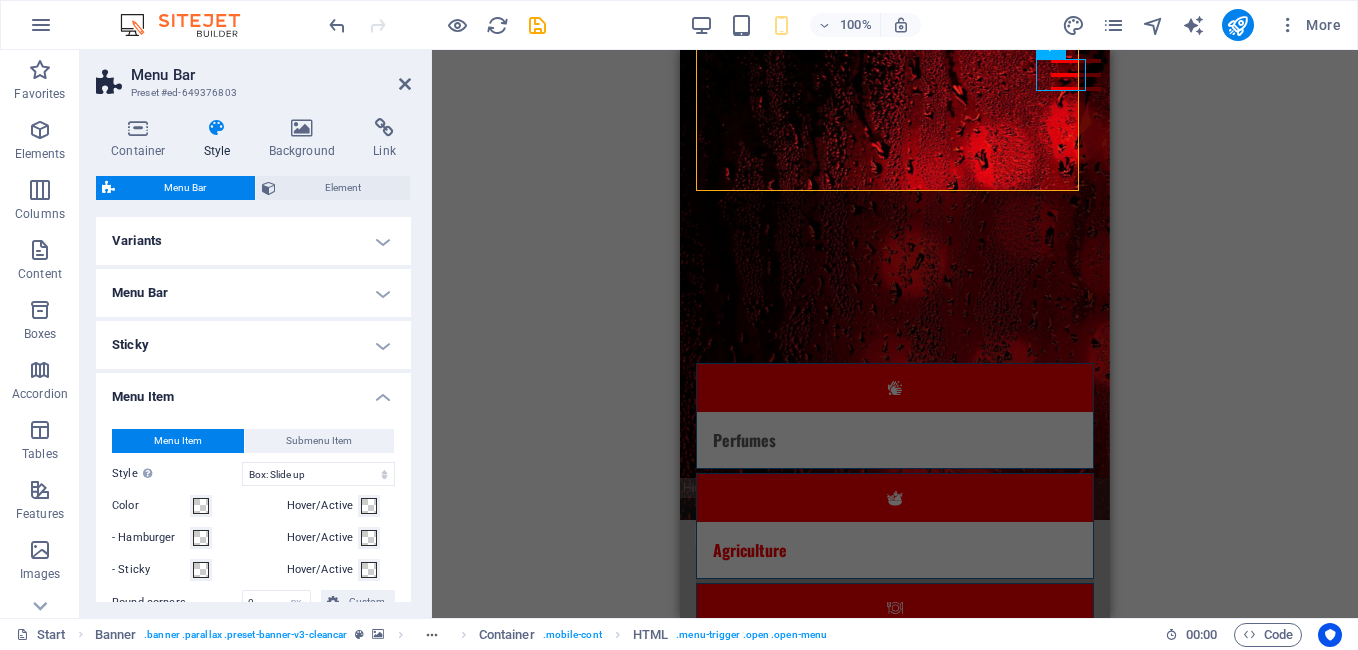click on "Menu Item" at bounding box center [253, 391] 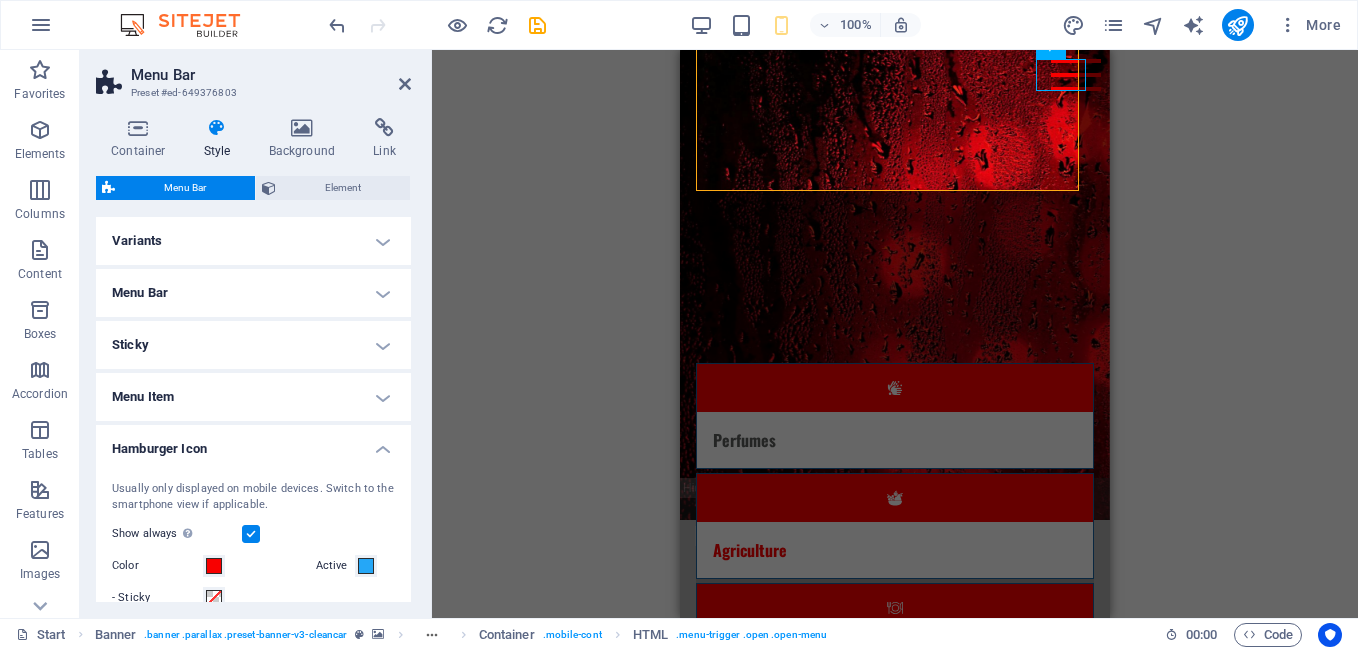 click on "Hamburger Icon" at bounding box center (253, 443) 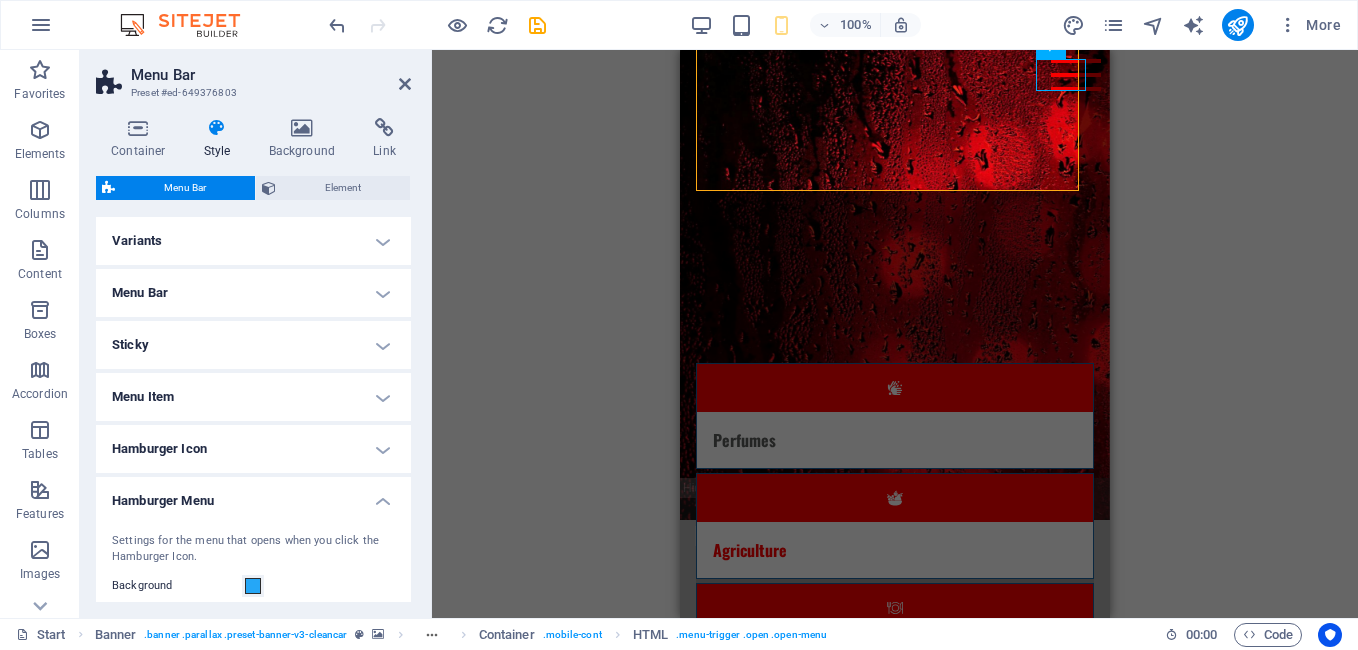 click on "Hamburger Menu" at bounding box center [253, 495] 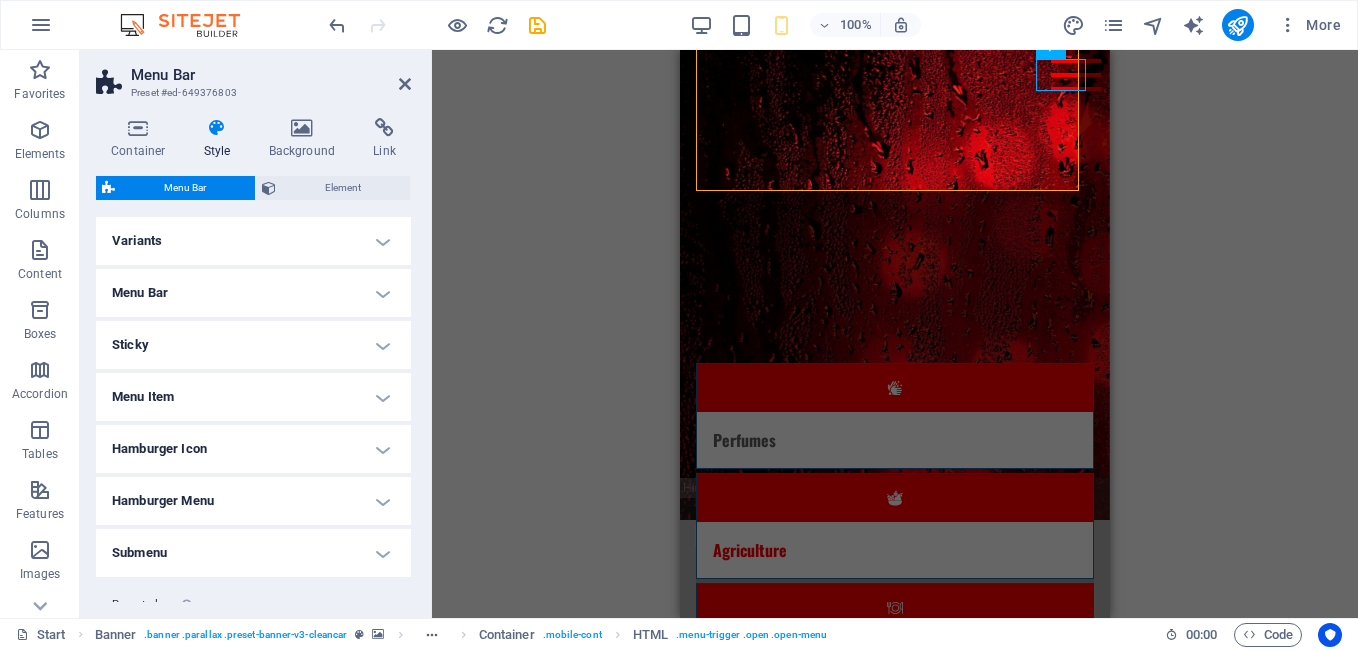 drag, startPoint x: 411, startPoint y: 382, endPoint x: 407, endPoint y: 416, distance: 34.234486 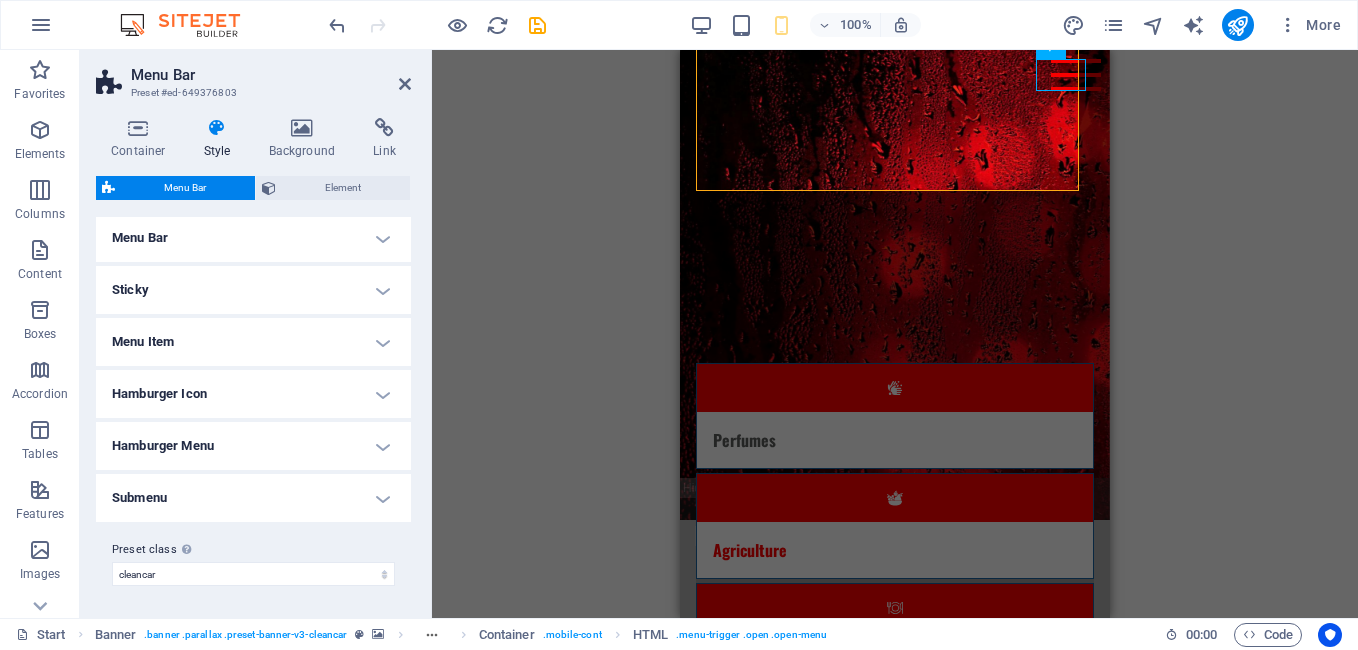 scroll, scrollTop: 0, scrollLeft: 0, axis: both 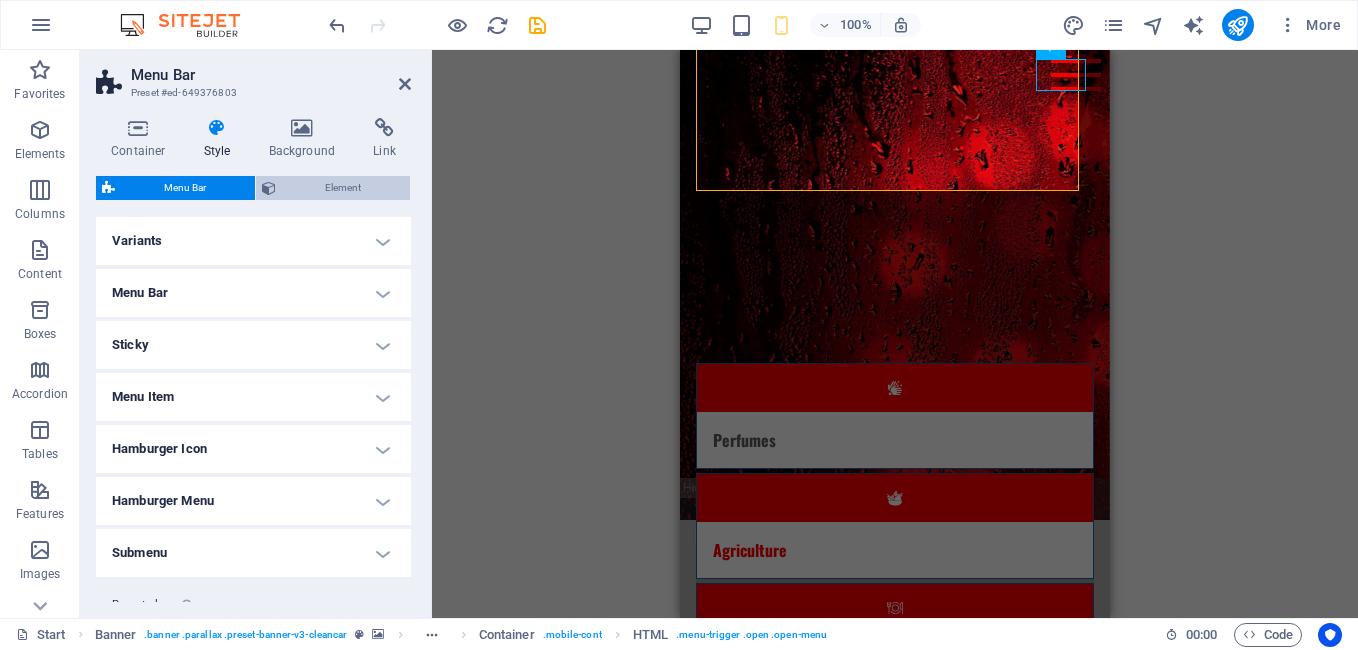 click at bounding box center [269, 188] 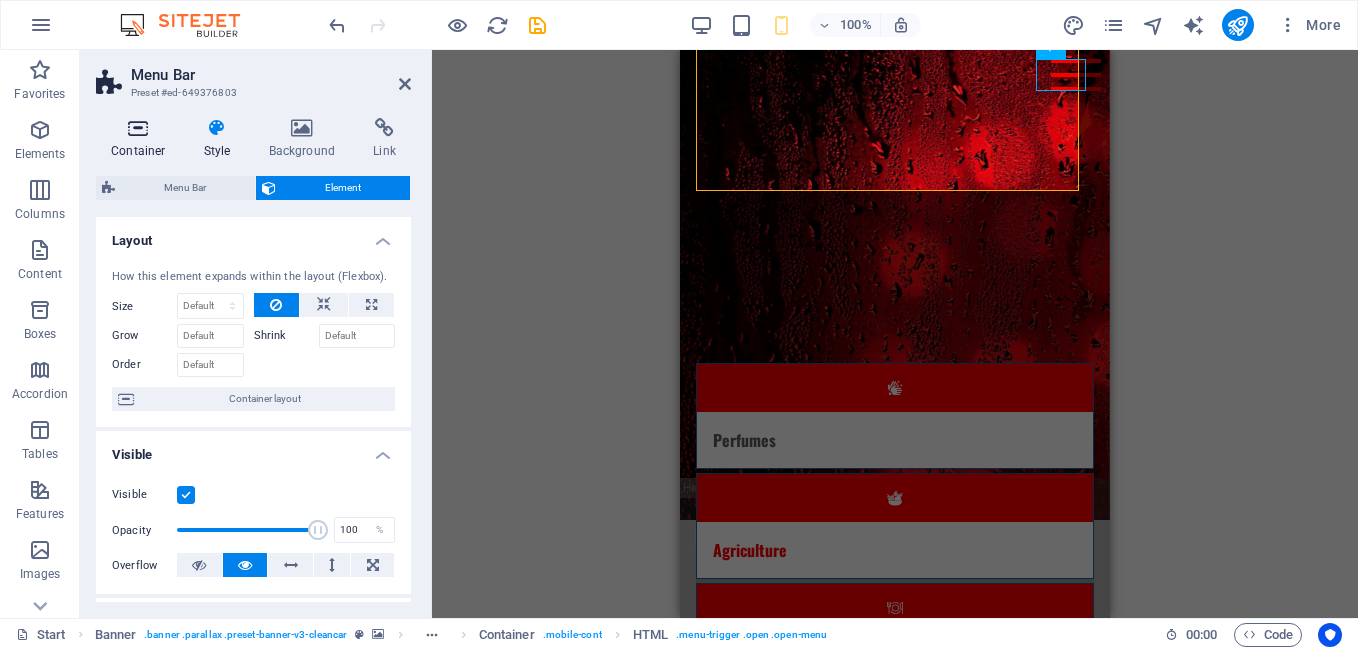 click at bounding box center (138, 128) 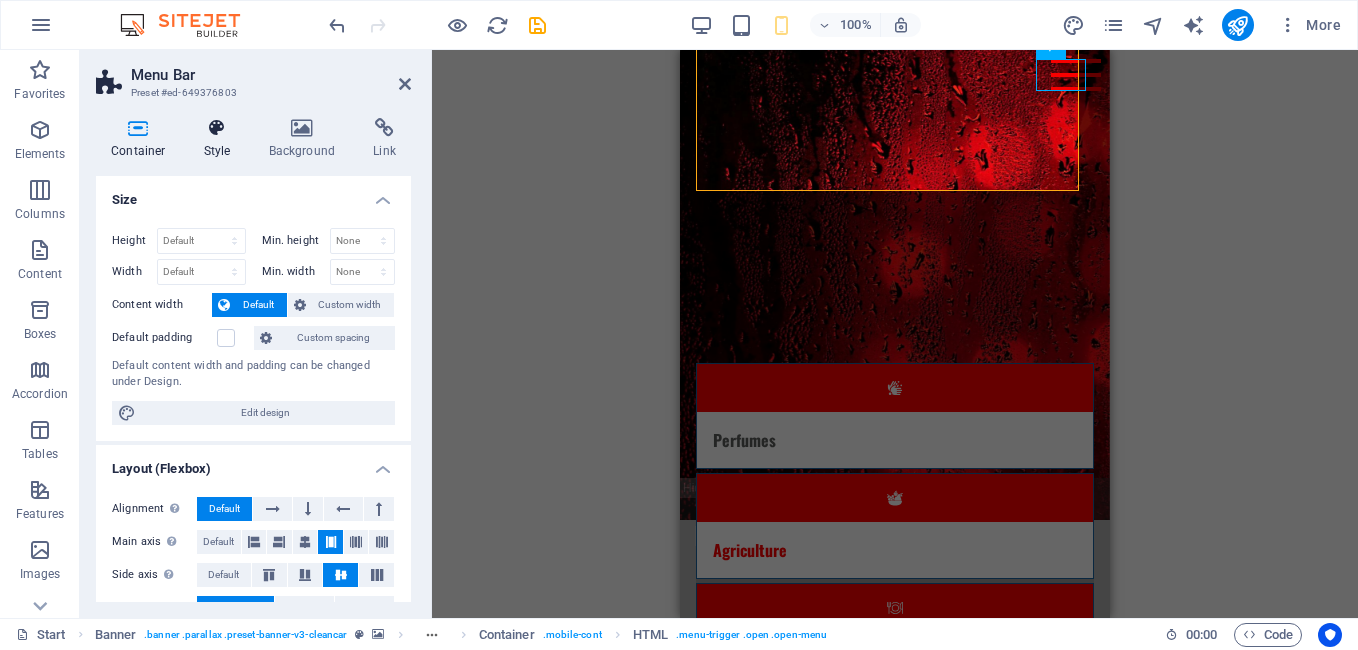 click at bounding box center (217, 128) 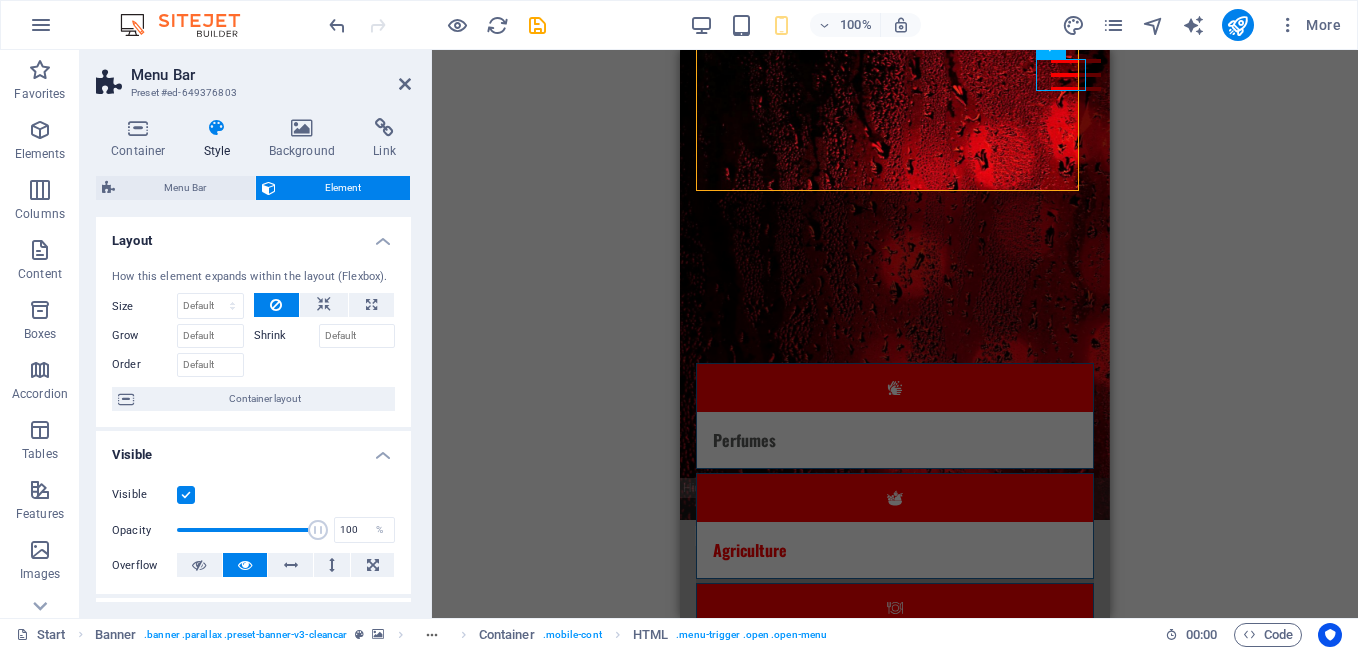 scroll, scrollTop: 0, scrollLeft: 0, axis: both 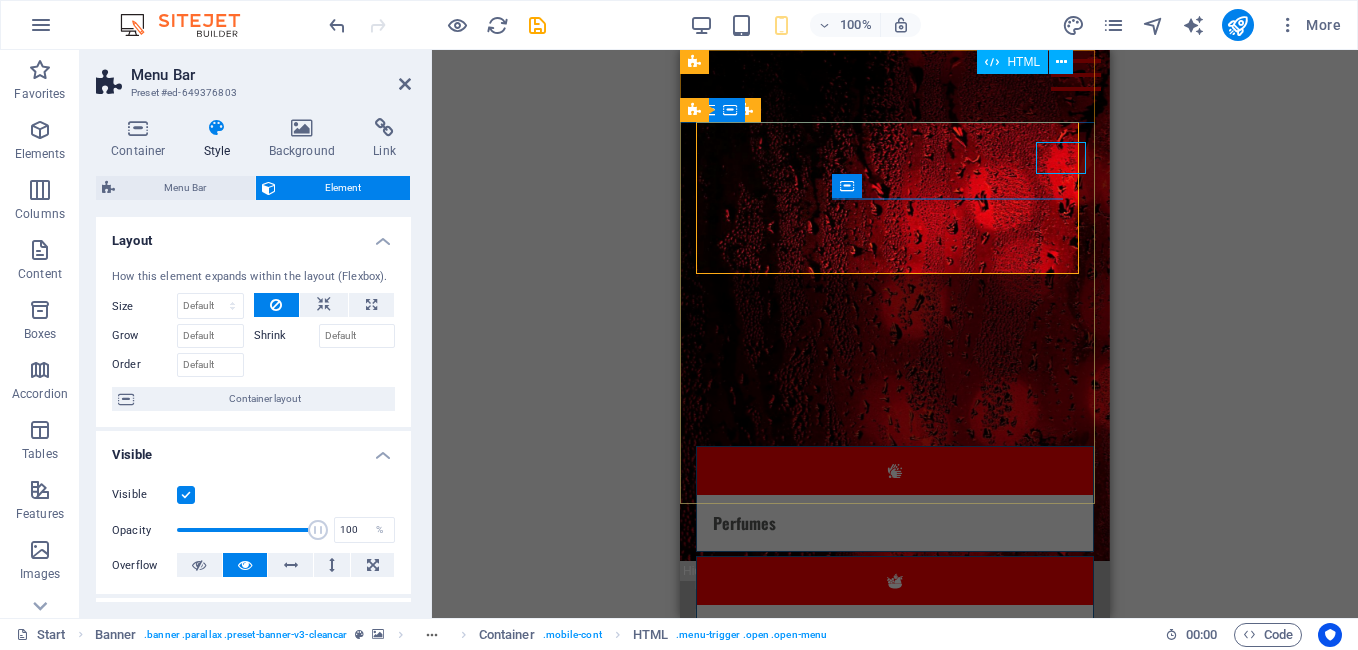 click at bounding box center [1076, 75] 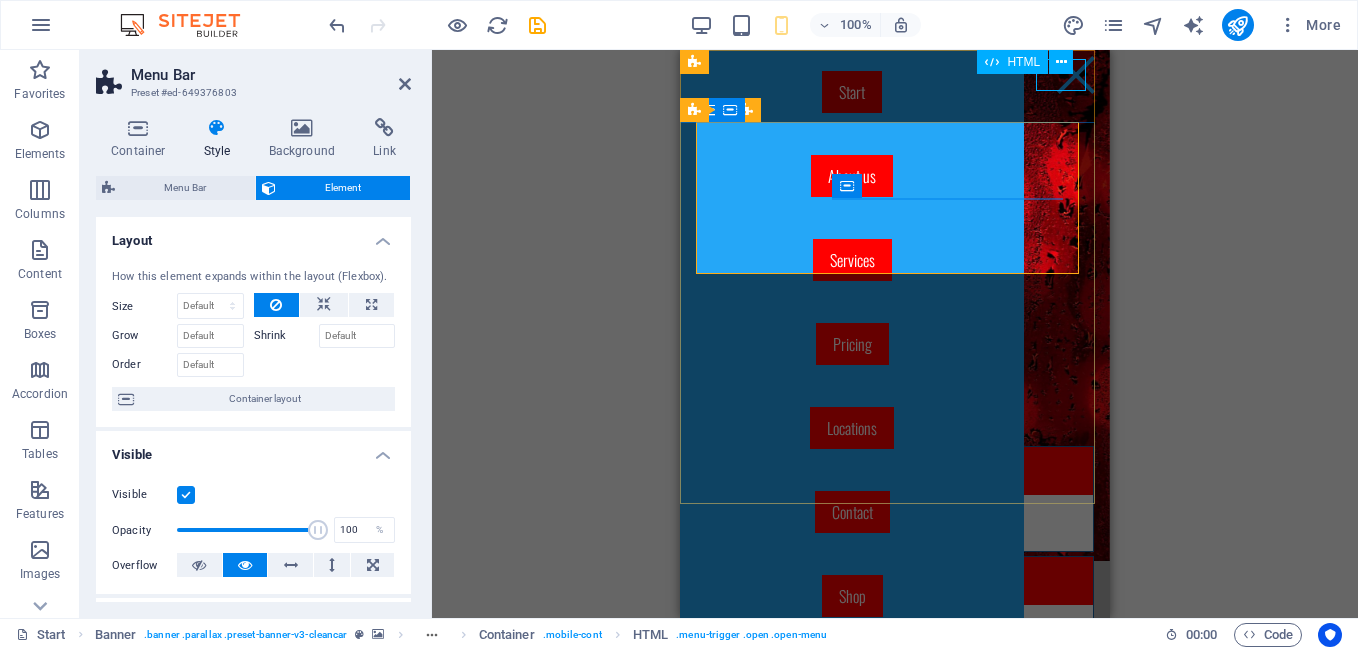 click at bounding box center [1076, 75] 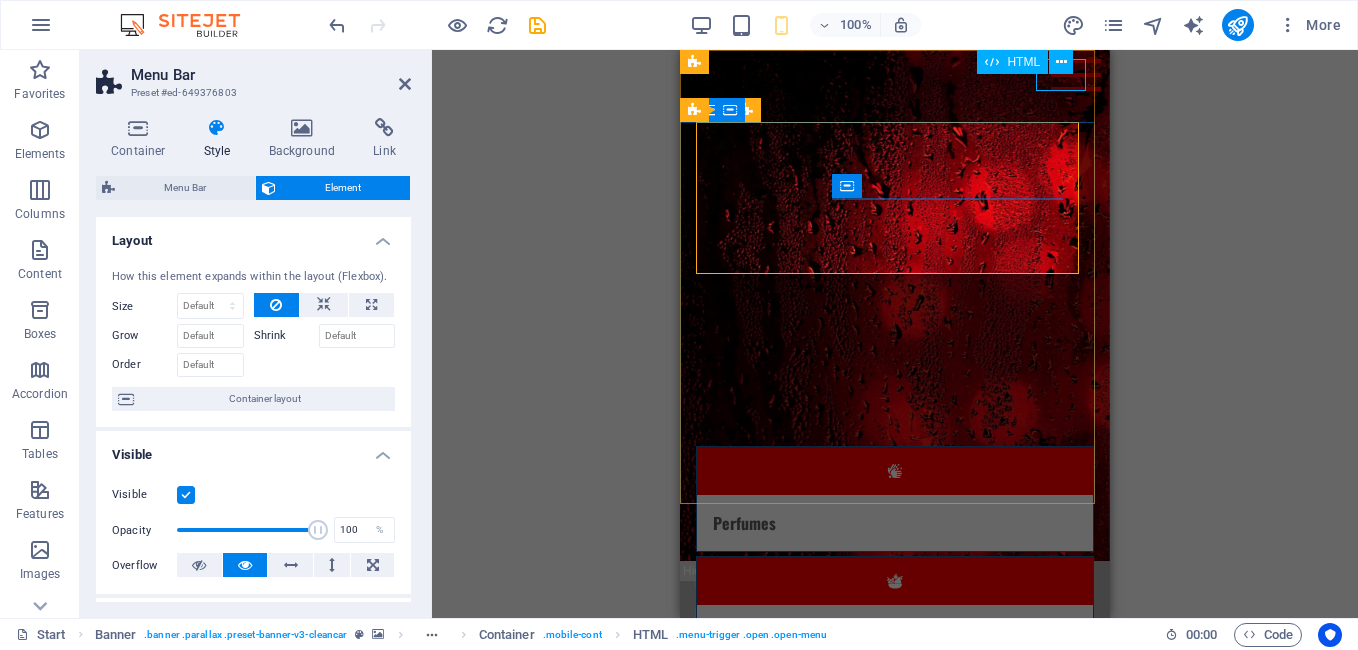 click at bounding box center (1076, 75) 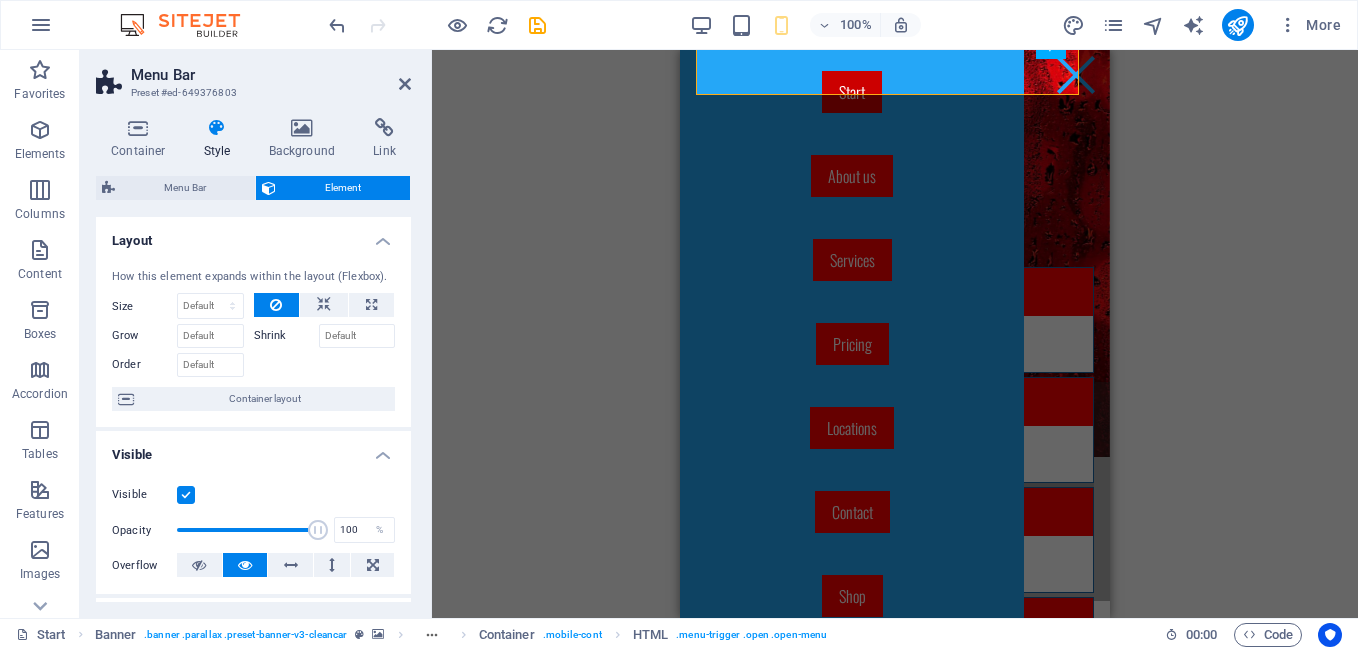 scroll, scrollTop: 150, scrollLeft: 0, axis: vertical 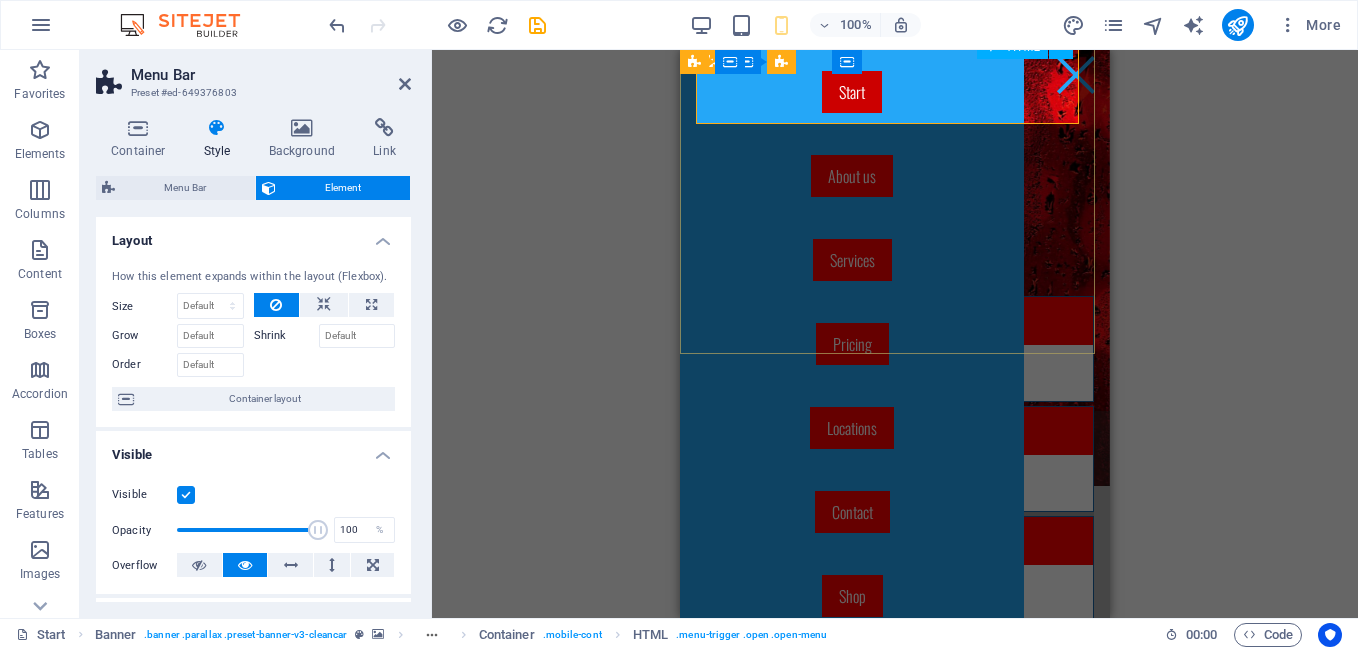 click at bounding box center [1076, 75] 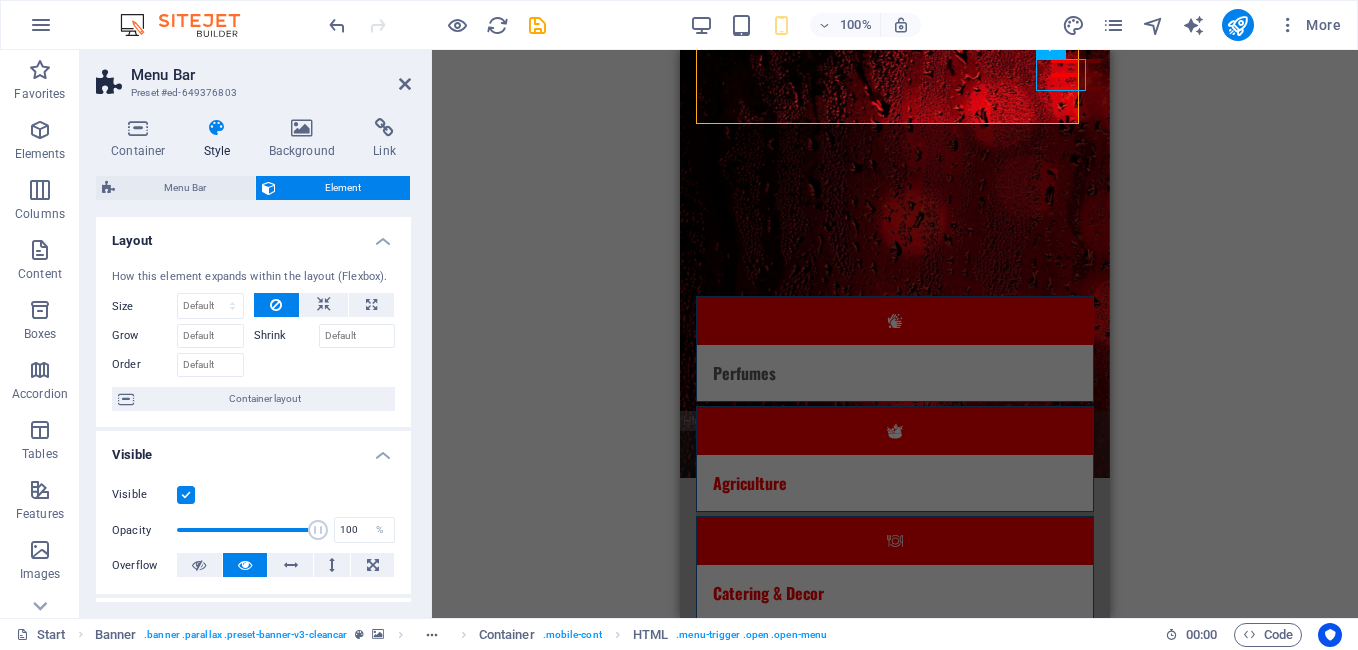 scroll, scrollTop: 0, scrollLeft: 0, axis: both 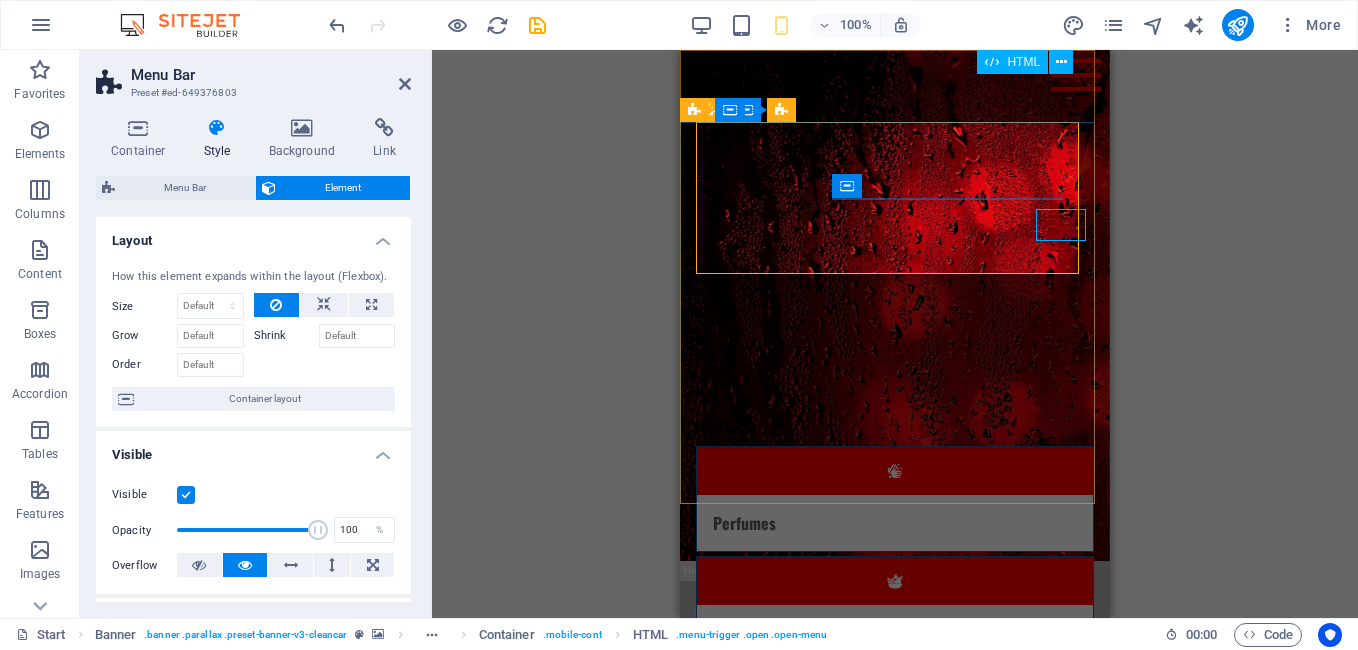 click at bounding box center (1076, 75) 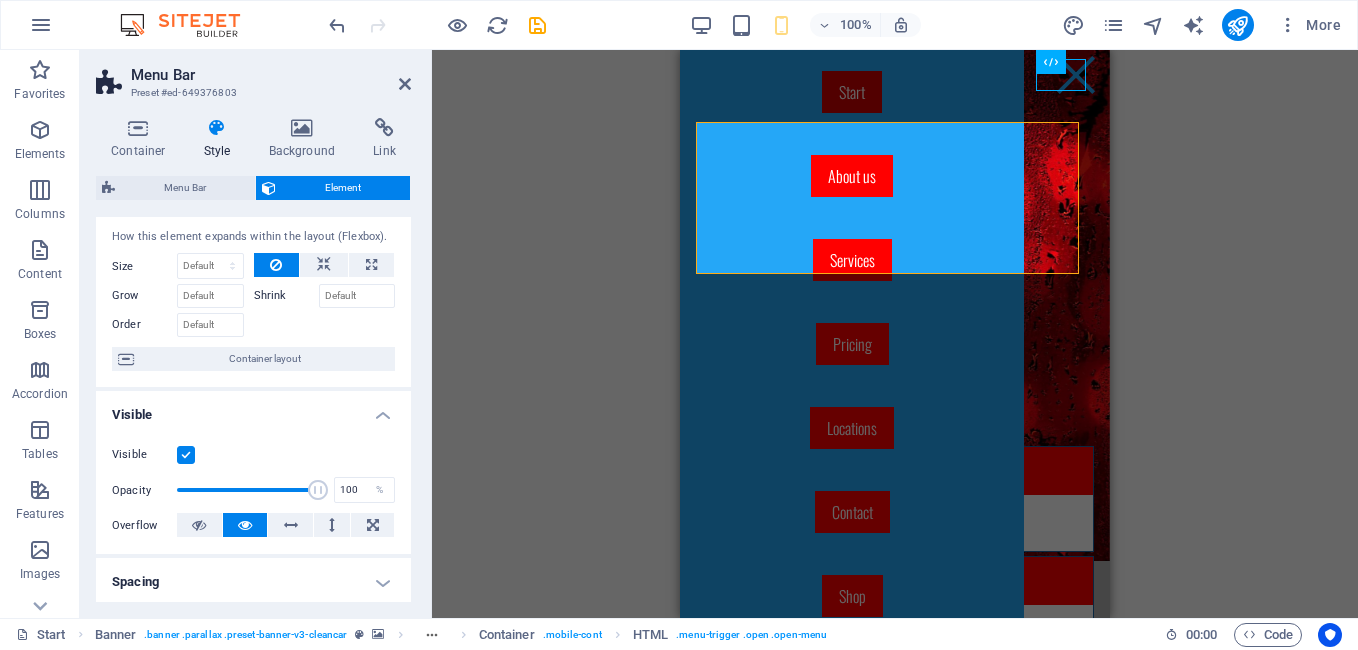 scroll, scrollTop: 42, scrollLeft: 0, axis: vertical 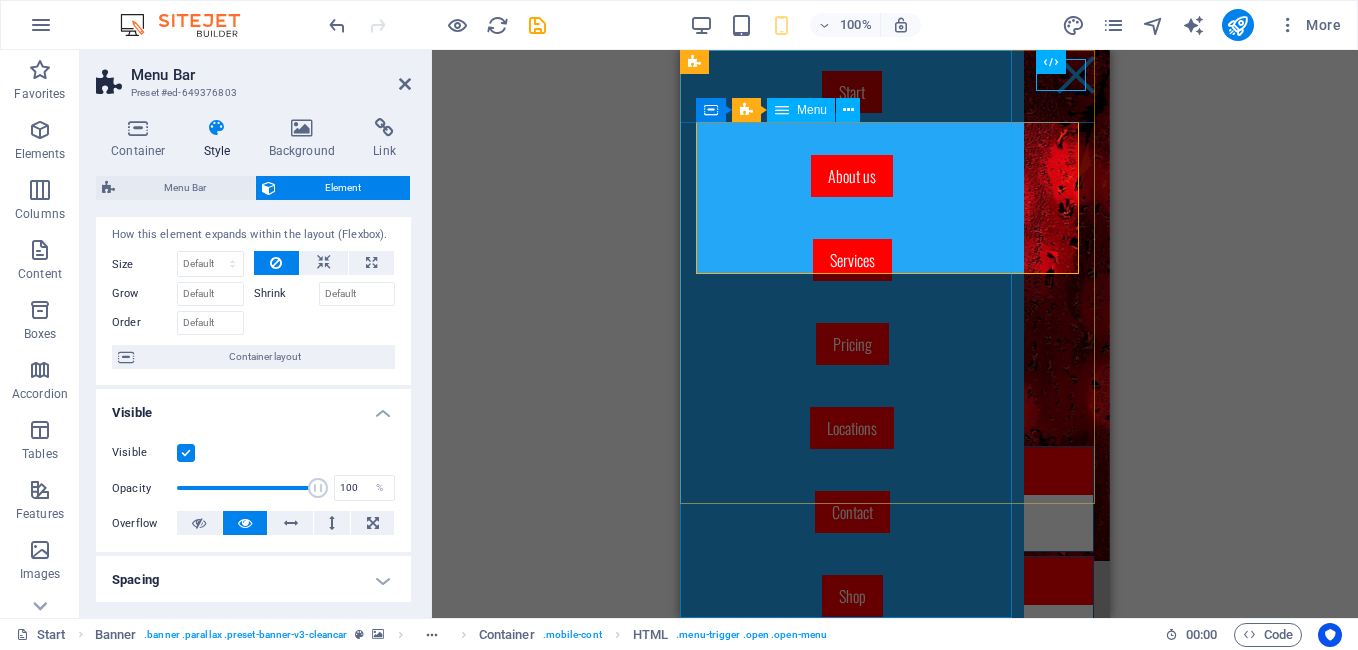click on "Start About us Services Pricing Locations Contact Shop" at bounding box center [852, 334] 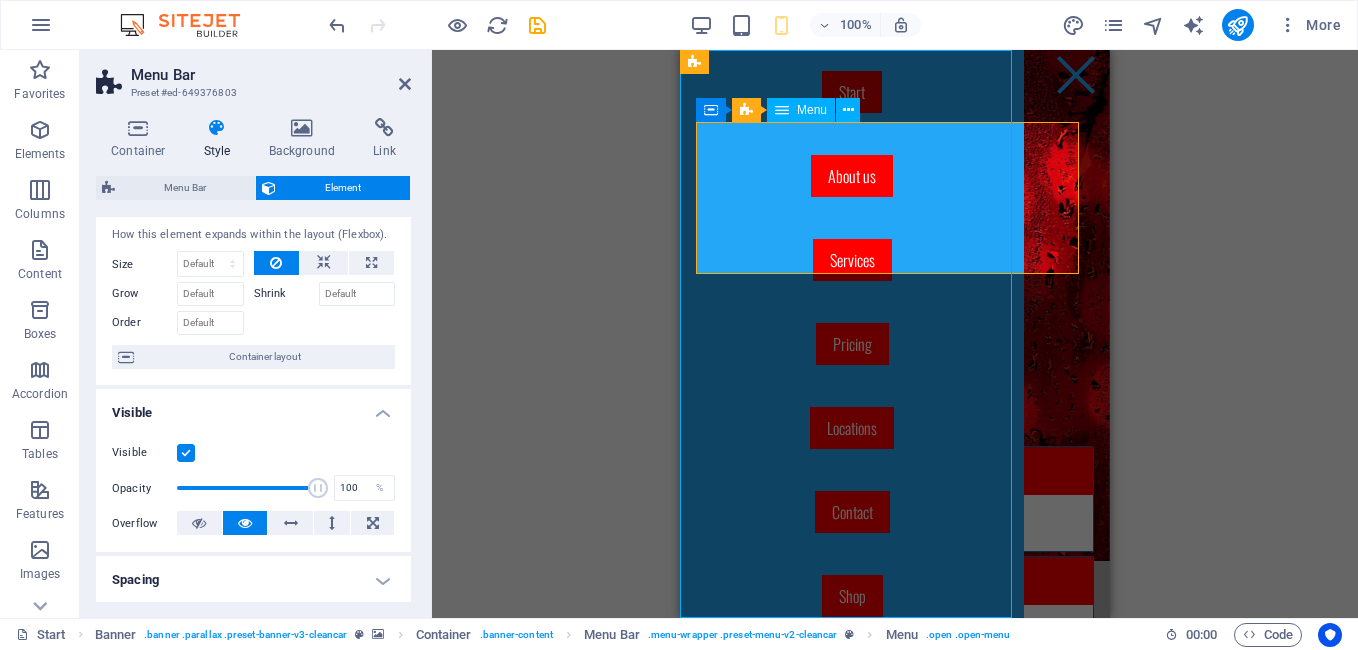 click on "Start About us Services Pricing Locations Contact Shop" at bounding box center (852, 334) 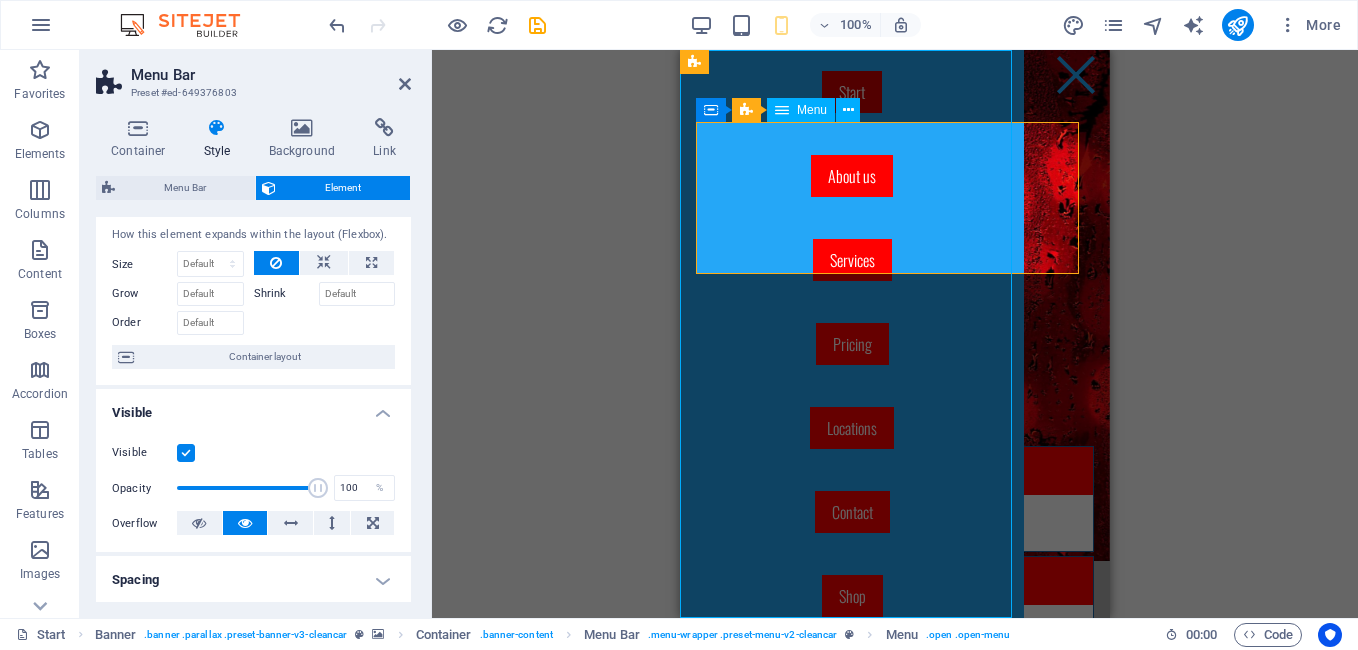 click on "Start About us Services Pricing Locations Contact Shop" at bounding box center (852, 334) 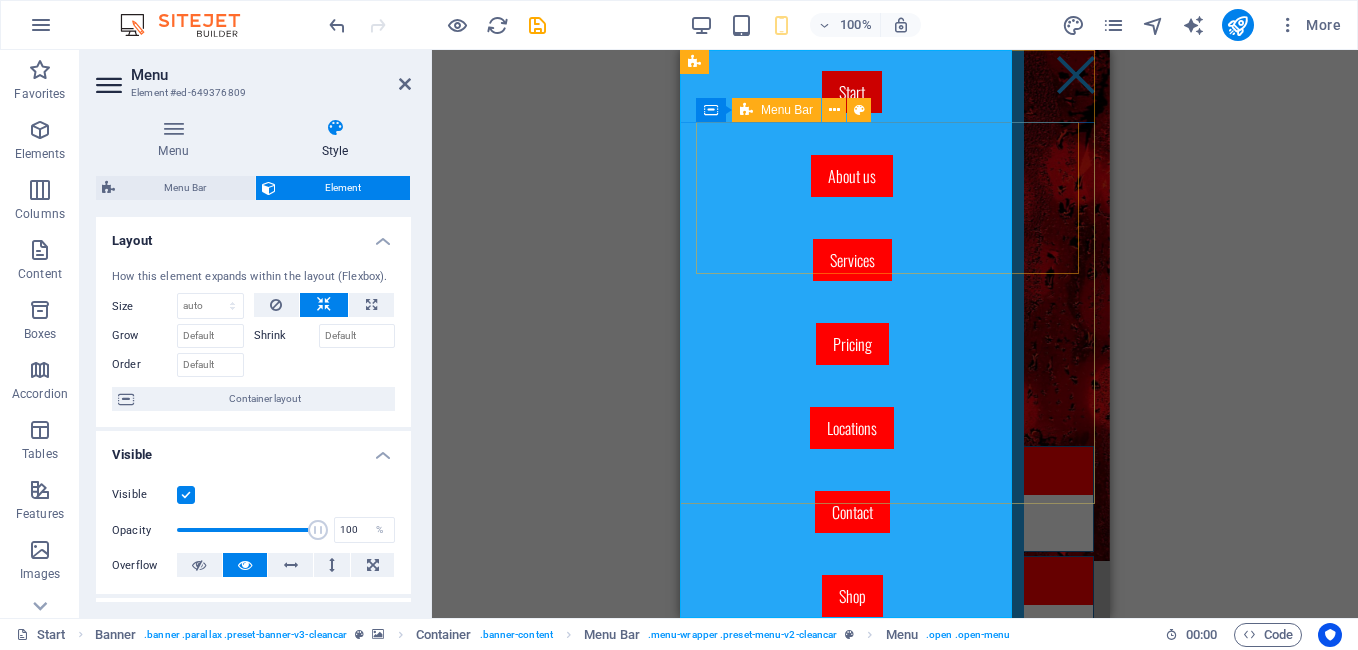 click on "Menu Bar" at bounding box center [787, 110] 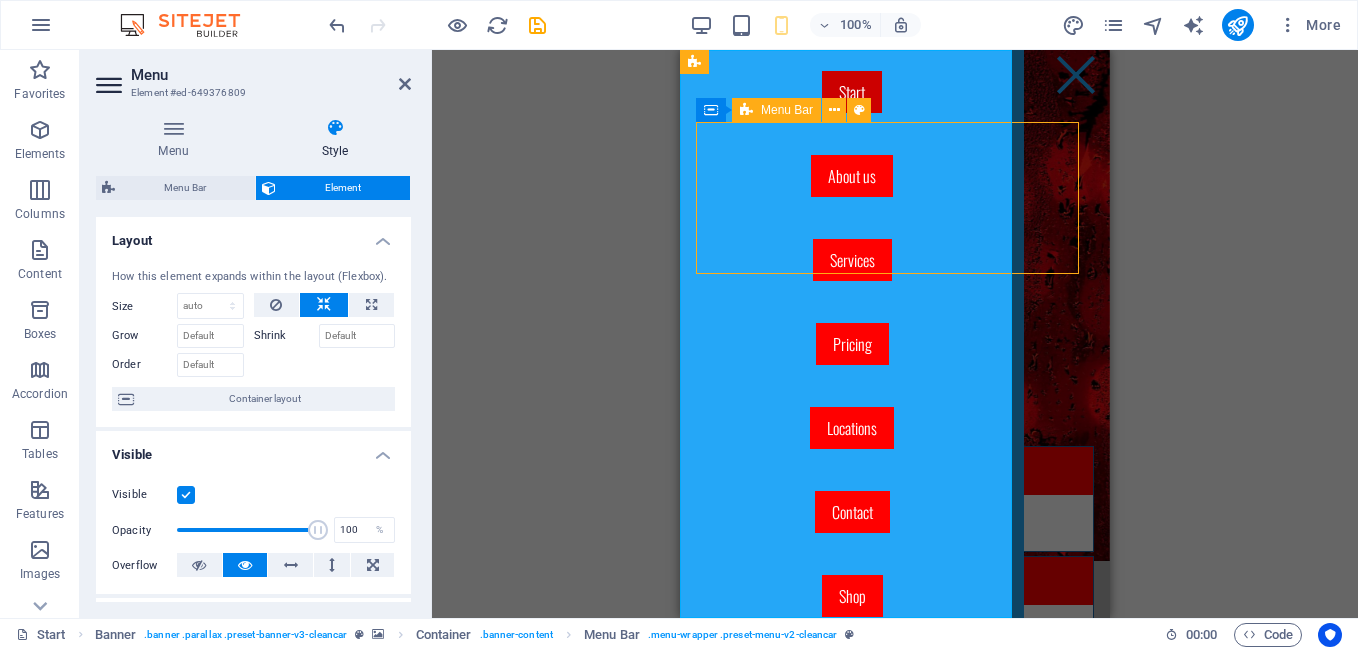 click on "Menu Bar" at bounding box center [787, 110] 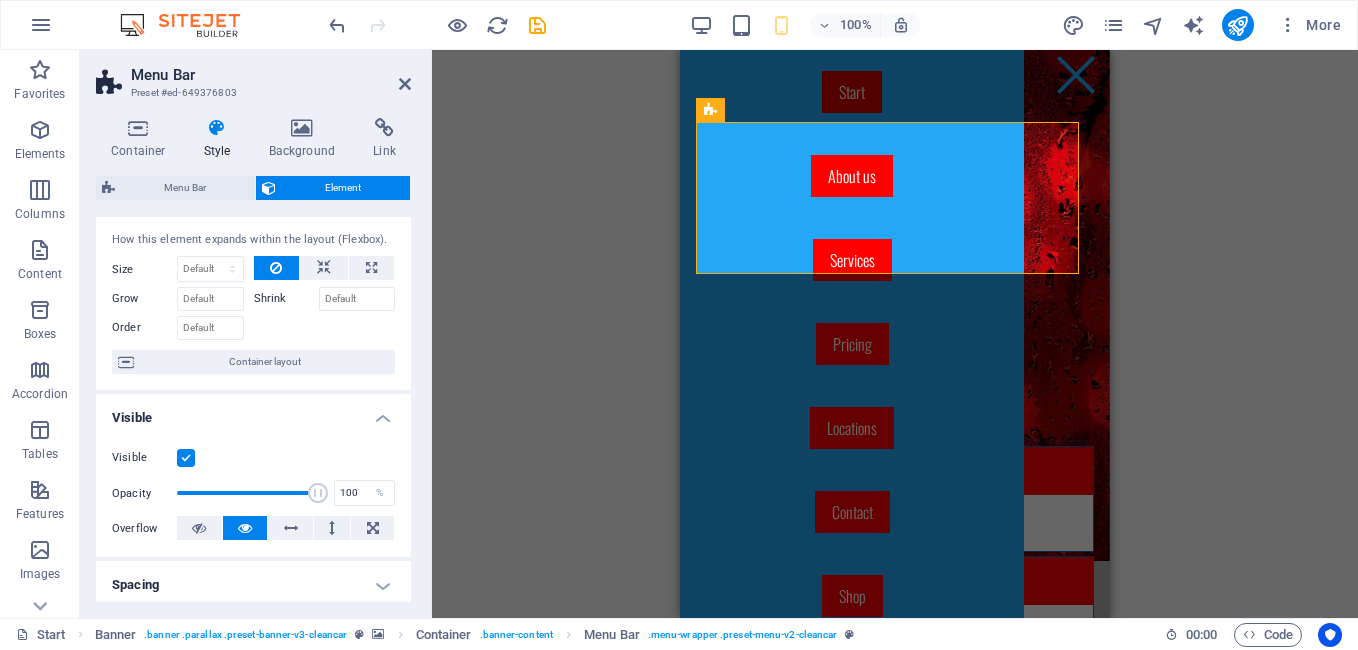 scroll, scrollTop: 40, scrollLeft: 0, axis: vertical 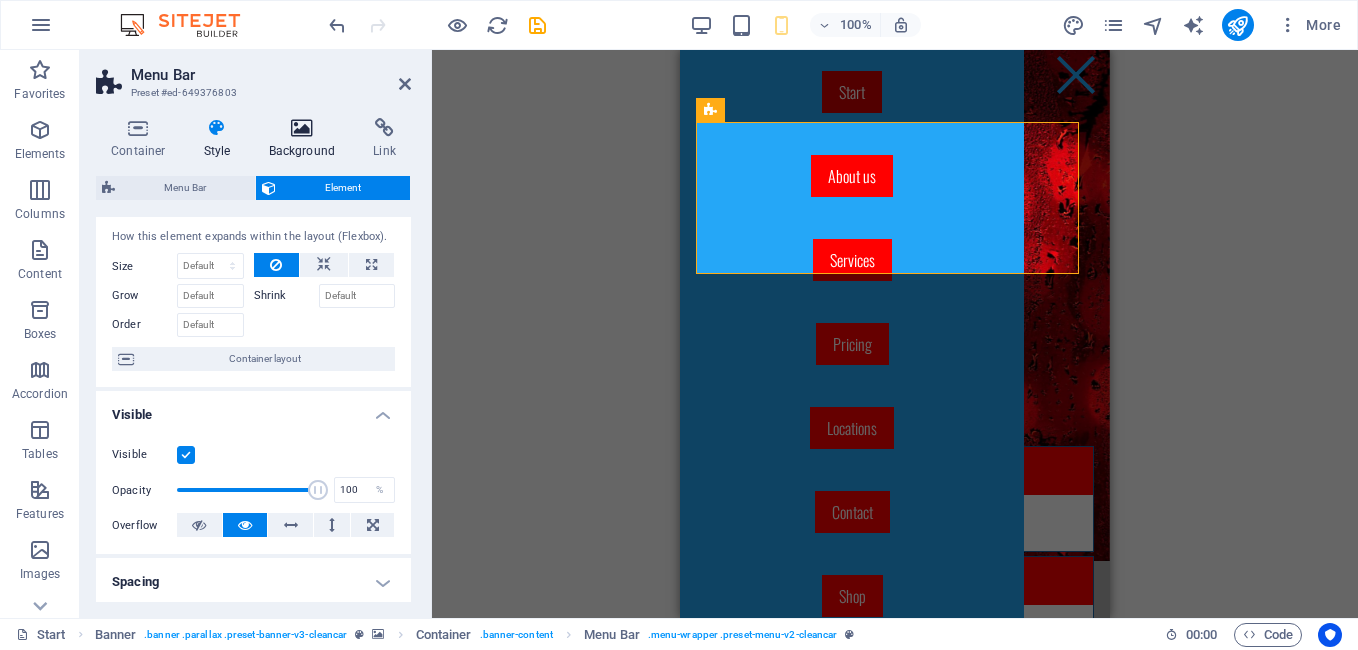 click at bounding box center (302, 128) 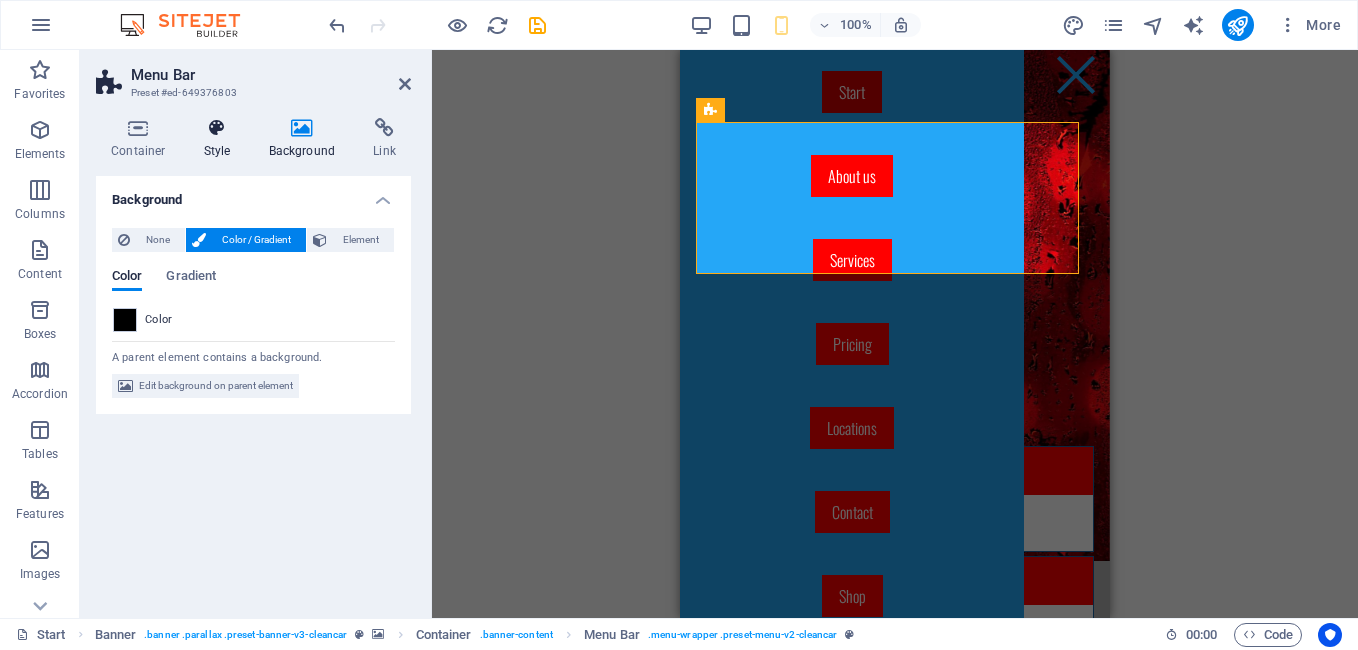 click at bounding box center (217, 128) 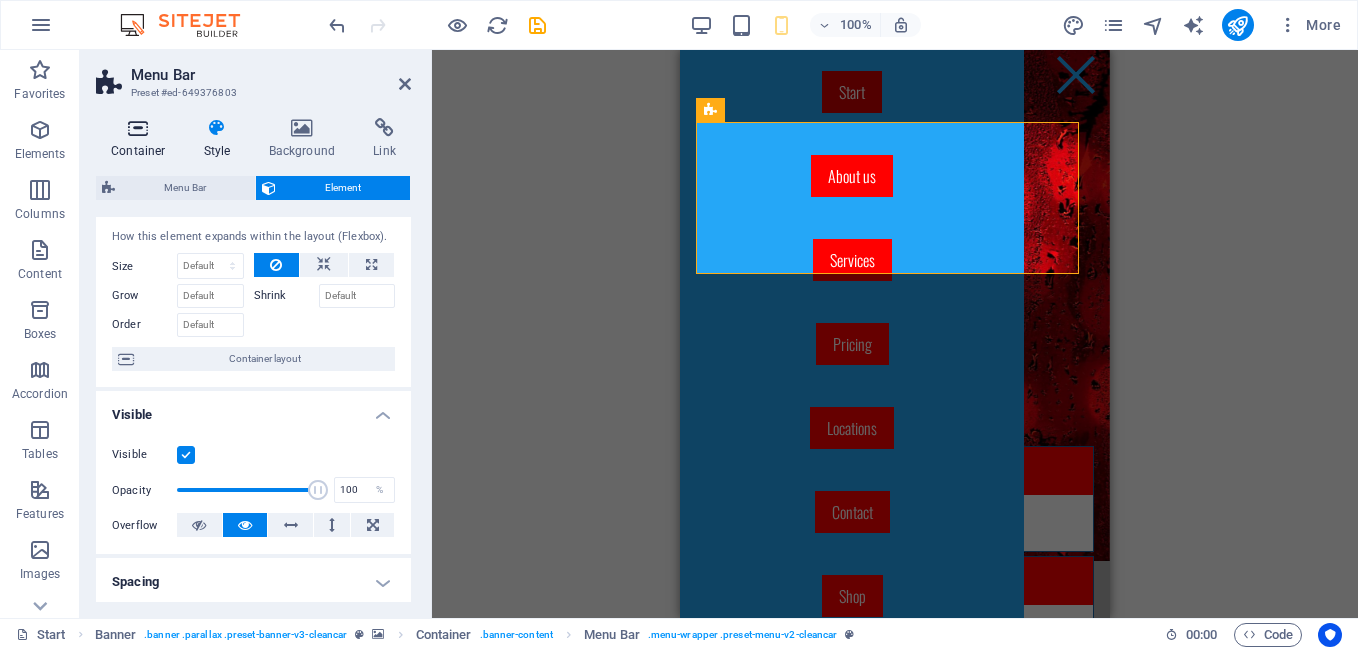 click at bounding box center [138, 128] 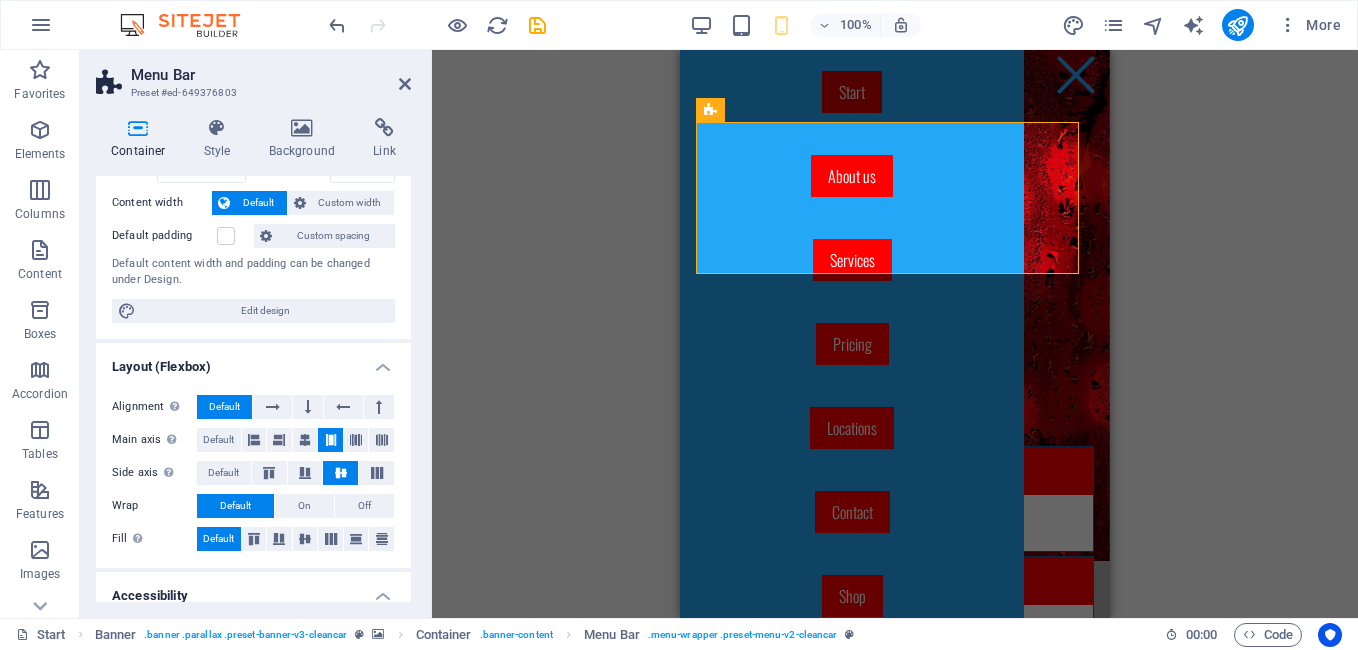 scroll, scrollTop: 0, scrollLeft: 0, axis: both 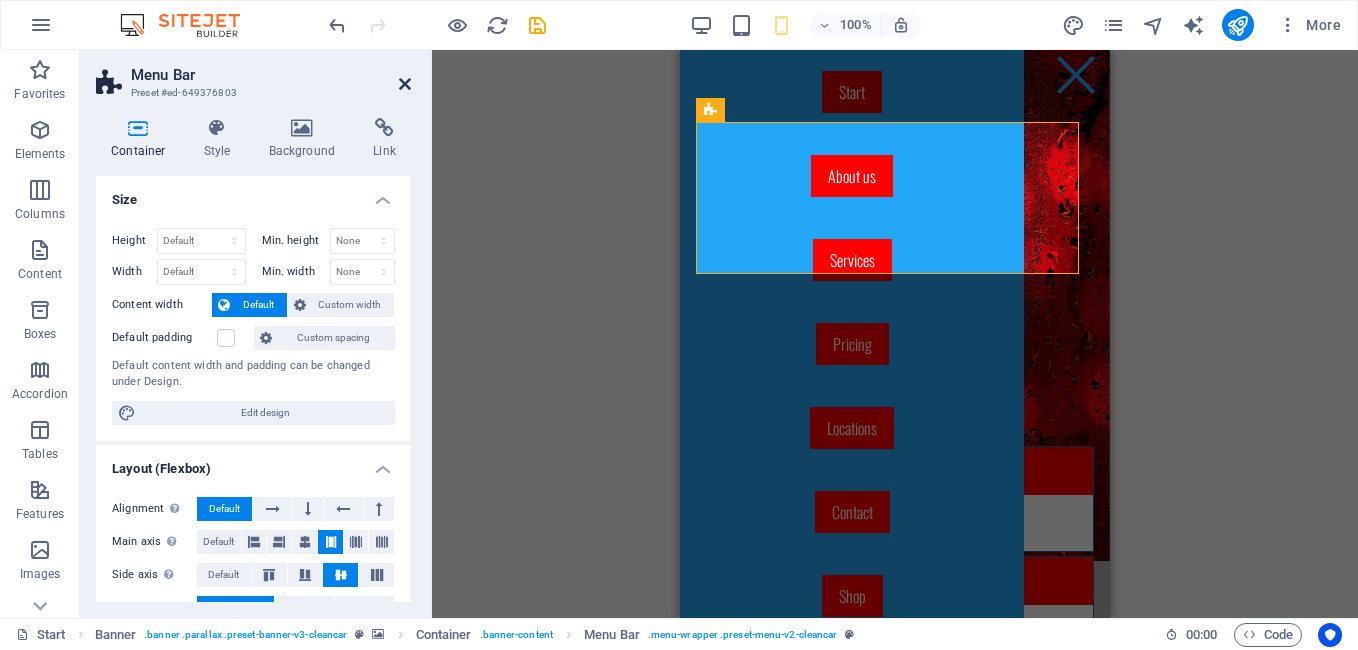 click at bounding box center (405, 84) 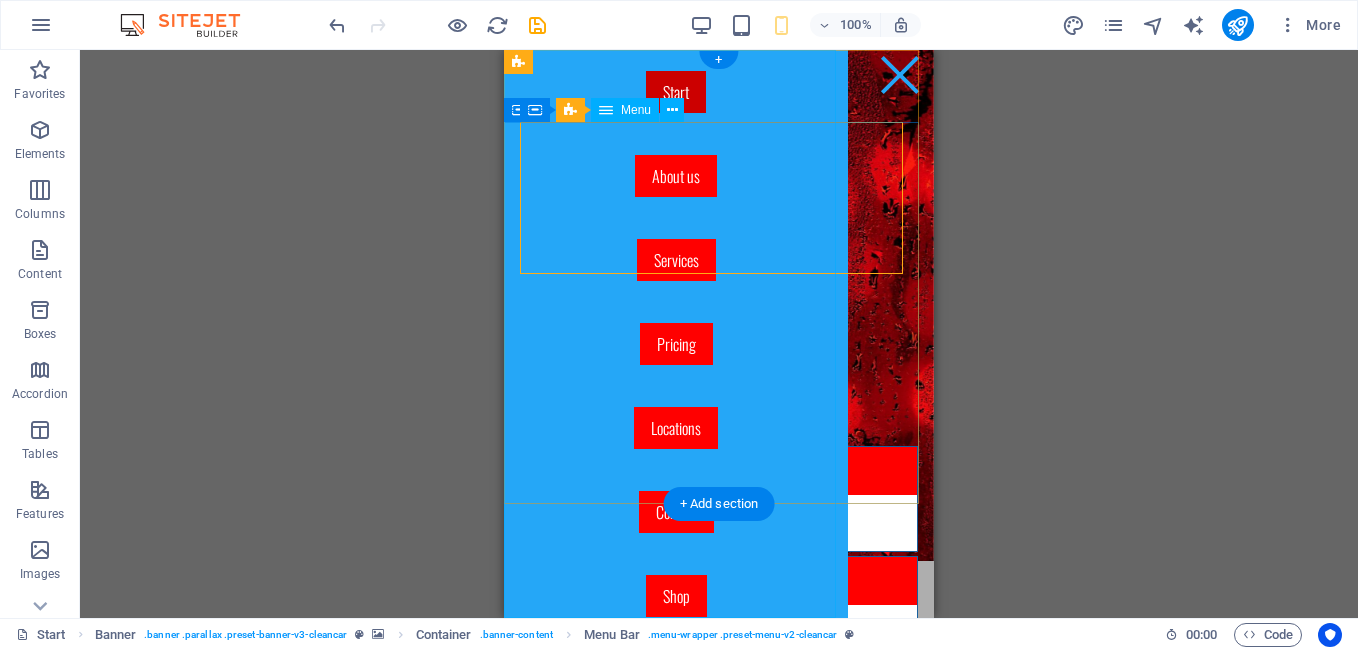 click on "Start About us Services Pricing Locations Contact Shop" at bounding box center (676, 334) 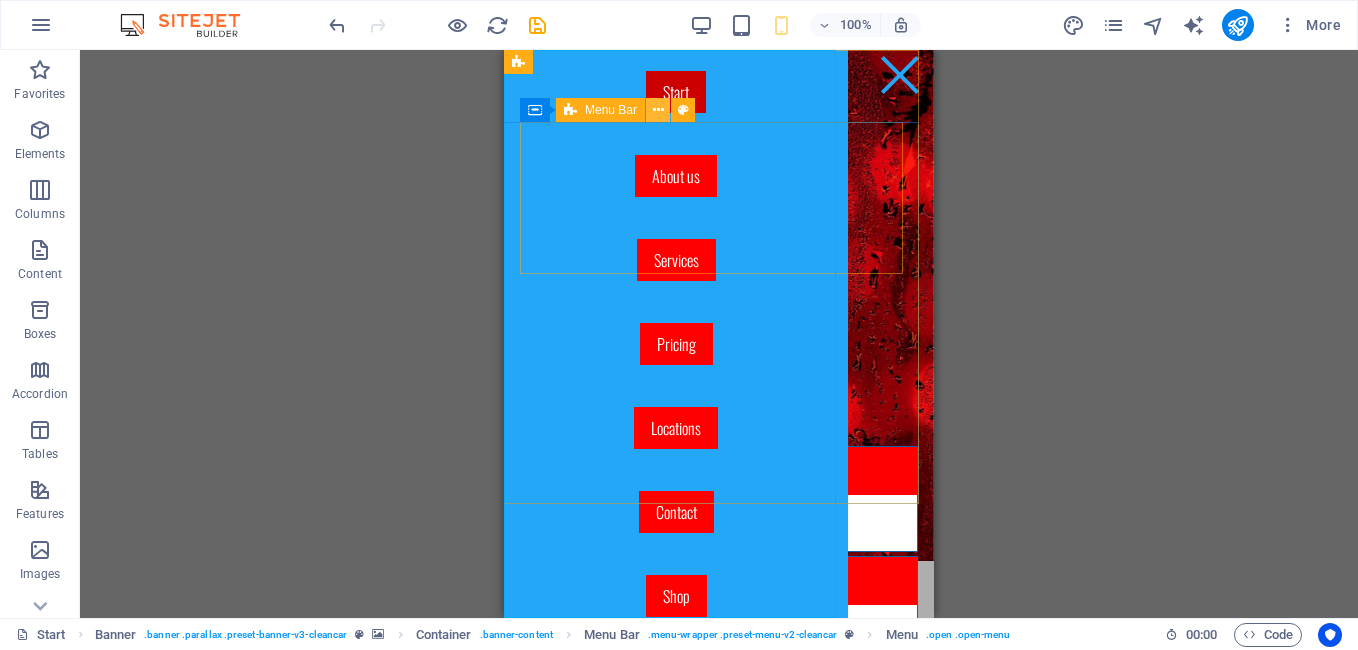 click at bounding box center [658, 110] 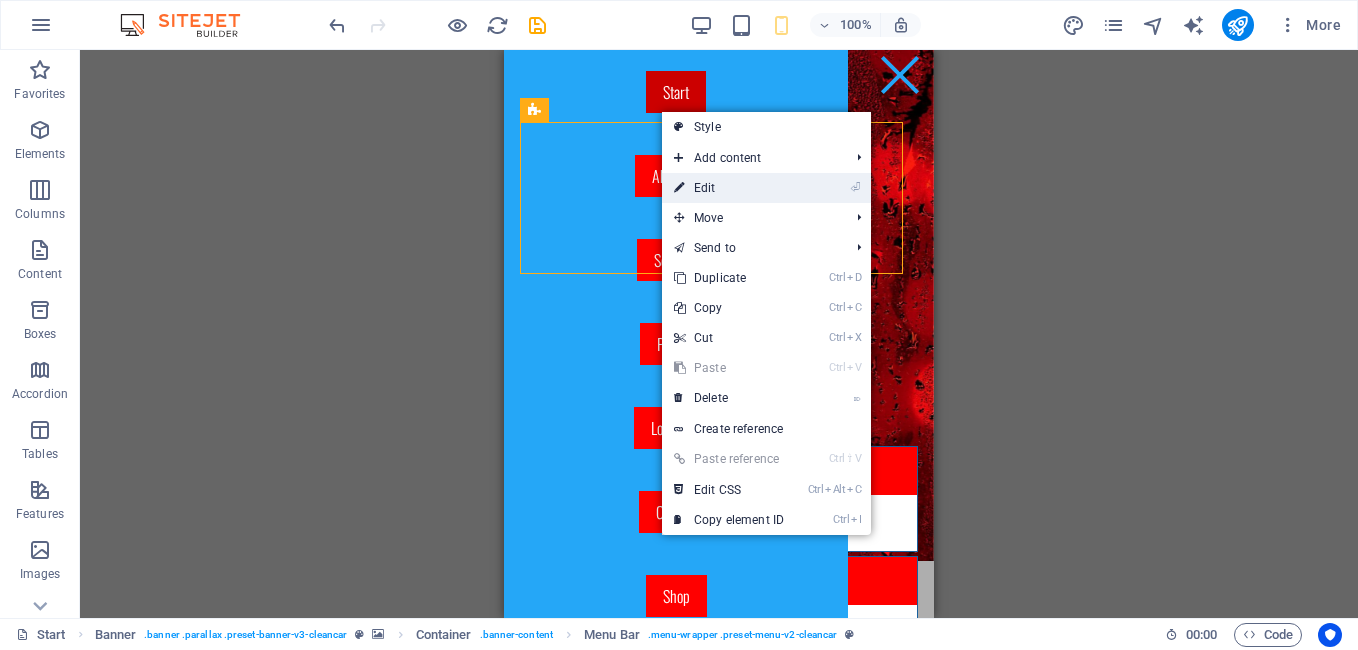 click on "⏎  Edit" at bounding box center (729, 188) 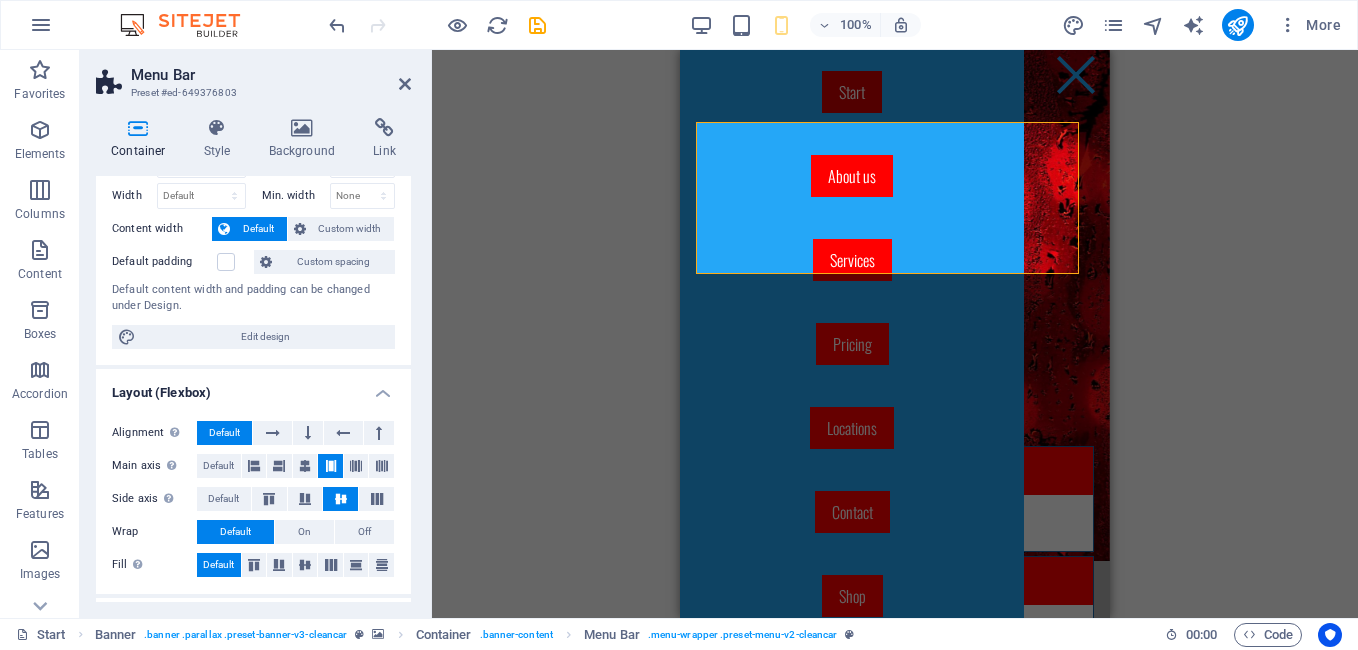 scroll, scrollTop: 0, scrollLeft: 0, axis: both 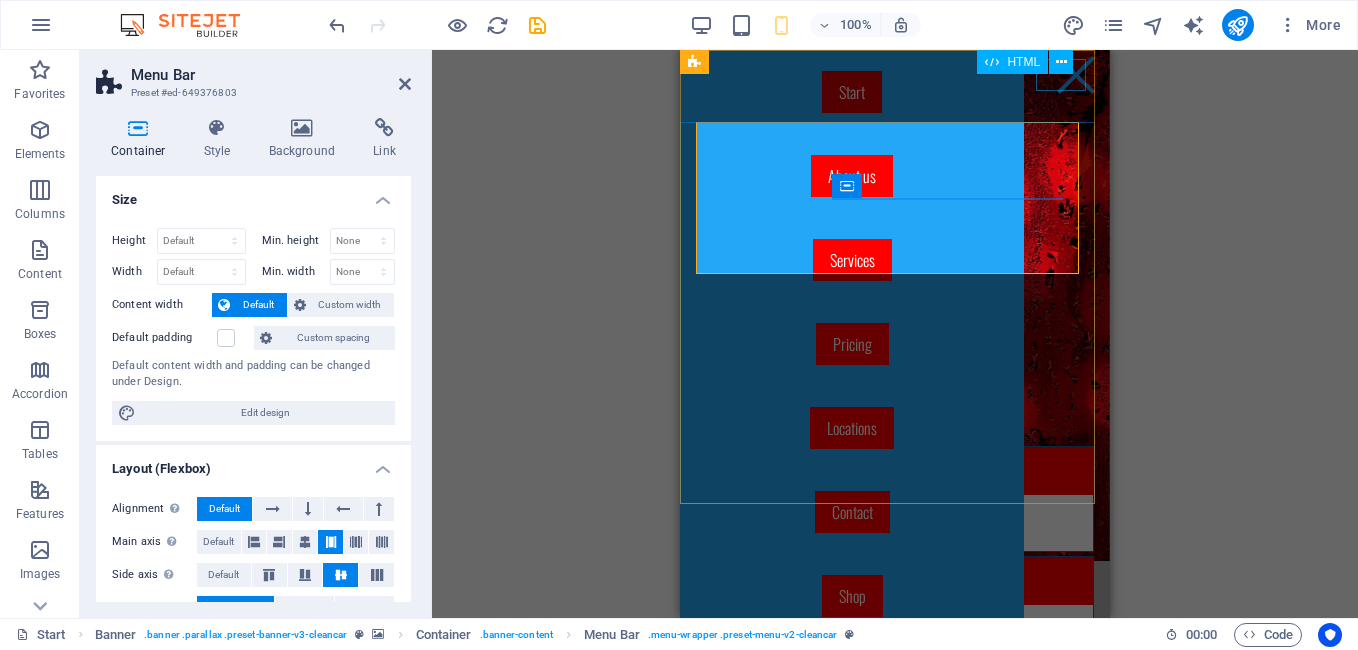 click at bounding box center (1076, 75) 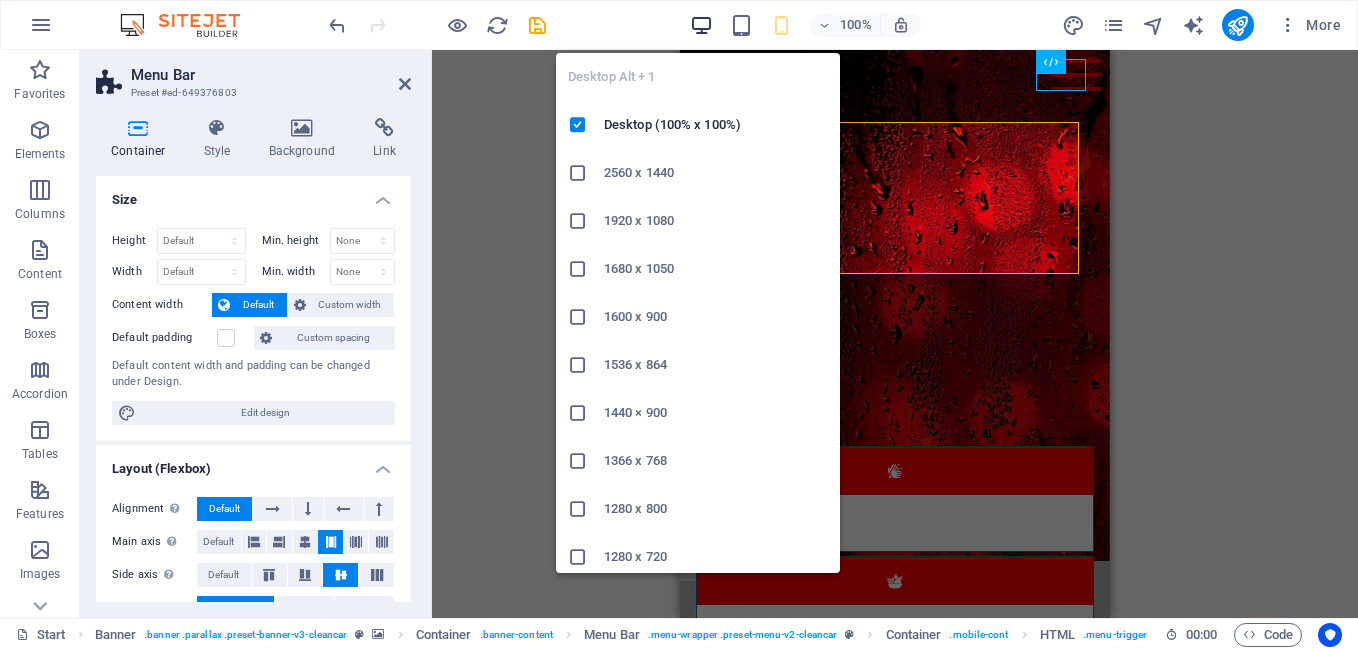click at bounding box center [701, 25] 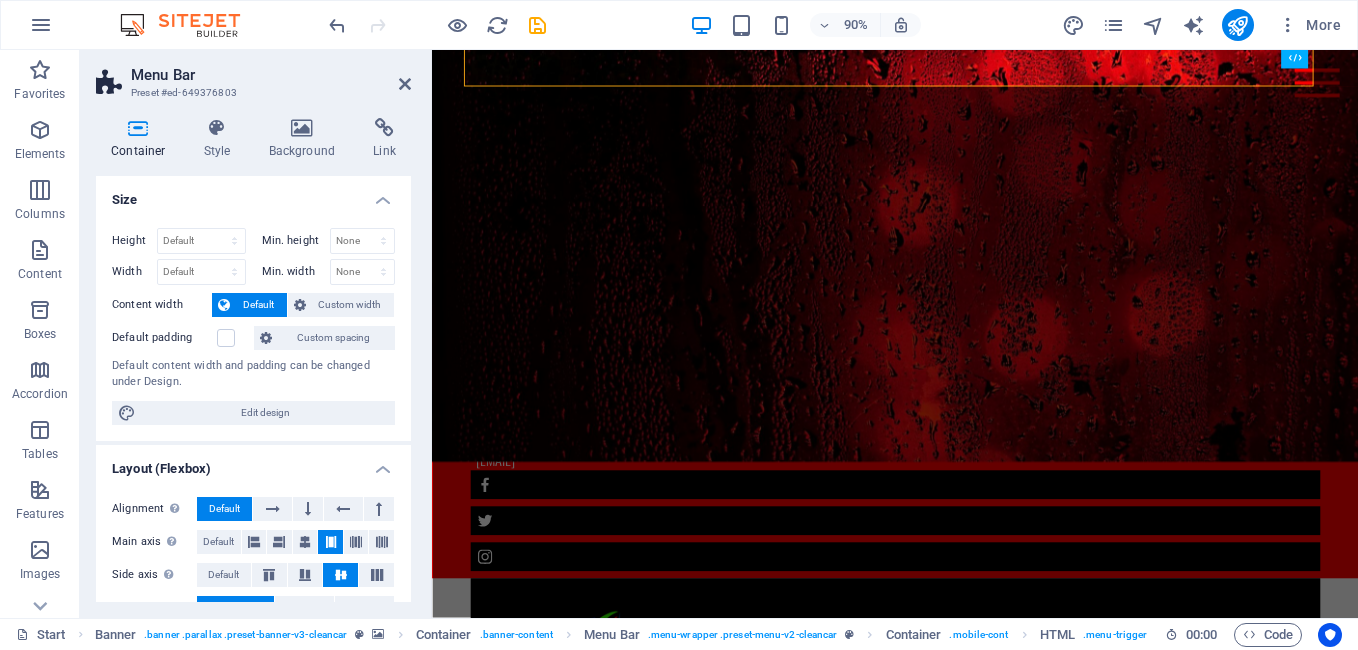 scroll, scrollTop: 109, scrollLeft: 0, axis: vertical 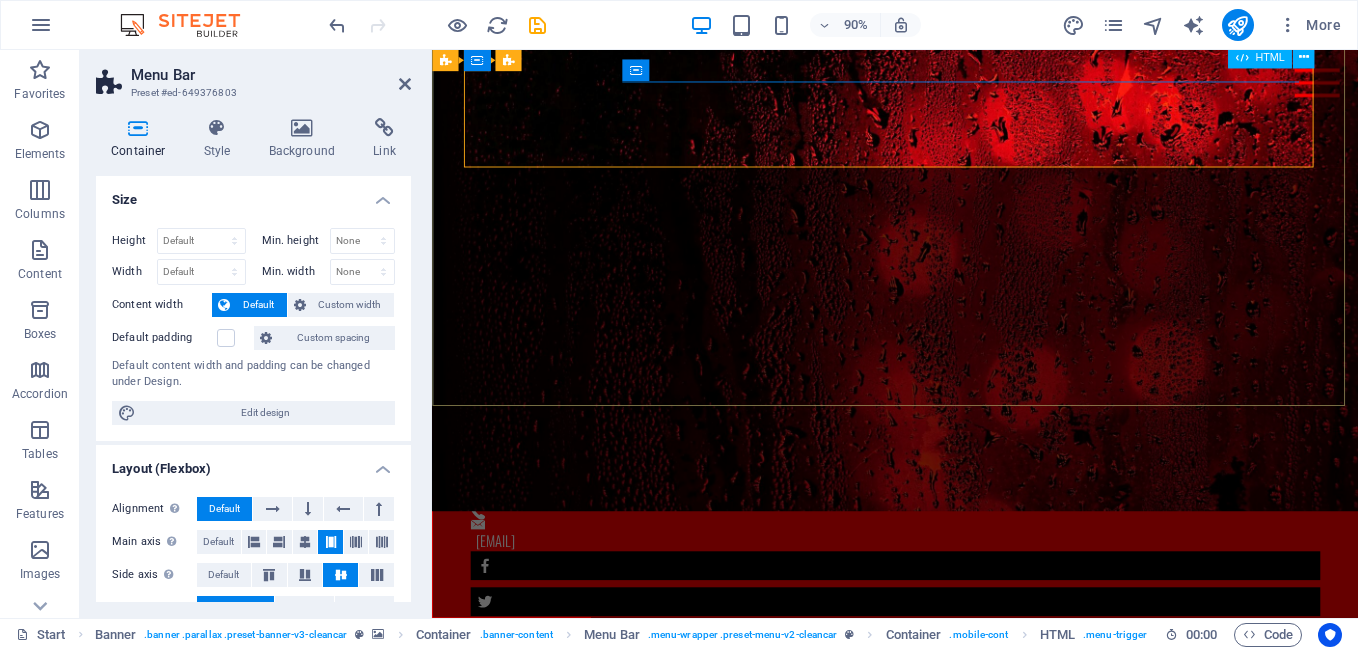 click at bounding box center (1415, 87) 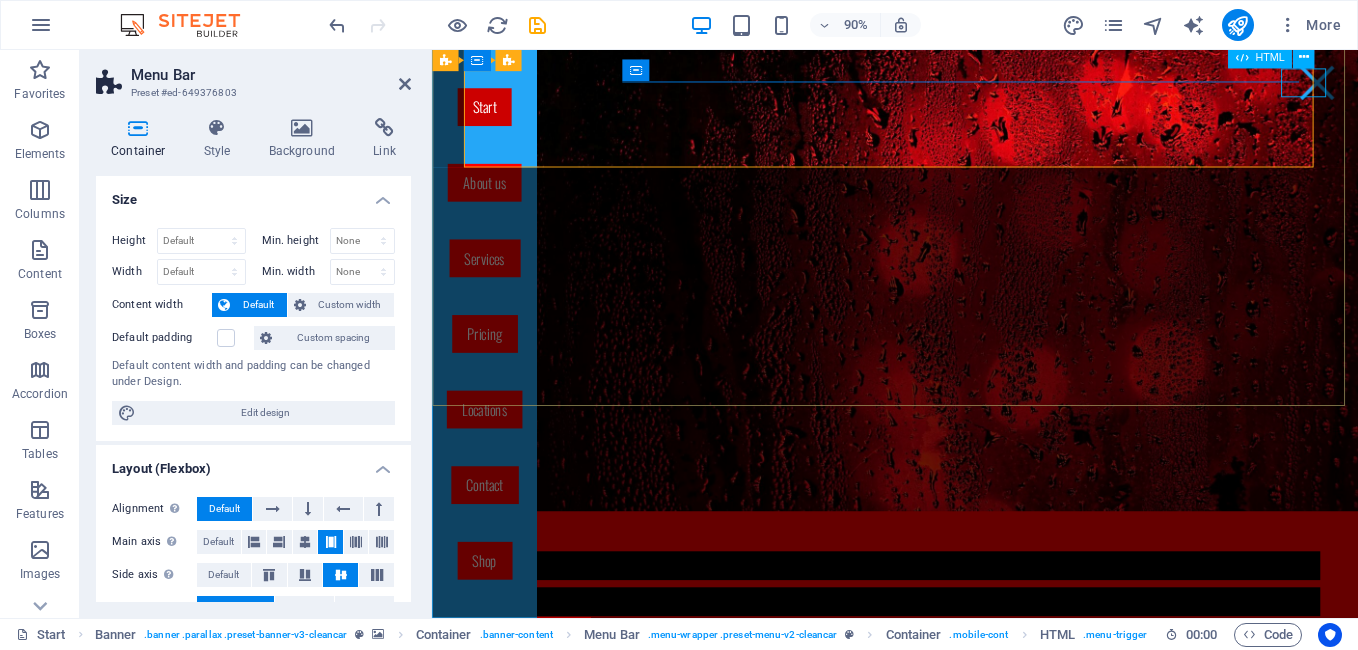 click at bounding box center [1415, 87] 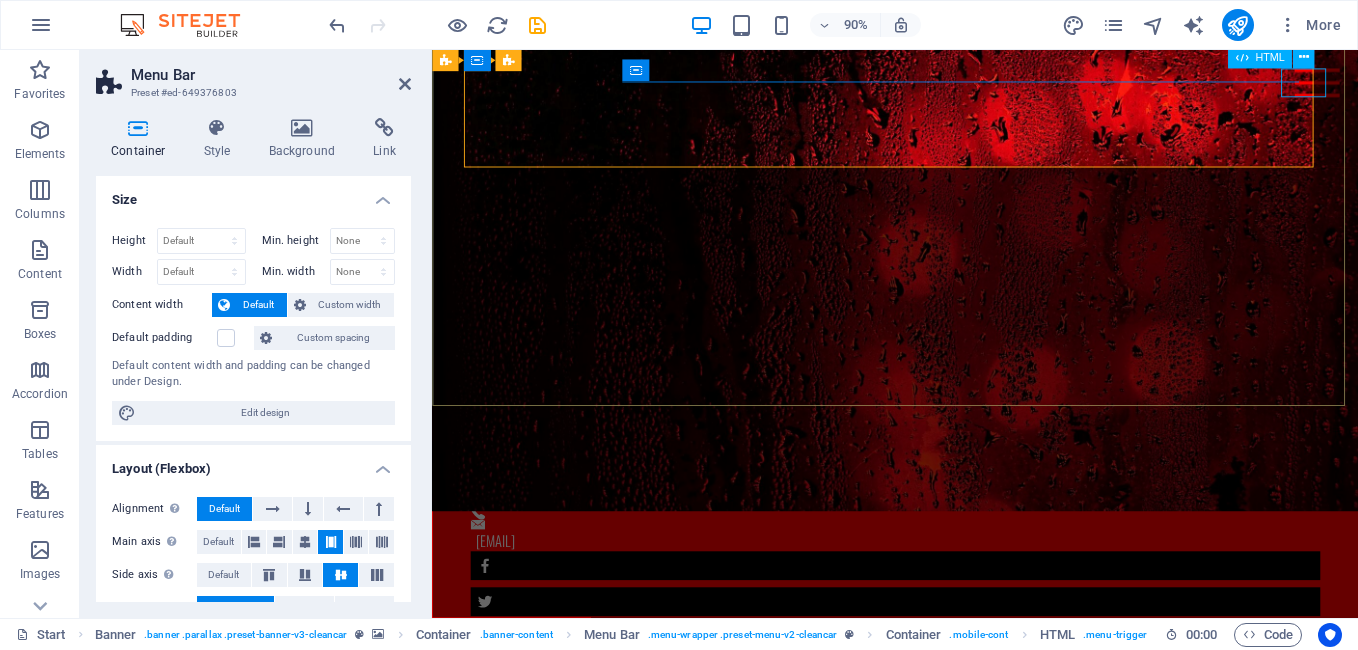 click at bounding box center (1415, 87) 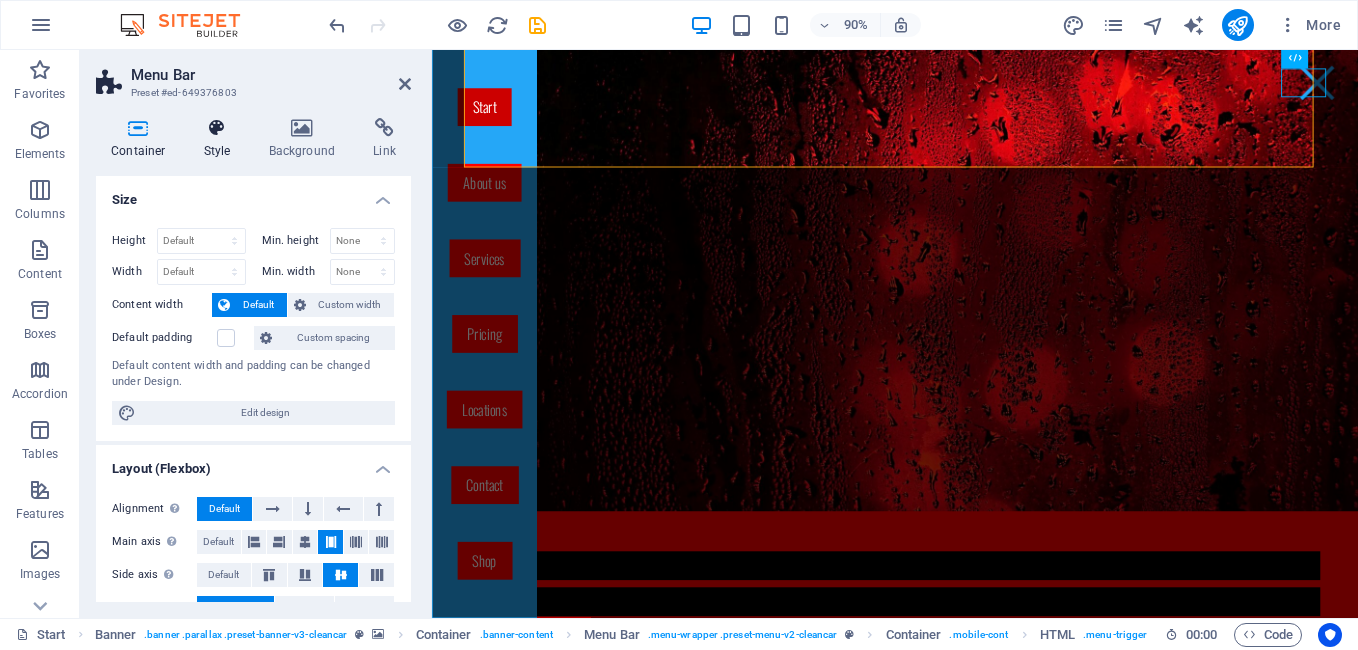 click at bounding box center (217, 128) 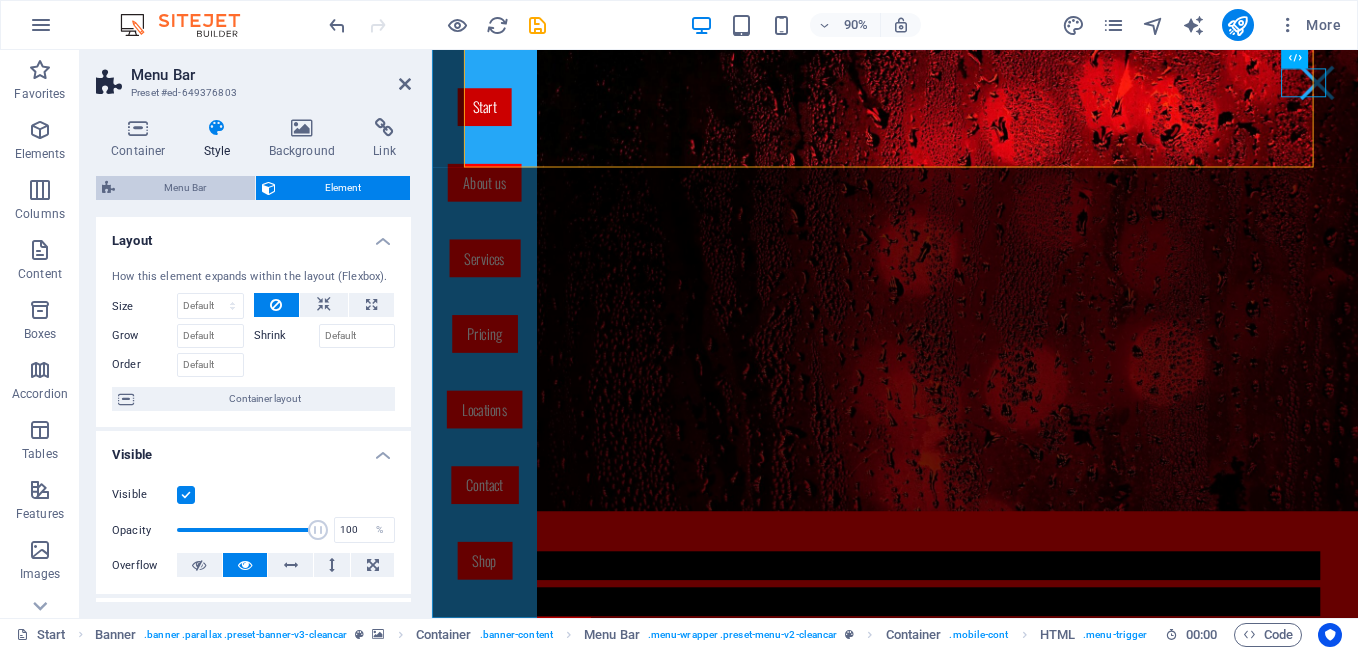 click on "Menu Bar" at bounding box center [185, 188] 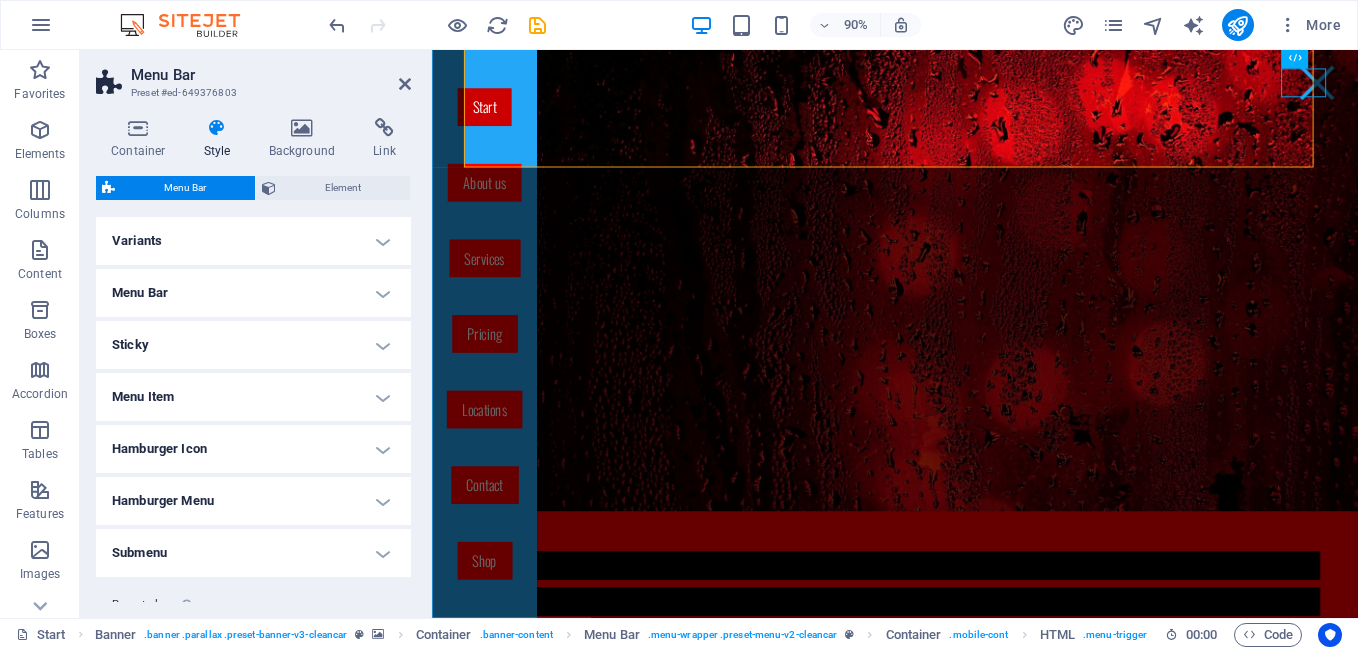 click on "Menu Item" at bounding box center (253, 397) 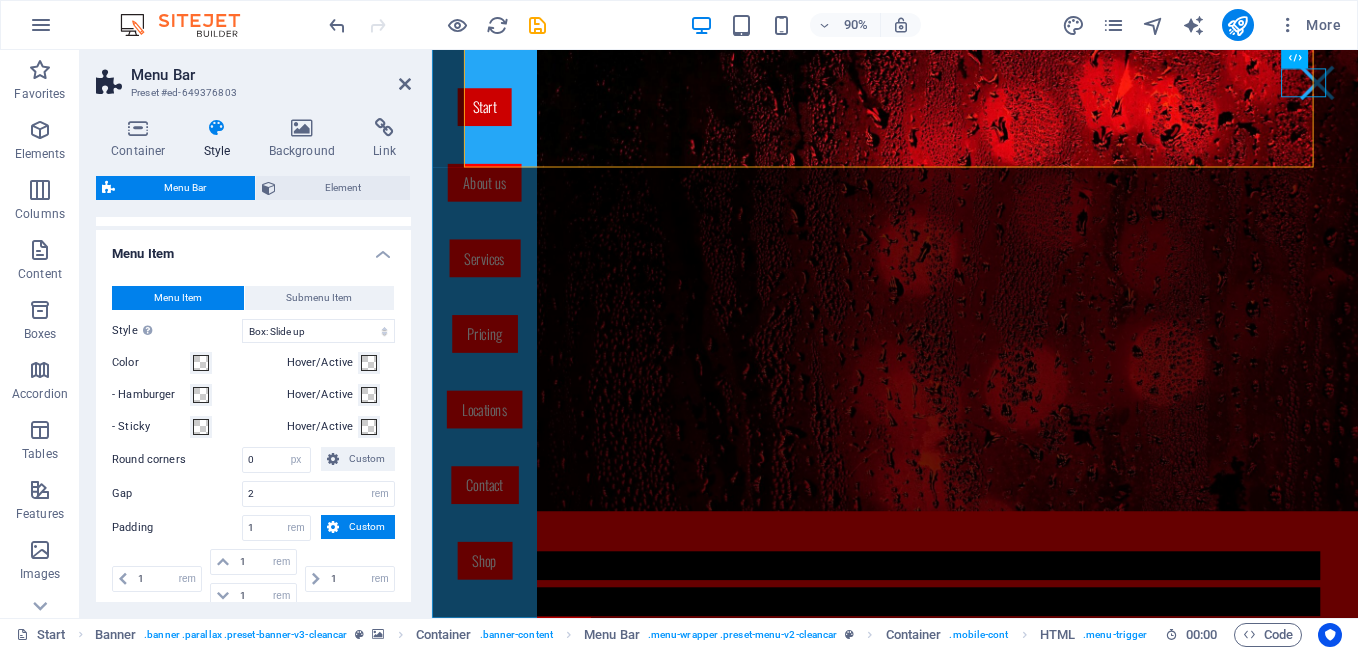 scroll, scrollTop: 145, scrollLeft: 0, axis: vertical 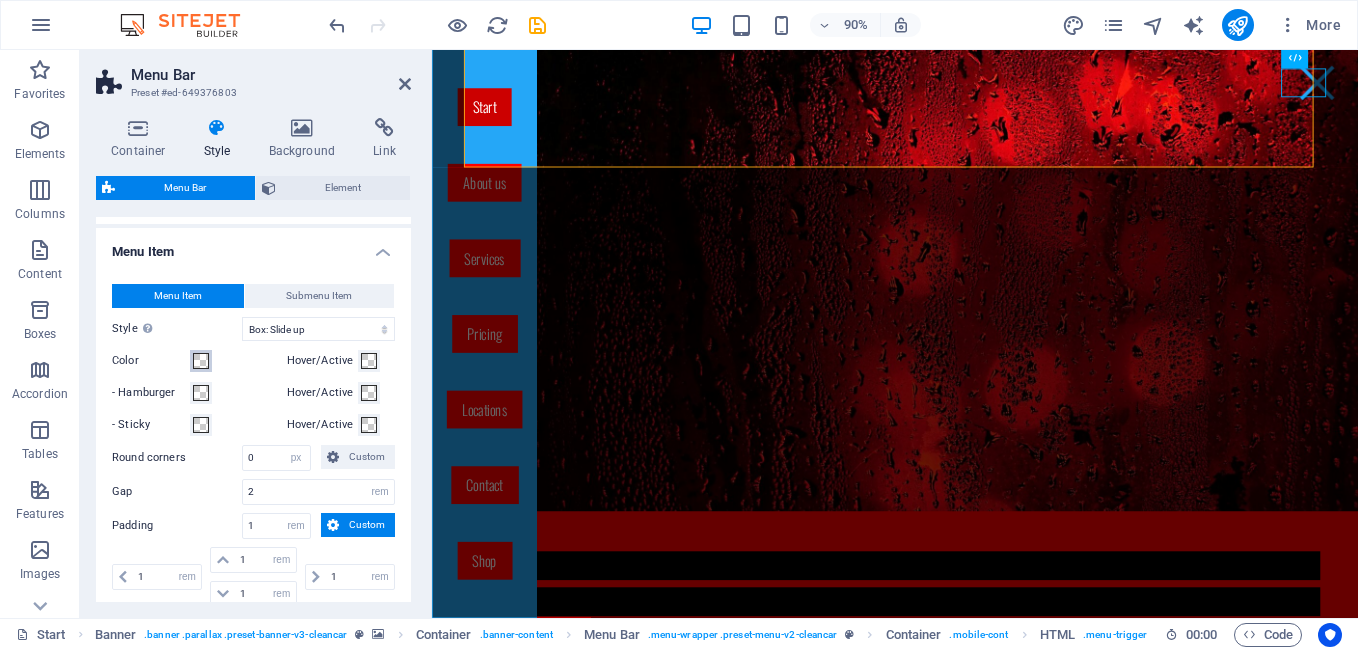 click at bounding box center (201, 361) 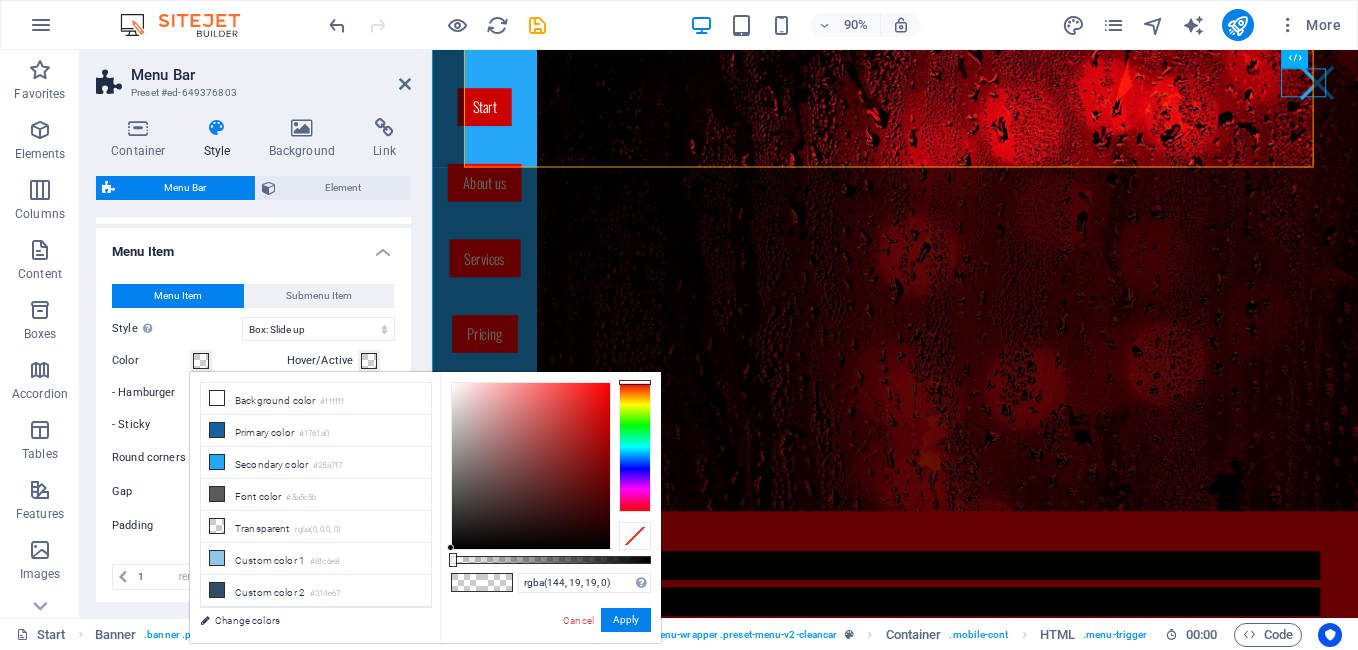 click at bounding box center [531, 466] 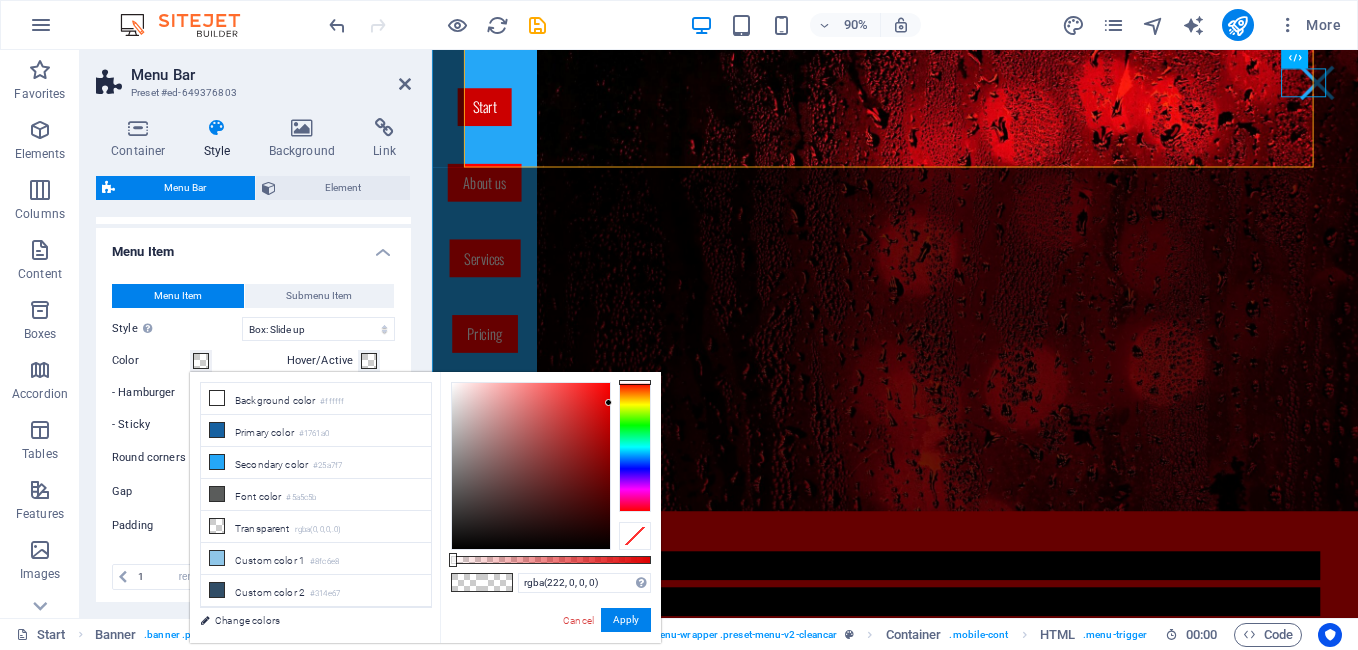 drag, startPoint x: 588, startPoint y: 454, endPoint x: 616, endPoint y: 402, distance: 59.05929 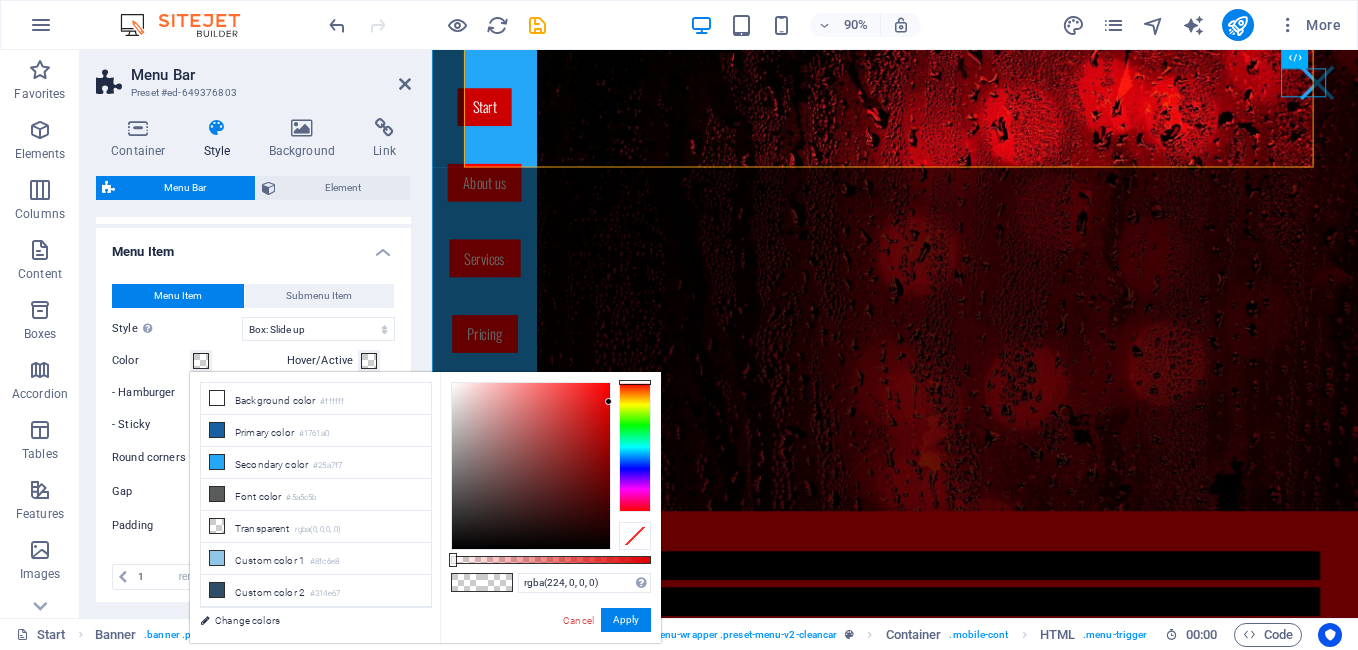 click at bounding box center (467, 582) 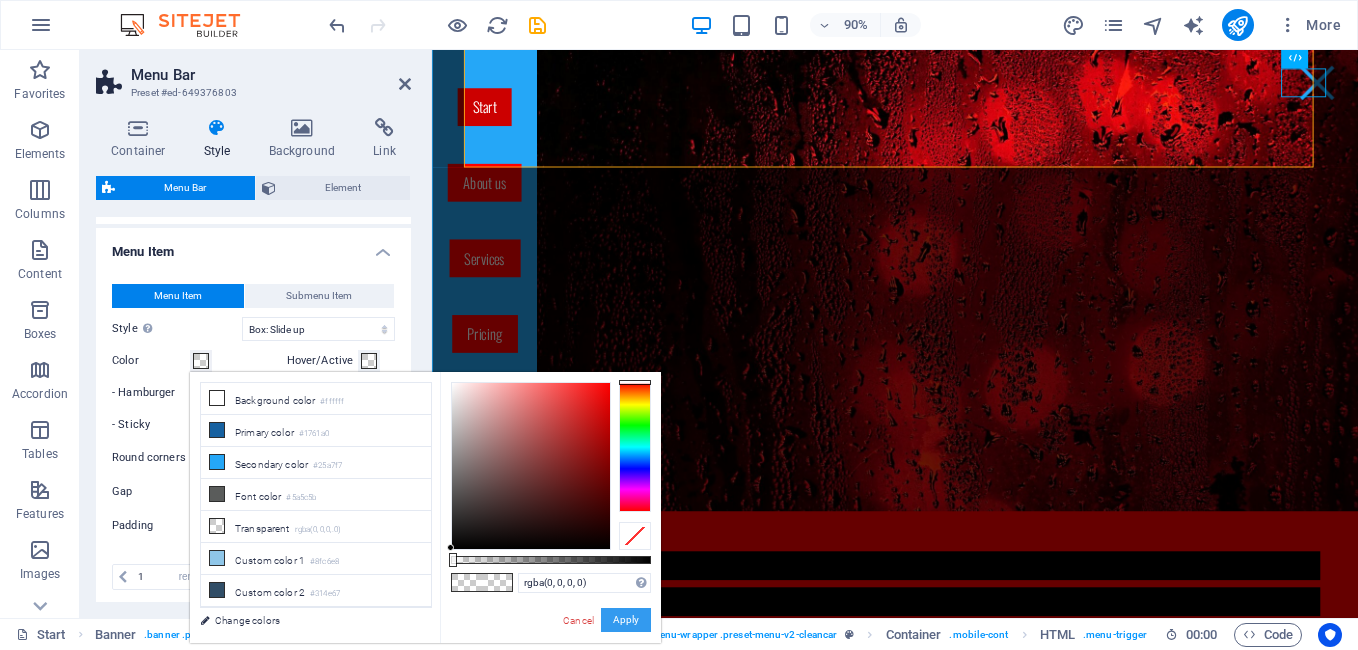 click on "Apply" at bounding box center (626, 620) 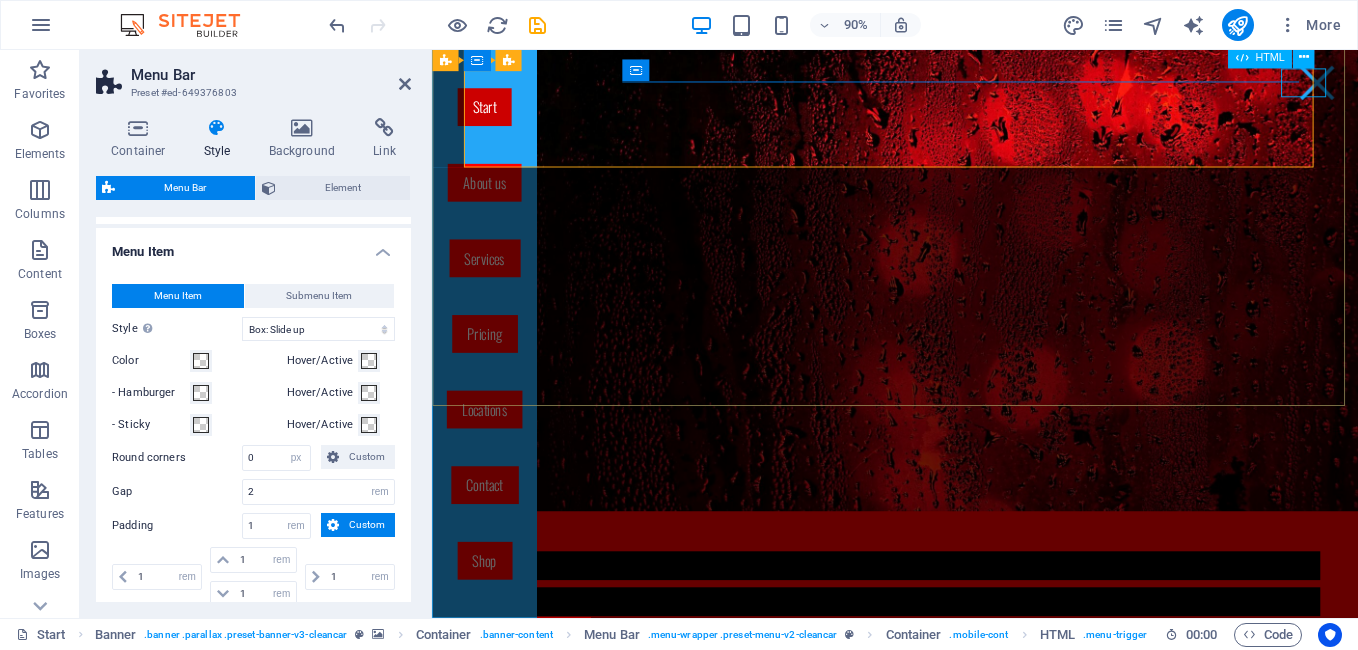 click at bounding box center (1415, 87) 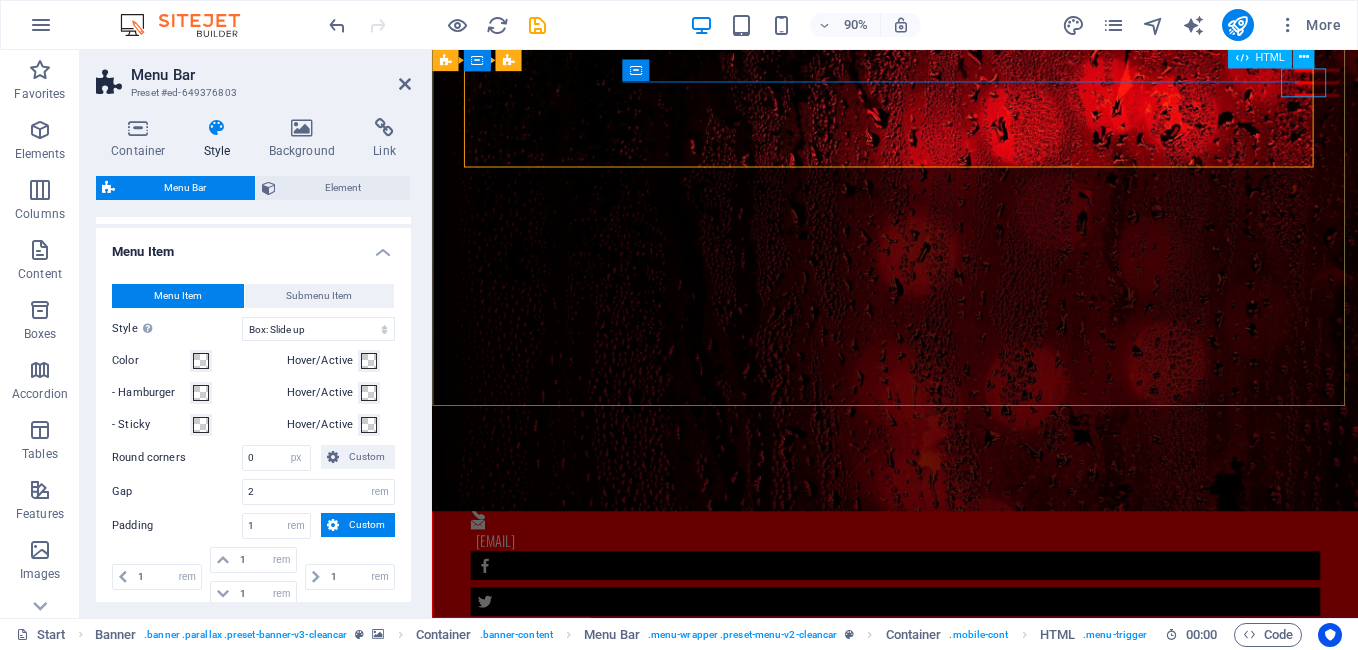 click at bounding box center [1415, 87] 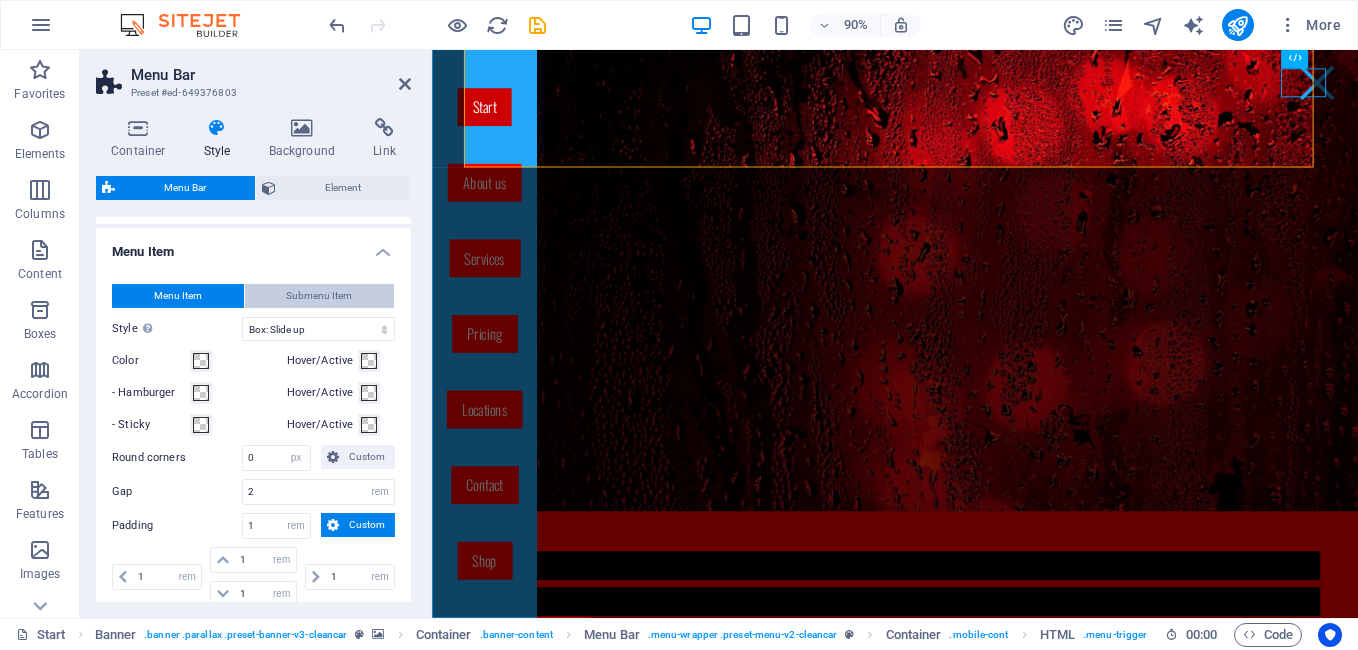 click on "Submenu Item" at bounding box center (319, 296) 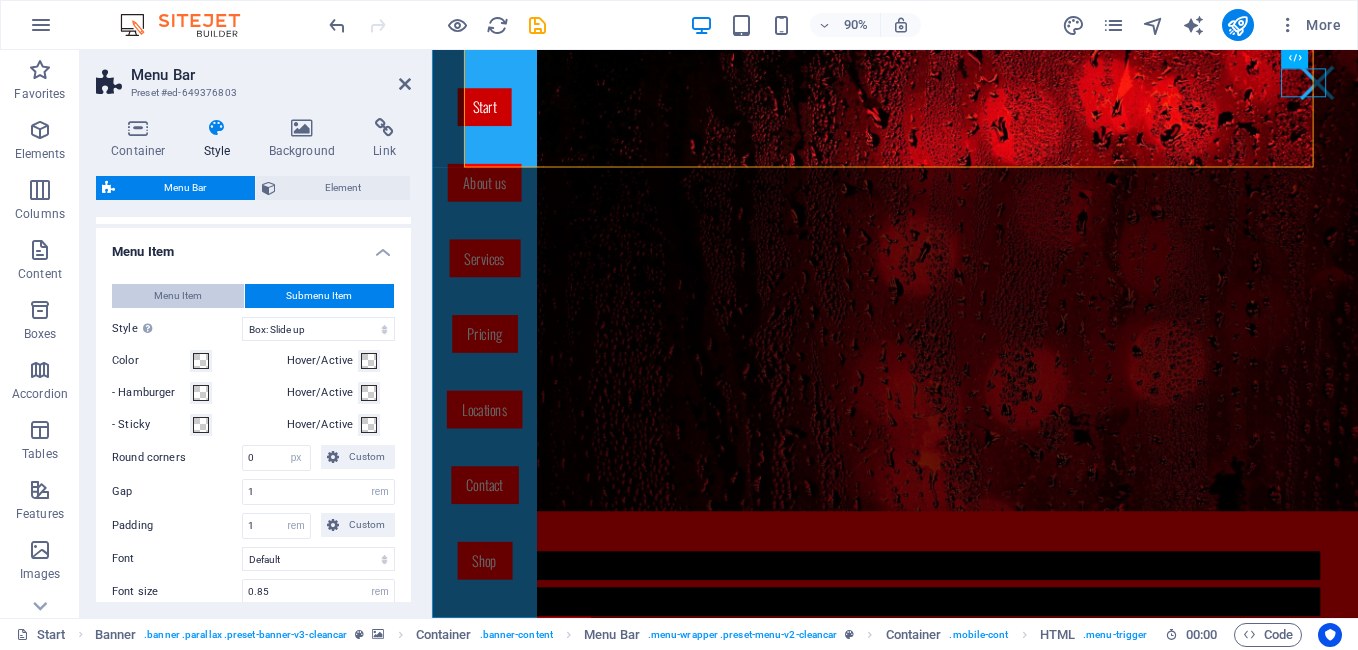 click on "Menu Item" at bounding box center (178, 296) 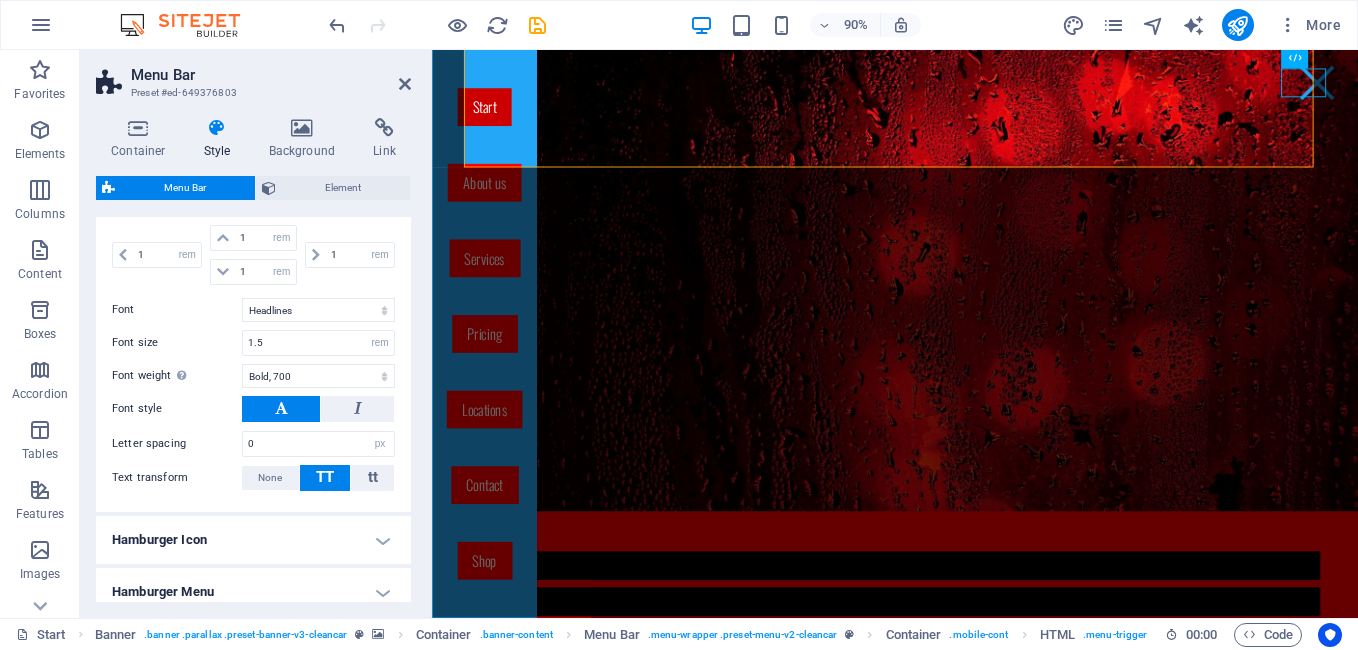 scroll, scrollTop: 483, scrollLeft: 0, axis: vertical 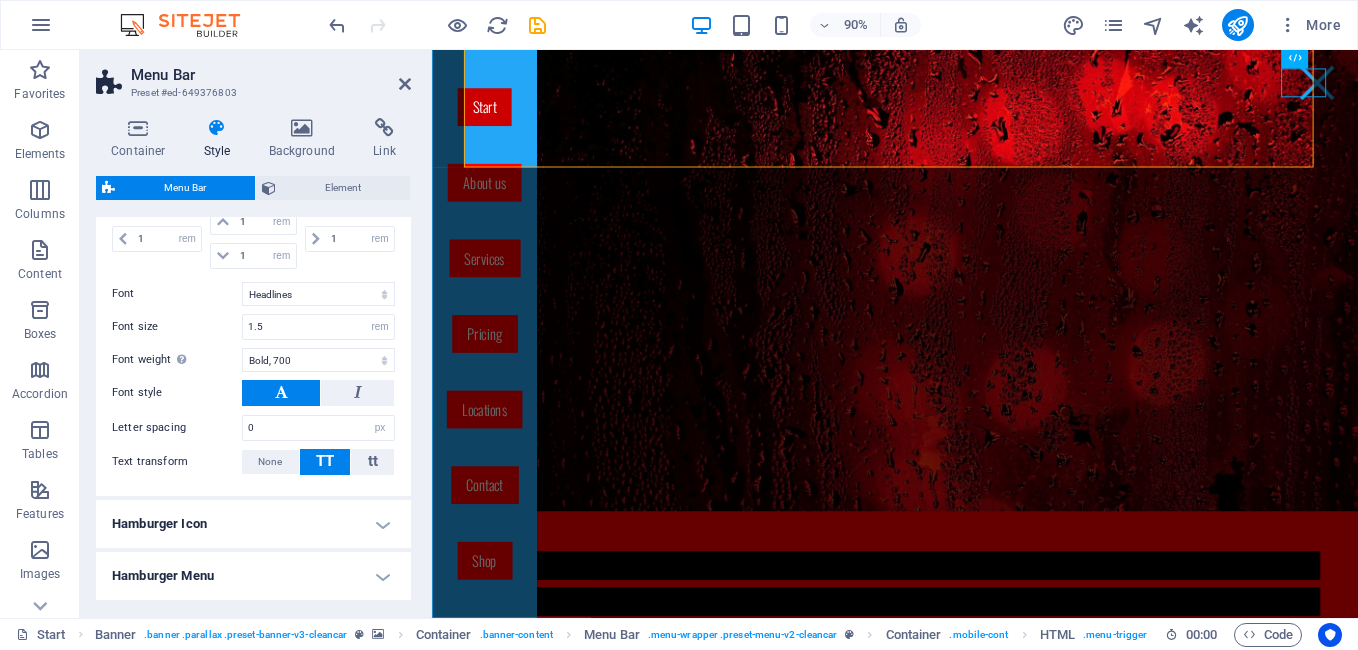 click on "Hamburger Icon" at bounding box center [253, 524] 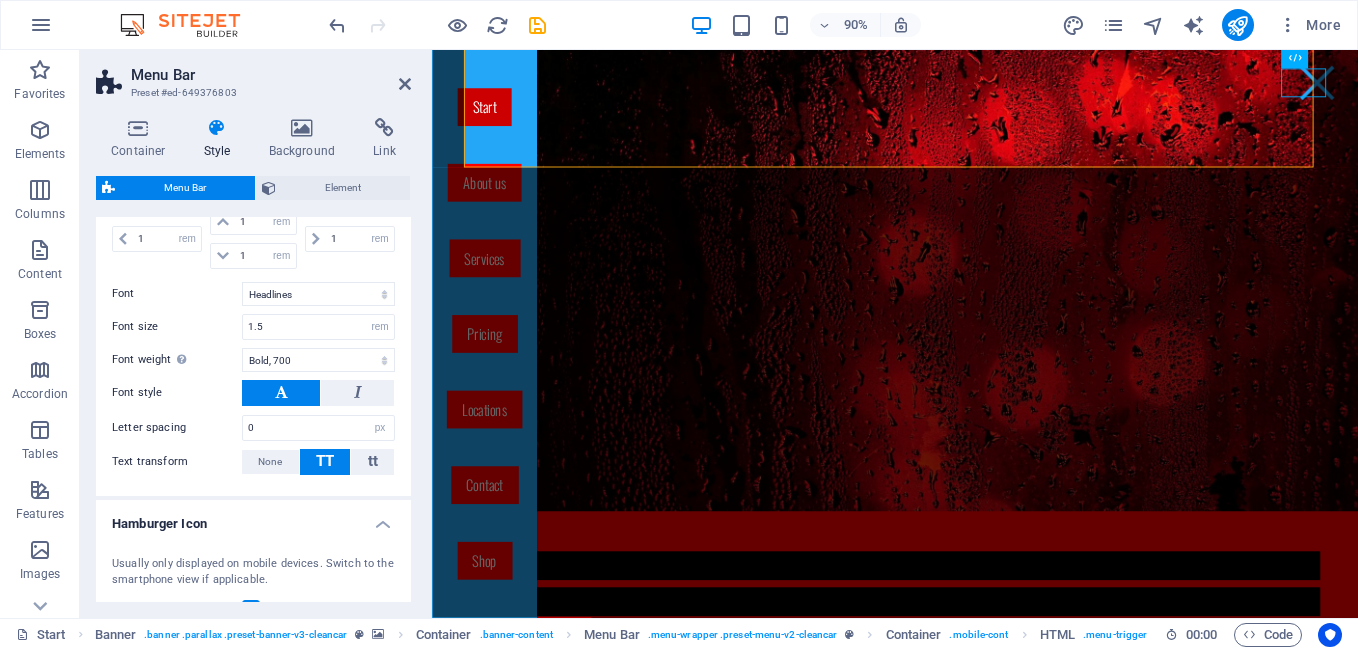 click on "Hamburger Icon" at bounding box center [253, 518] 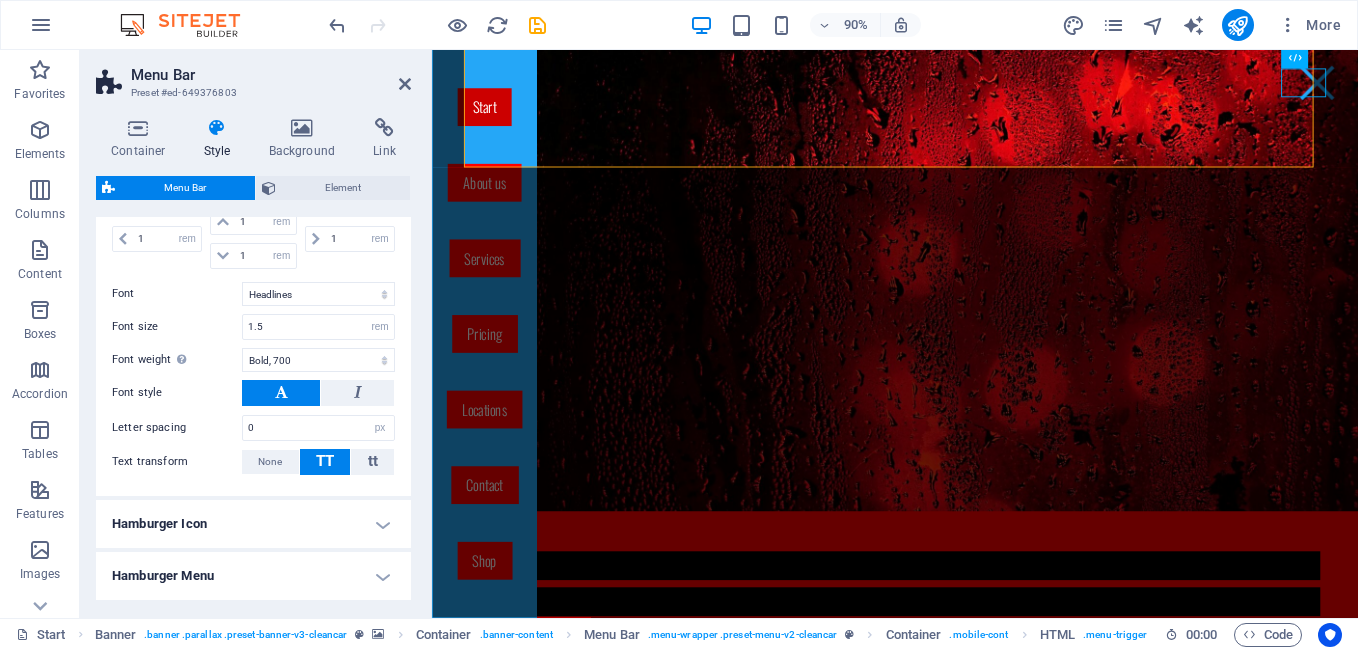 click on "Hamburger Menu" at bounding box center (253, 576) 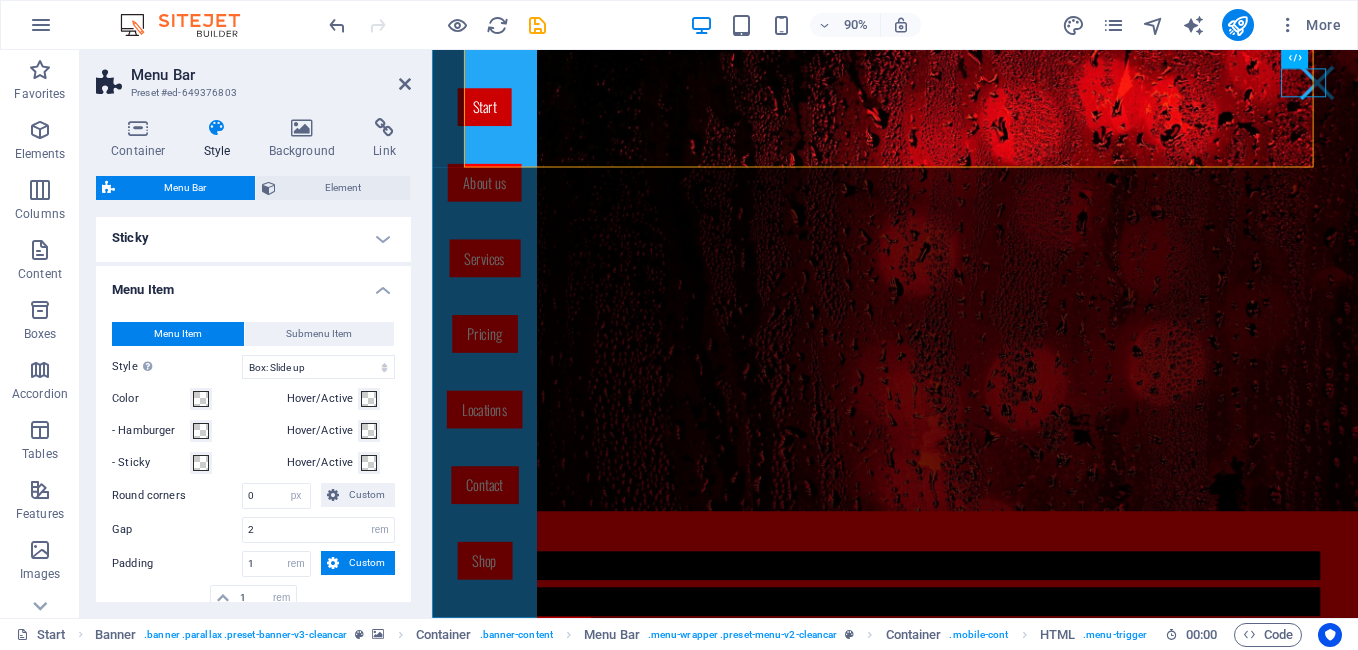scroll, scrollTop: 86, scrollLeft: 0, axis: vertical 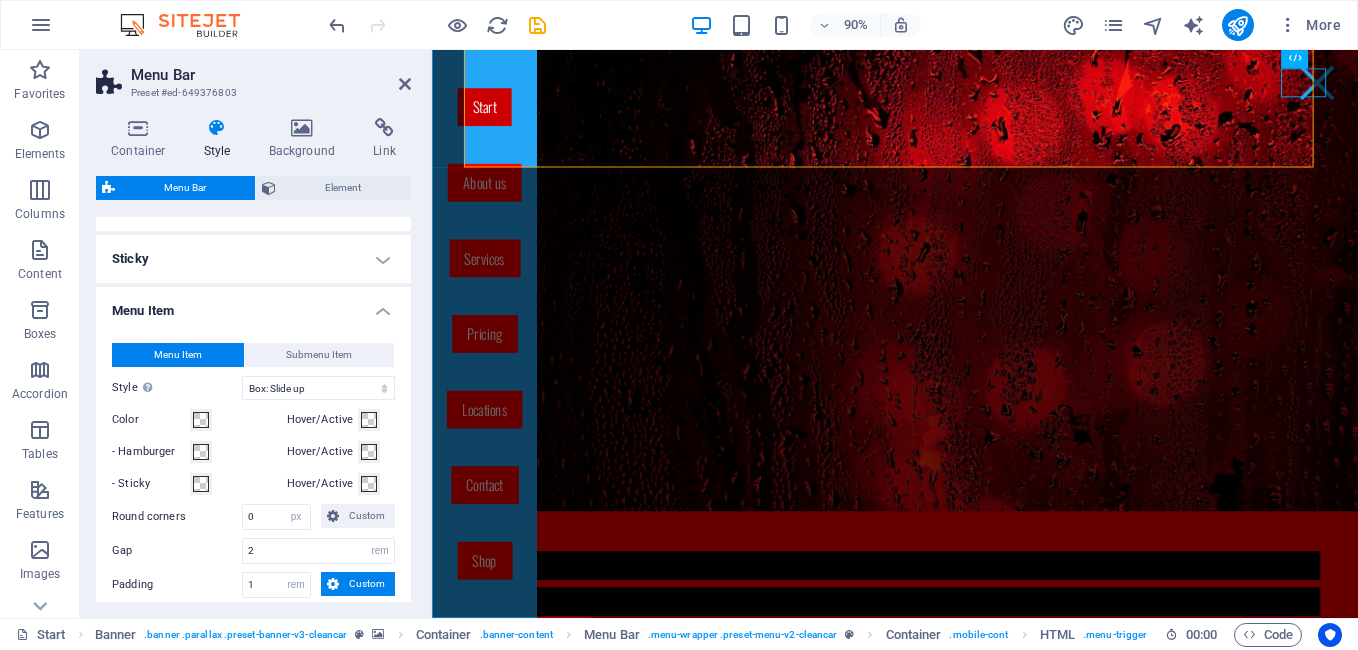 click on "Menu Item" at bounding box center [253, 305] 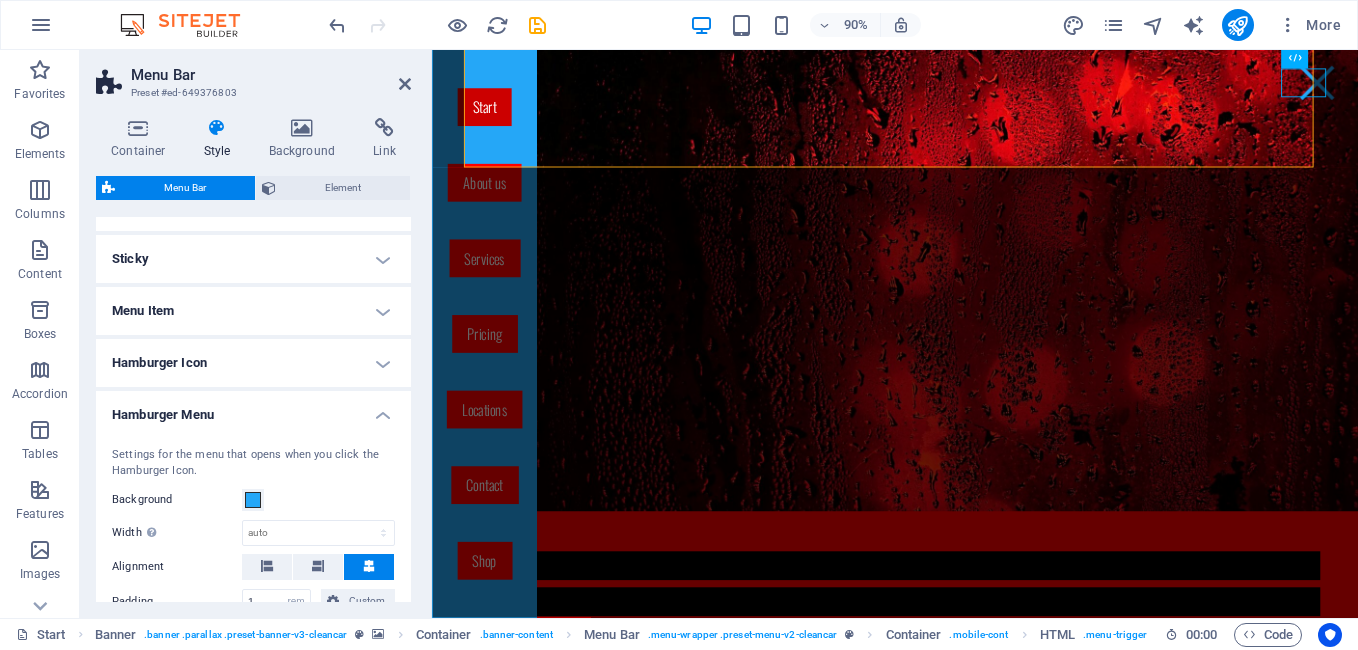 scroll, scrollTop: 0, scrollLeft: 0, axis: both 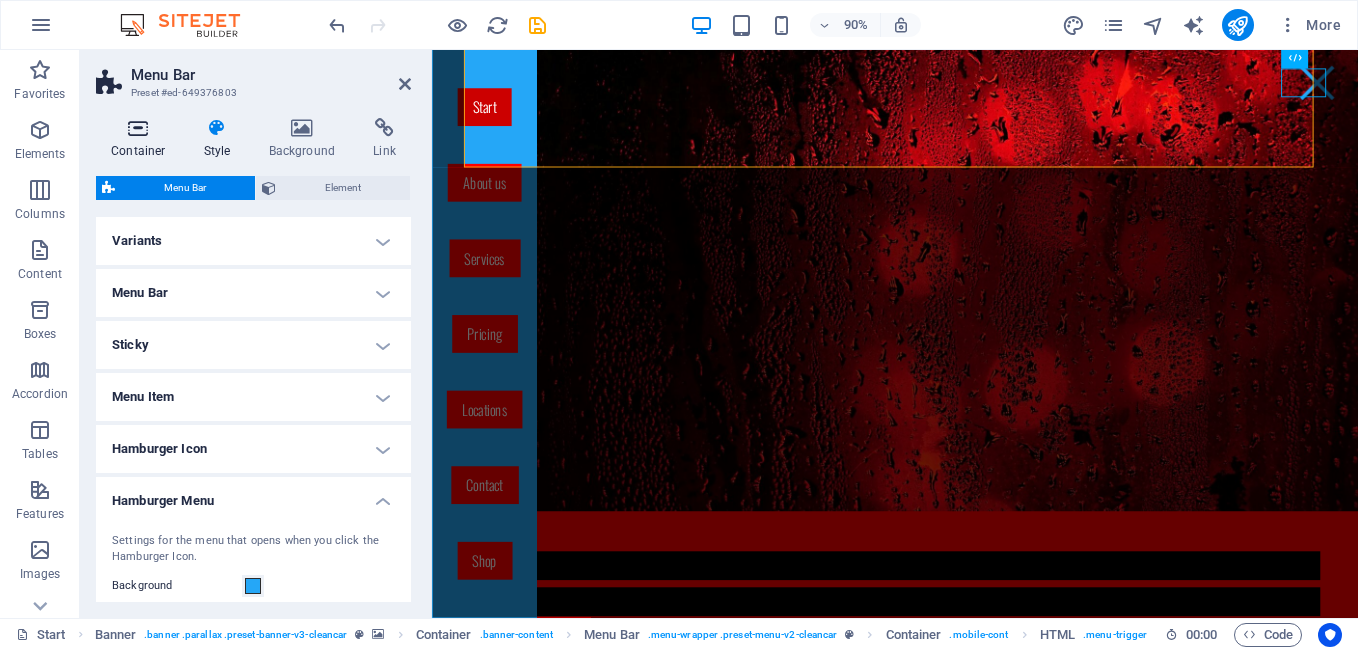 click at bounding box center [138, 128] 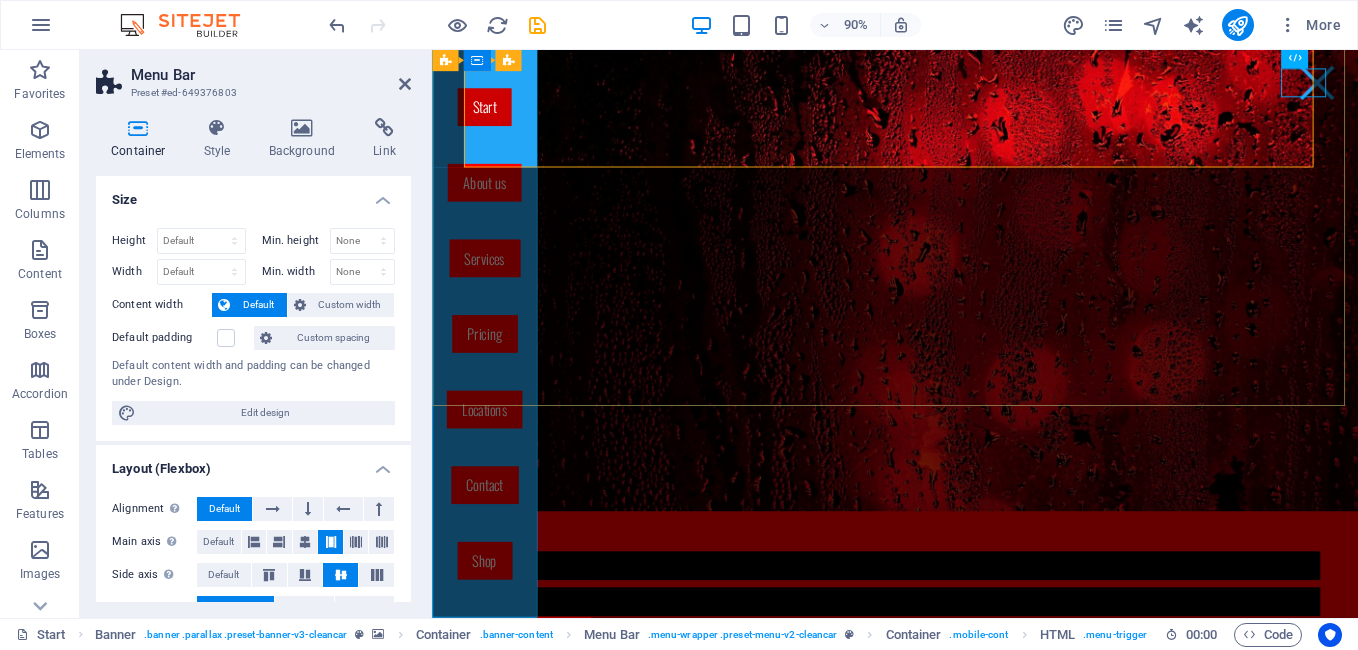 click on "Start About us Services Pricing Locations Contact Shop" at bounding box center [490, 365] 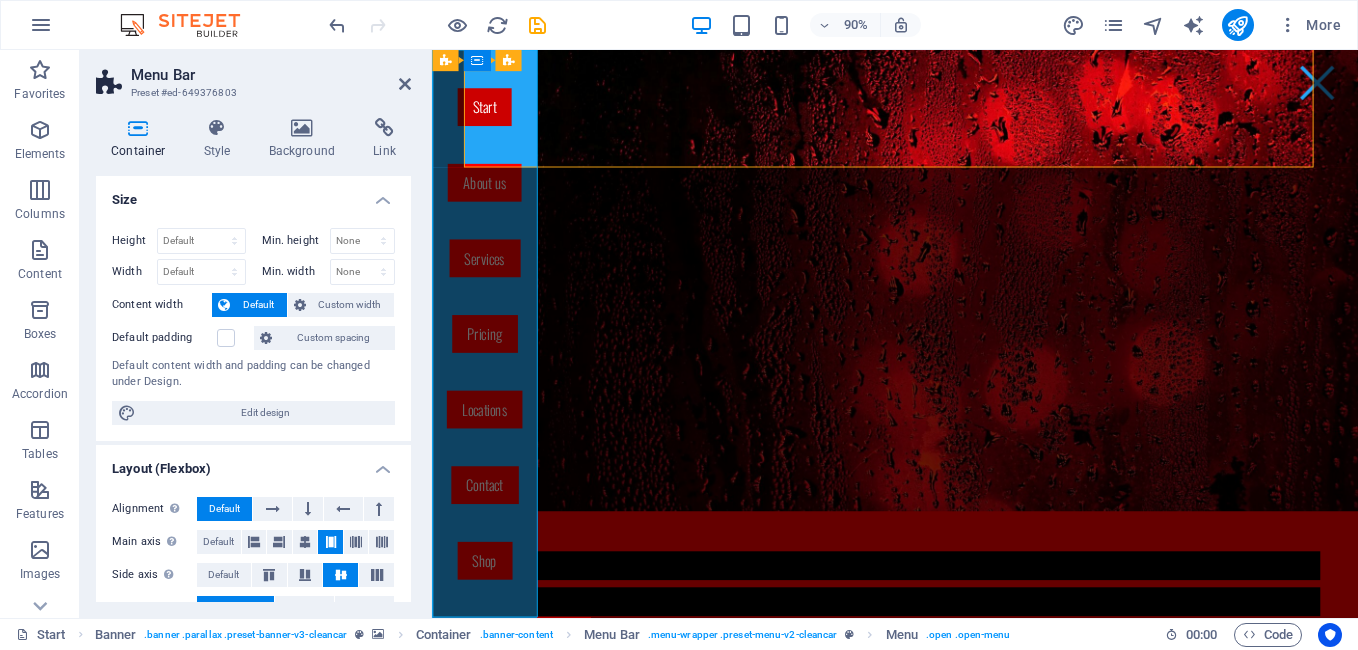 click on "Start About us Services Pricing Locations Contact Shop" at bounding box center [490, 365] 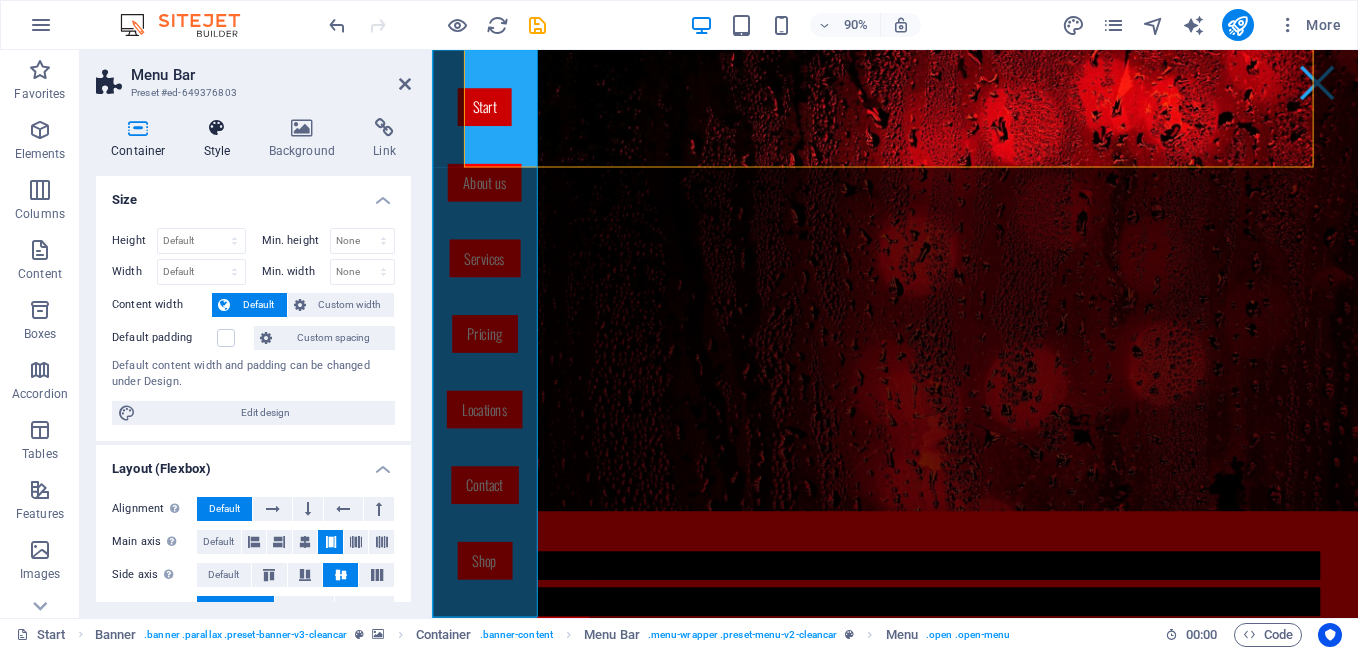 click at bounding box center (217, 128) 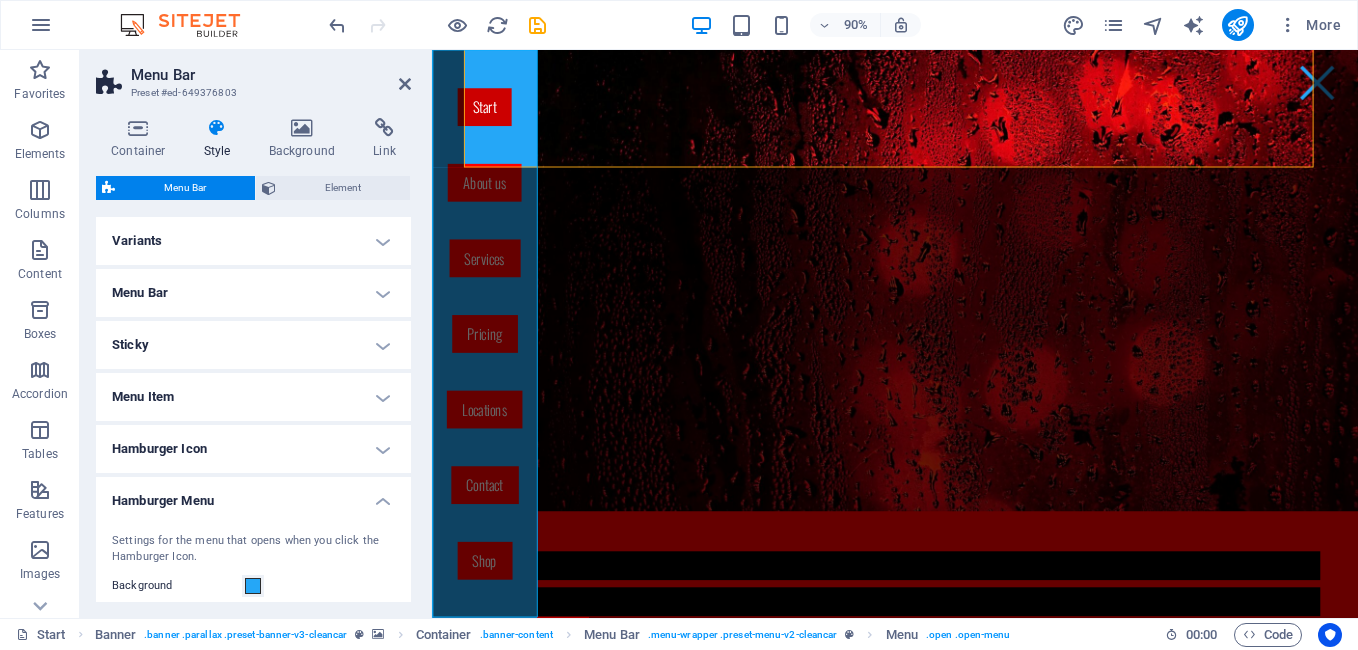 click on "Menu Item" at bounding box center [253, 397] 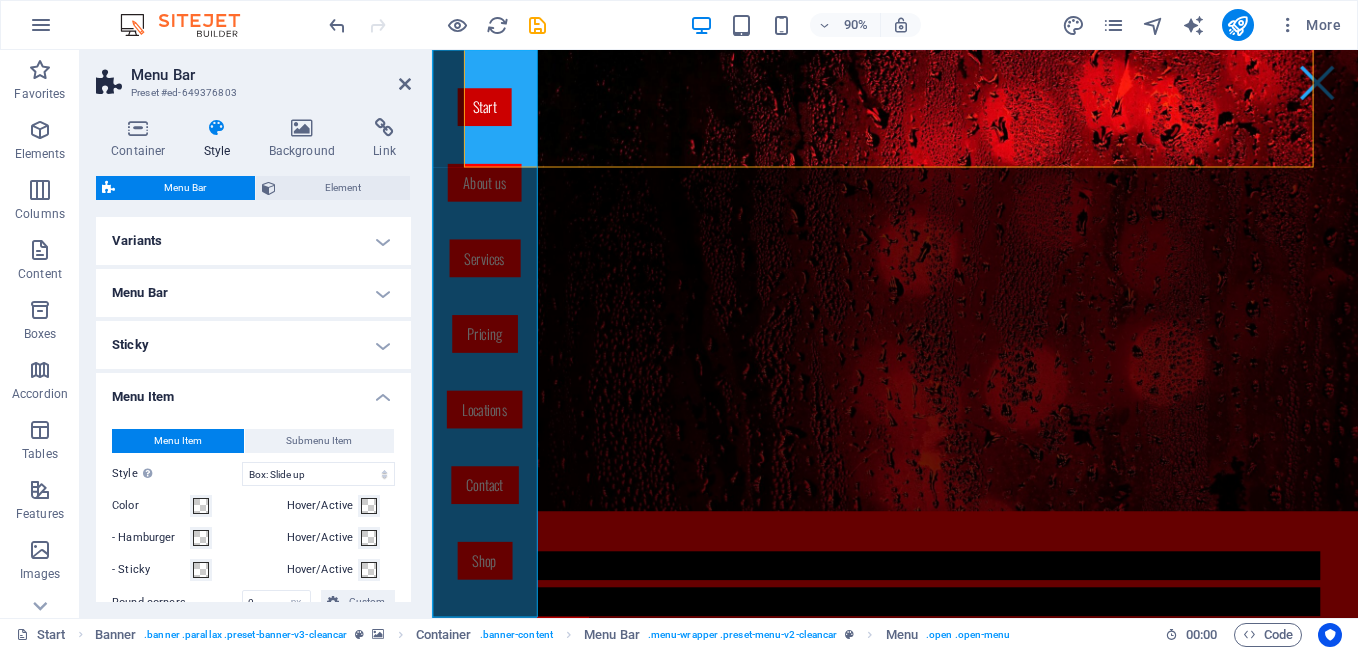 scroll, scrollTop: 24, scrollLeft: 0, axis: vertical 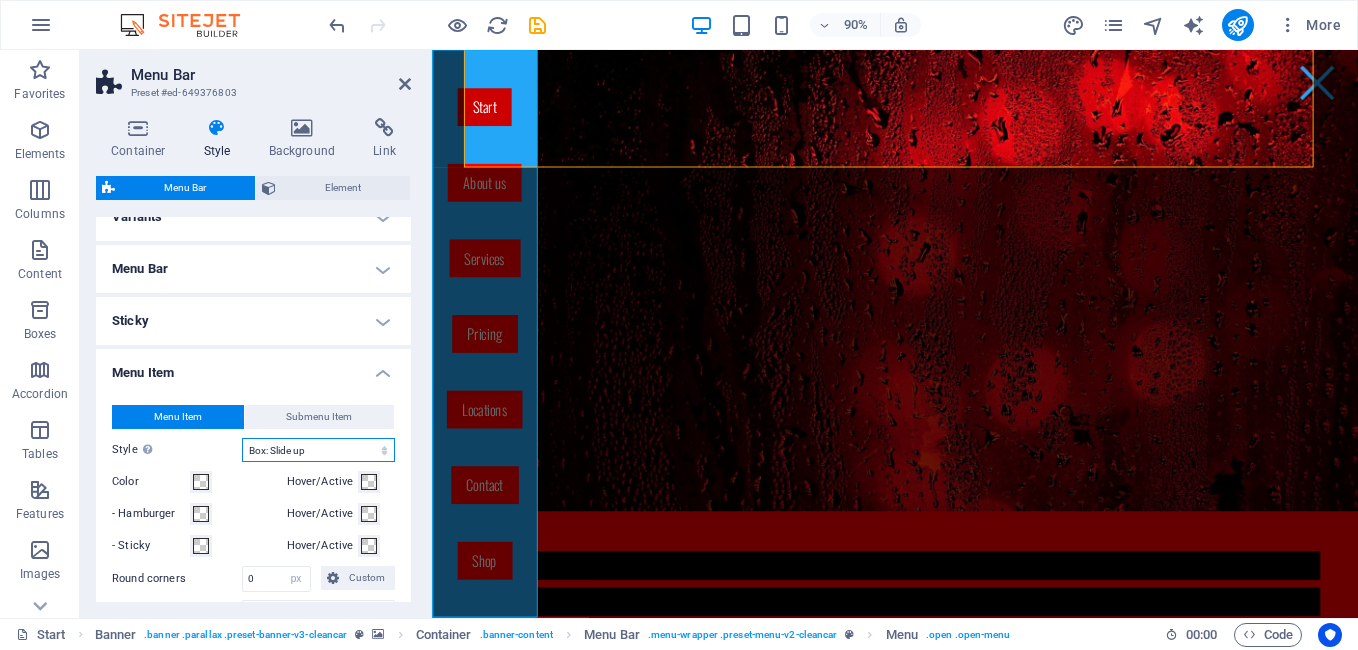 click on "Plain Text color Box: Fade Box: Flip vertical Box: Flip horizontal Box: Slide down Box: Slide up Box: Slide right Box: Slide left Box: Zoom effect Border Border top & bottom Border left & right Border top Border bottom" at bounding box center (318, 450) 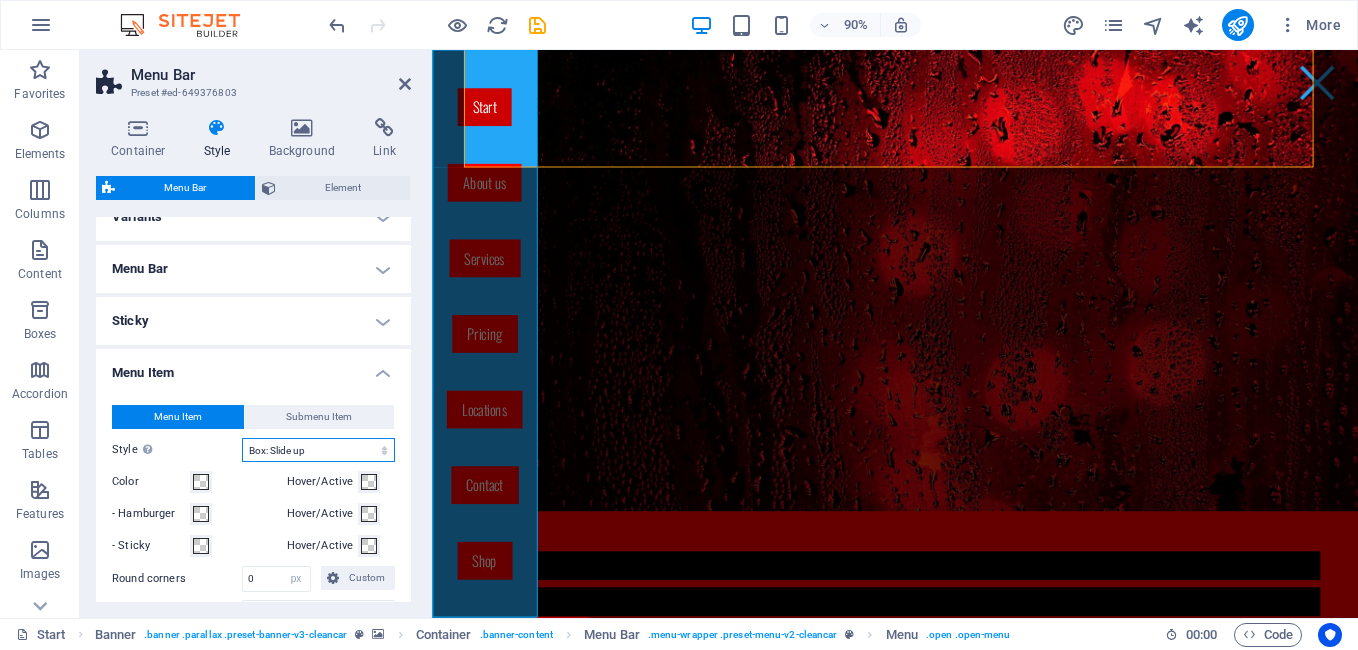 select on "hover_none" 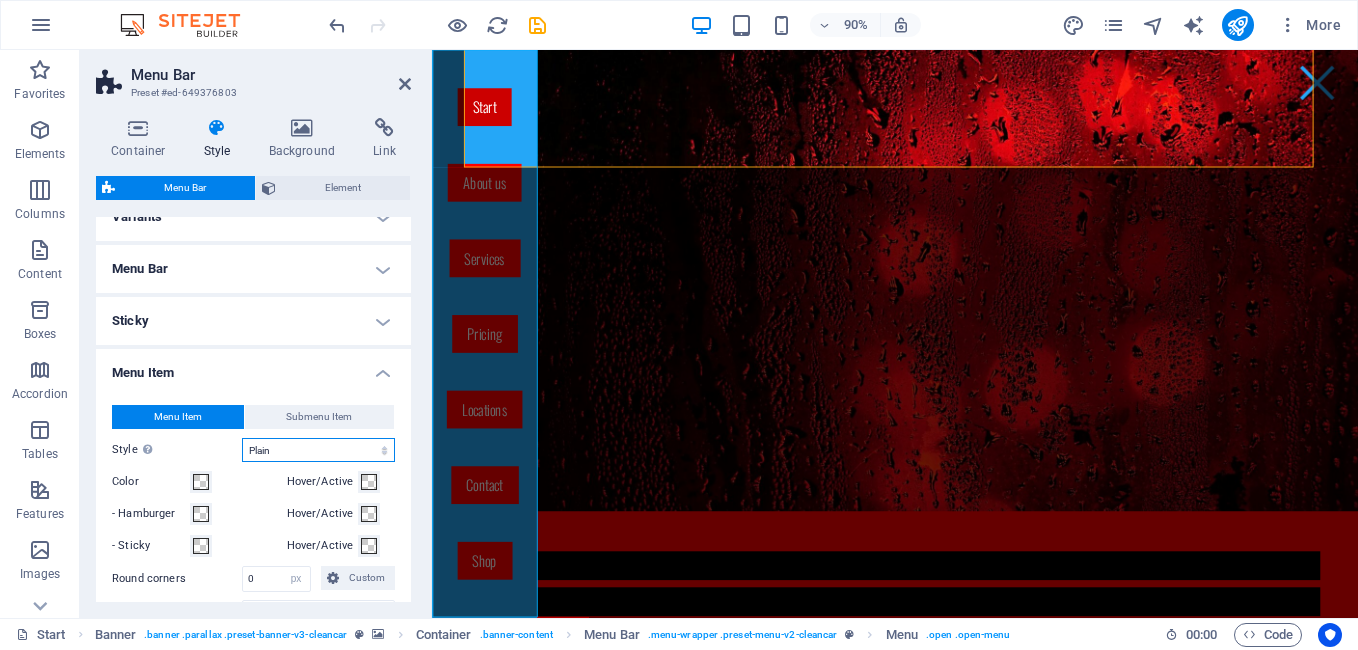 click on "Plain Text color Box: Fade Box: Flip vertical Box: Flip horizontal Box: Slide down Box: Slide up Box: Slide right Box: Slide left Box: Zoom effect Border Border top & bottom Border left & right Border top Border bottom" at bounding box center [318, 450] 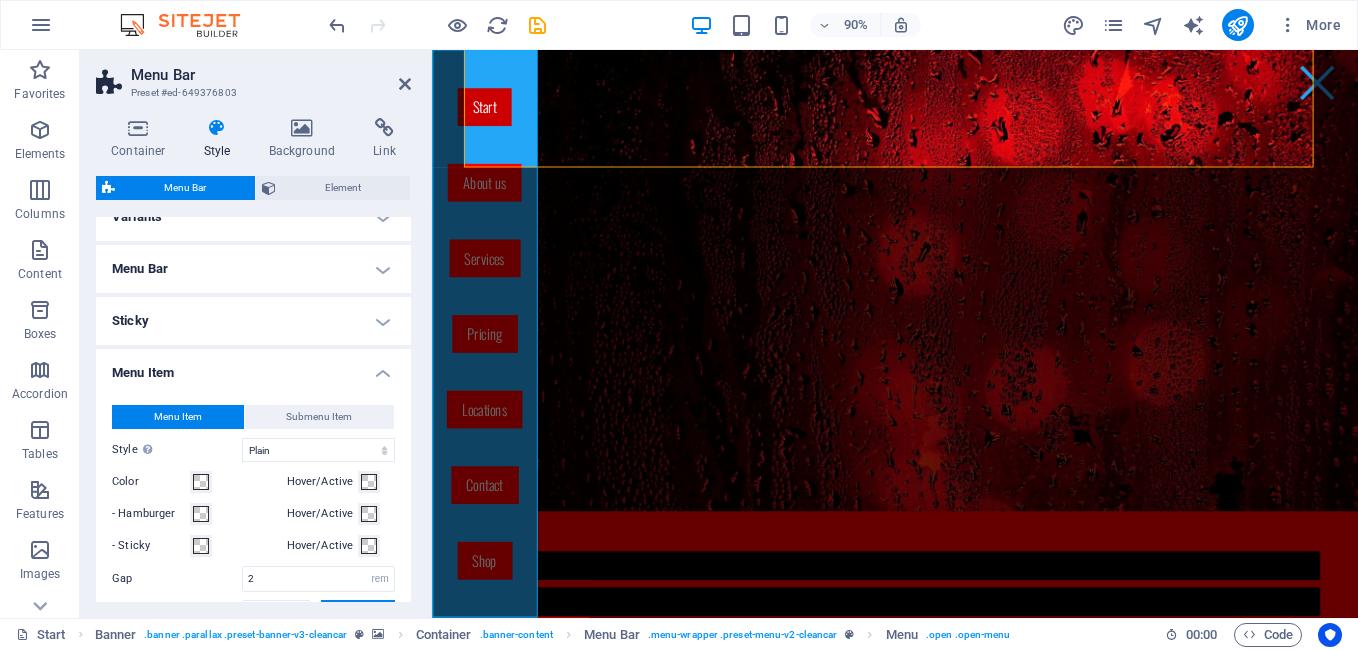 click on "Sticky" at bounding box center (253, 321) 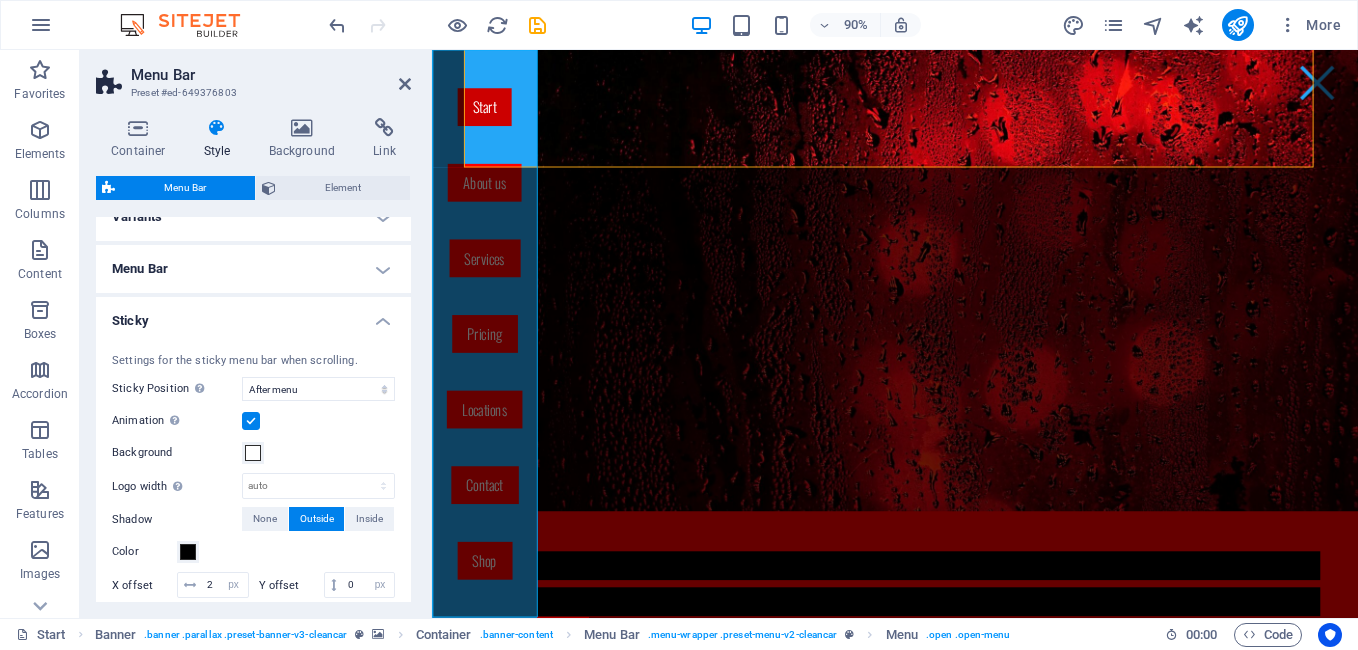 click on "Sticky" at bounding box center (253, 315) 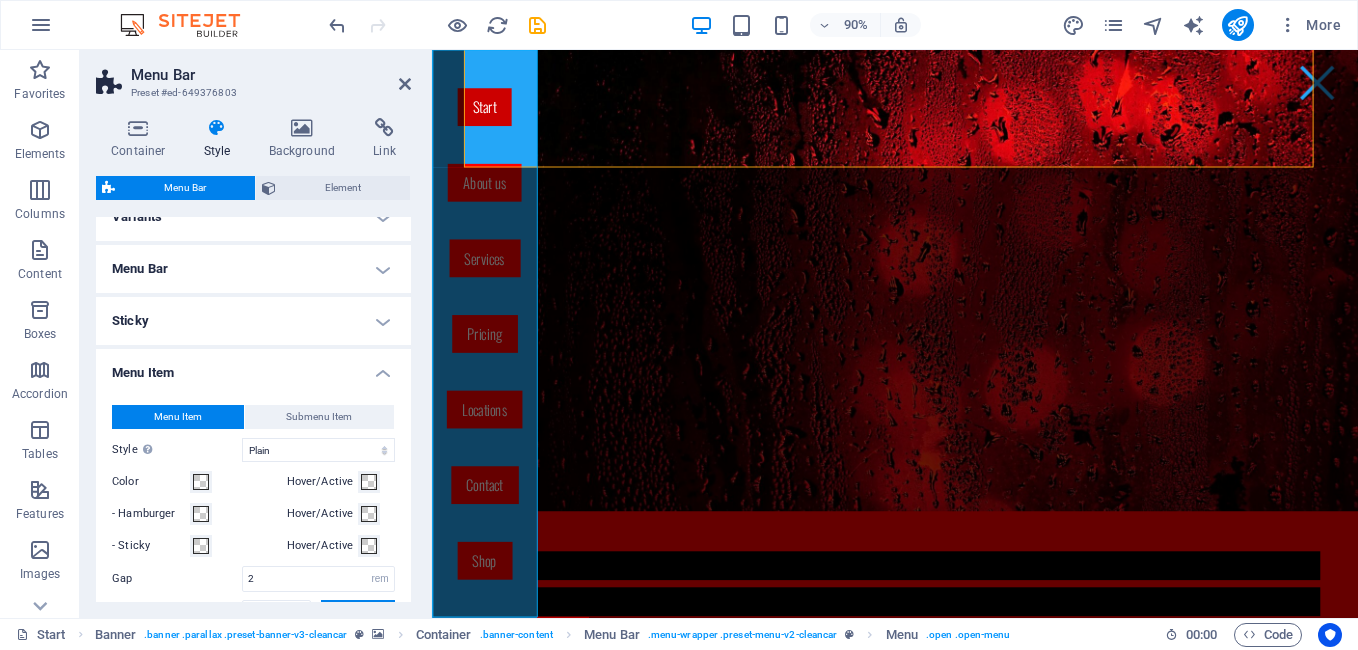 click on "Menu Bar" at bounding box center [253, 269] 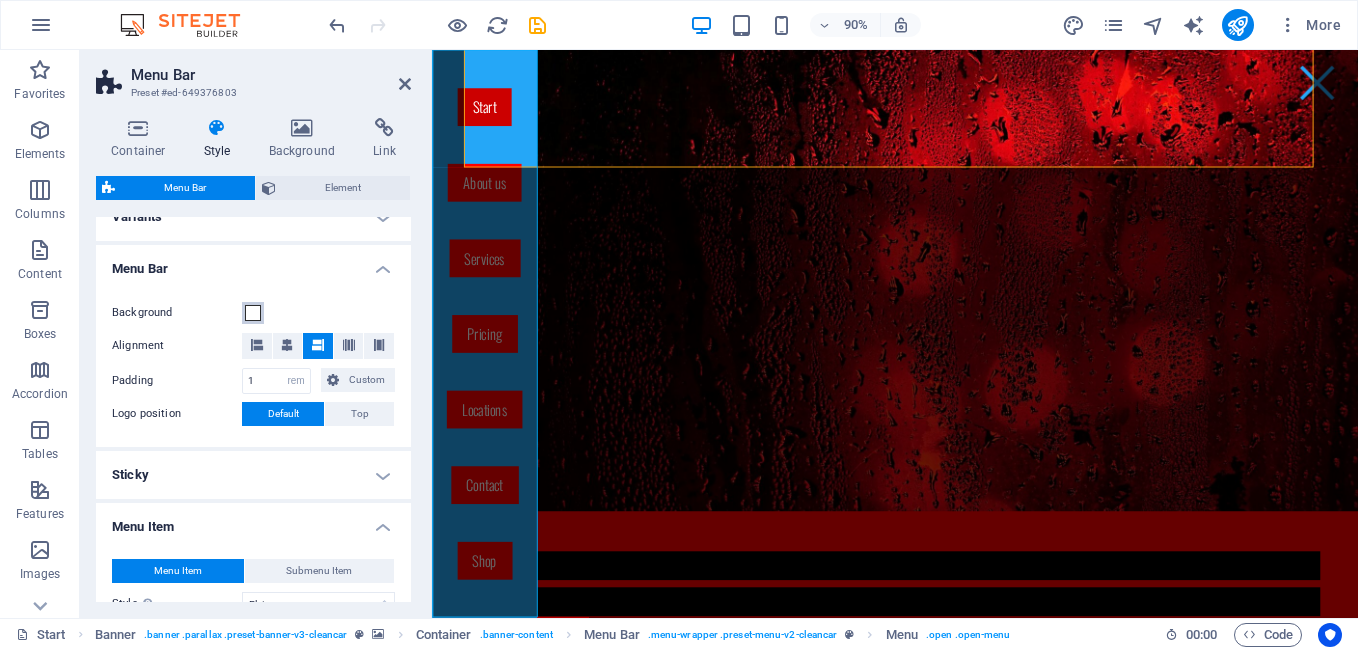 click at bounding box center (253, 313) 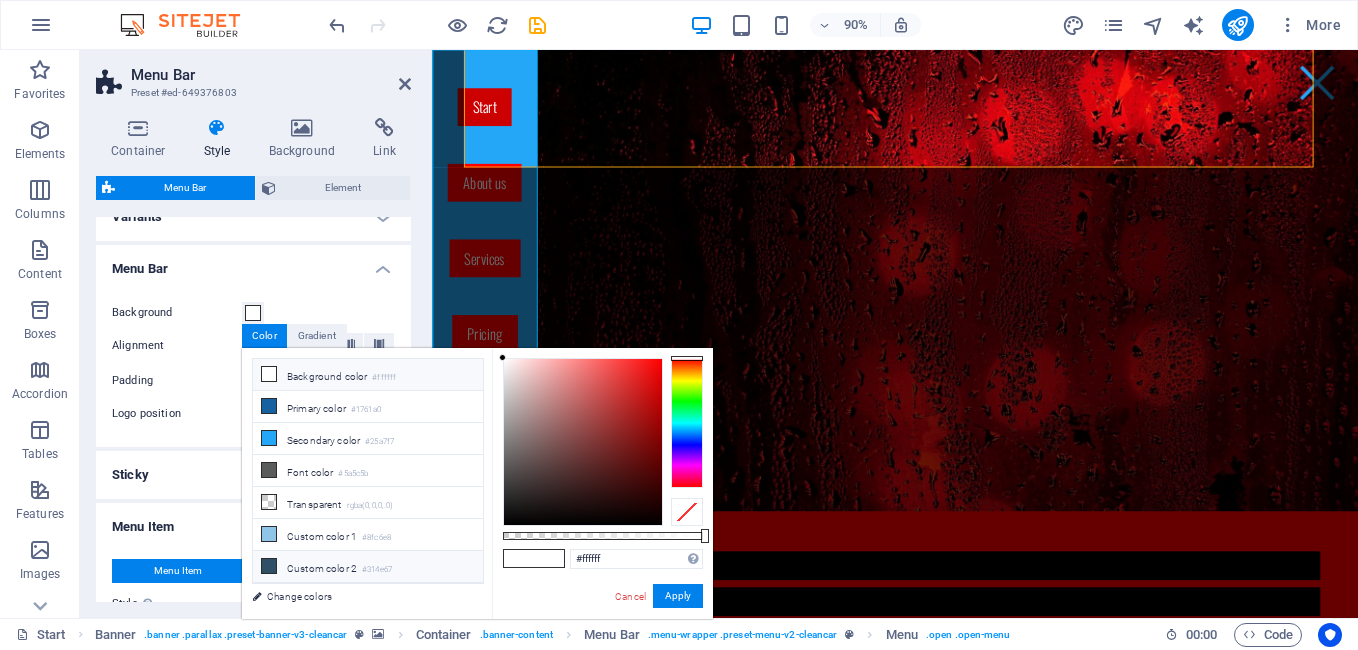 click on "Custom color 2
#314e67" at bounding box center [368, 567] 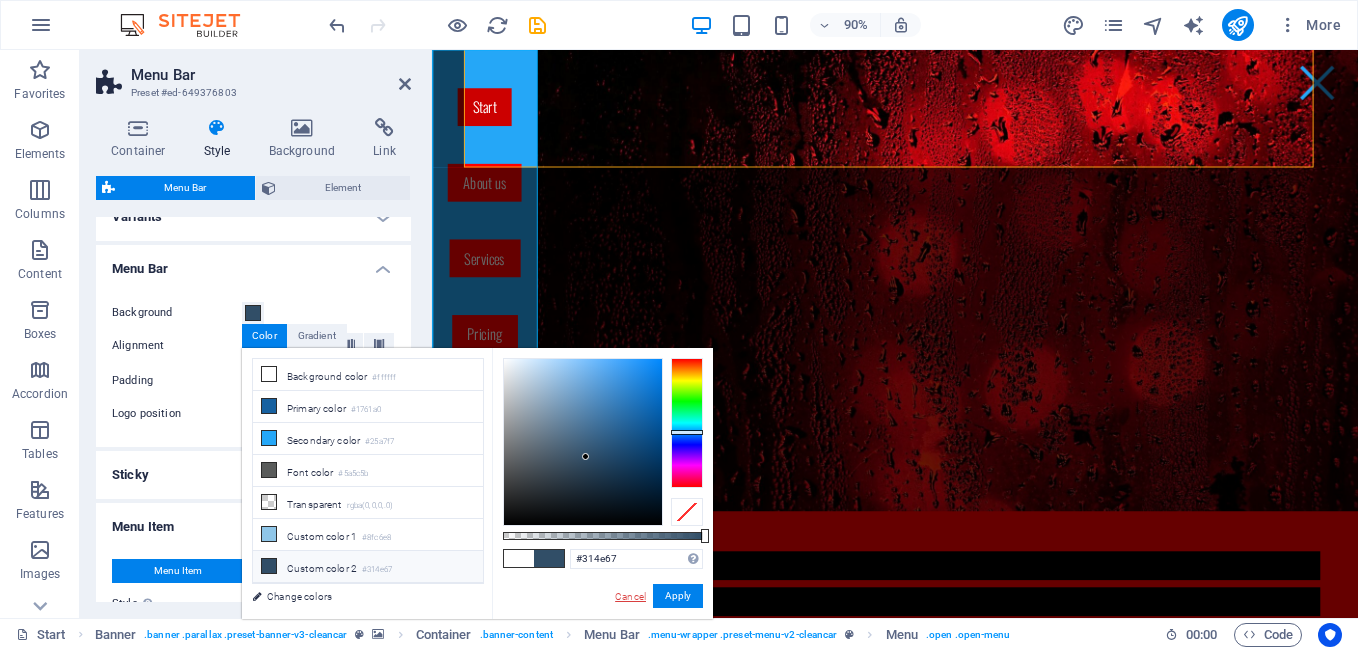 click on "Cancel" at bounding box center [630, 596] 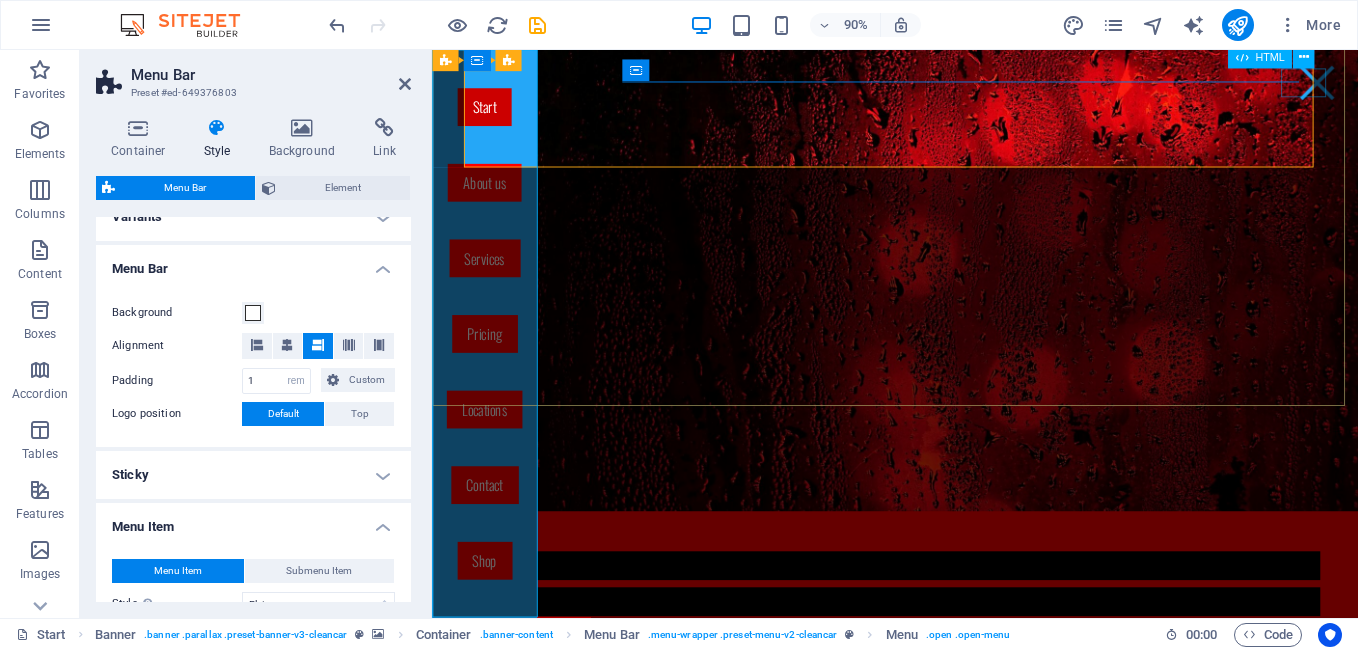 click at bounding box center [1415, 87] 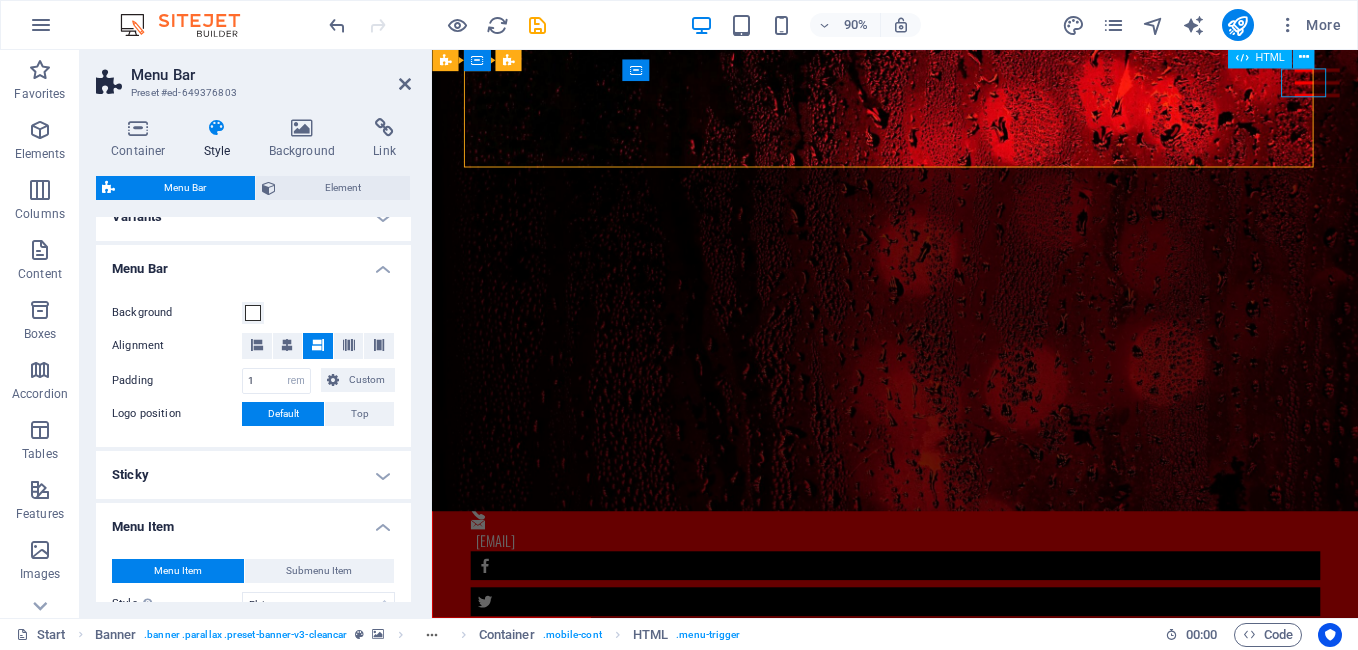click at bounding box center [1415, 87] 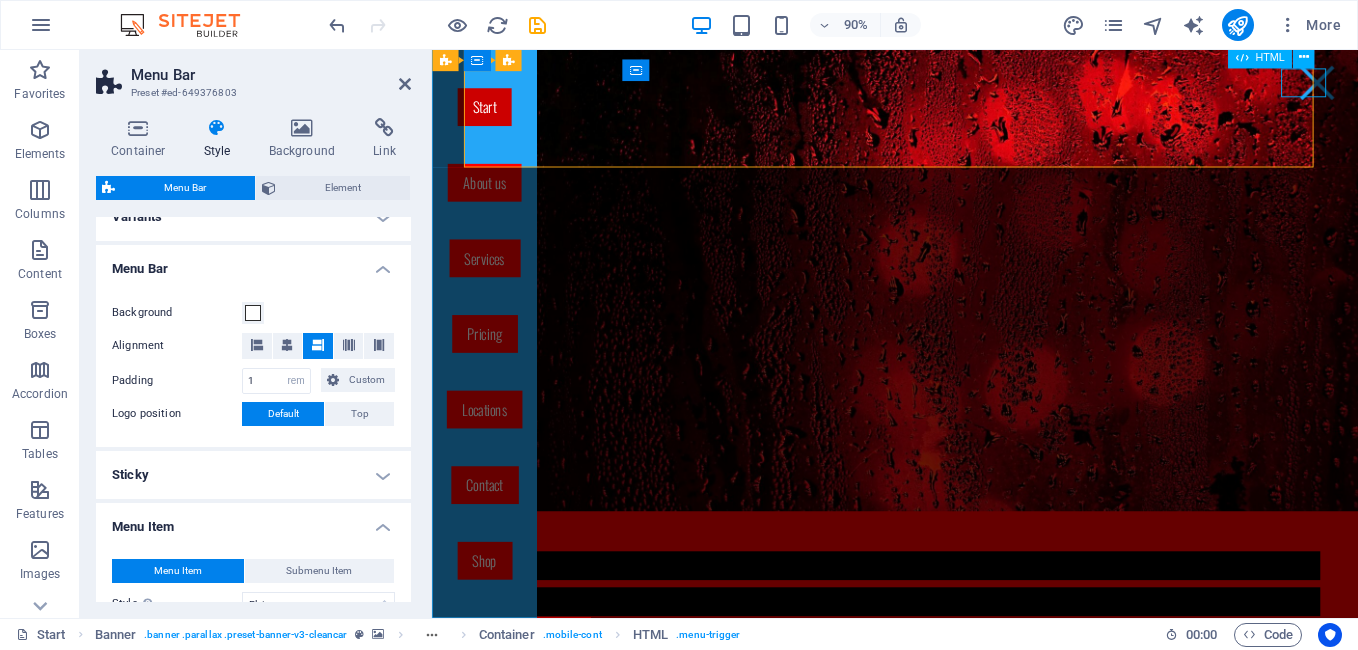 click at bounding box center [1415, 87] 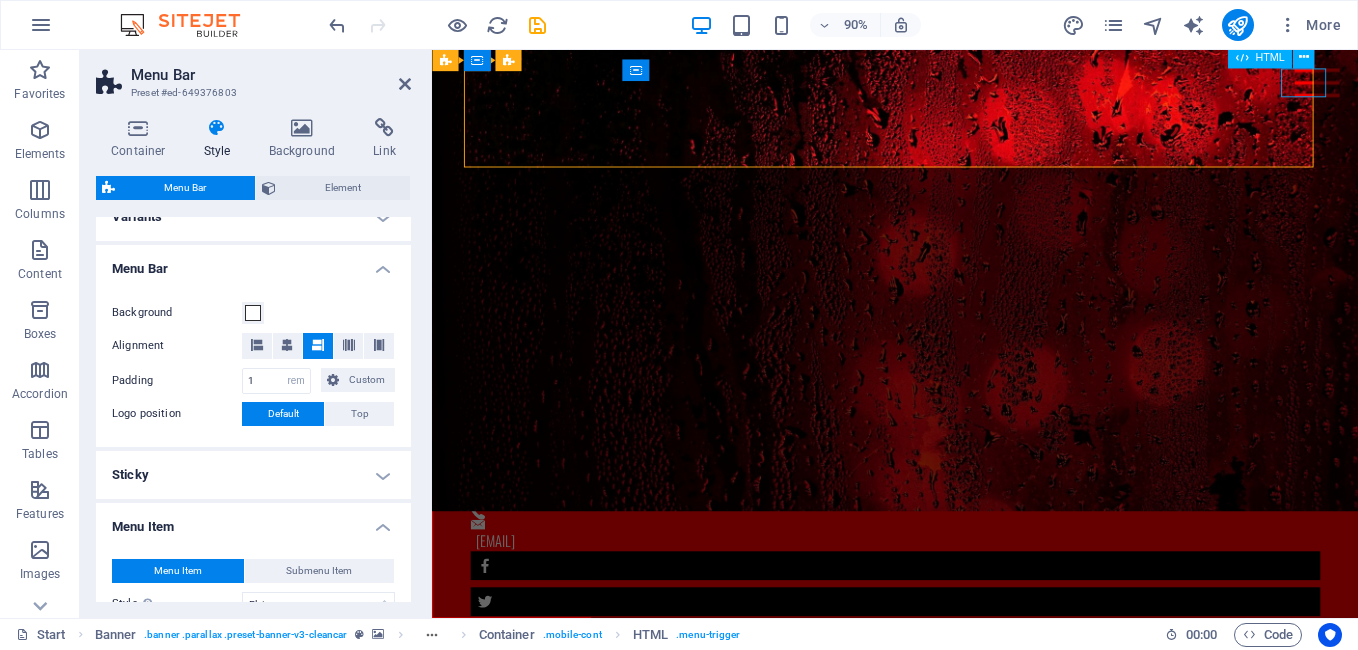 click at bounding box center (1415, 87) 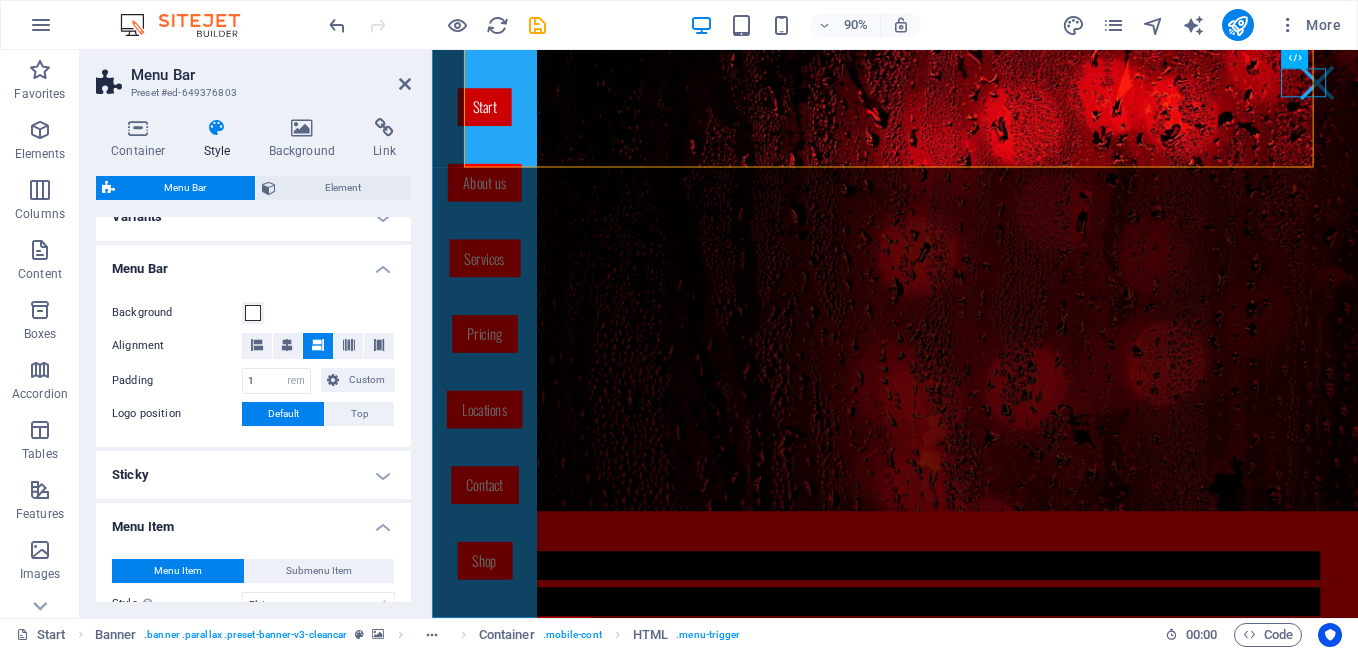 scroll, scrollTop: 0, scrollLeft: 0, axis: both 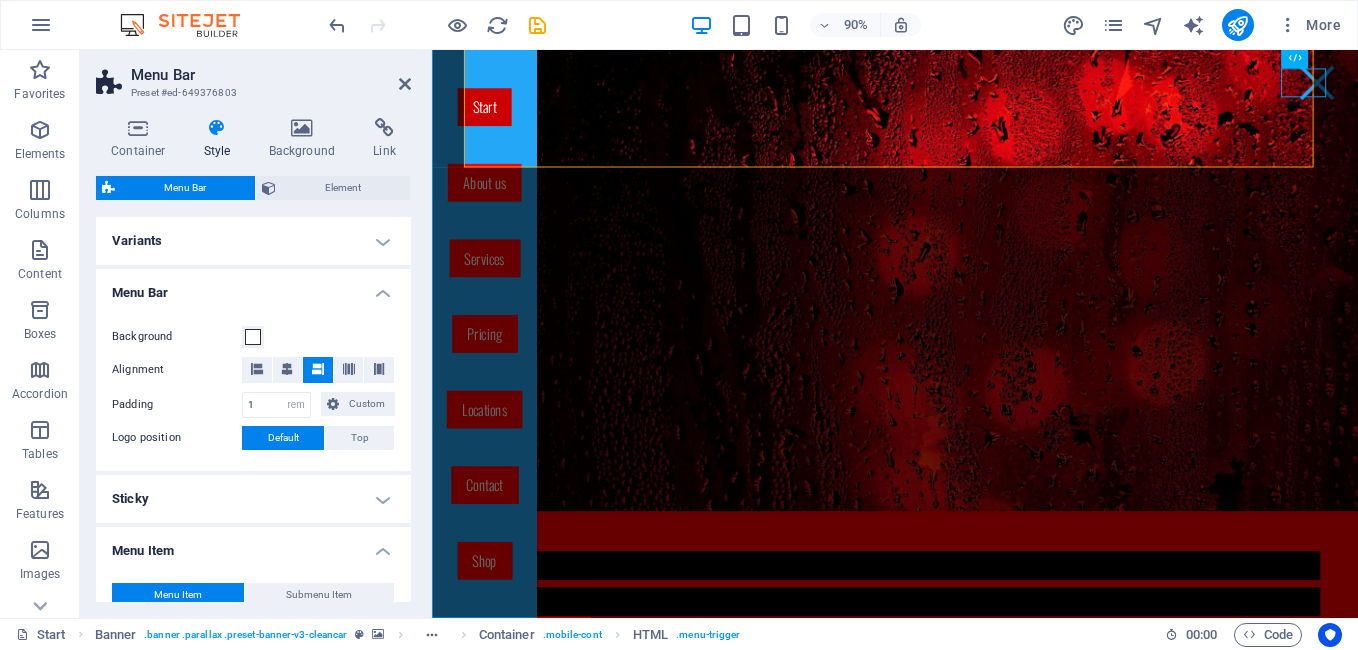 click on "Variants" at bounding box center [253, 241] 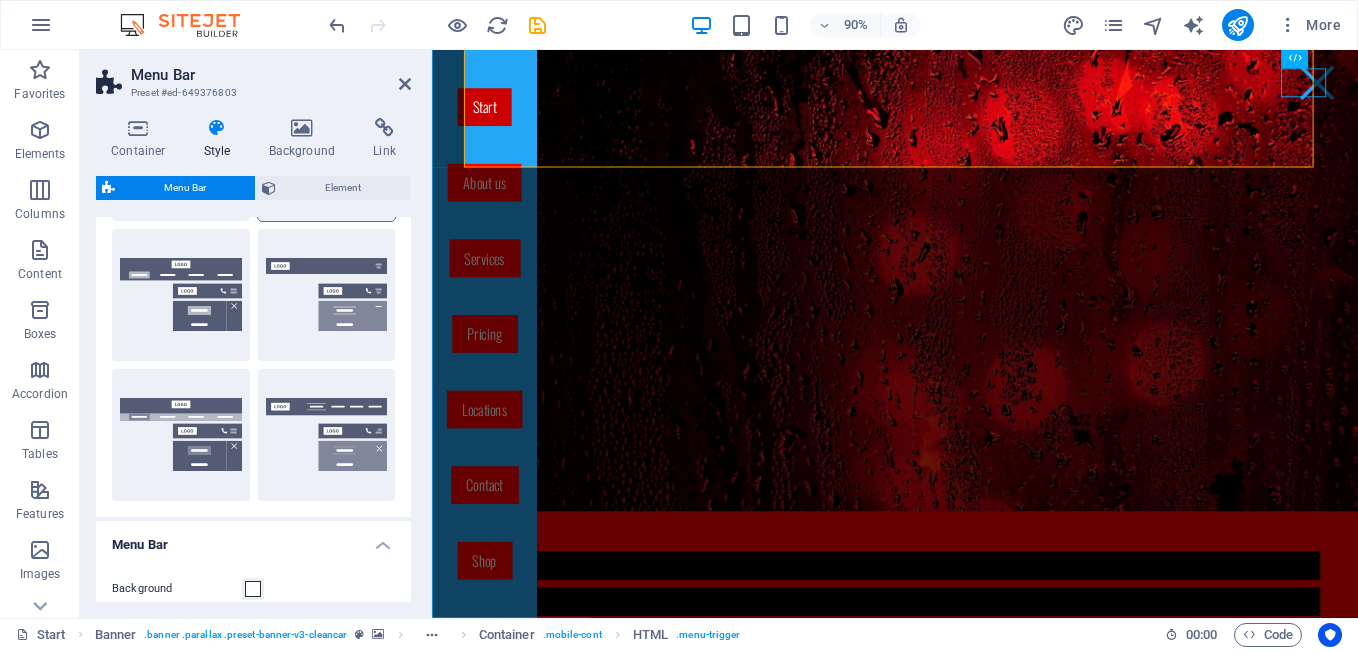 scroll, scrollTop: 368, scrollLeft: 0, axis: vertical 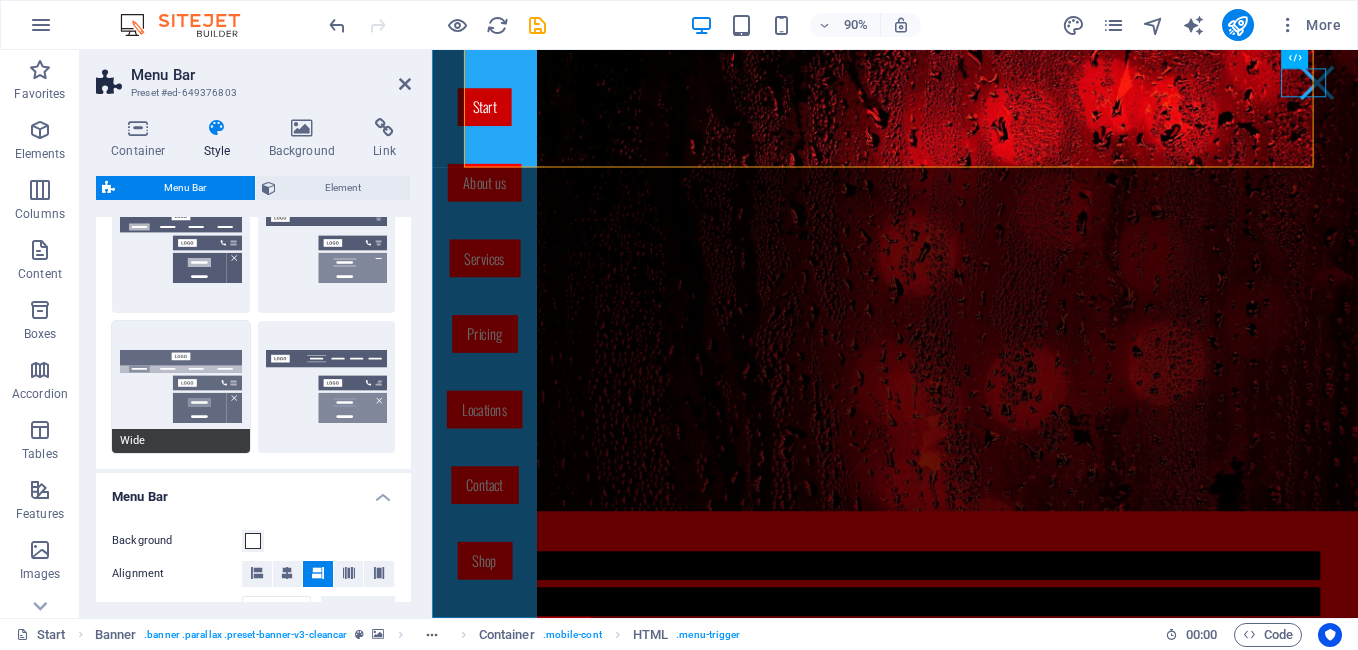 click on "Wide" at bounding box center (181, 387) 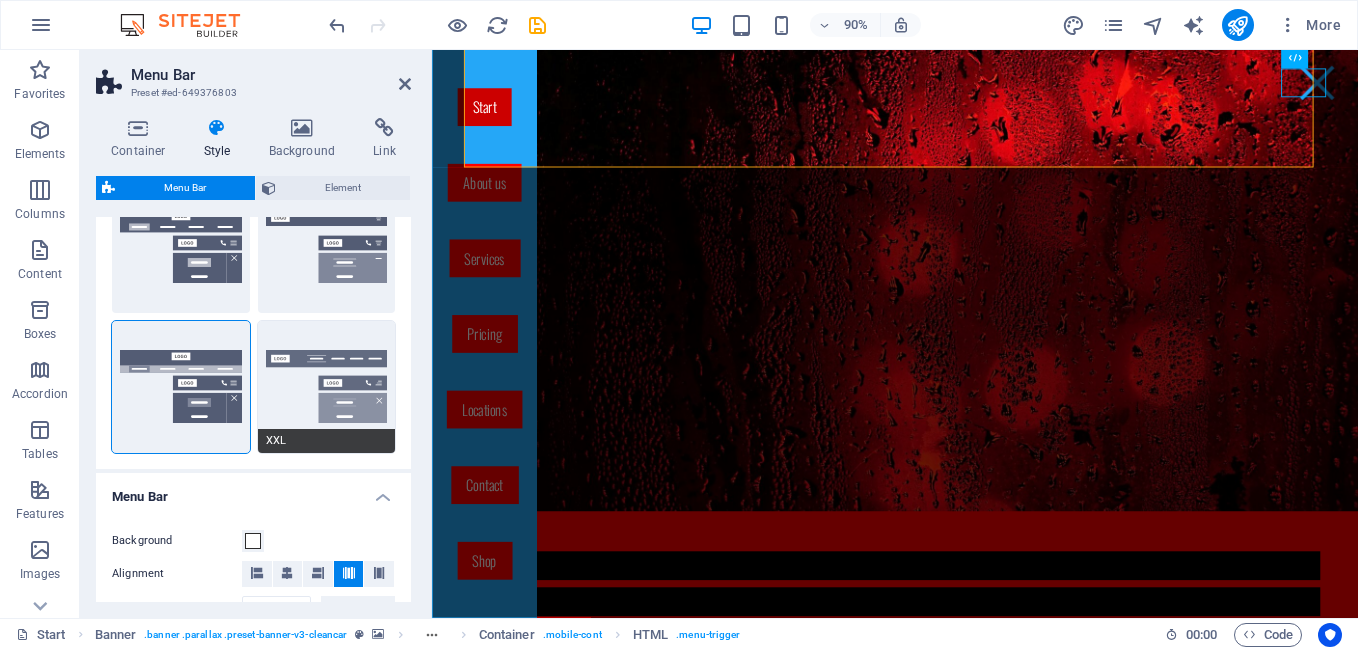 type on "16" 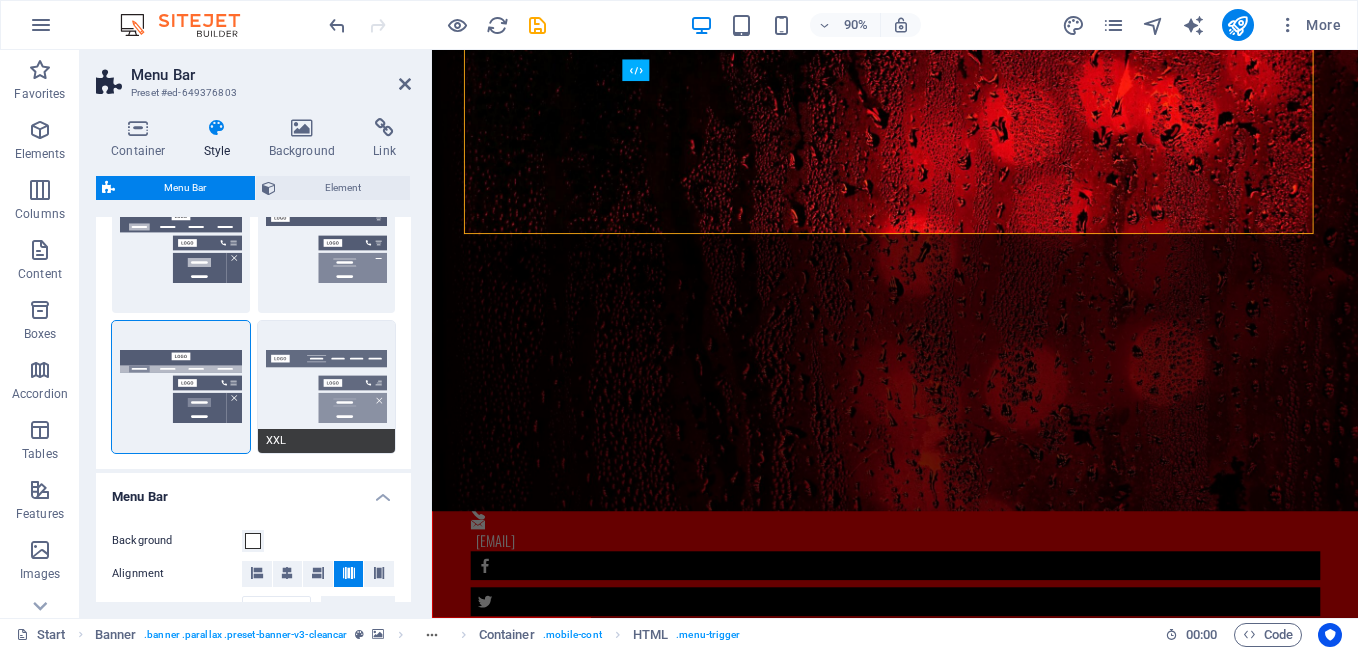 click on "XXL" at bounding box center [327, 387] 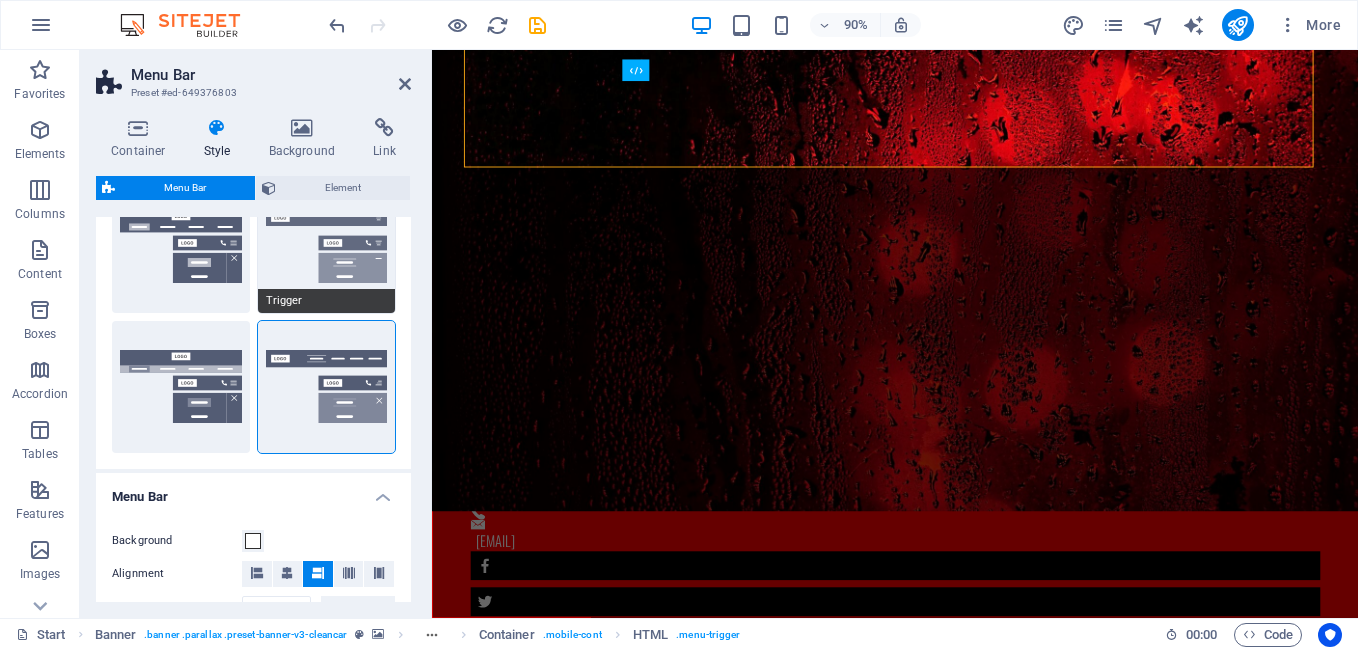 click on "Trigger" at bounding box center (327, 247) 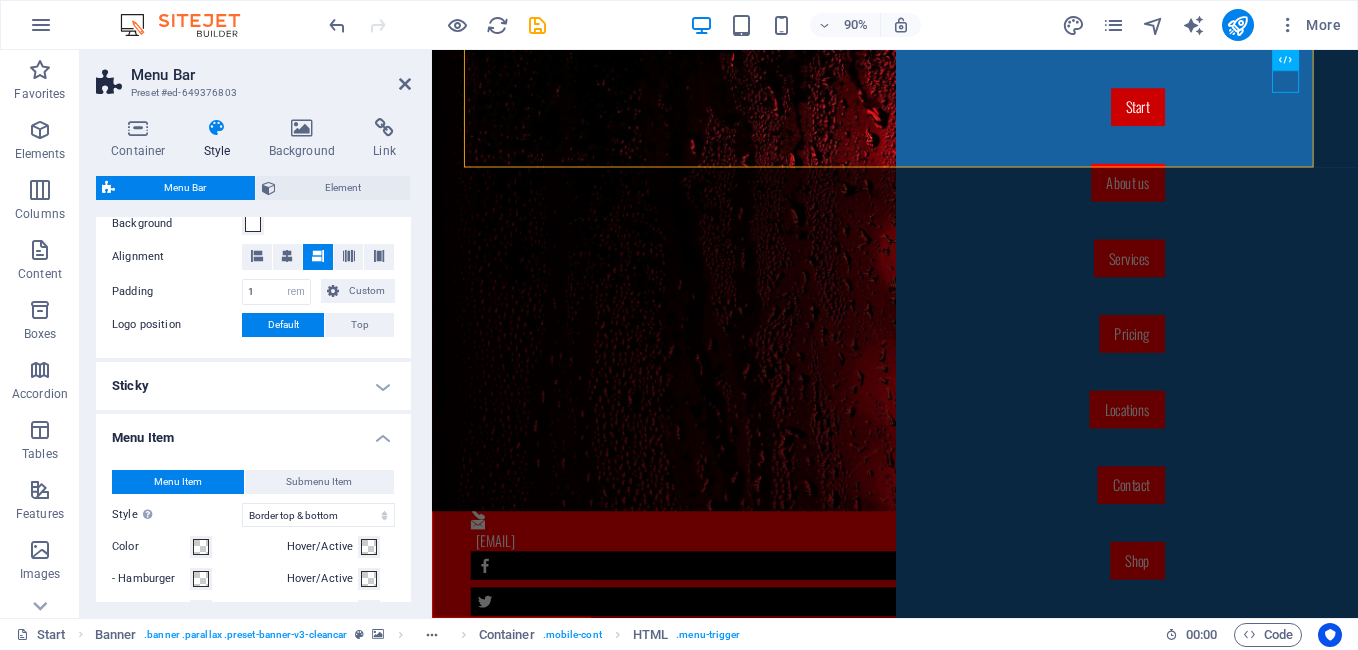 scroll, scrollTop: 724, scrollLeft: 0, axis: vertical 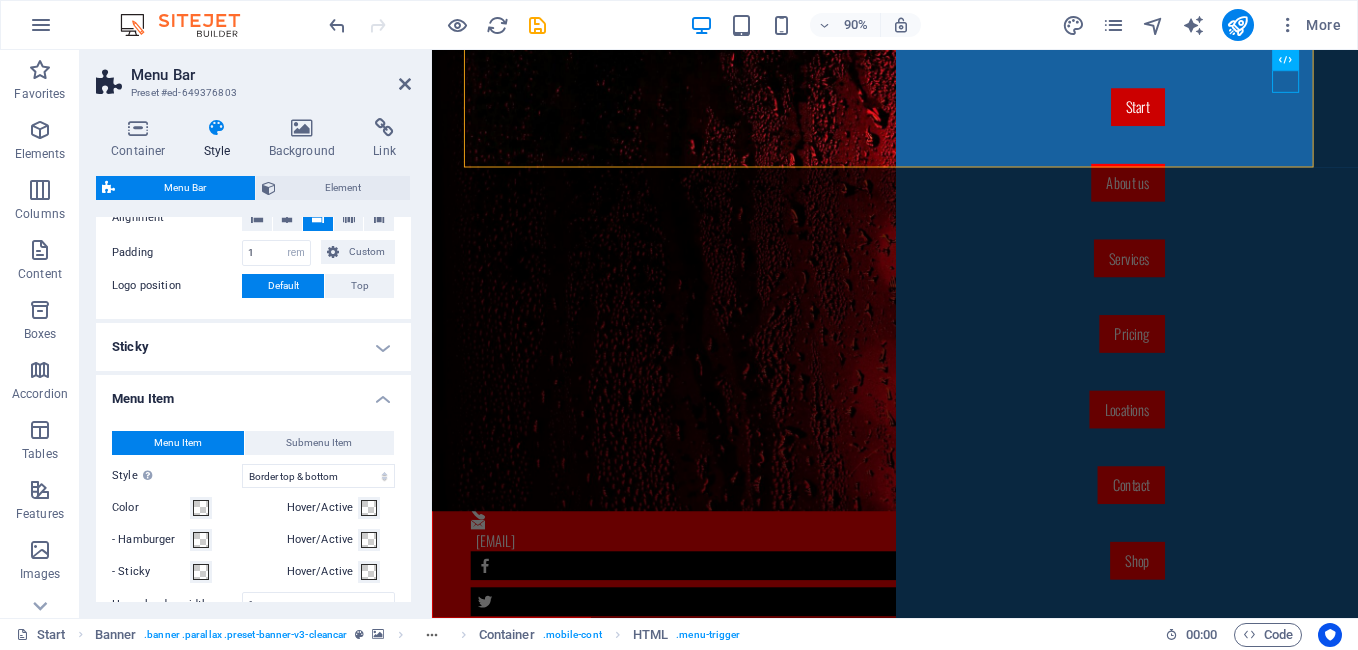 click on "Menu Item" at bounding box center (253, 393) 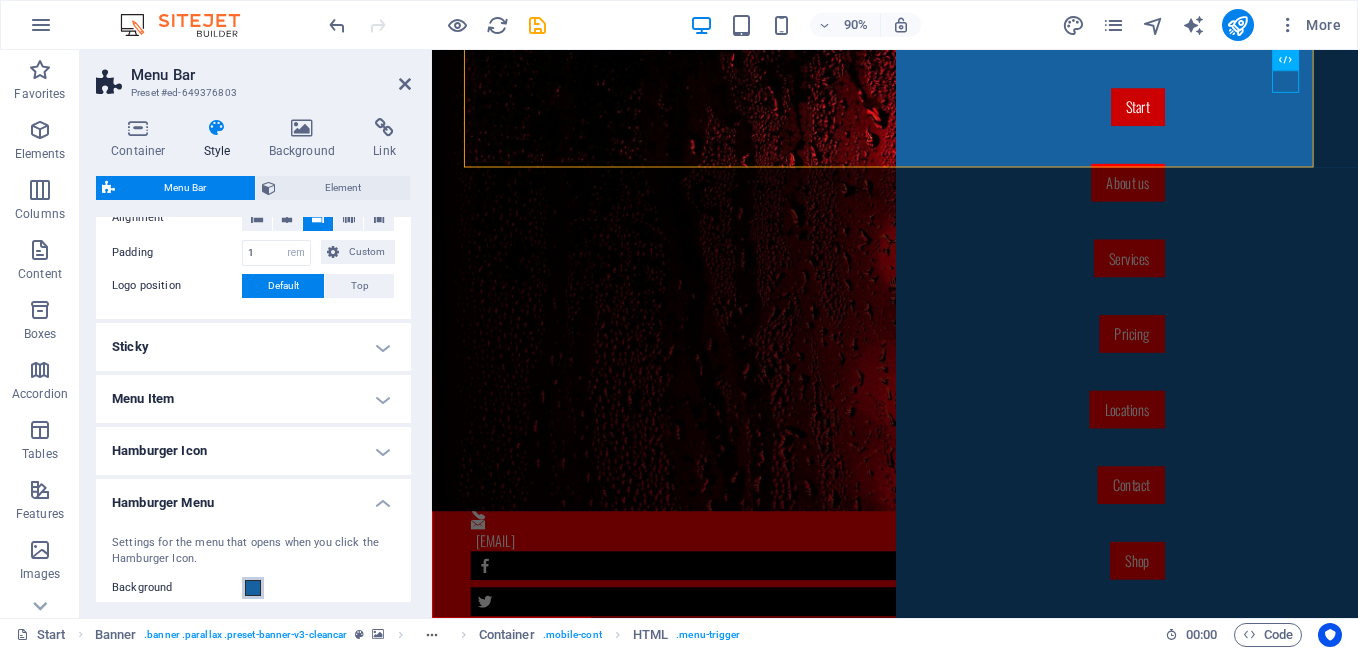 click at bounding box center [253, 588] 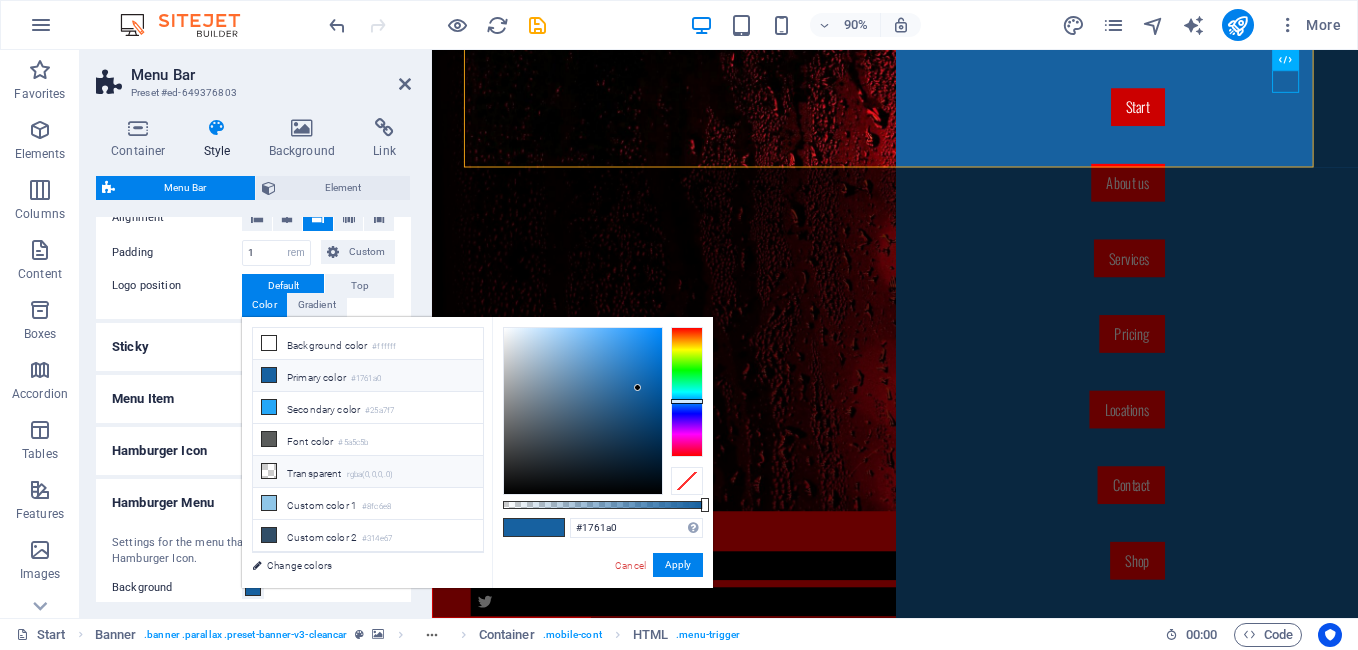 click on "Transparent
rgba(0,0,0,.0)" at bounding box center [368, 472] 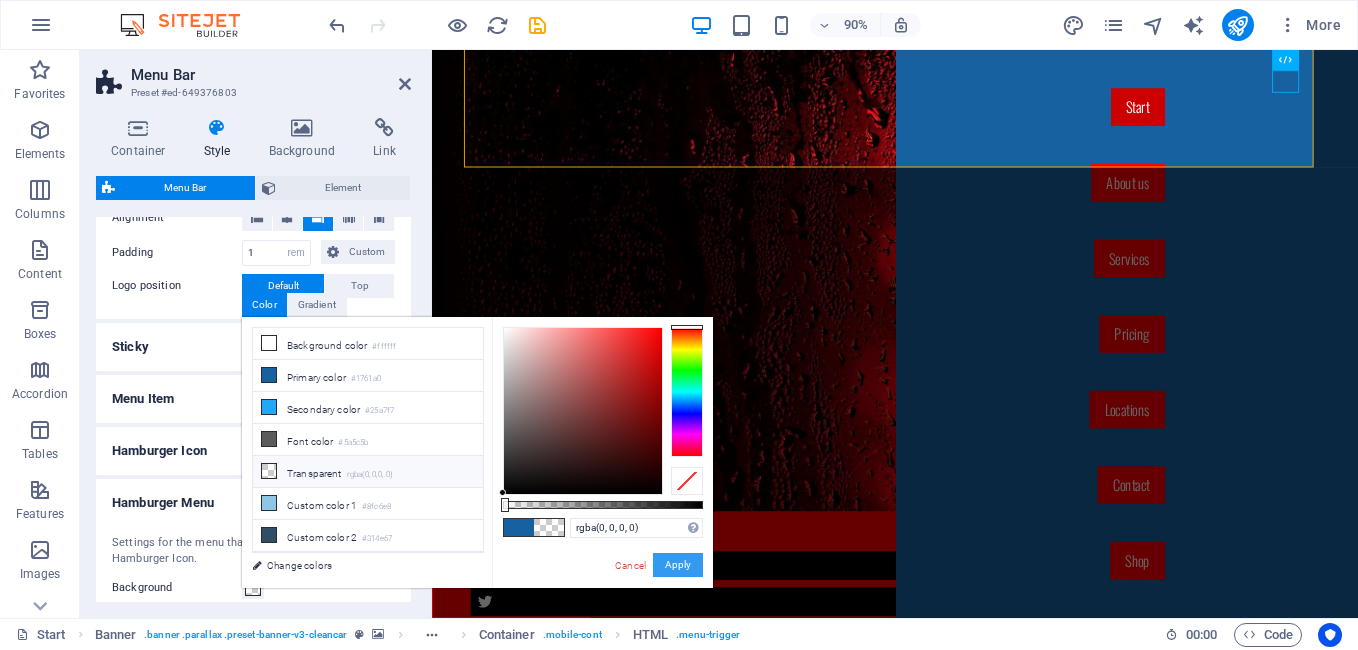 click on "Apply" at bounding box center [678, 565] 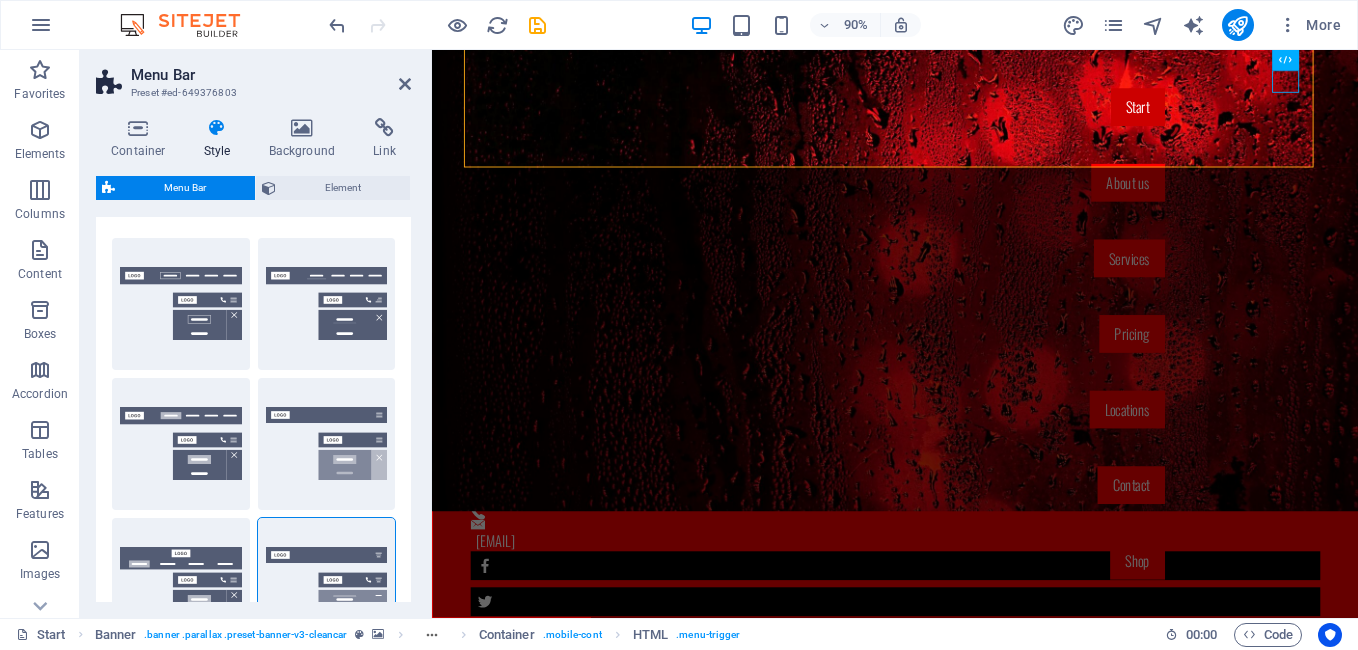 scroll, scrollTop: 0, scrollLeft: 0, axis: both 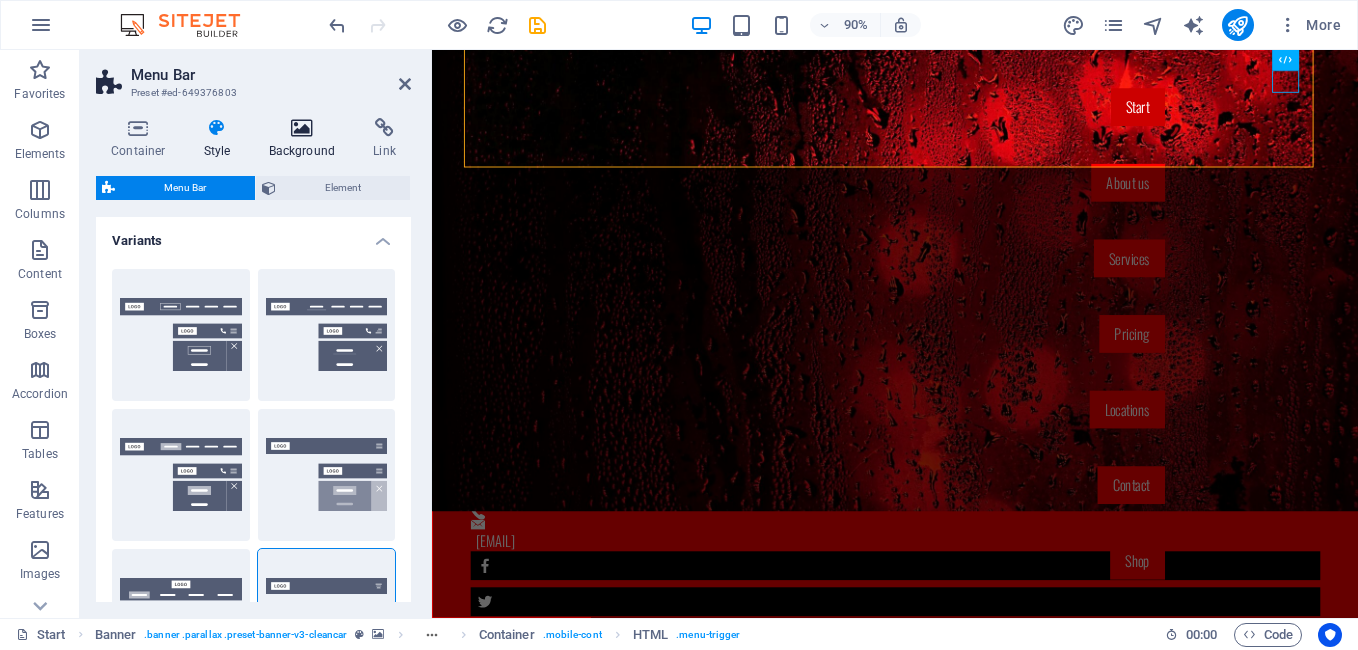 click at bounding box center (302, 128) 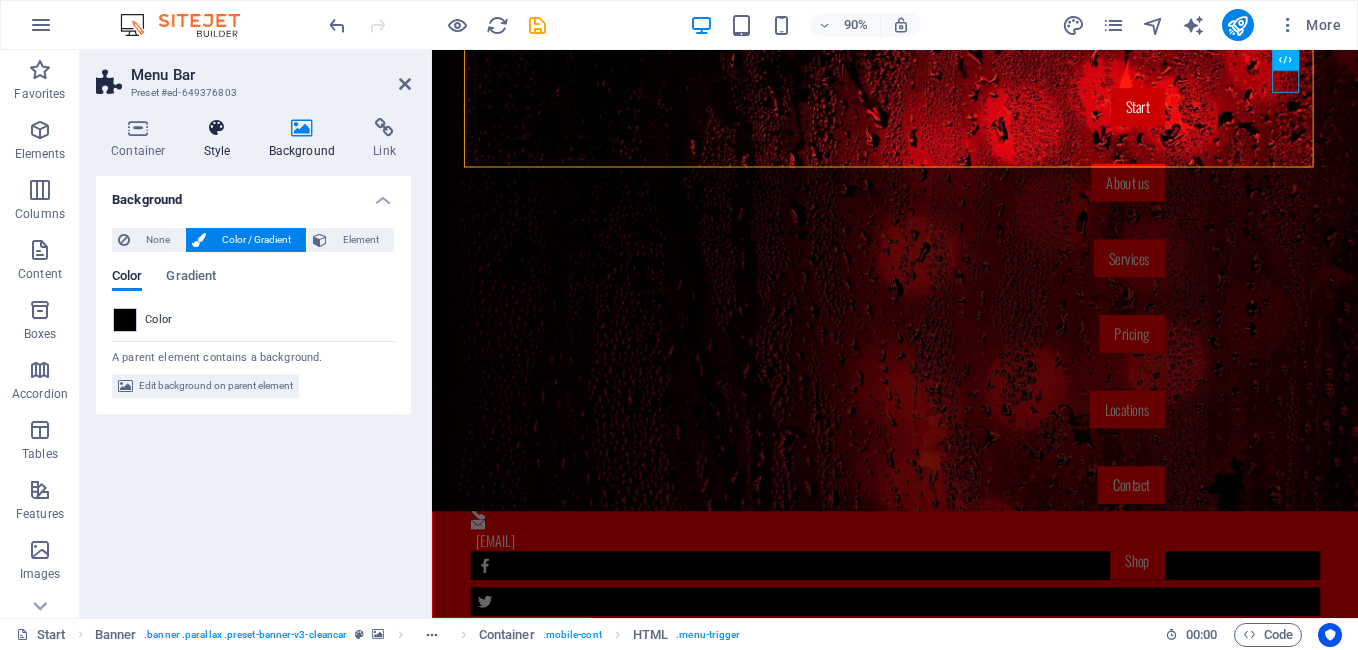 click on "Style" at bounding box center [221, 139] 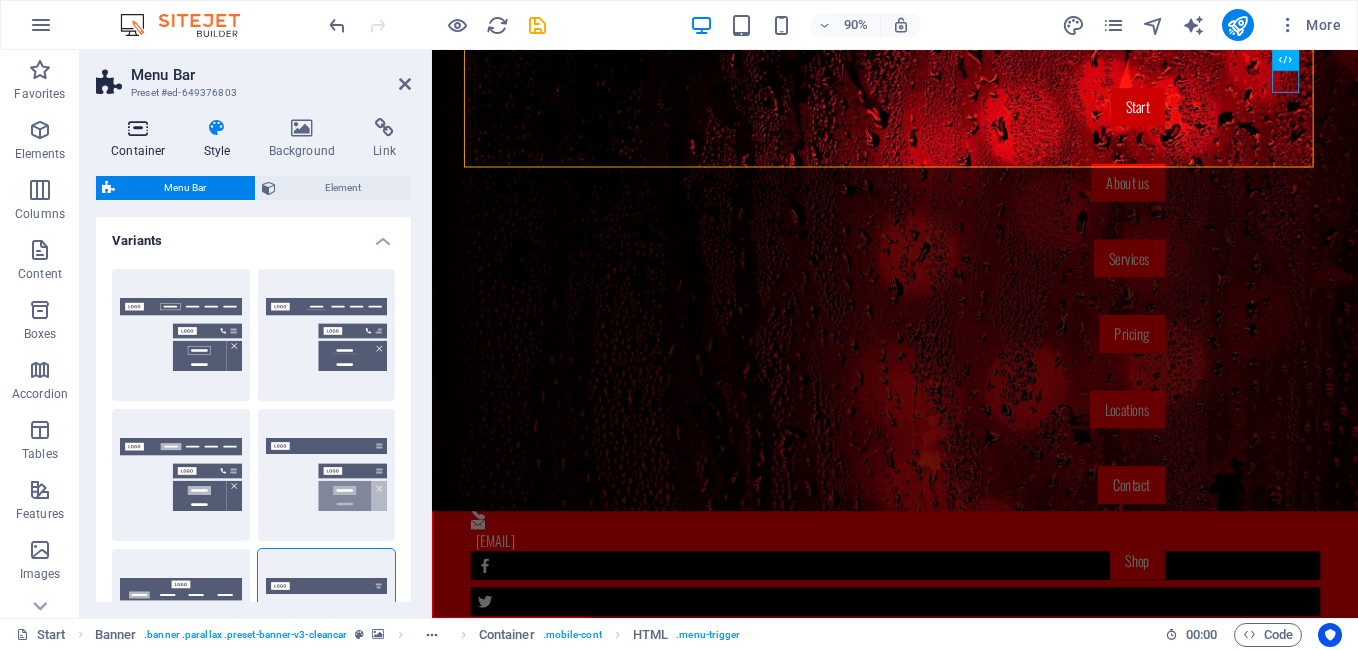 click at bounding box center [138, 128] 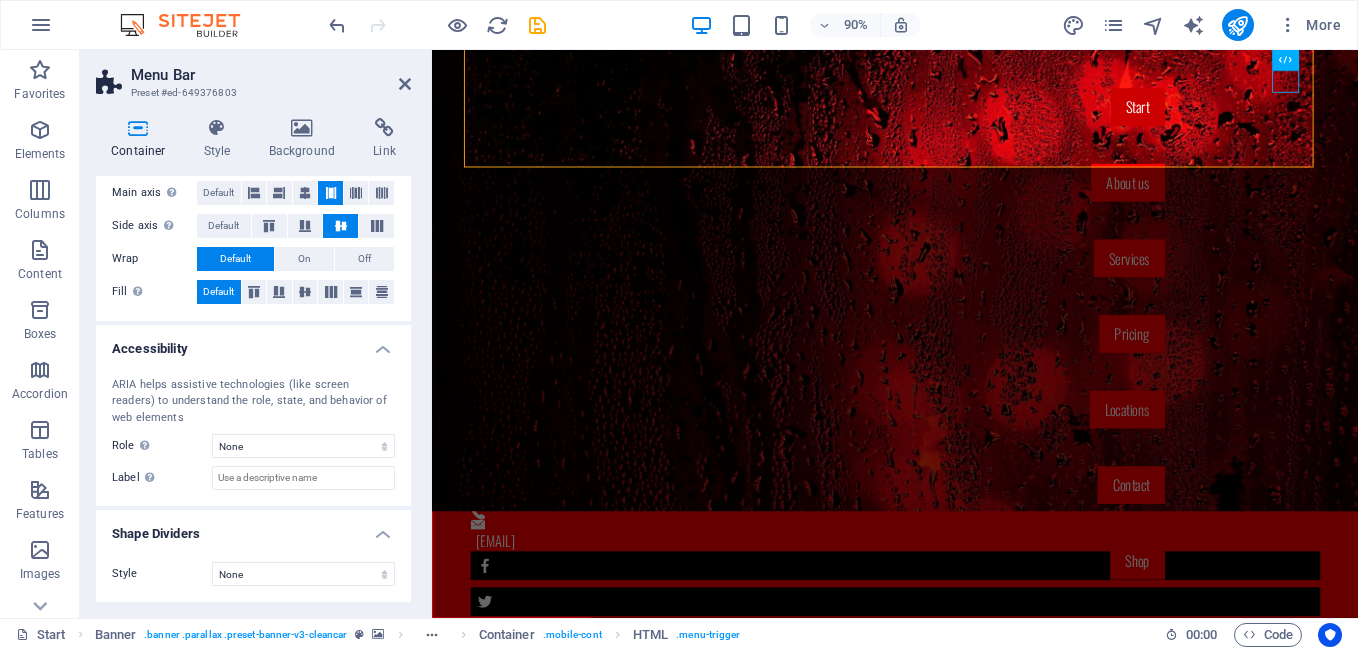 scroll, scrollTop: 0, scrollLeft: 0, axis: both 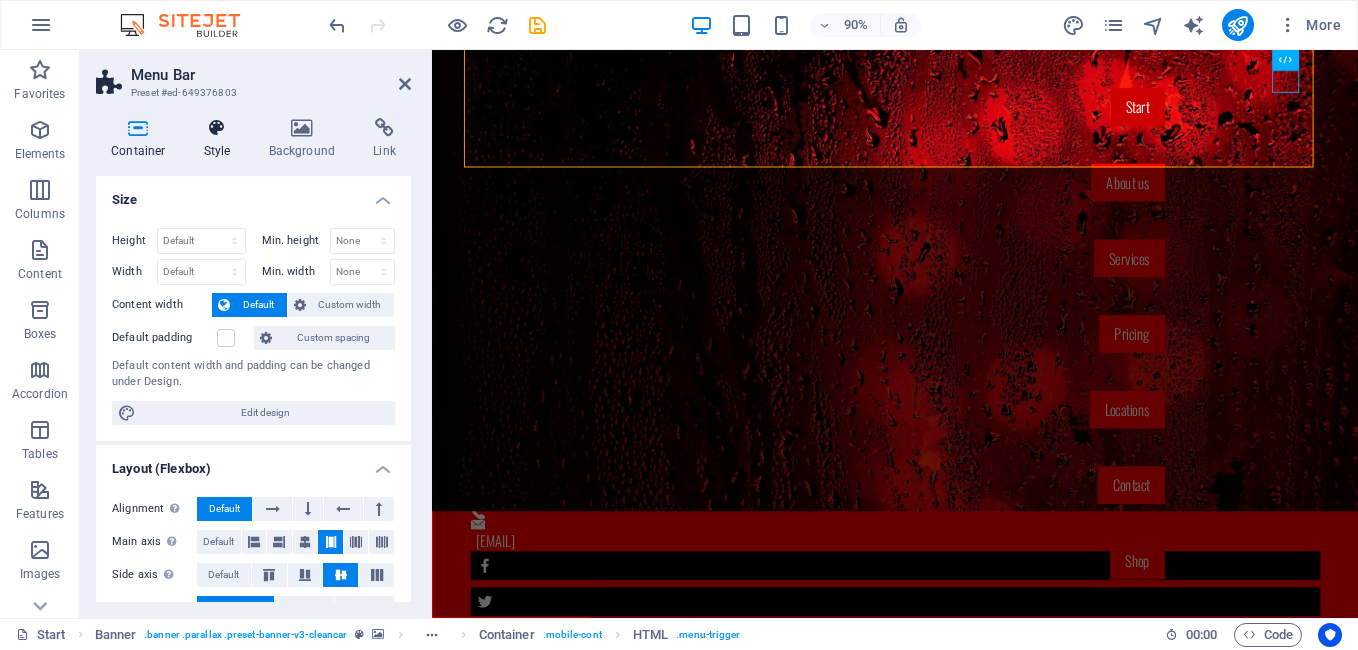 click at bounding box center (217, 128) 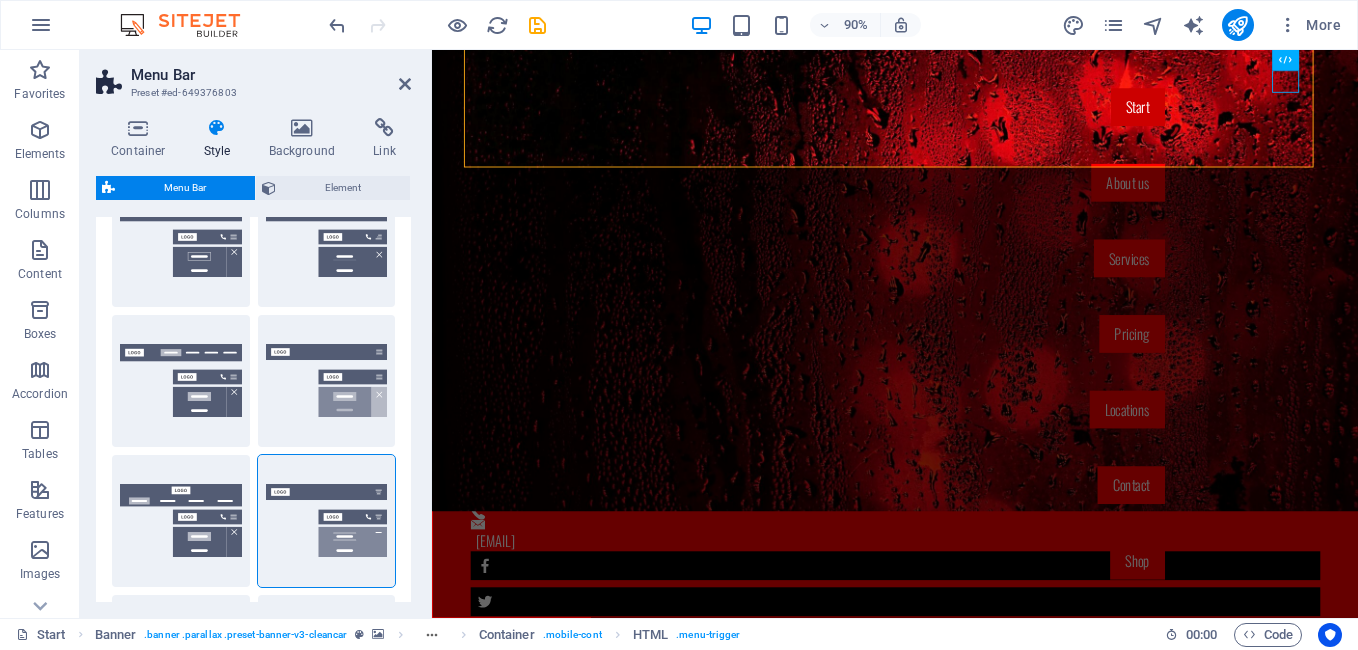 scroll, scrollTop: 86, scrollLeft: 0, axis: vertical 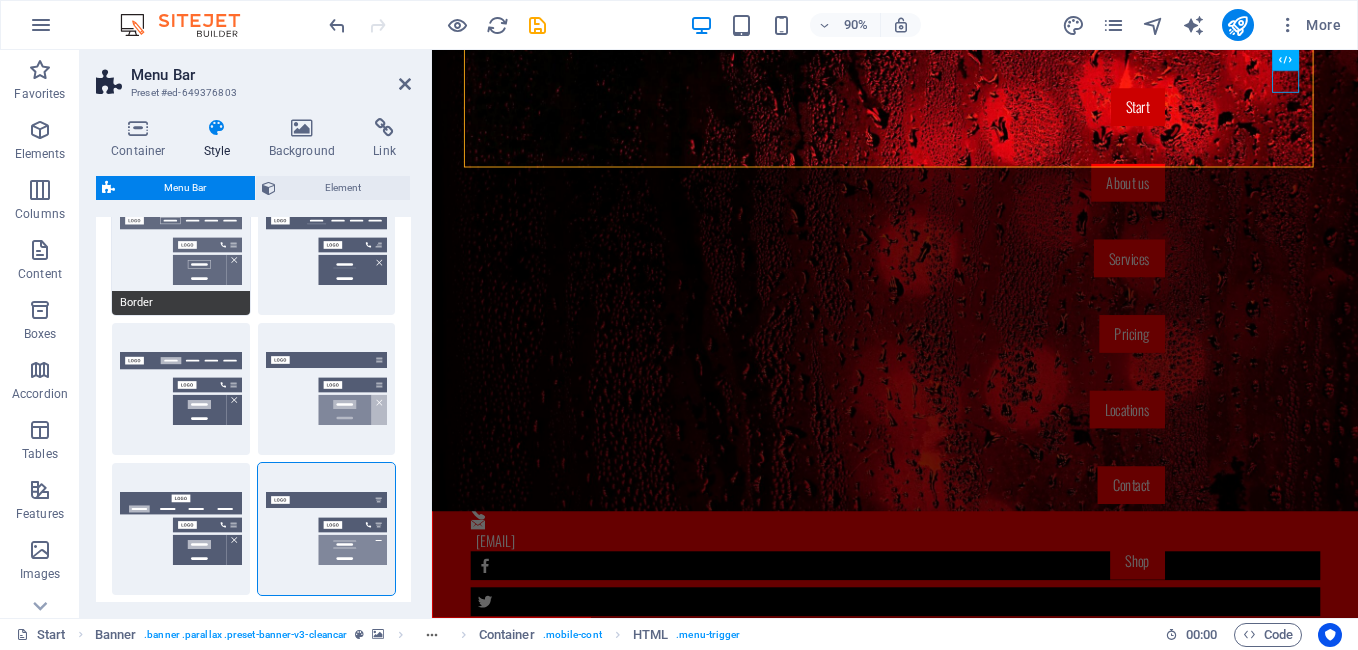 click on "Border" at bounding box center (181, 249) 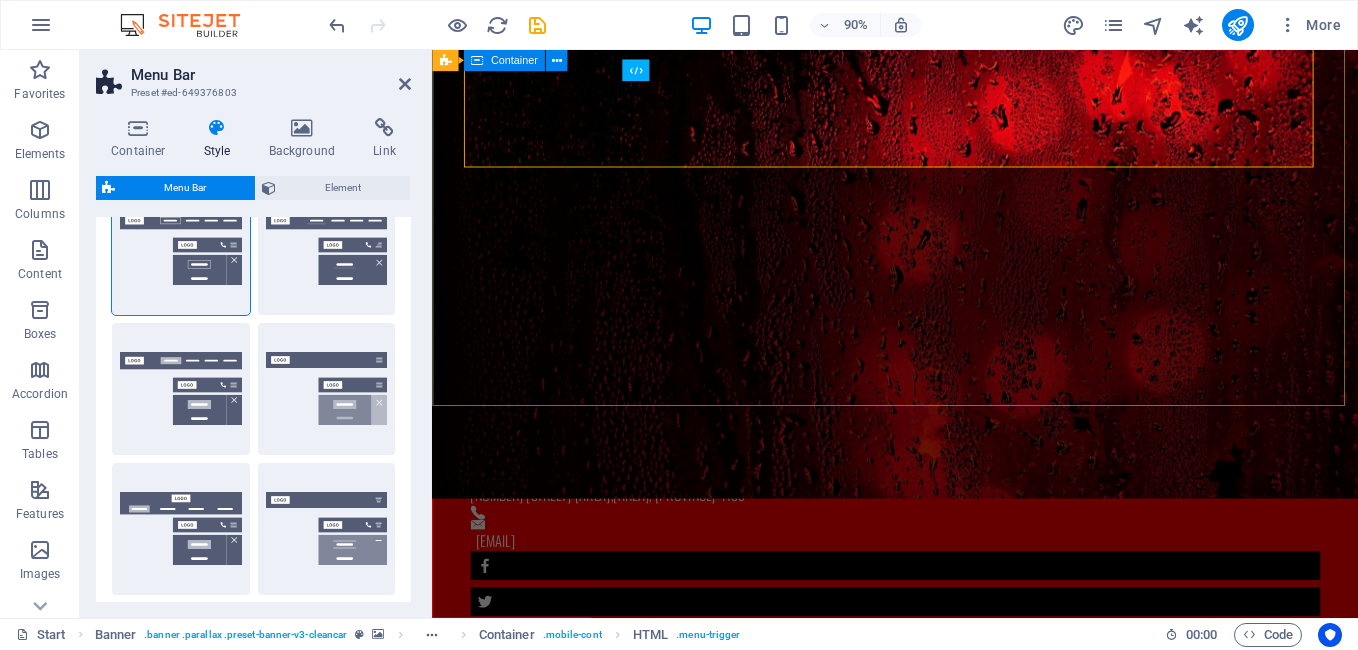 scroll, scrollTop: 0, scrollLeft: 0, axis: both 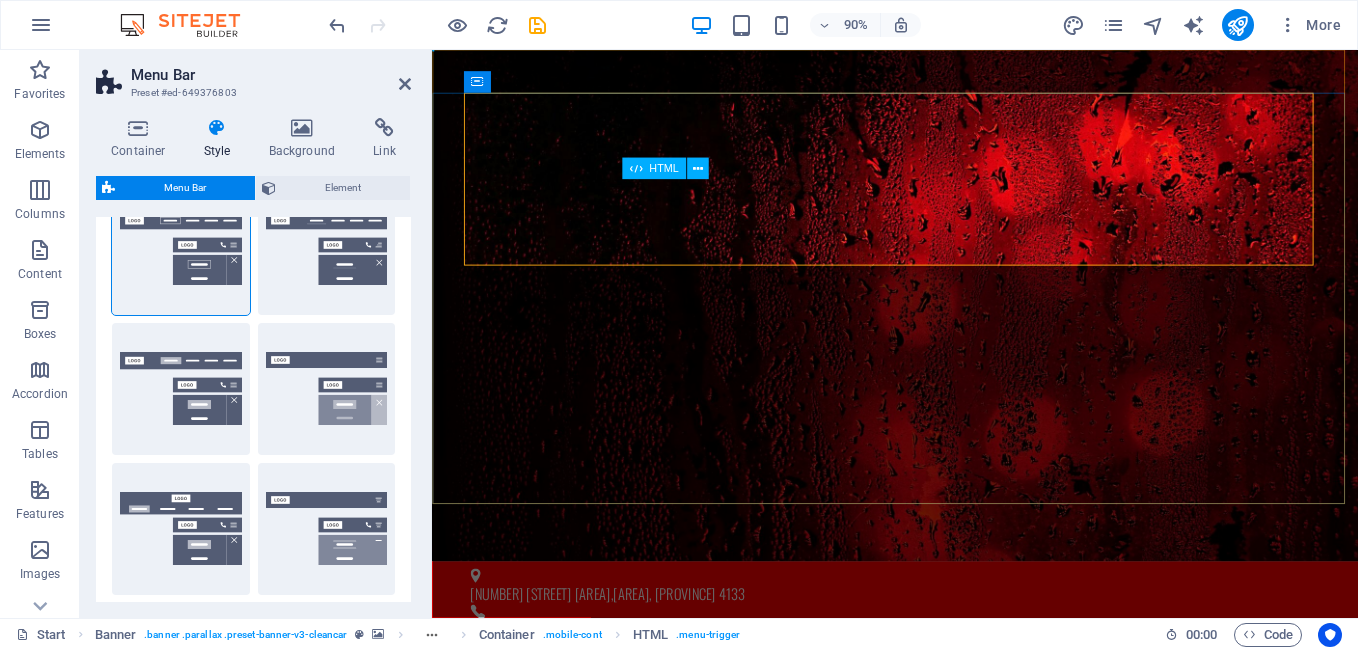 click on "HTML" at bounding box center [663, 168] 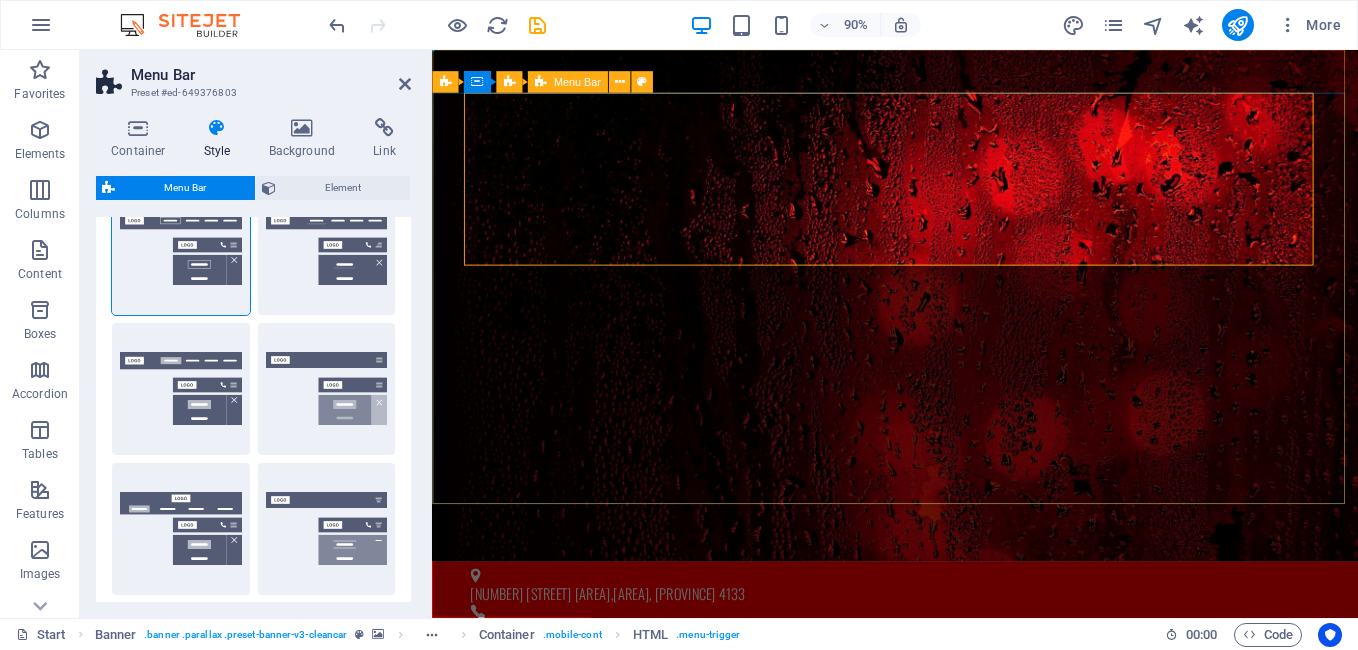 click on "Start About us Services Pricing Locations Contact Shop" at bounding box center (947, 954) 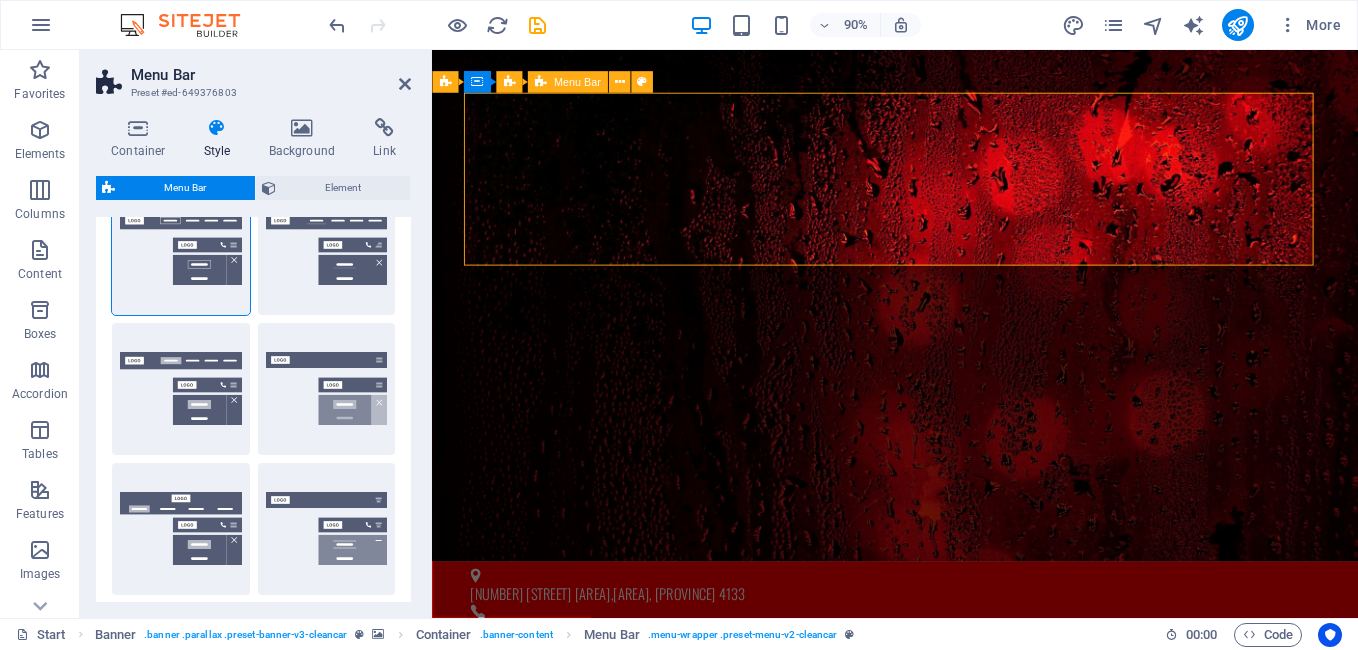 click on "Start About us Services Pricing Locations Contact Shop" at bounding box center [947, 954] 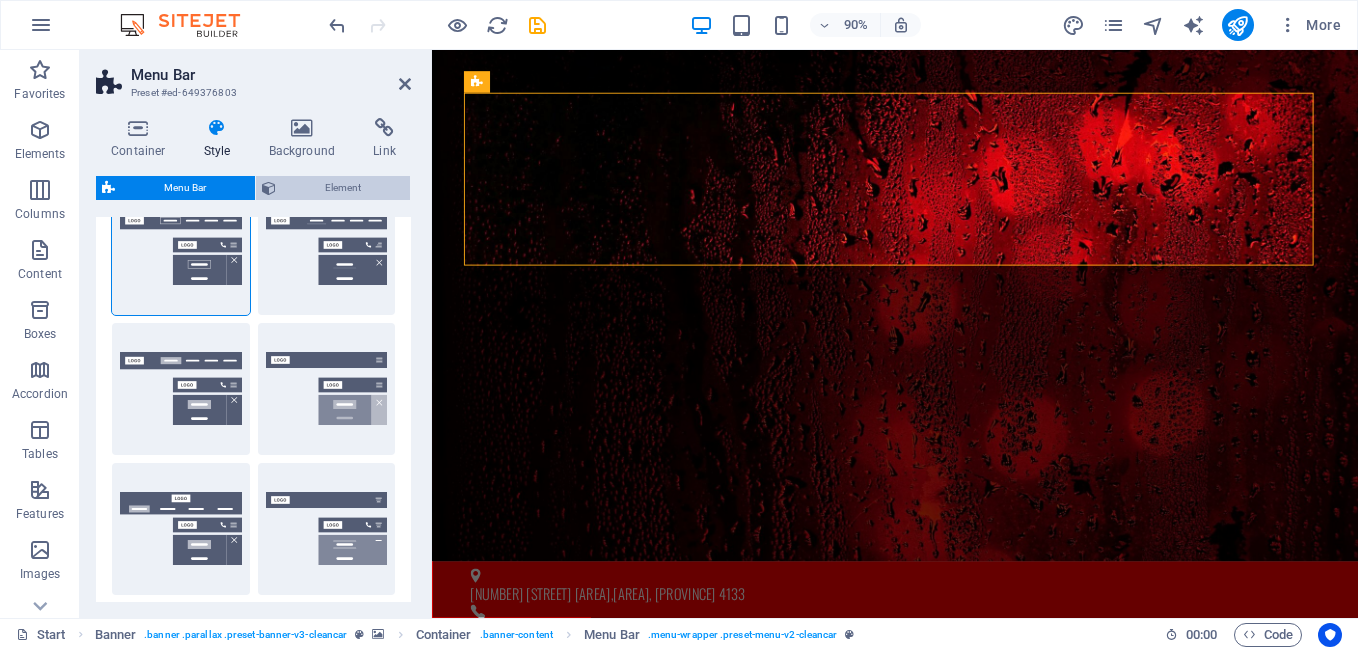 click on "Element" at bounding box center (343, 188) 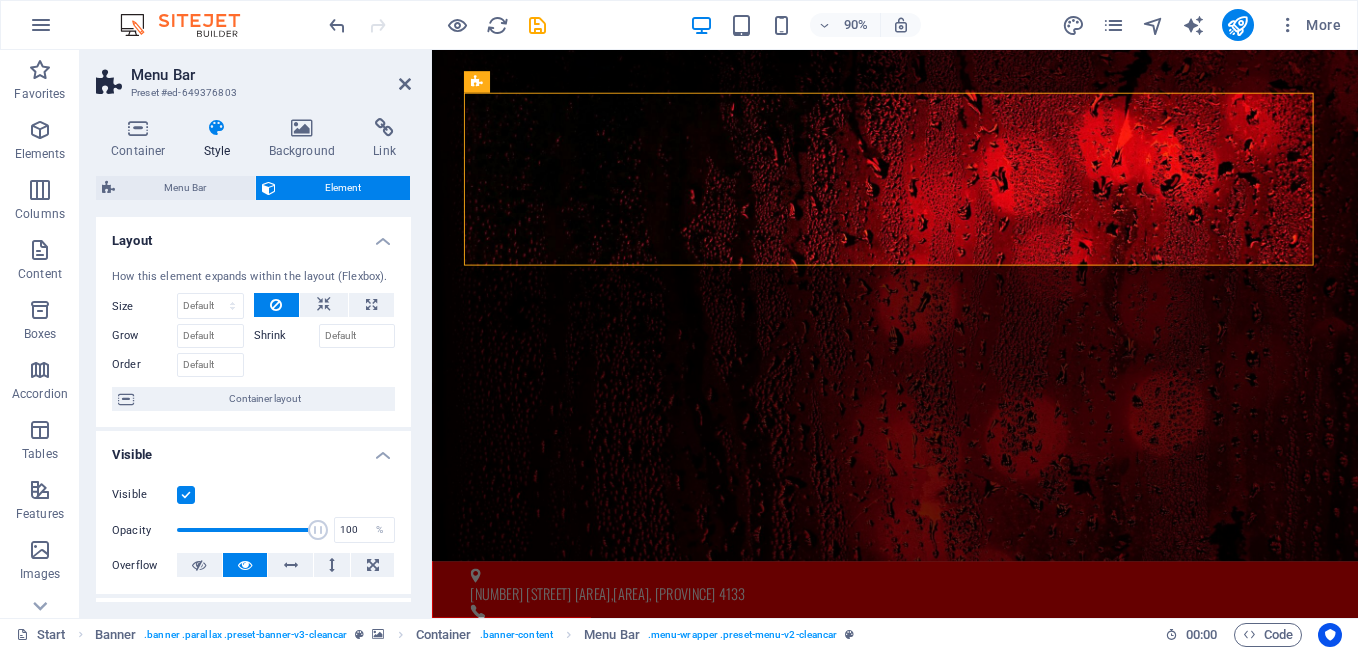 scroll, scrollTop: 39, scrollLeft: 0, axis: vertical 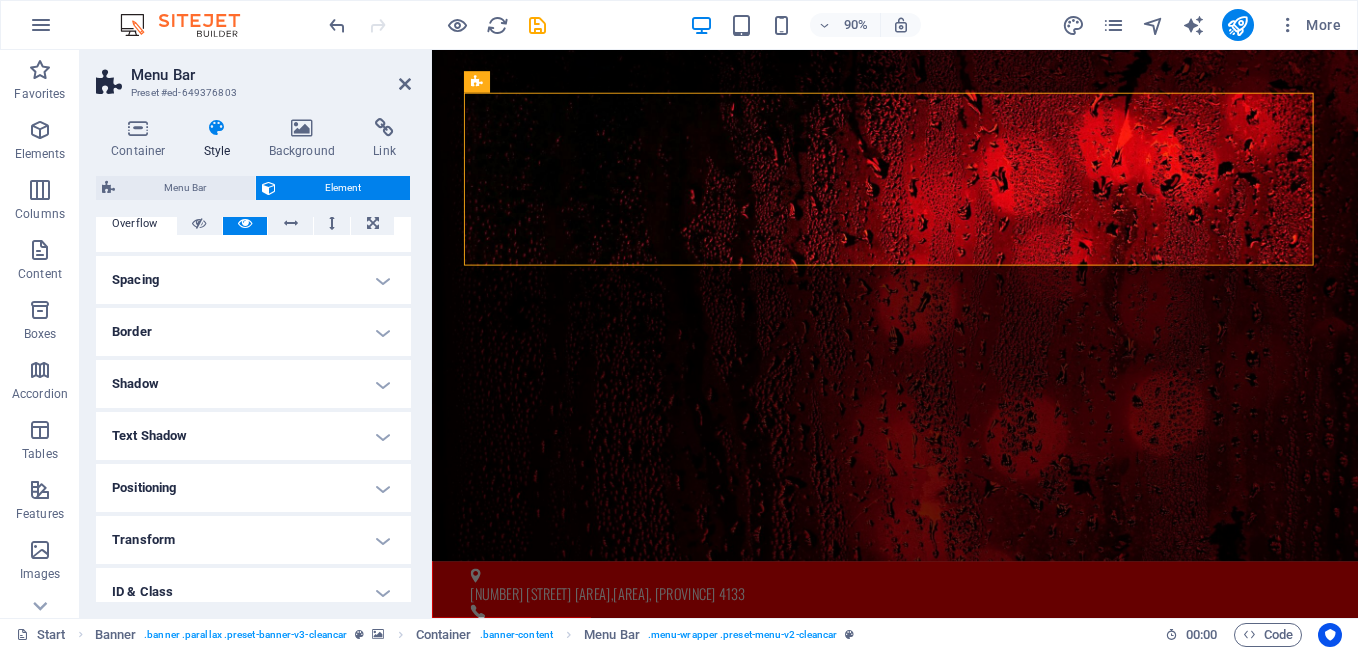 click on "Spacing" at bounding box center (253, 280) 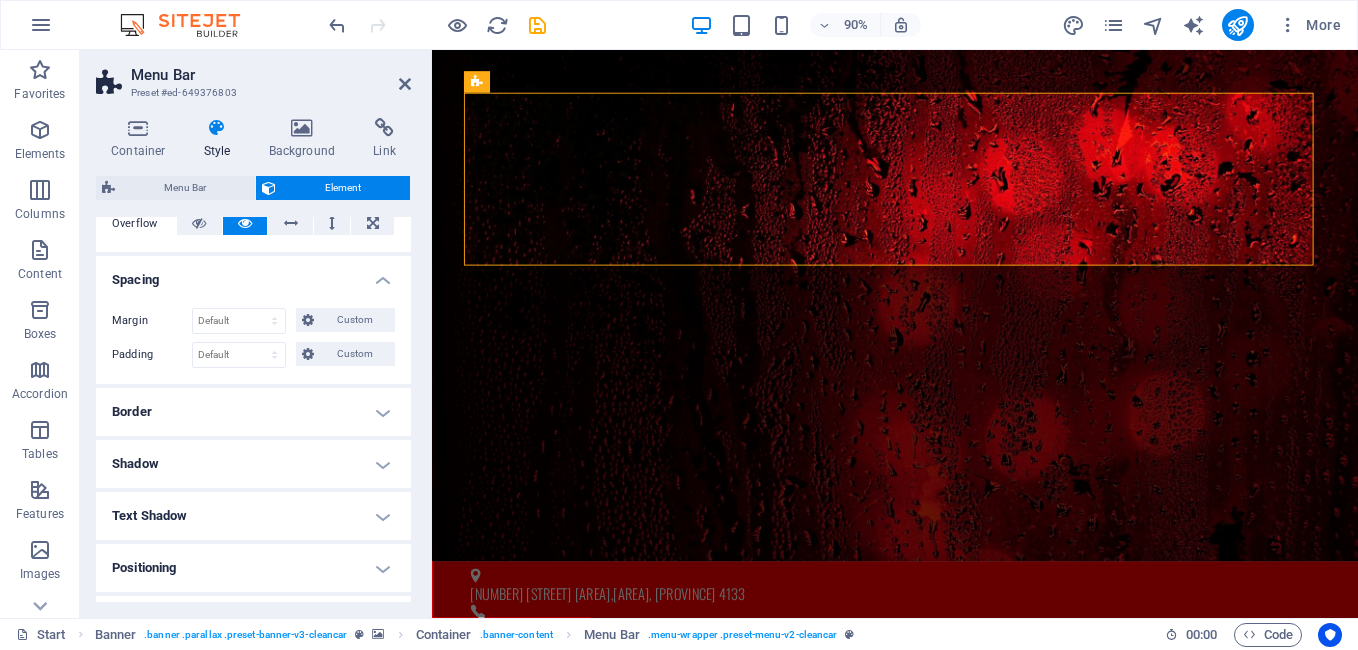 click on "Spacing" at bounding box center [253, 274] 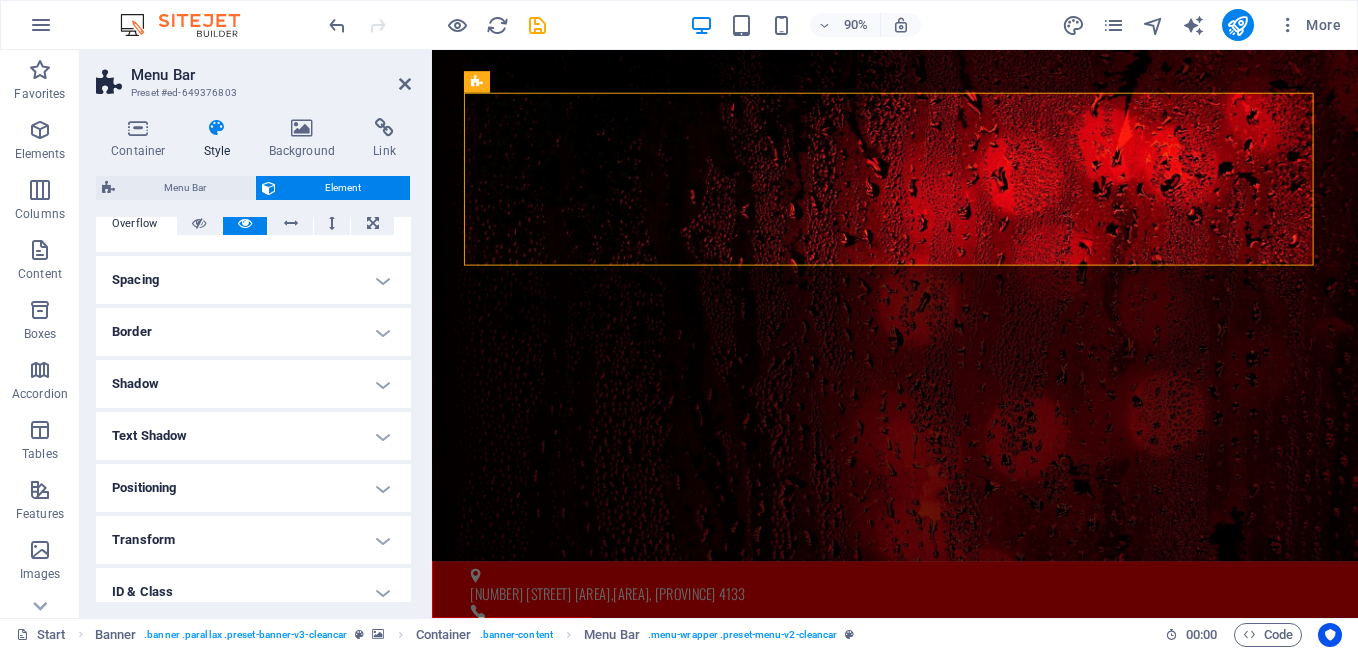 click on "Border" at bounding box center [253, 332] 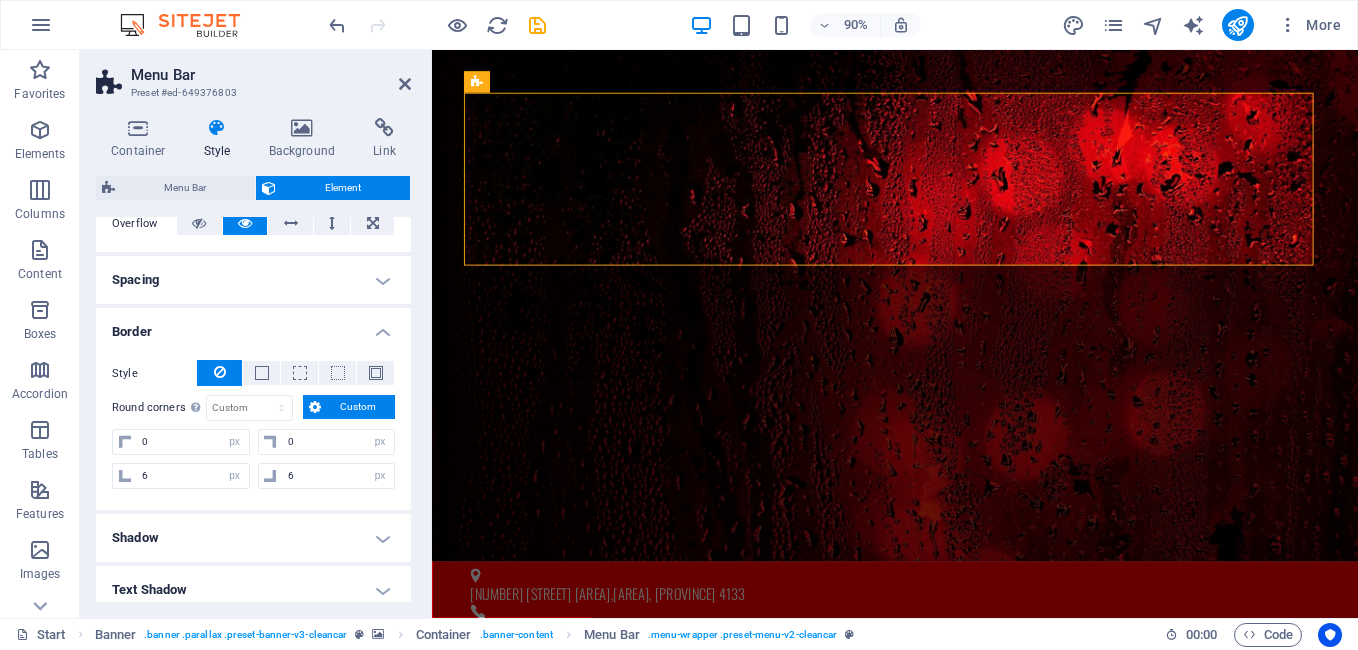 click on "Border" at bounding box center [253, 326] 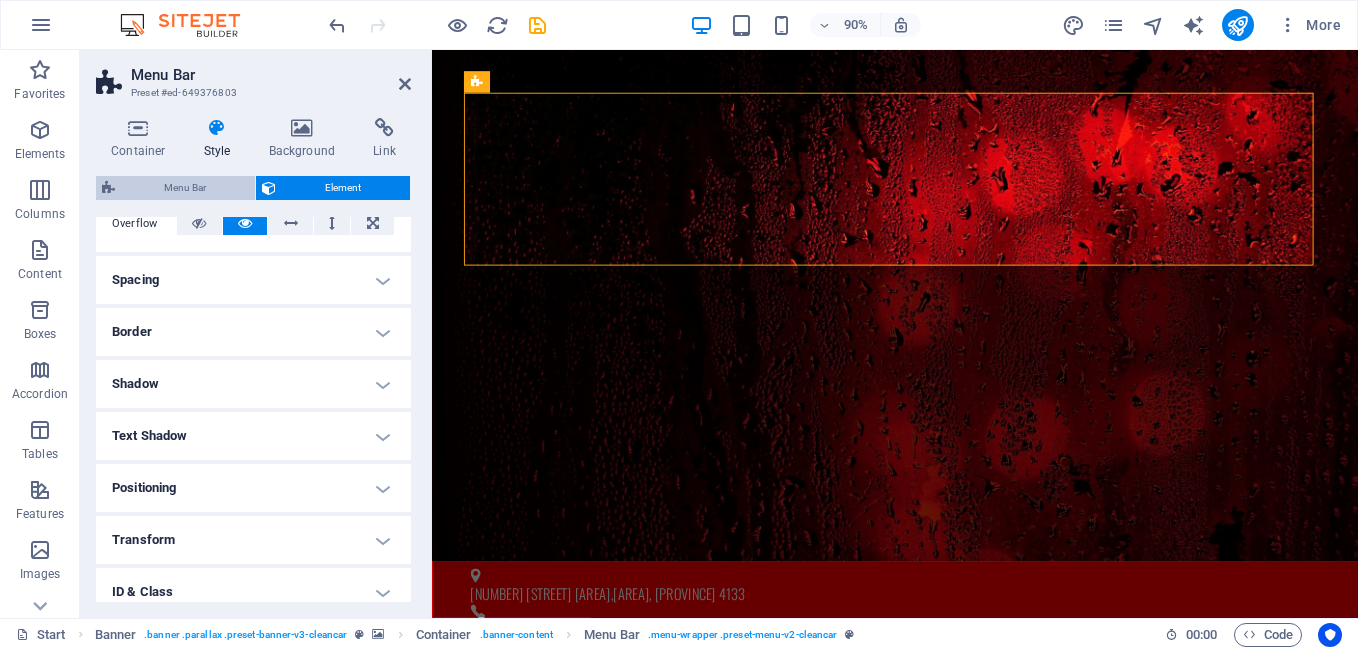click on "Menu Bar" at bounding box center (185, 188) 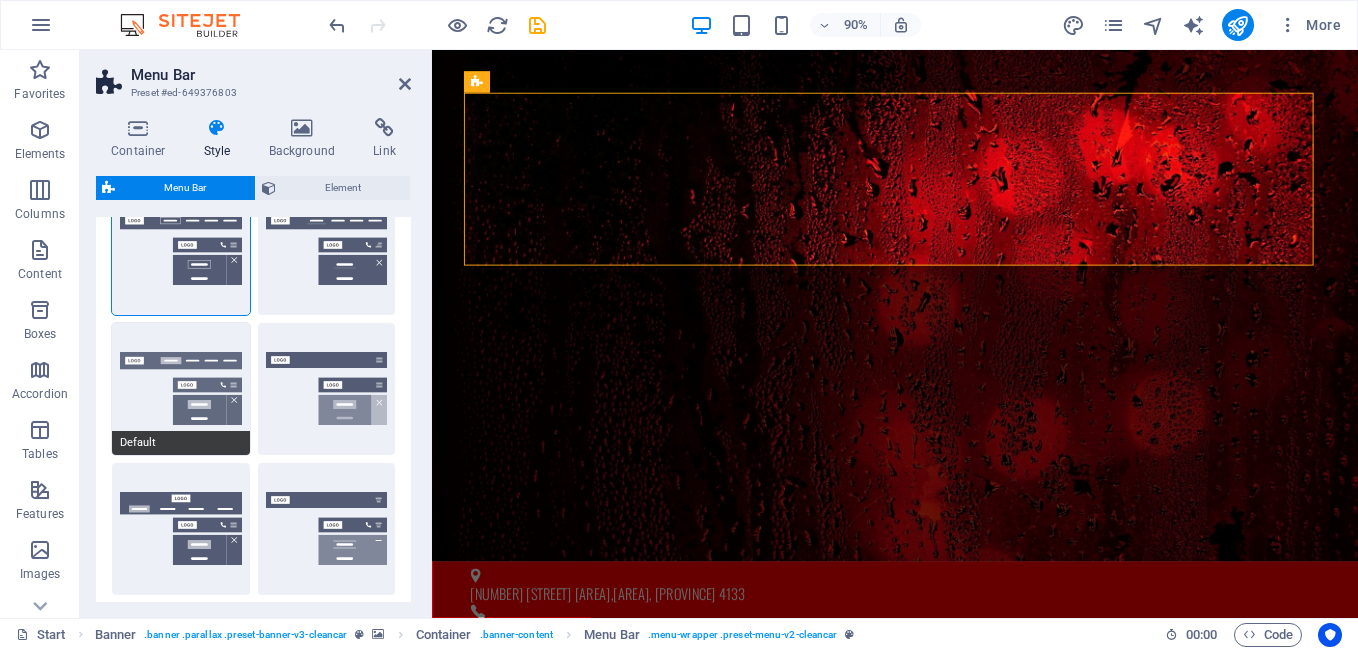 click on "Default" at bounding box center [181, 389] 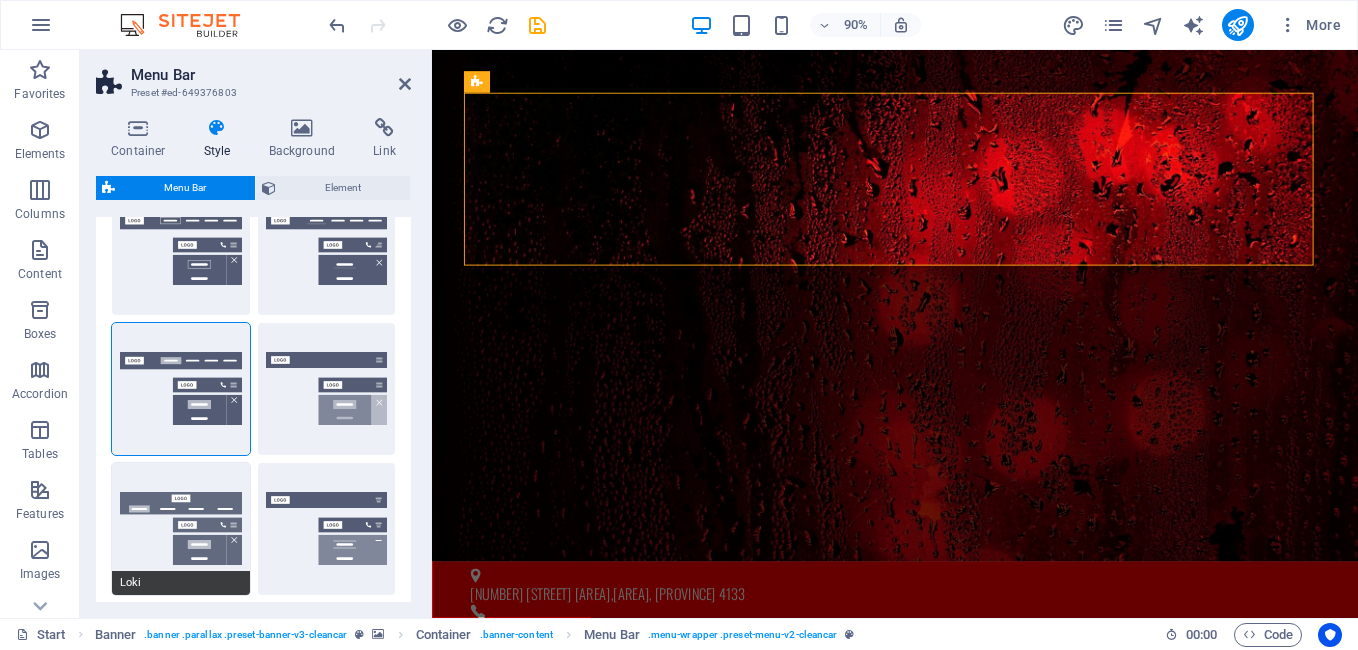 click on "Loki" at bounding box center [181, 529] 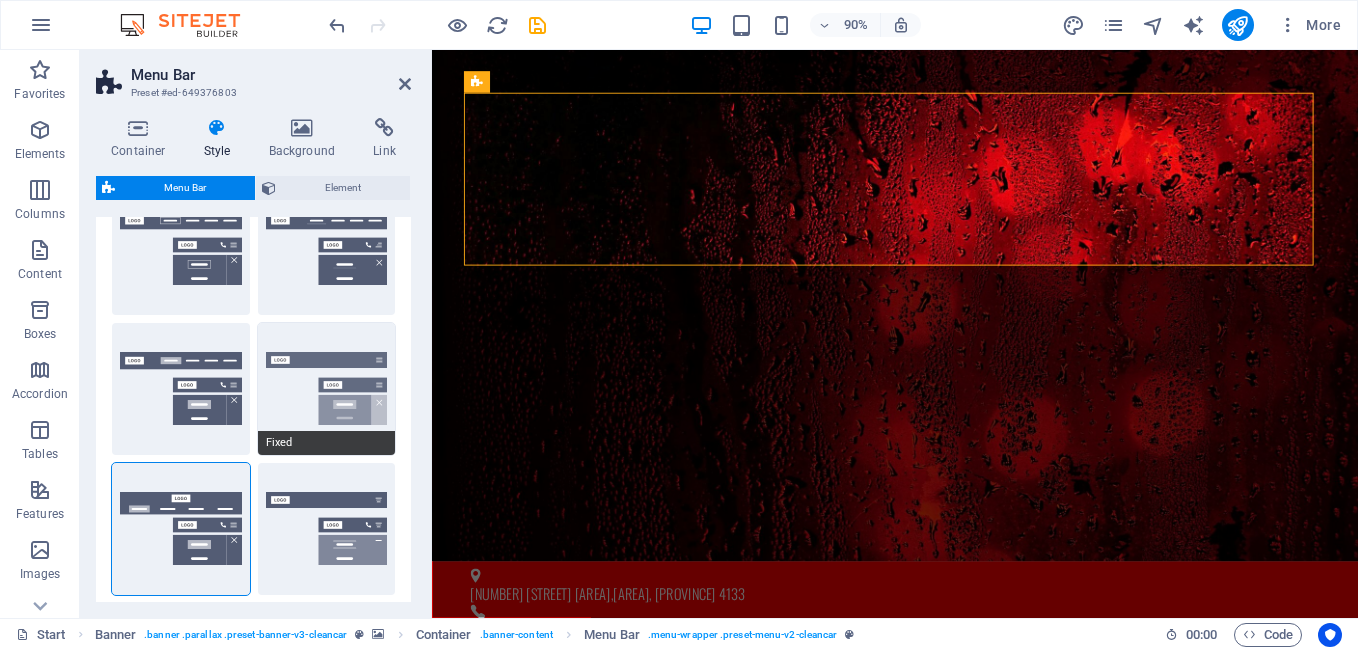 click on "Fixed" at bounding box center (327, 389) 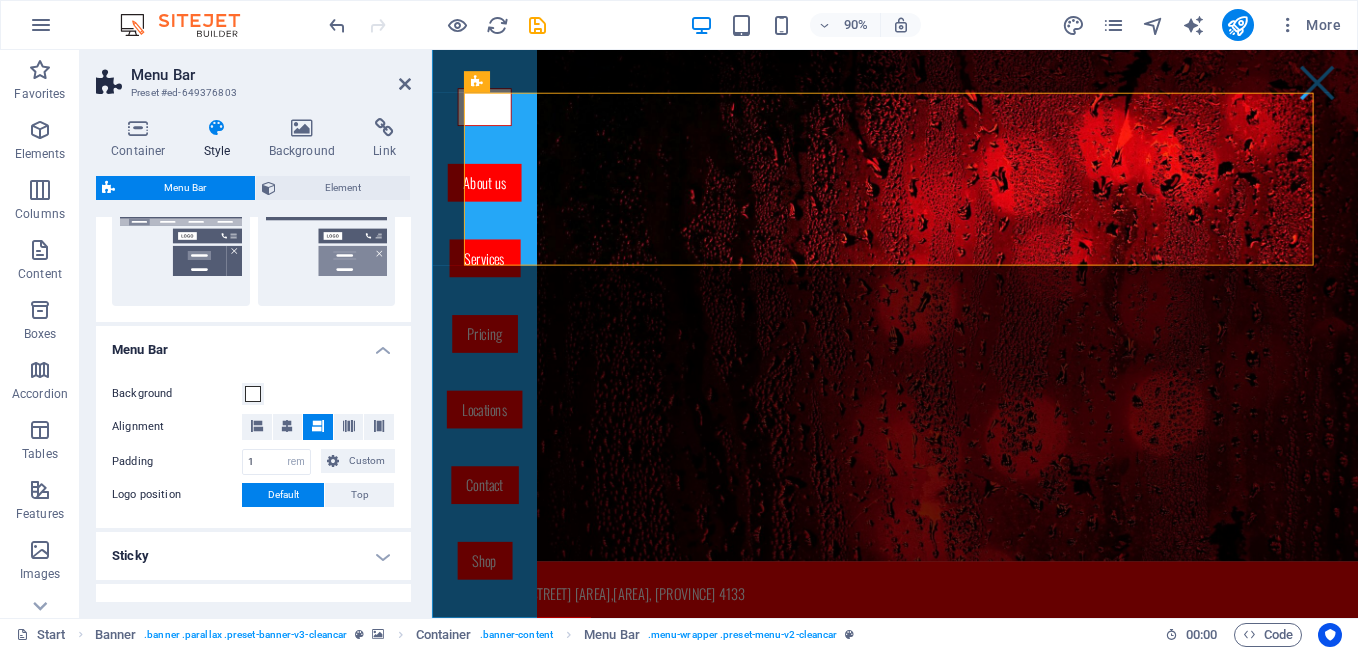 scroll, scrollTop: 542, scrollLeft: 0, axis: vertical 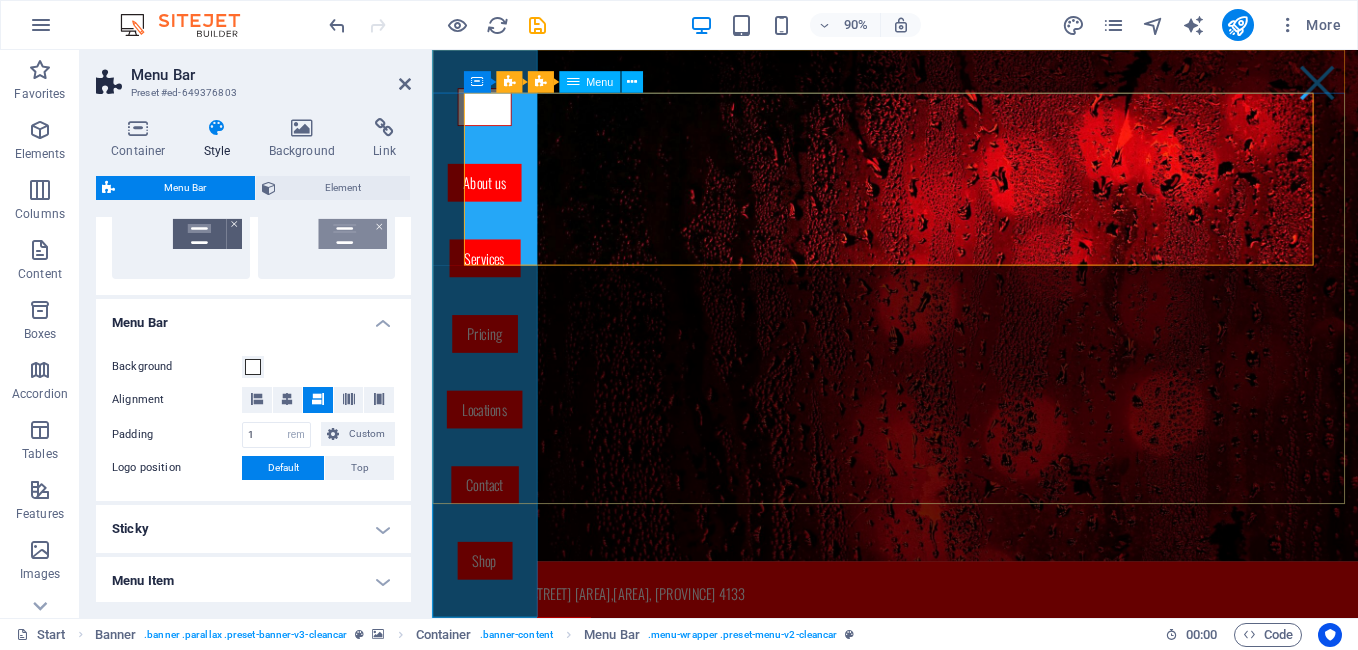 click on "Start About us Services Pricing Locations Contact Shop" at bounding box center (490, 365) 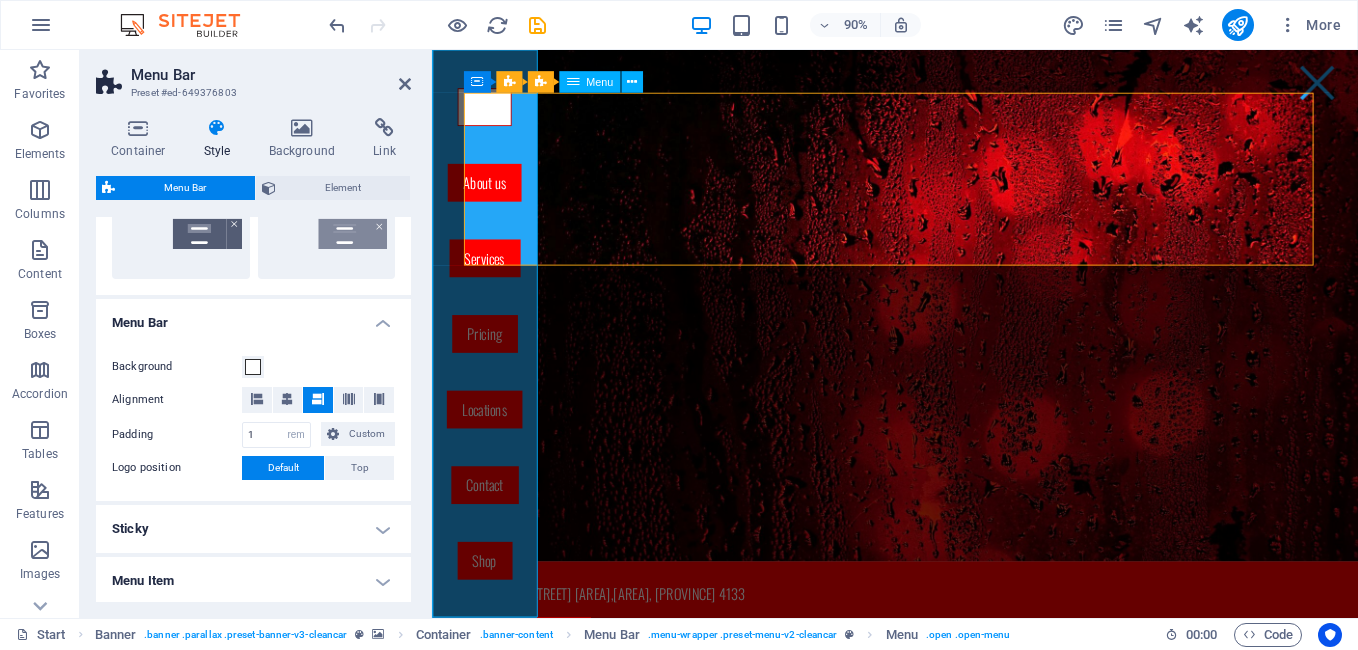 click on "Start About us Services Pricing Locations Contact Shop" at bounding box center [490, 365] 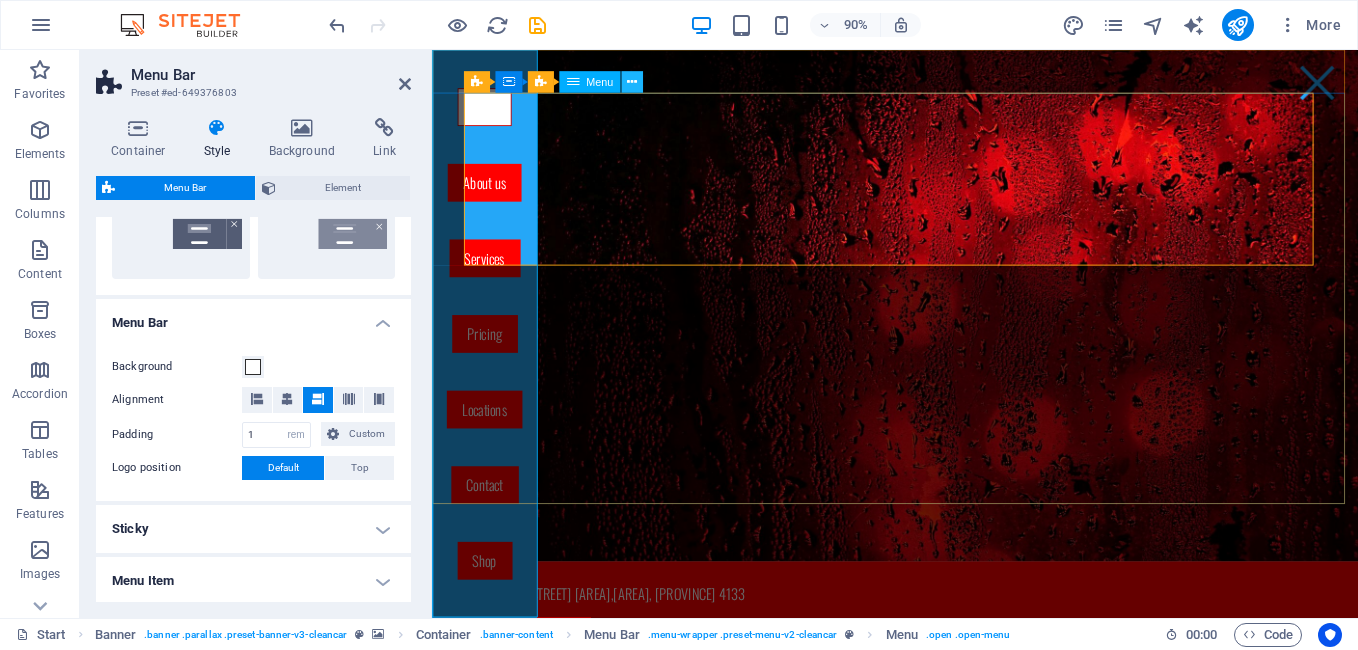 click at bounding box center [632, 82] 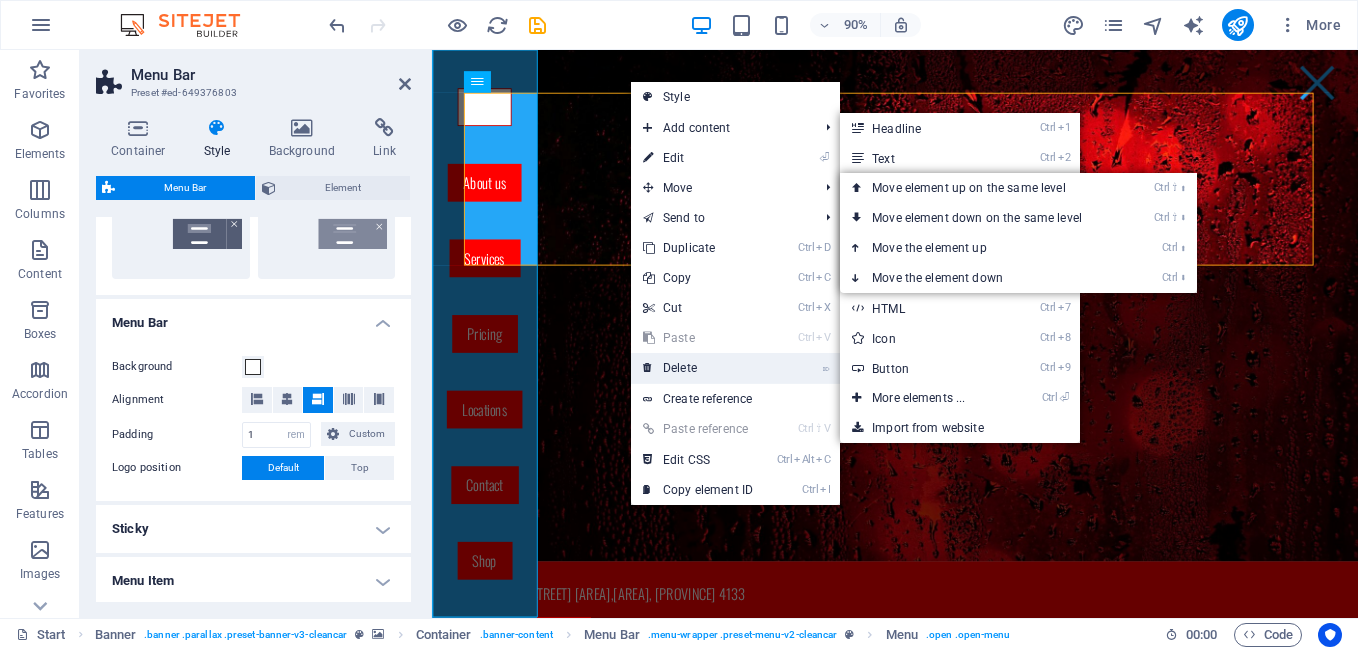 click on "⌦  Delete" at bounding box center (698, 368) 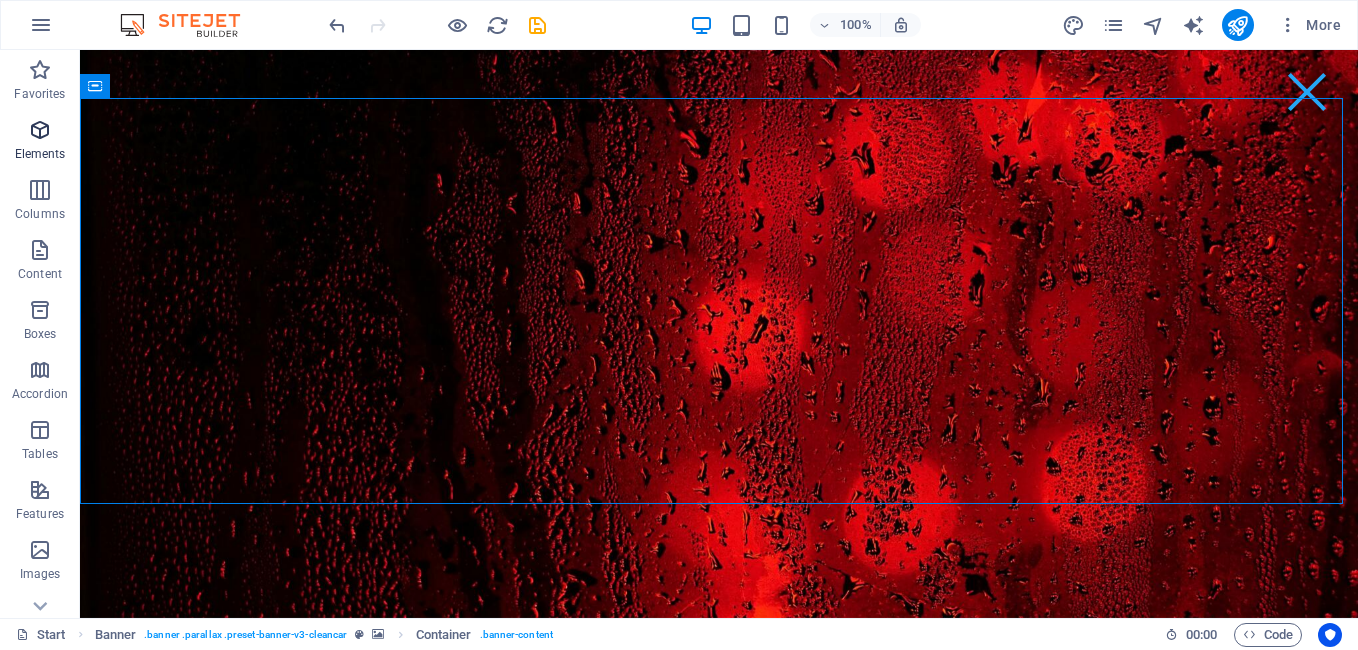 click at bounding box center (40, 130) 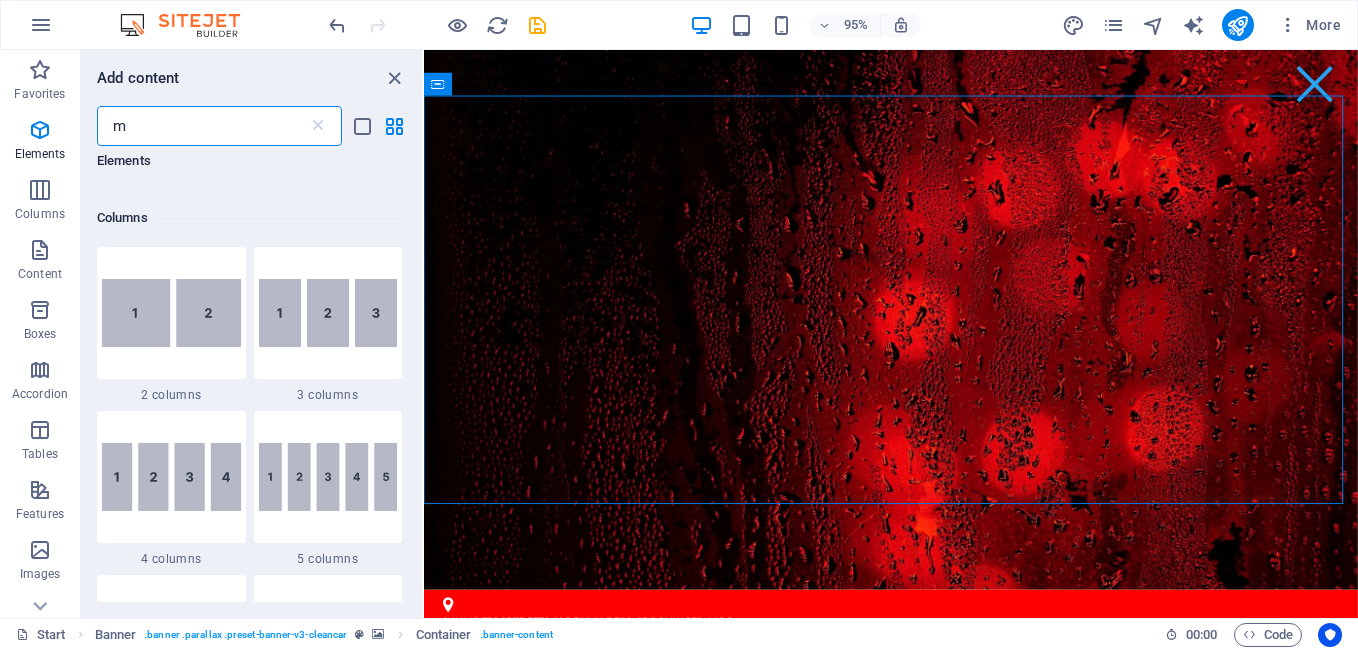 scroll, scrollTop: 0, scrollLeft: 0, axis: both 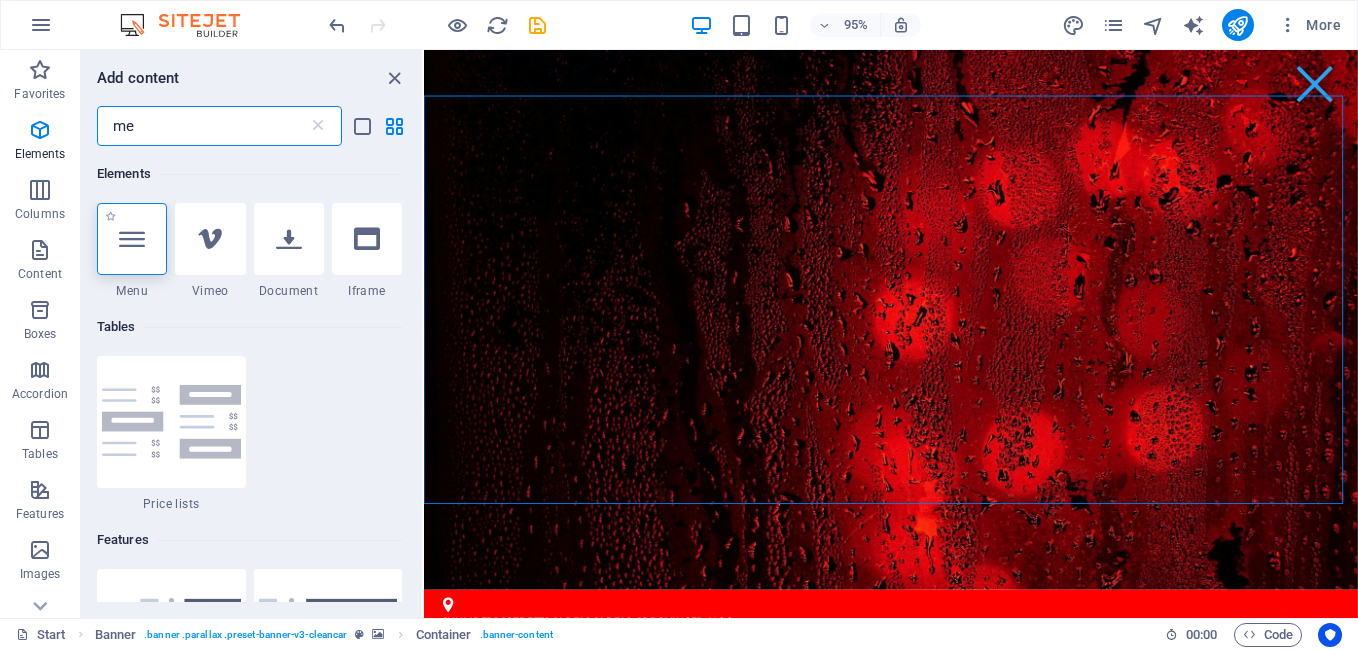 type on "me" 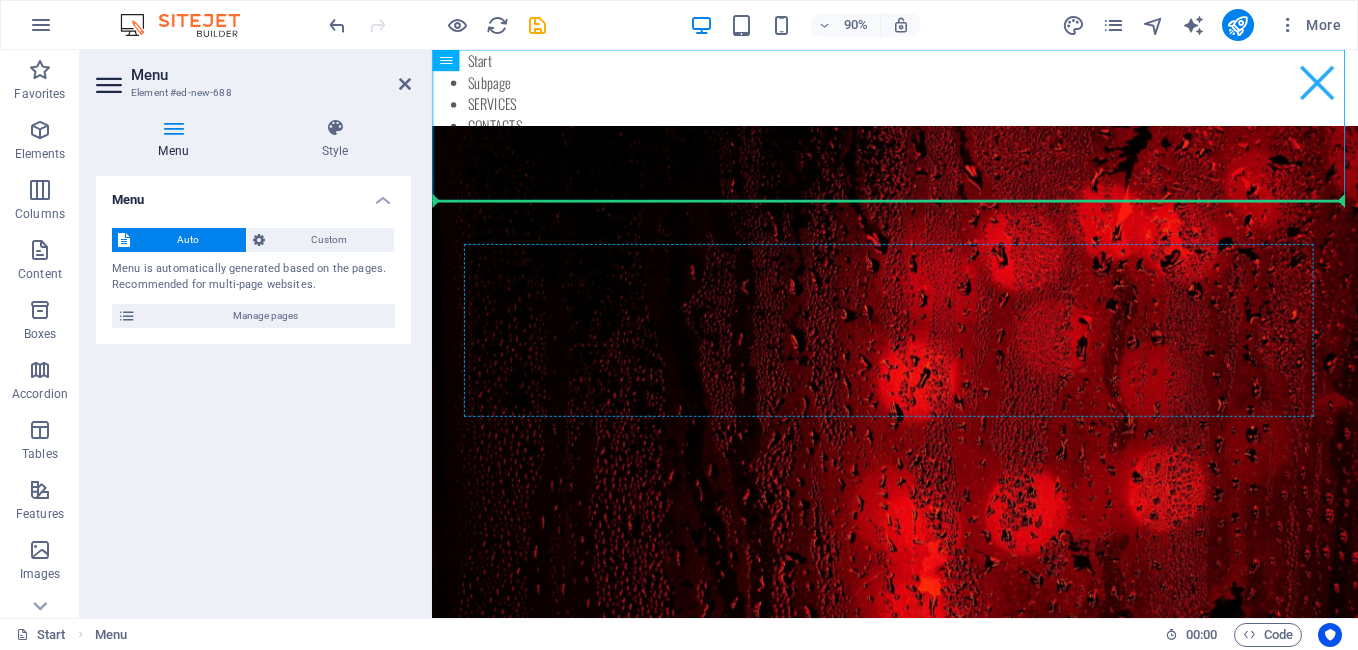 drag, startPoint x: 902, startPoint y: 111, endPoint x: 619, endPoint y: 378, distance: 389.07327 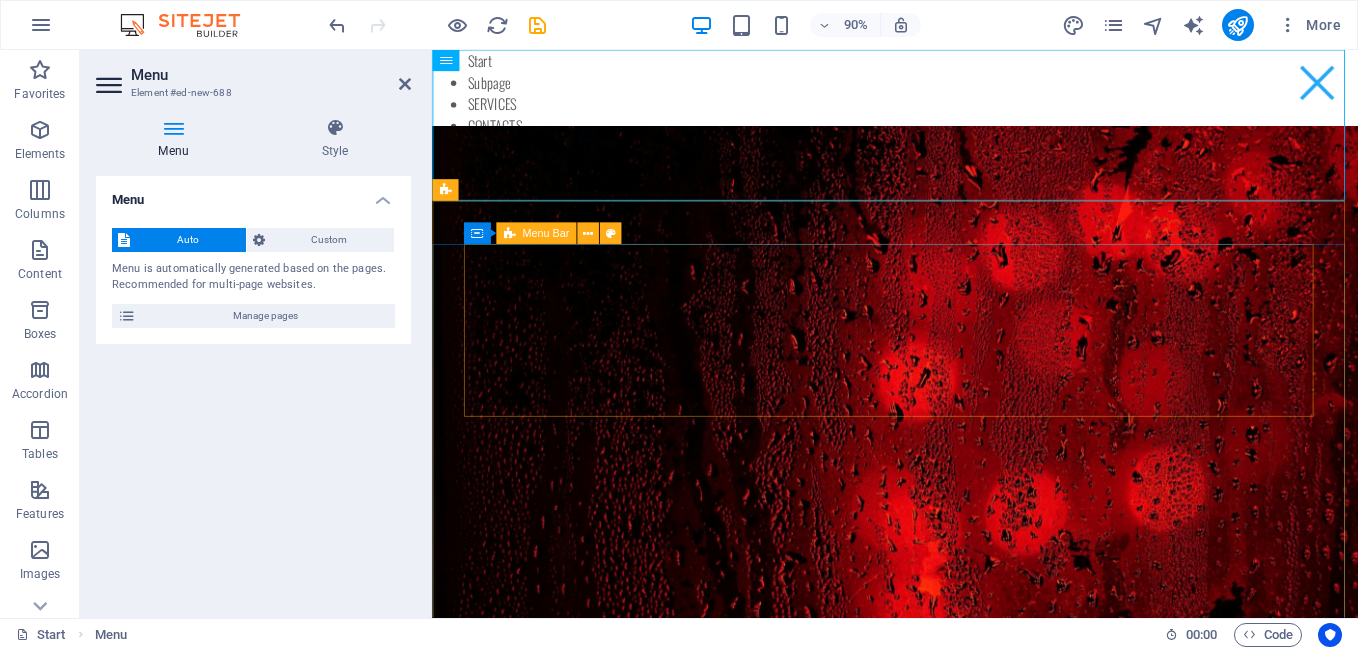 drag, startPoint x: 913, startPoint y: 114, endPoint x: 1313, endPoint y: 368, distance: 473.8312 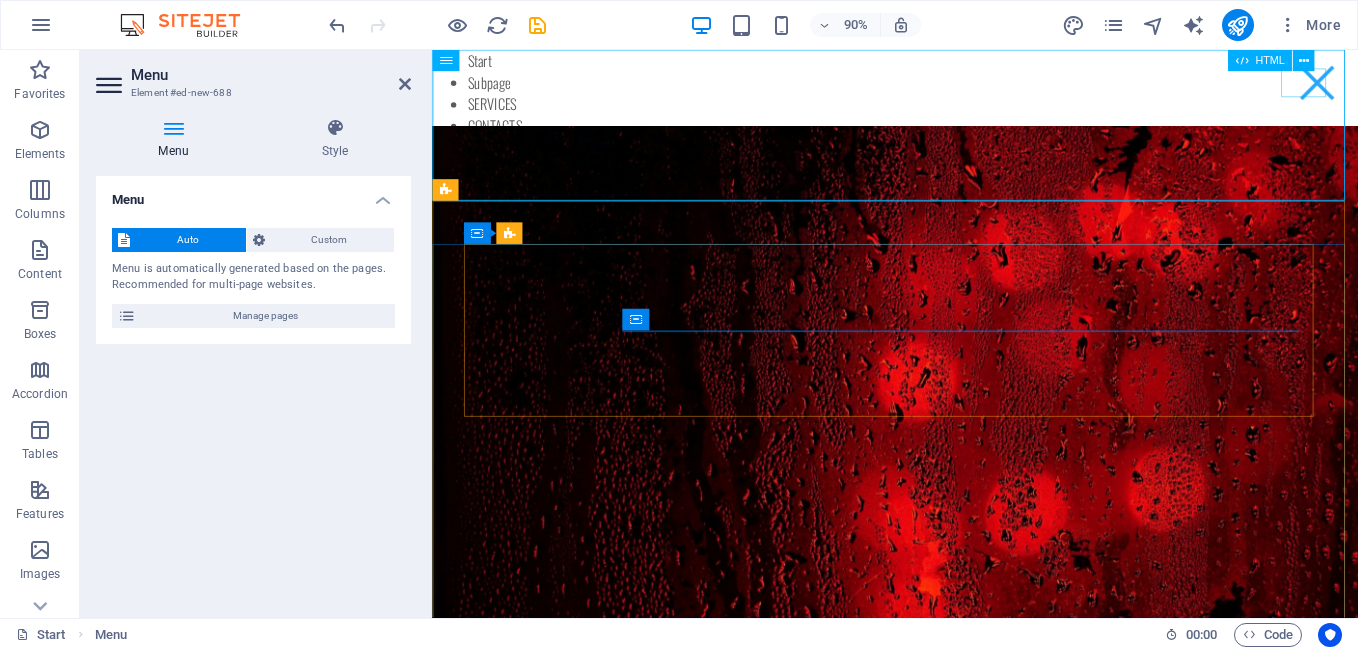 click at bounding box center [1415, 87] 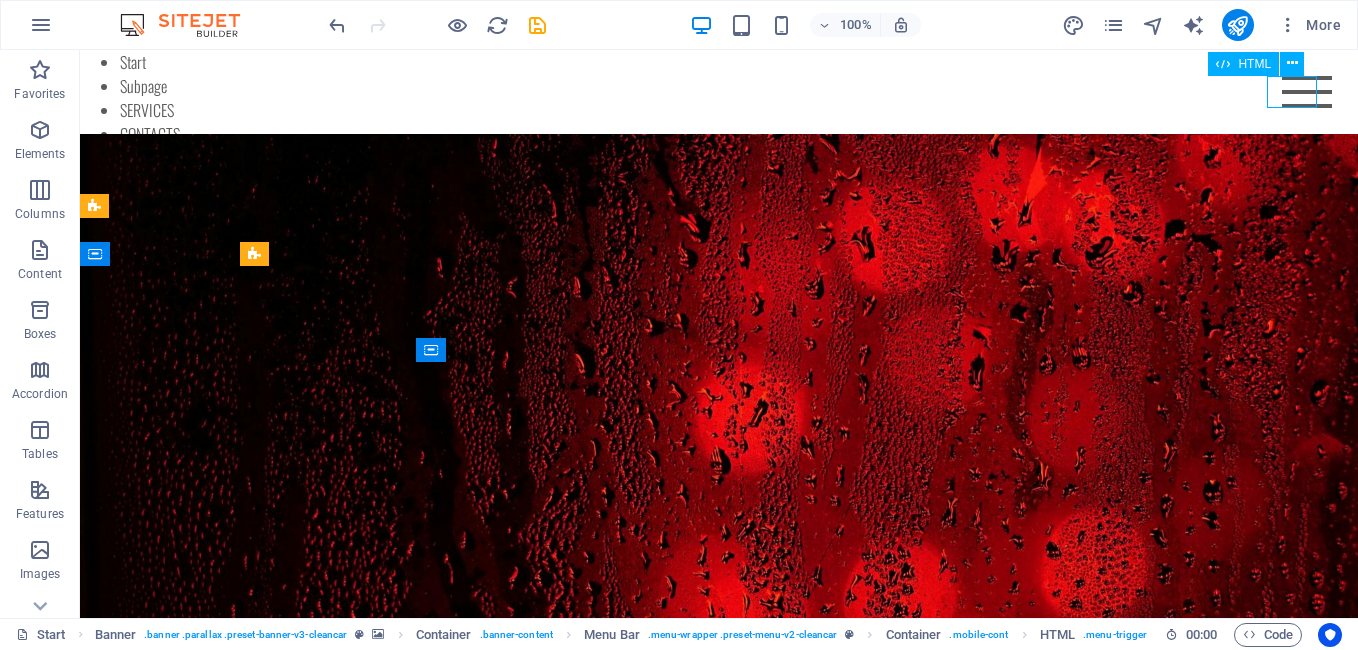 click at bounding box center (1307, 92) 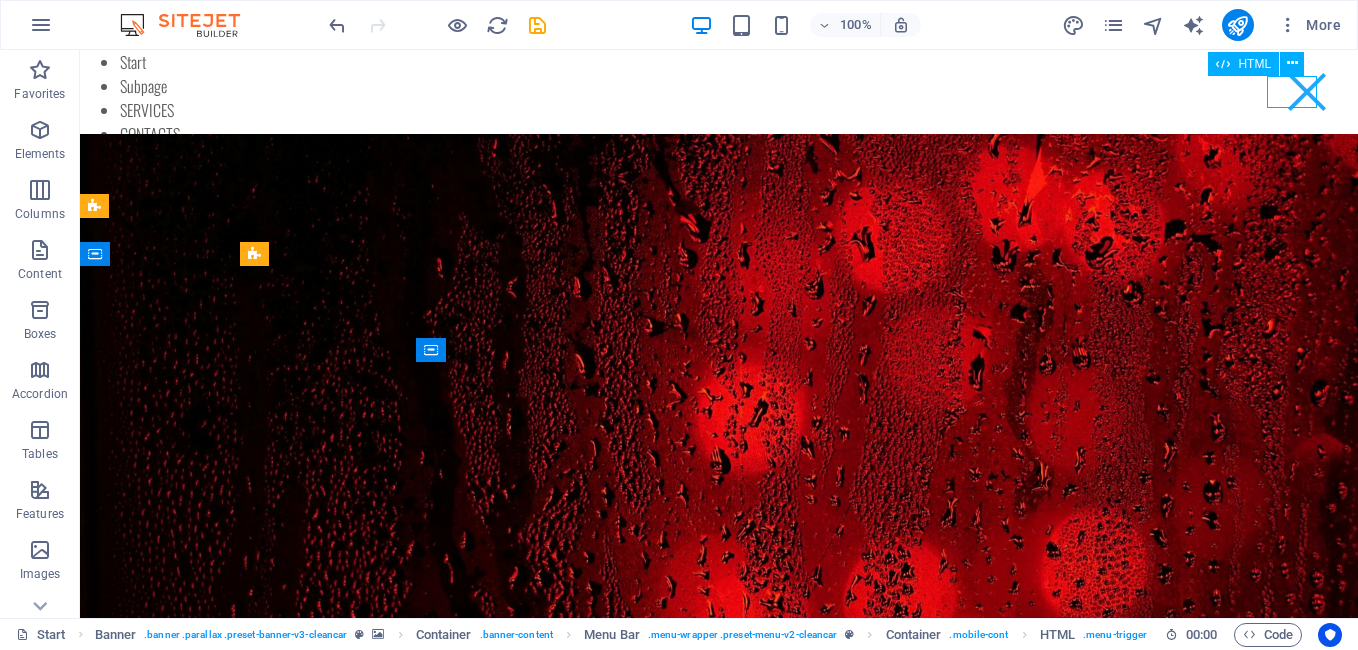 click at bounding box center (1307, 92) 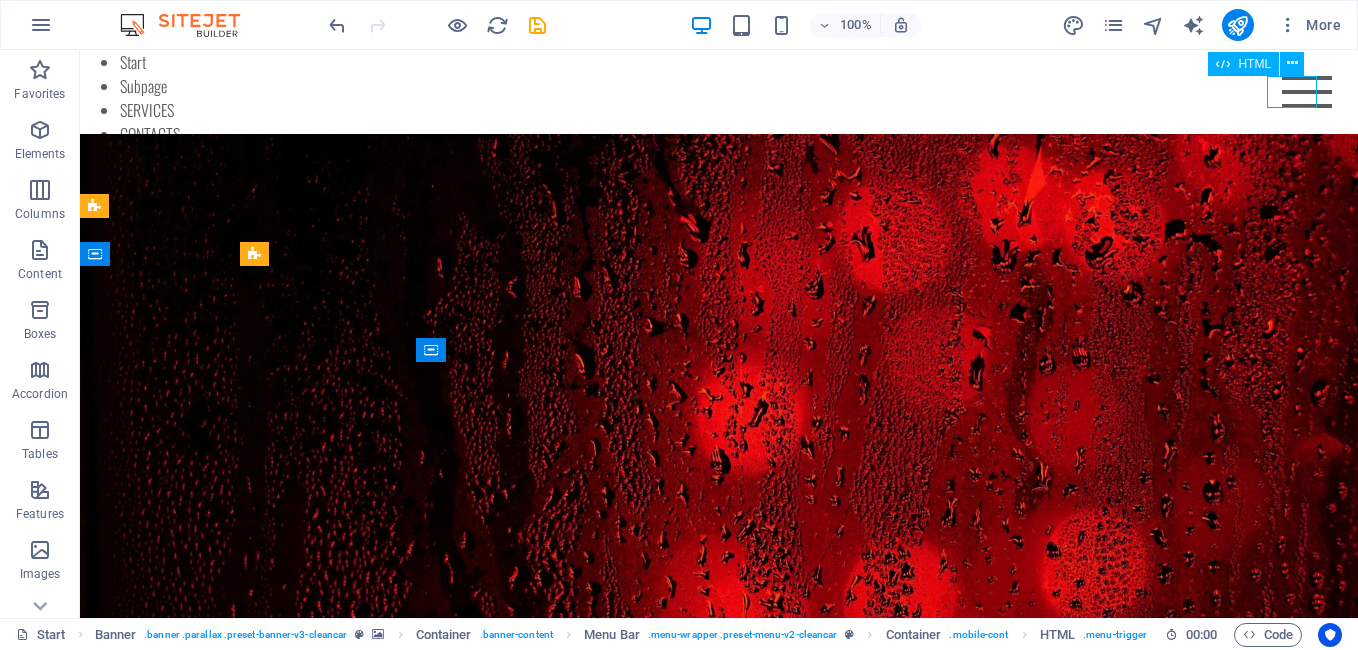 click at bounding box center (1307, 92) 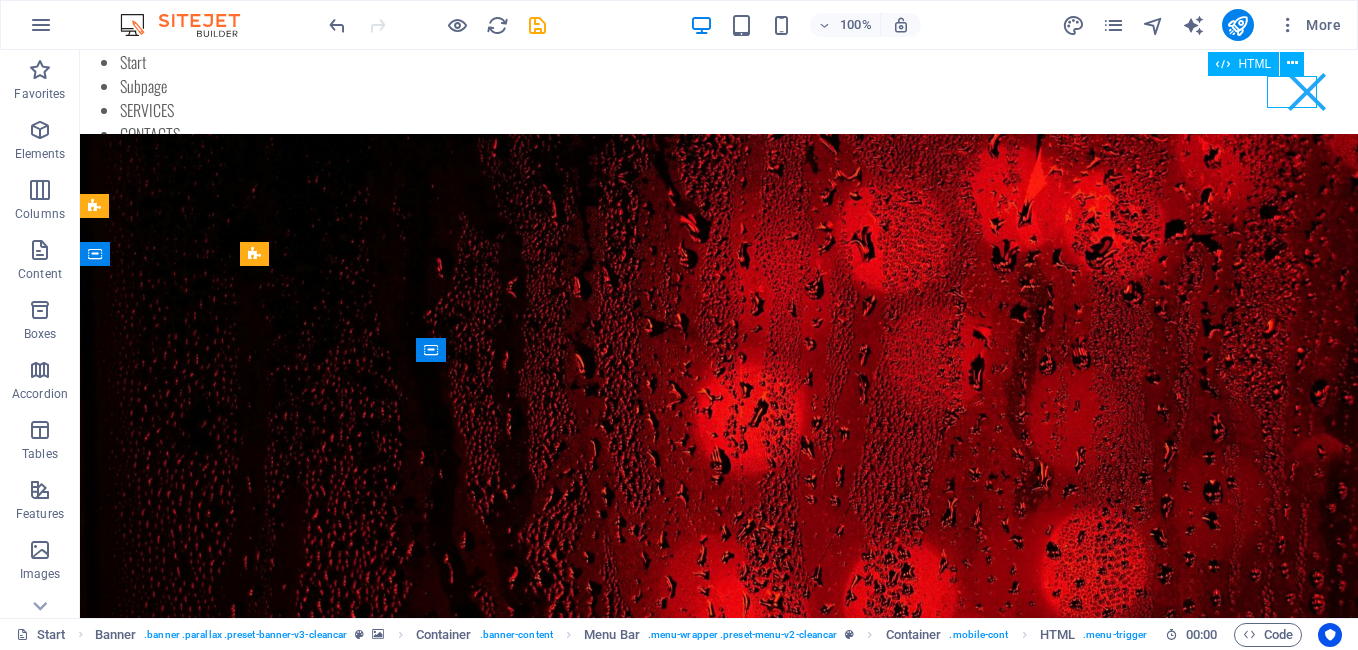 click at bounding box center [1307, 92] 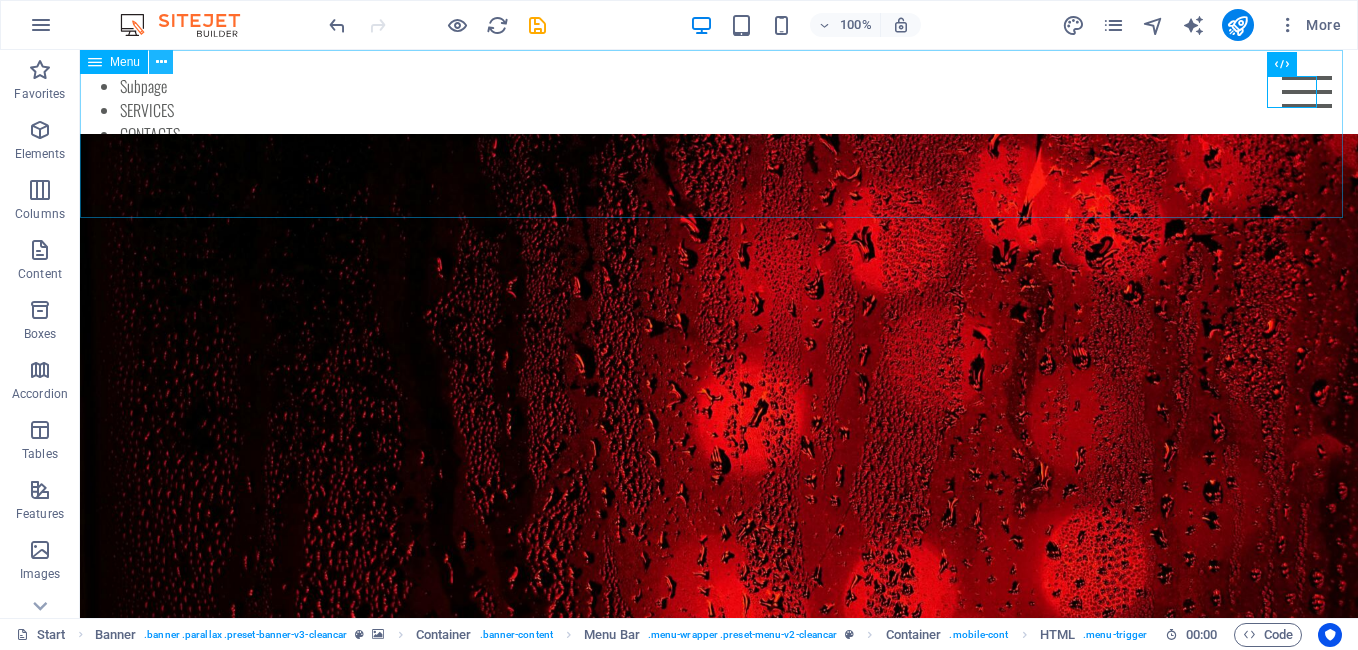 click at bounding box center (161, 62) 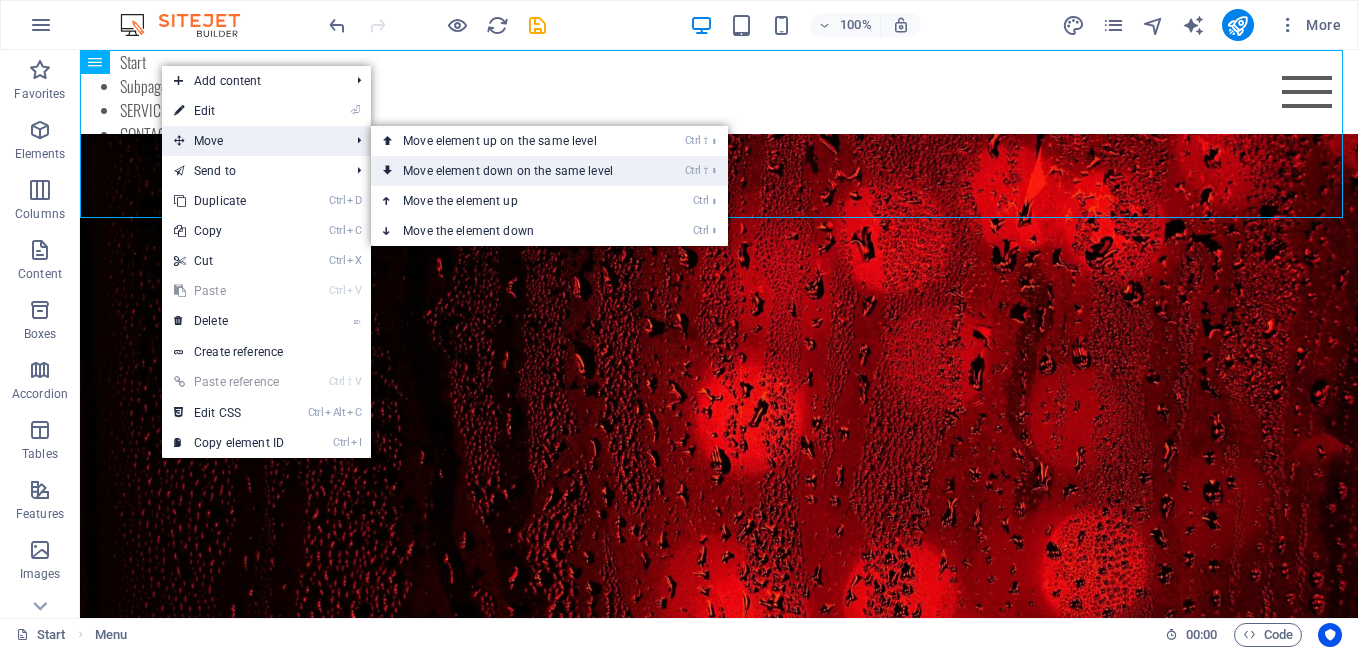 click on "Ctrl ⇧ ⬇  Move element down on the same level" at bounding box center [512, 171] 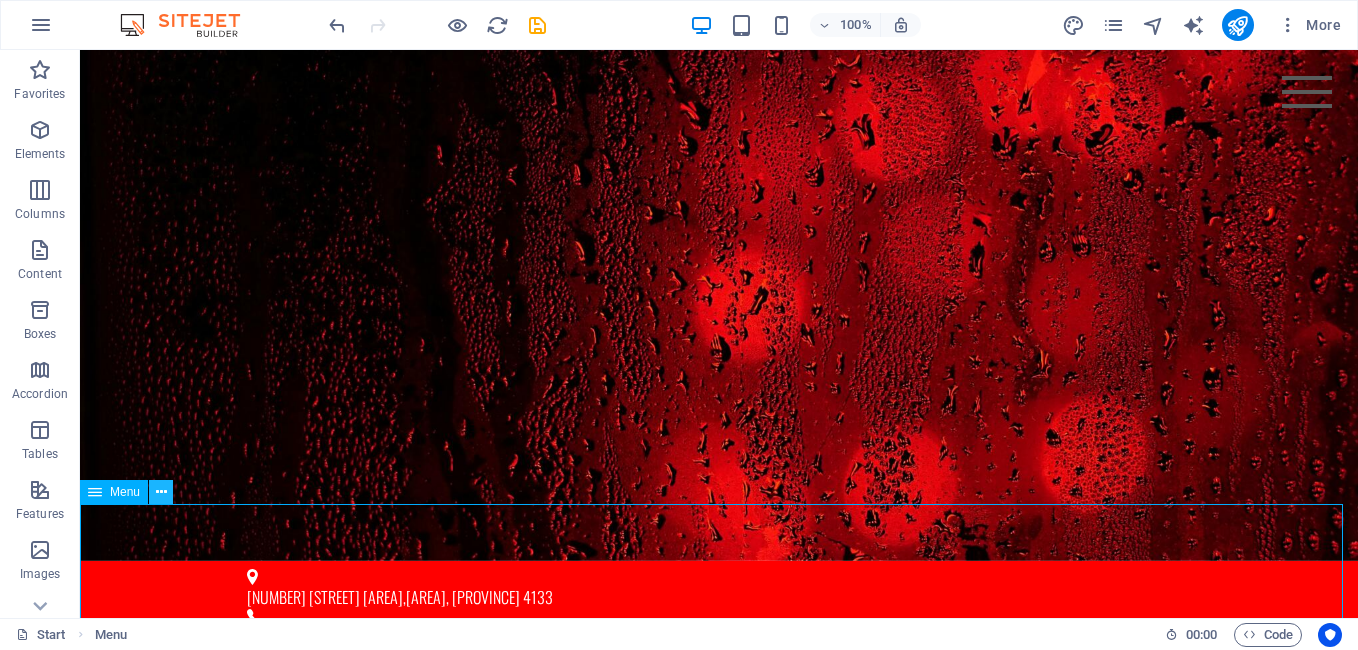 click at bounding box center [161, 492] 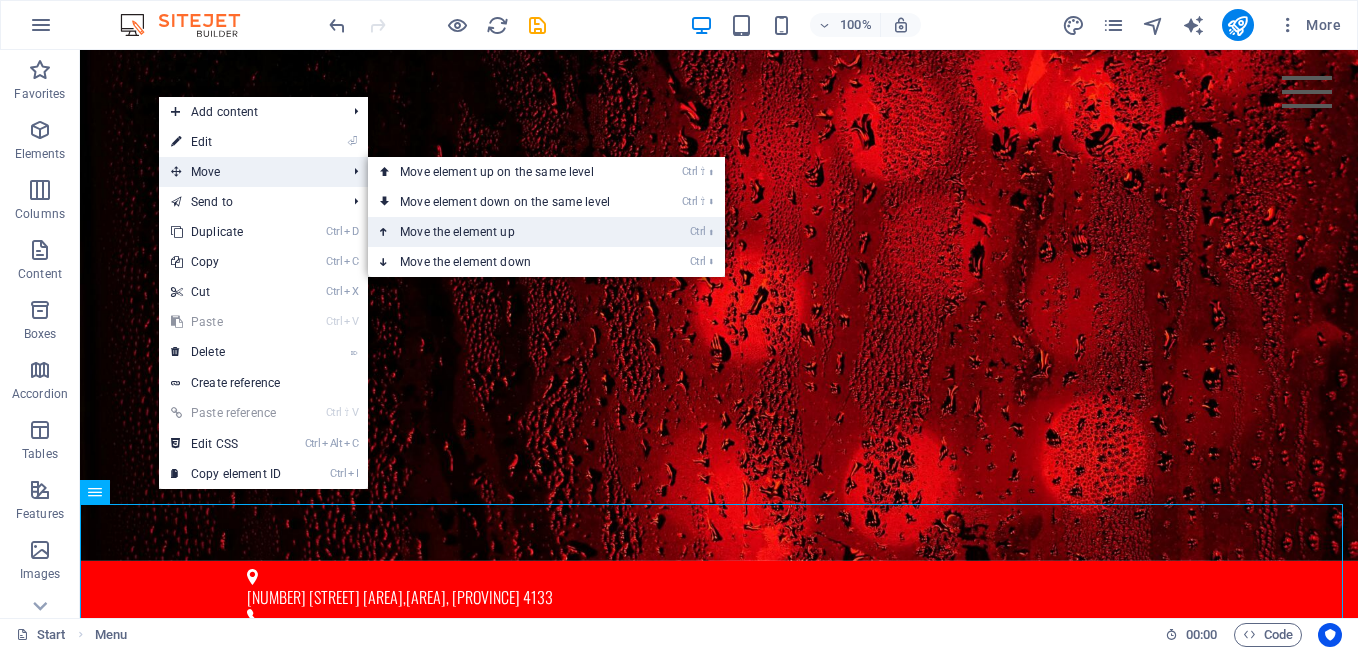 click on "Ctrl ⬆  Move the element up" at bounding box center (509, 232) 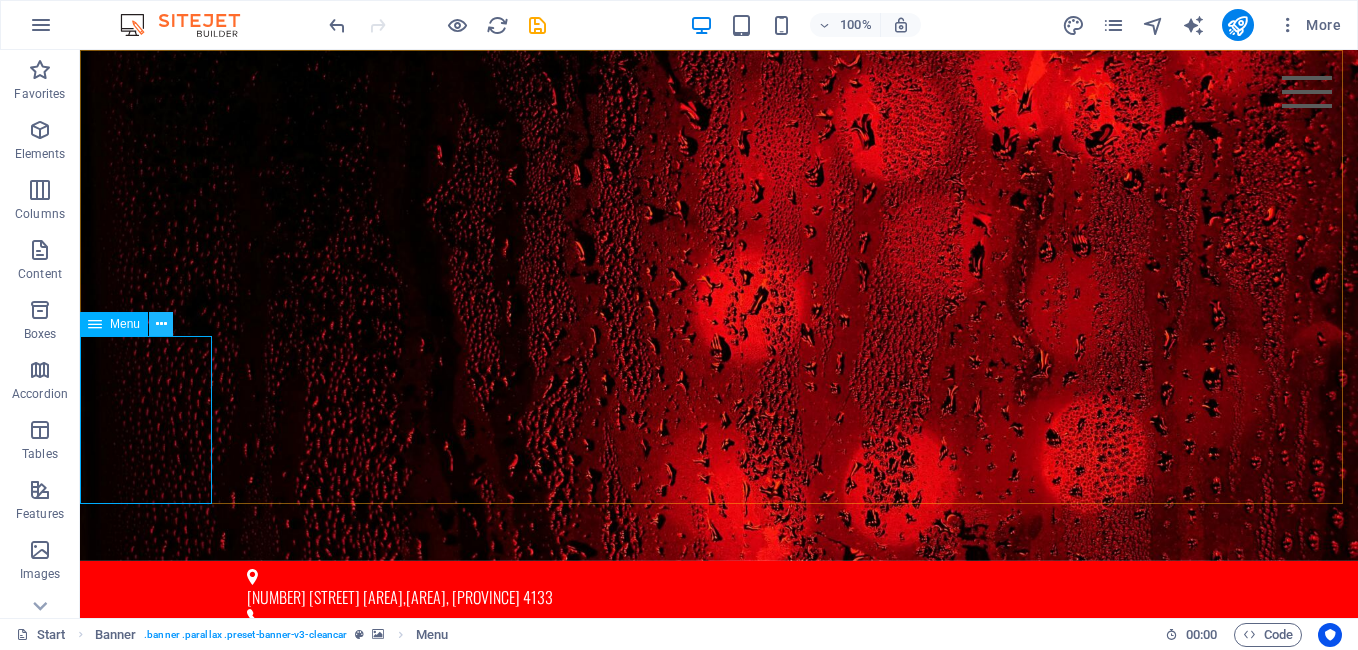 click at bounding box center [161, 324] 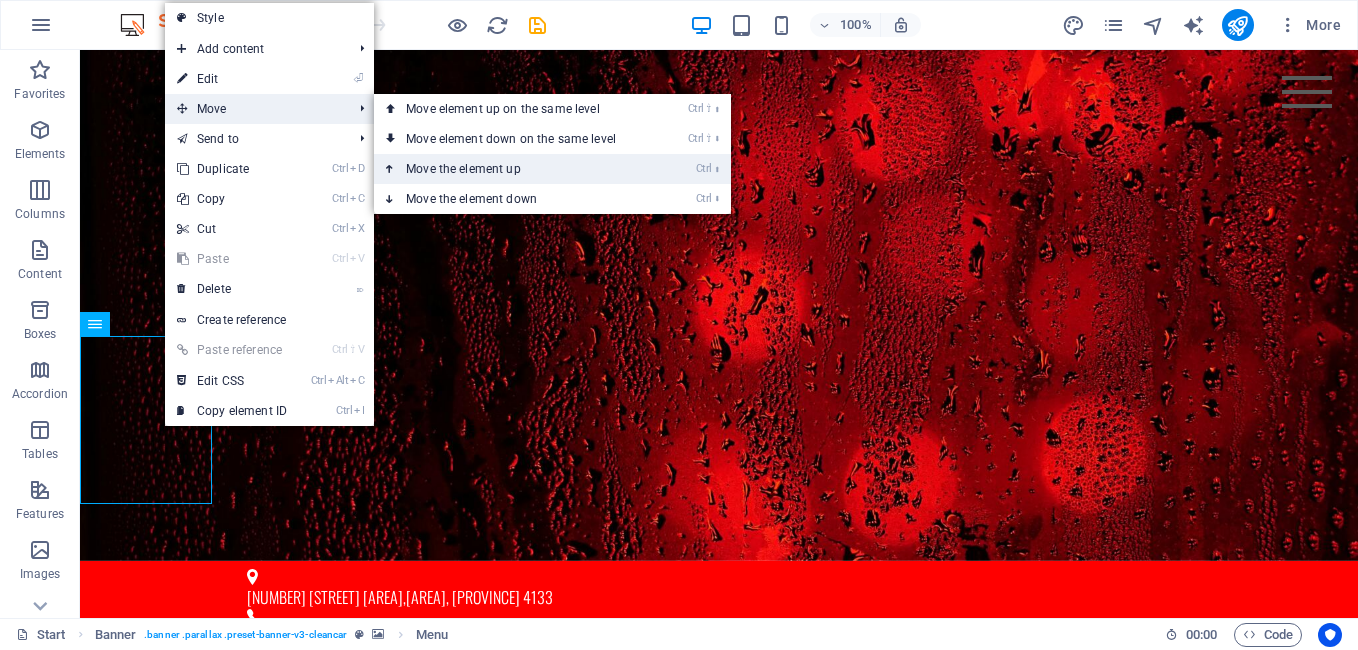 click on "Ctrl ⬆  Move the element up" at bounding box center (515, 169) 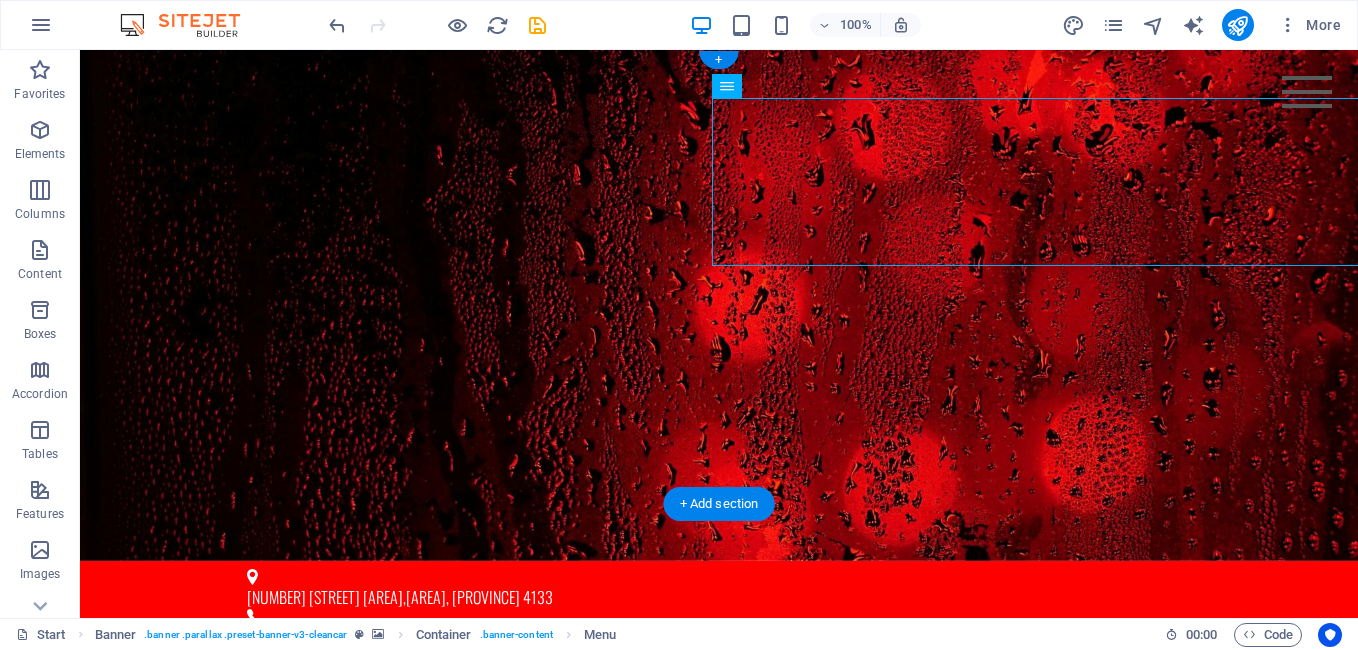 drag, startPoint x: 835, startPoint y: 135, endPoint x: 921, endPoint y: 131, distance: 86.09297 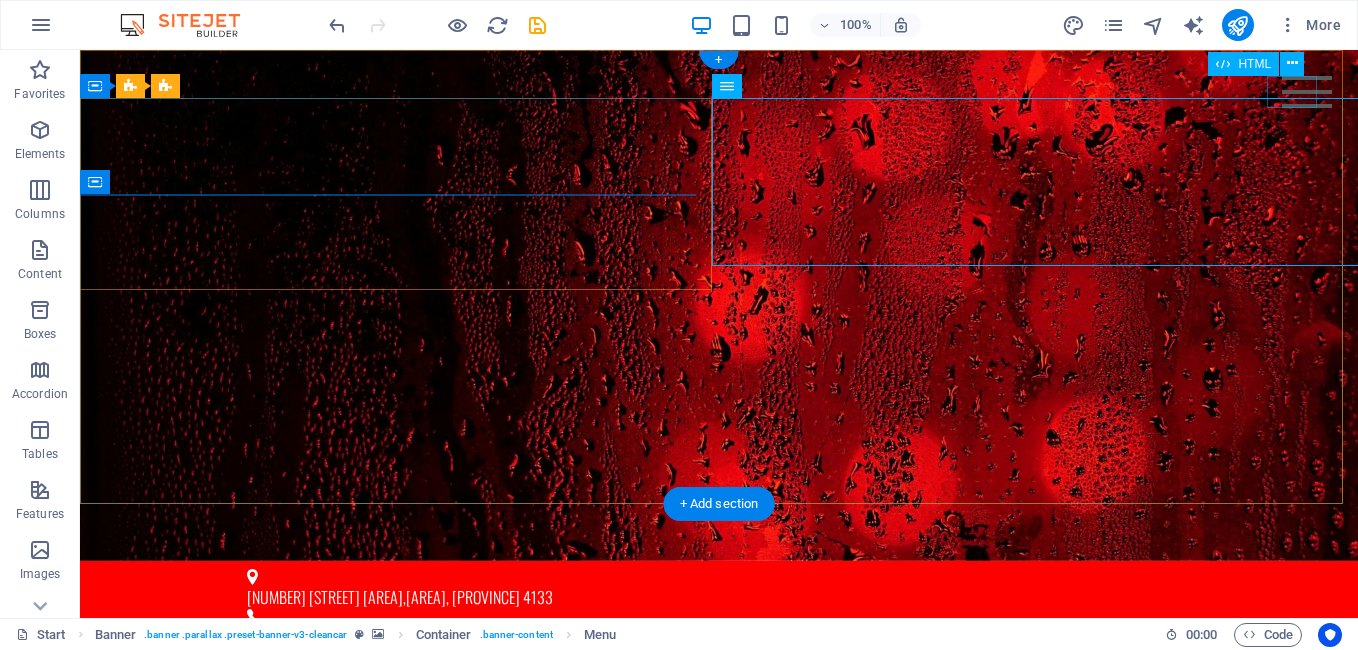 click at bounding box center [1307, 92] 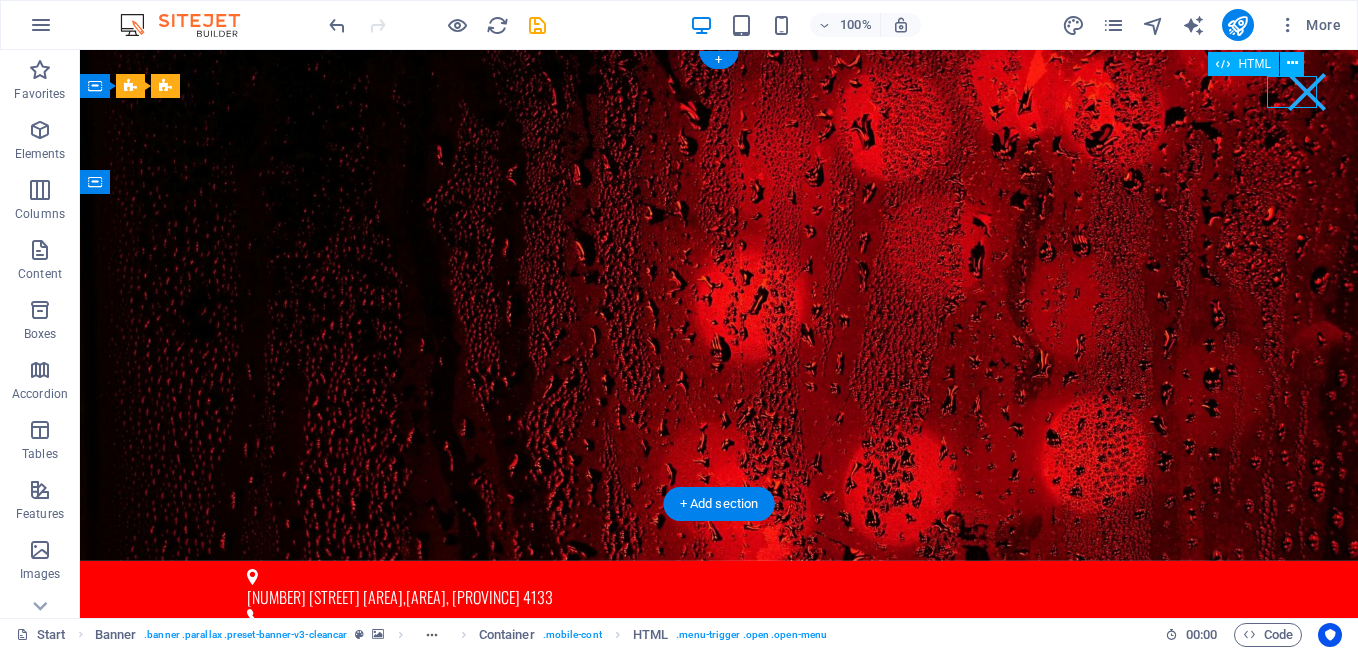 click at bounding box center (1307, 92) 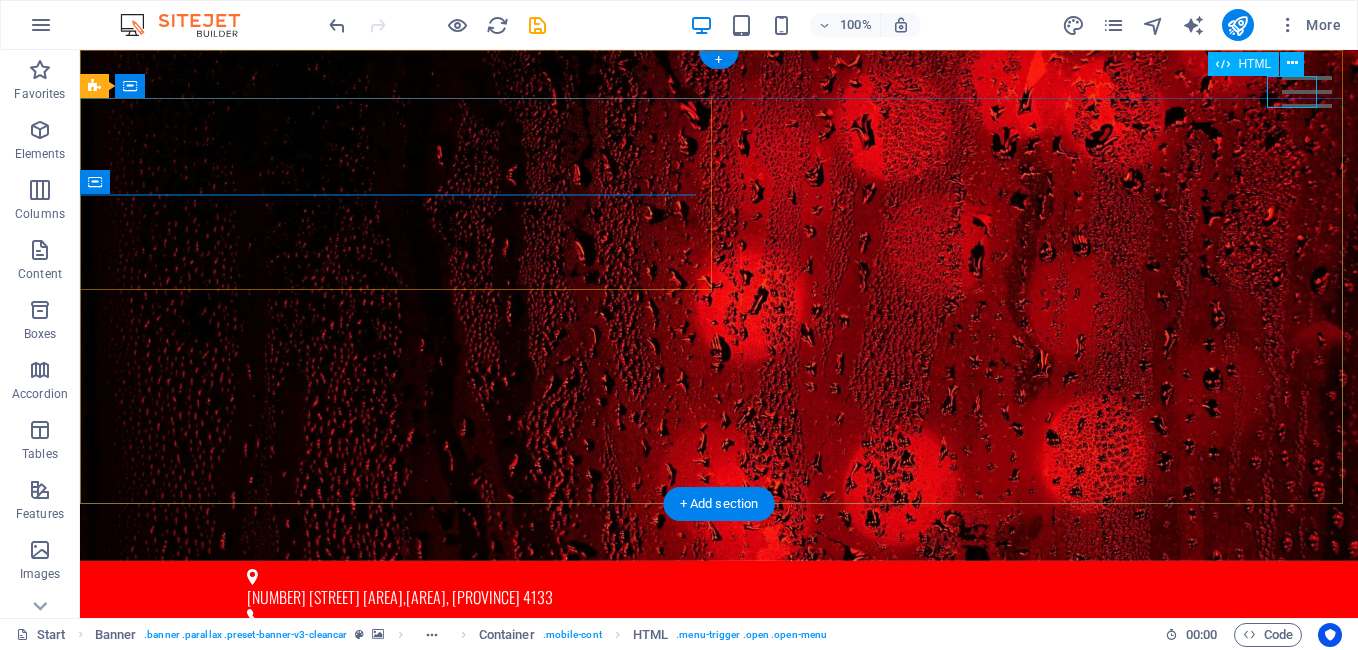 click at bounding box center (1307, 92) 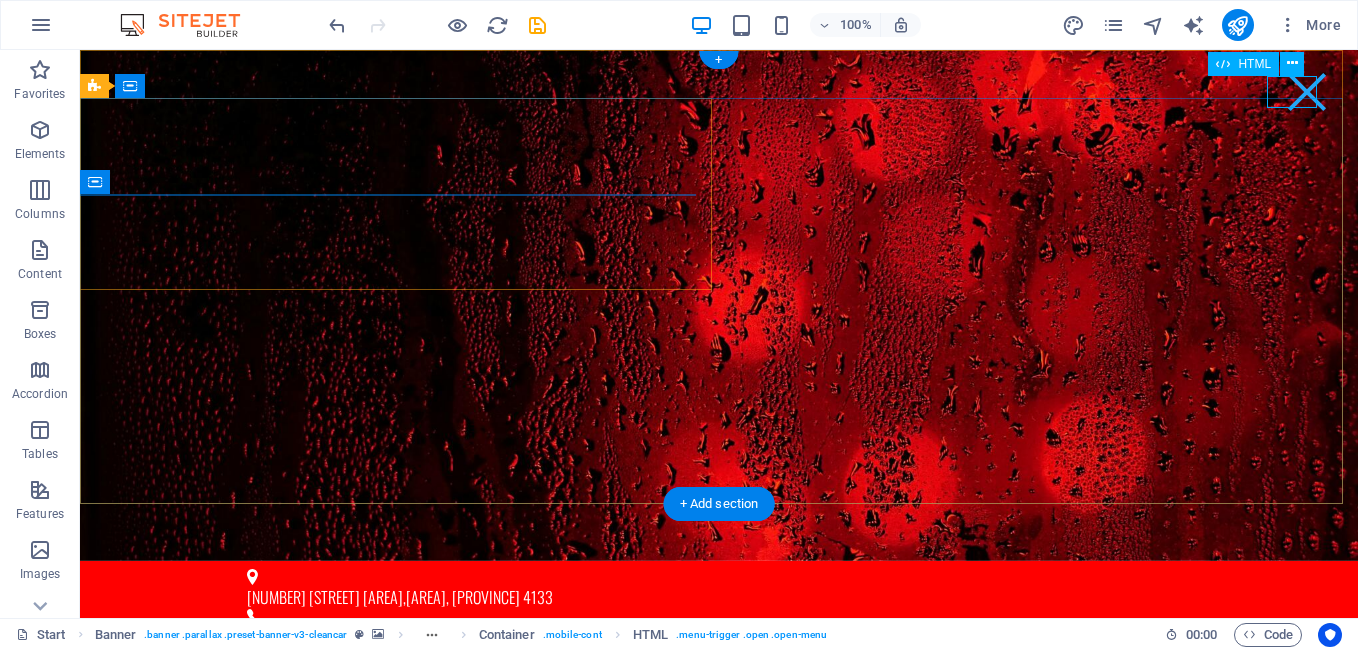 click at bounding box center [1307, 92] 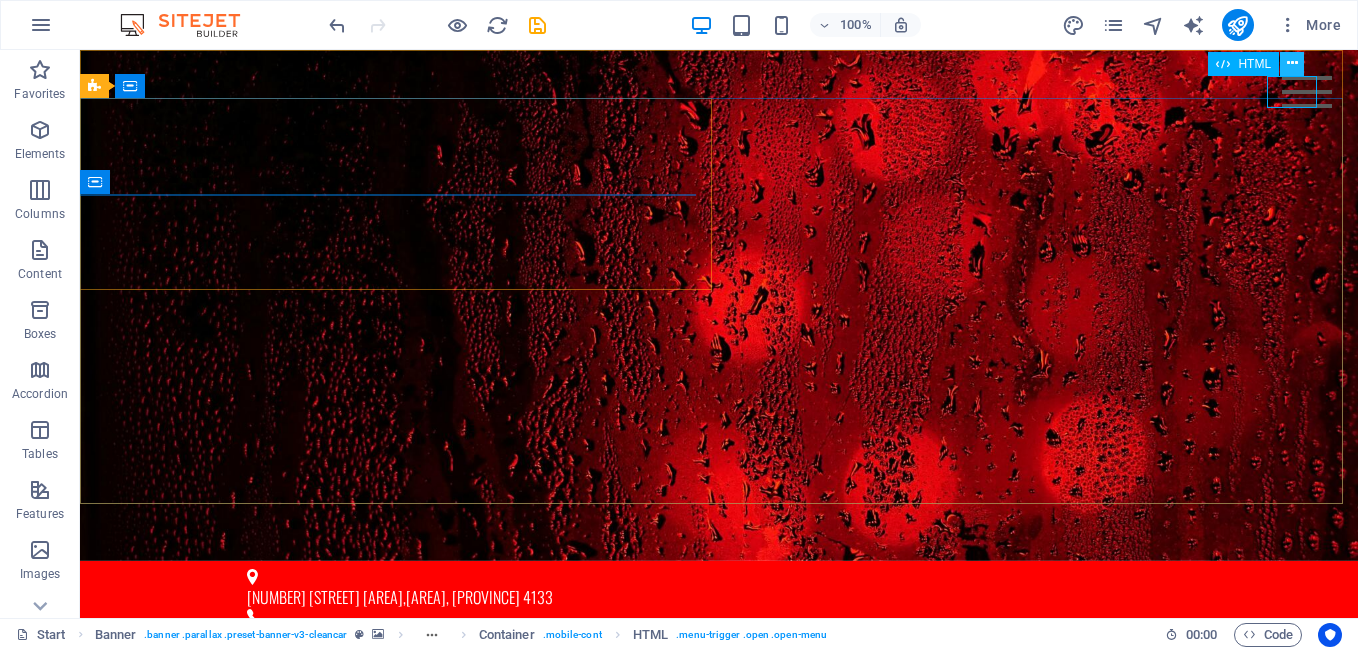 click at bounding box center [1292, 63] 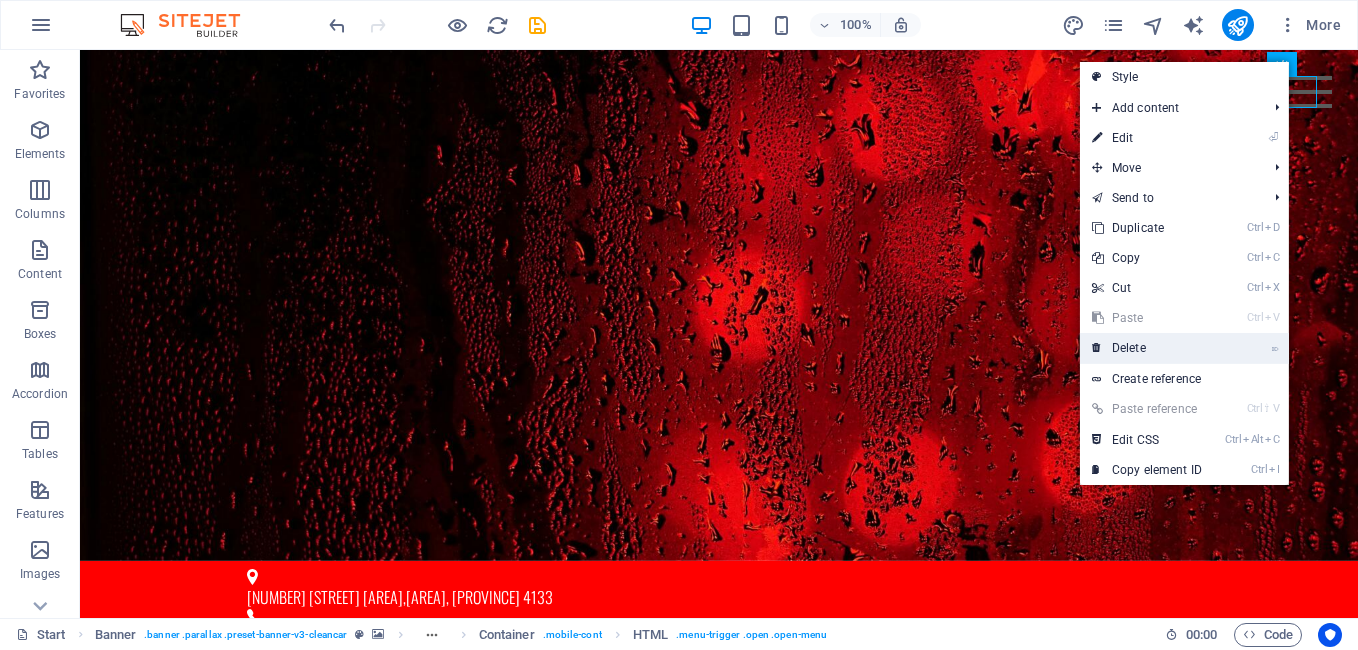 click on "⌦  Delete" at bounding box center (1147, 348) 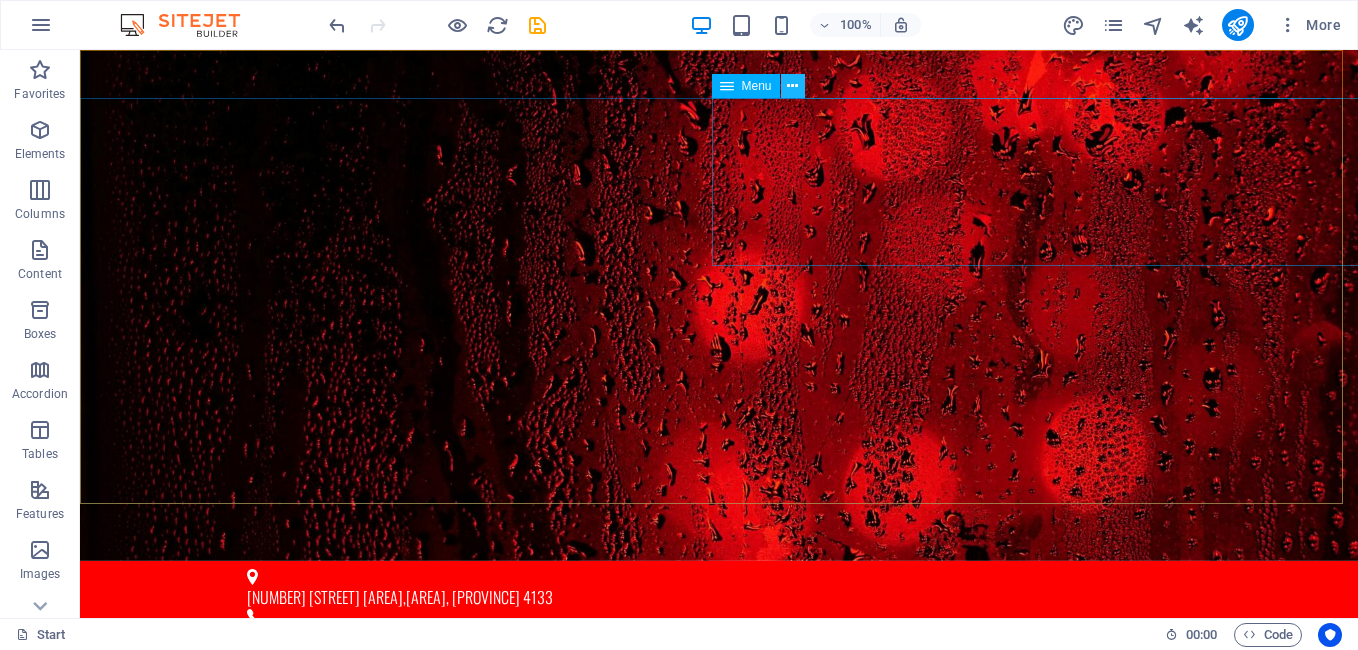 click at bounding box center [792, 86] 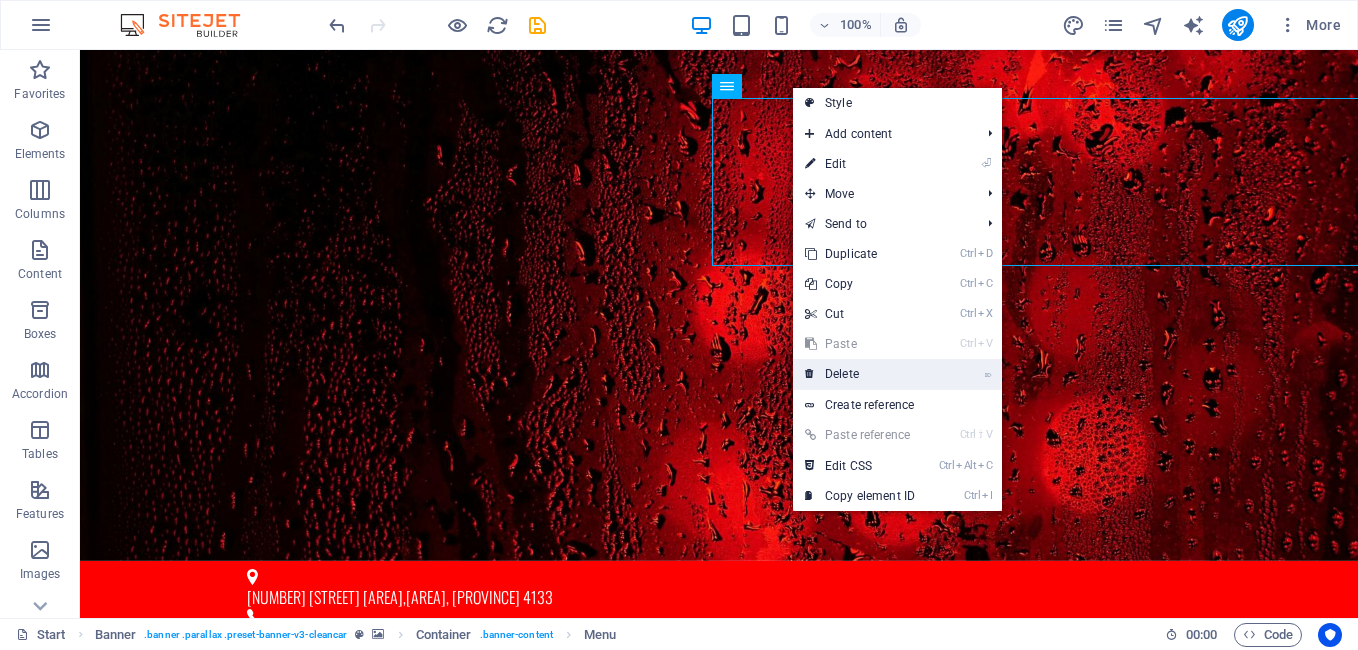 click on "⌦  Delete" at bounding box center (860, 374) 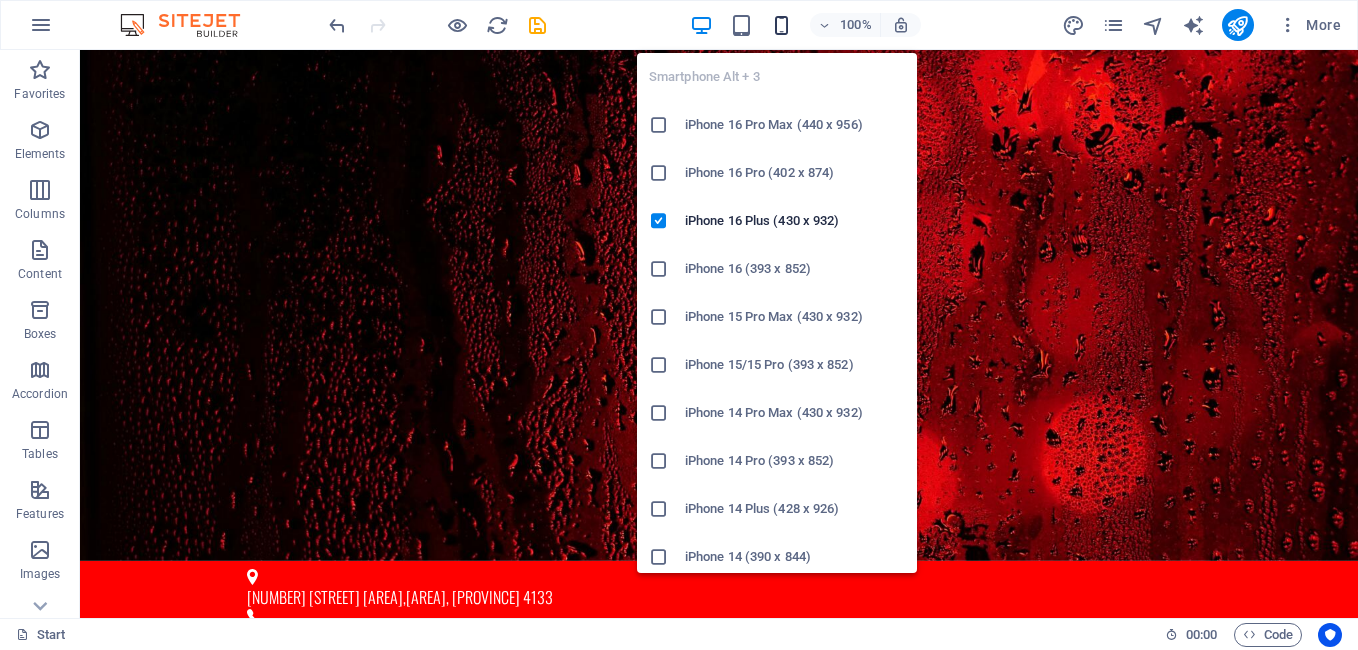 click at bounding box center (781, 25) 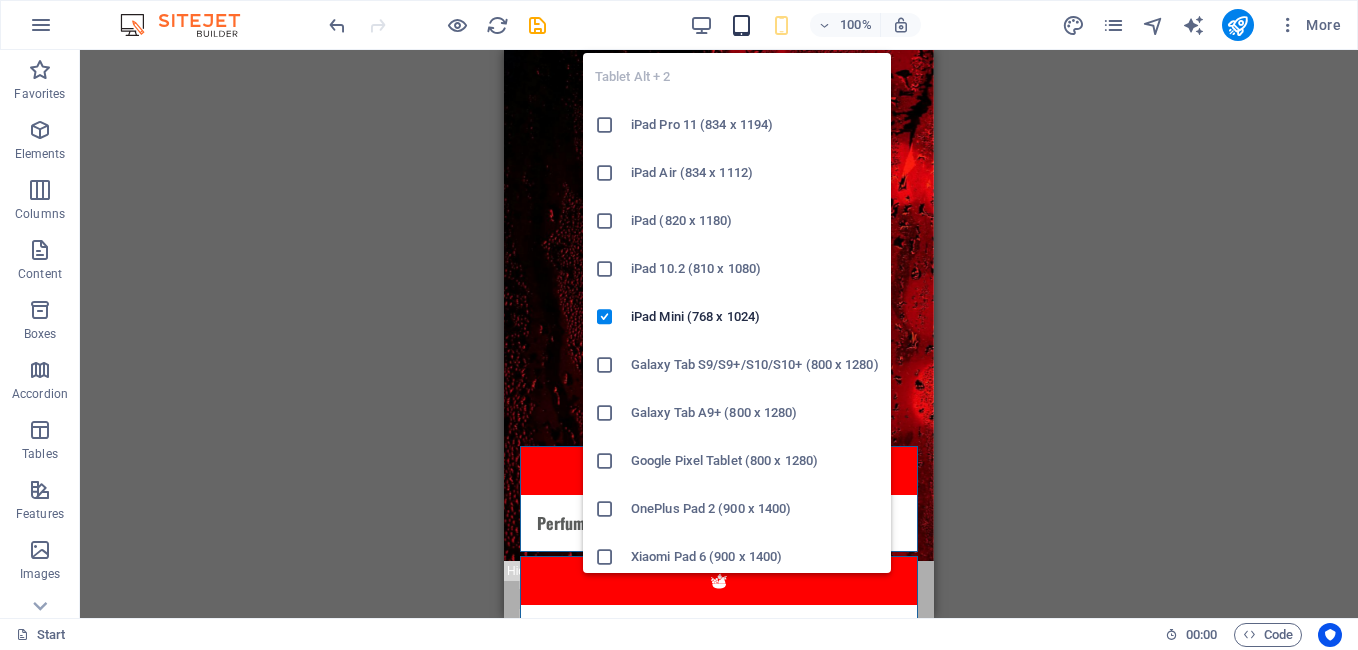 click at bounding box center [741, 25] 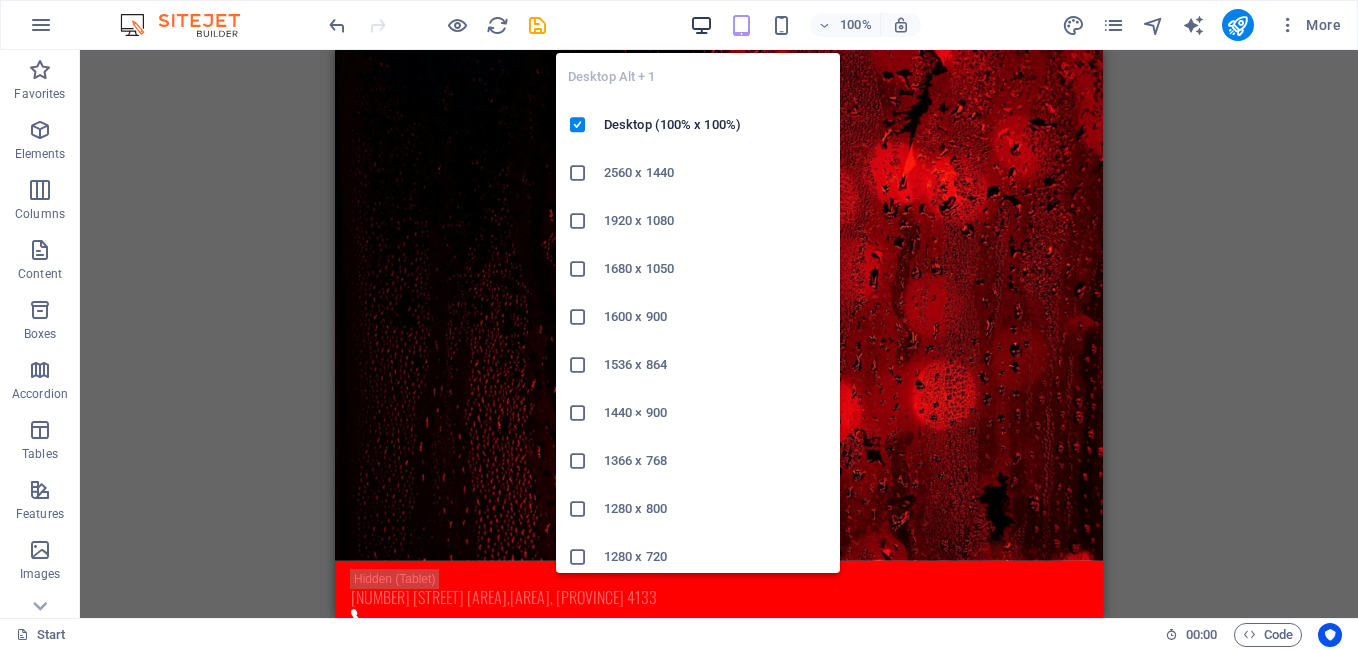 click at bounding box center (701, 25) 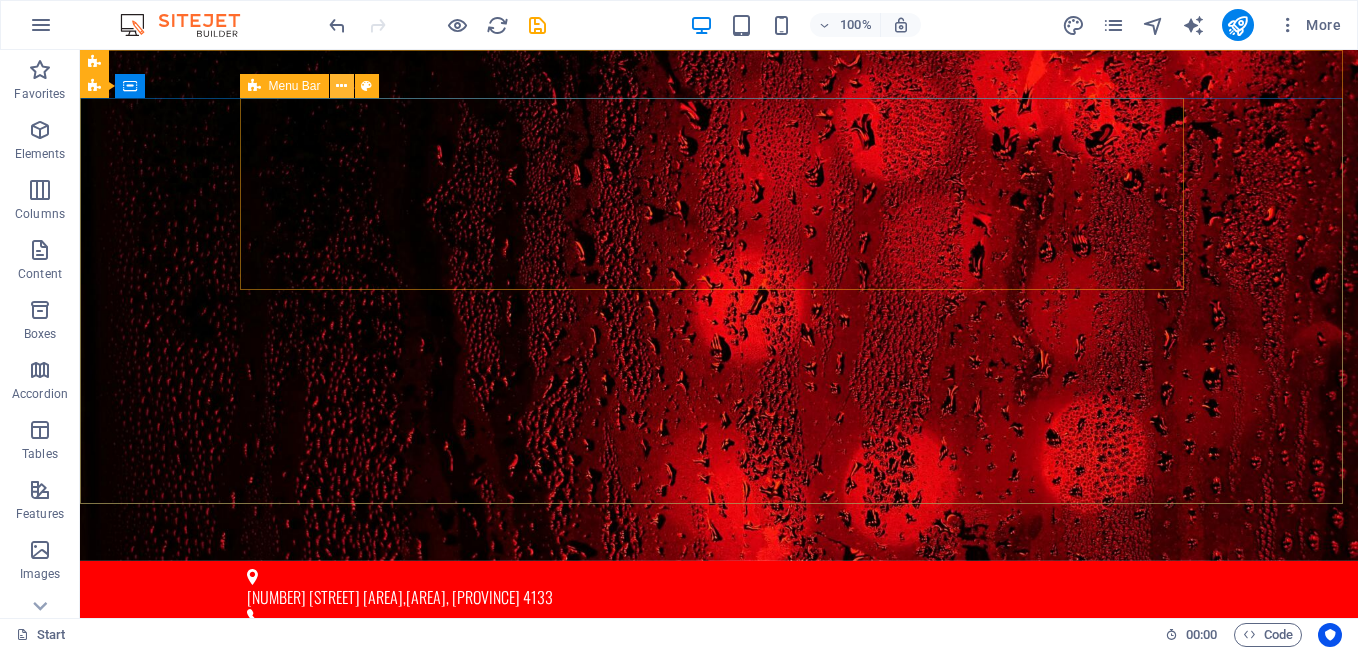 click at bounding box center [341, 86] 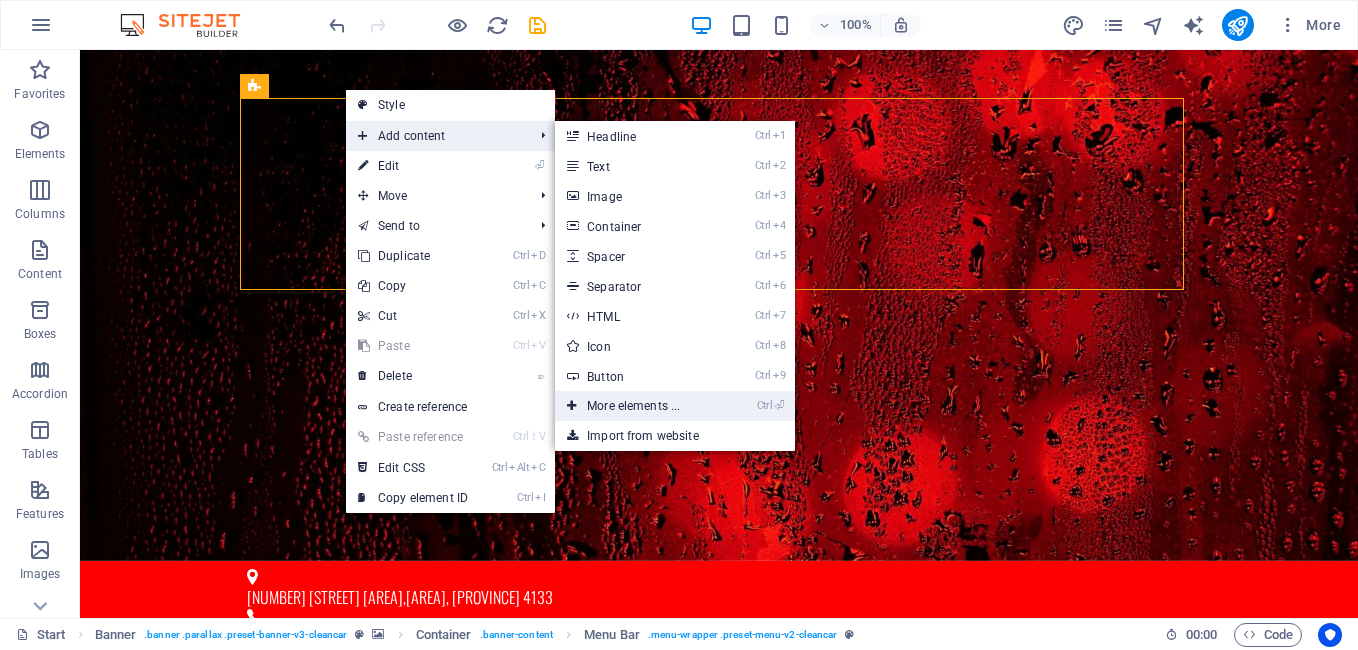 click on "Ctrl ⏎  More elements ..." at bounding box center (637, 406) 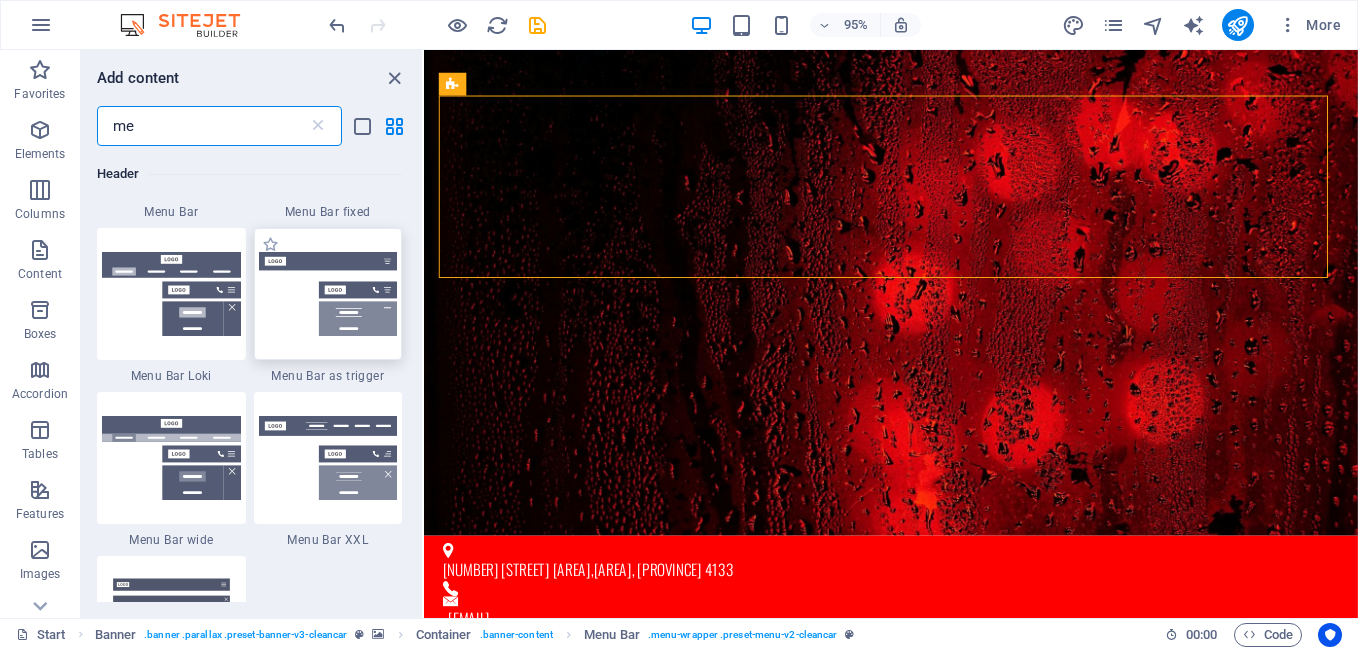 scroll, scrollTop: 1258, scrollLeft: 0, axis: vertical 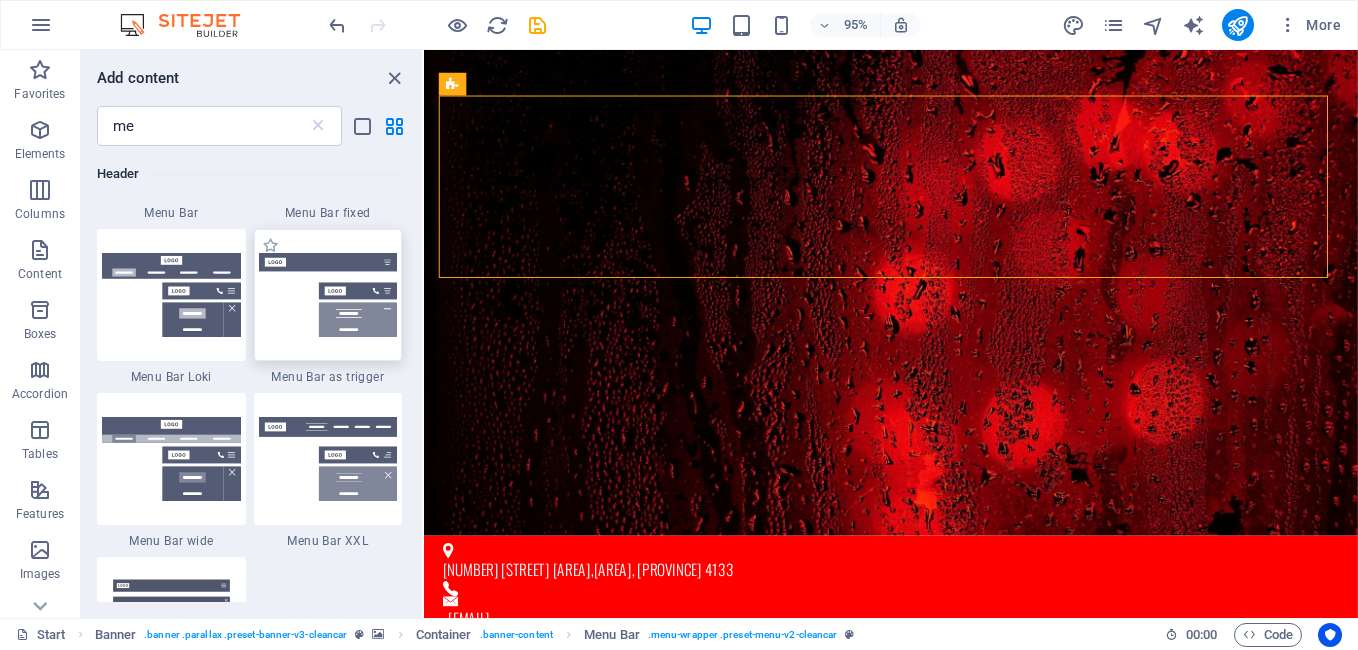 click at bounding box center (328, 295) 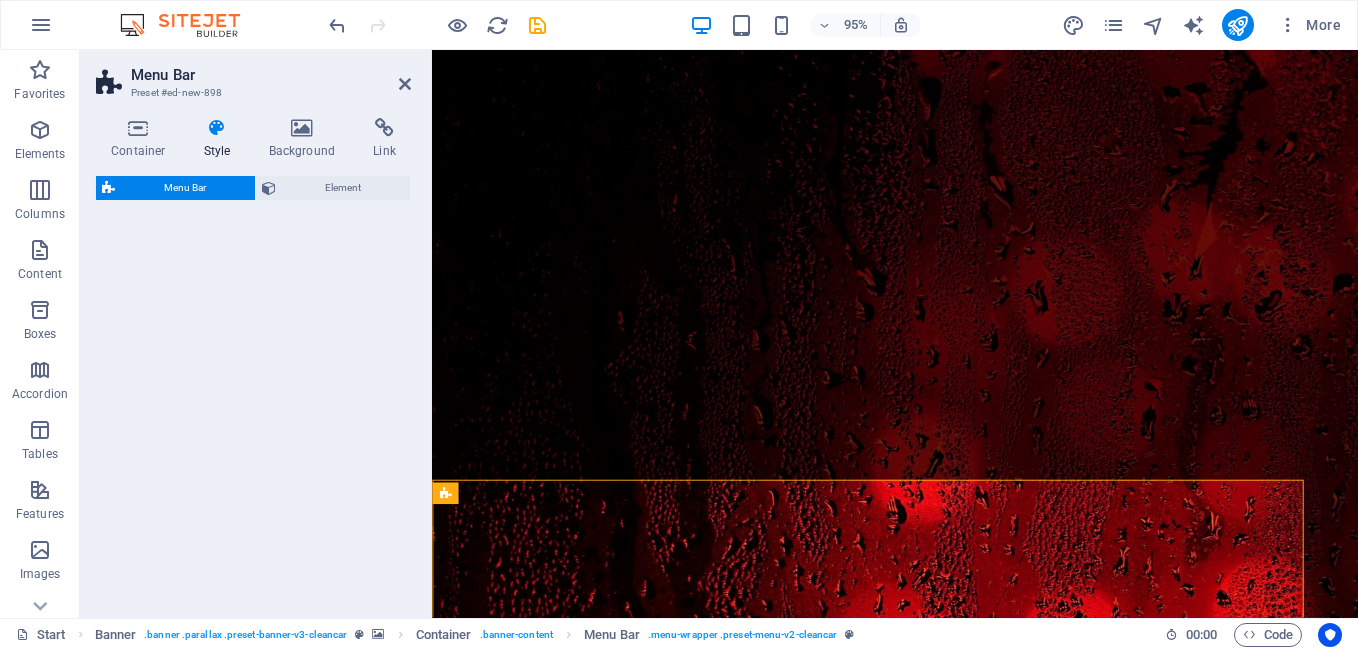 click on "Menu Bar Element" at bounding box center [253, 389] 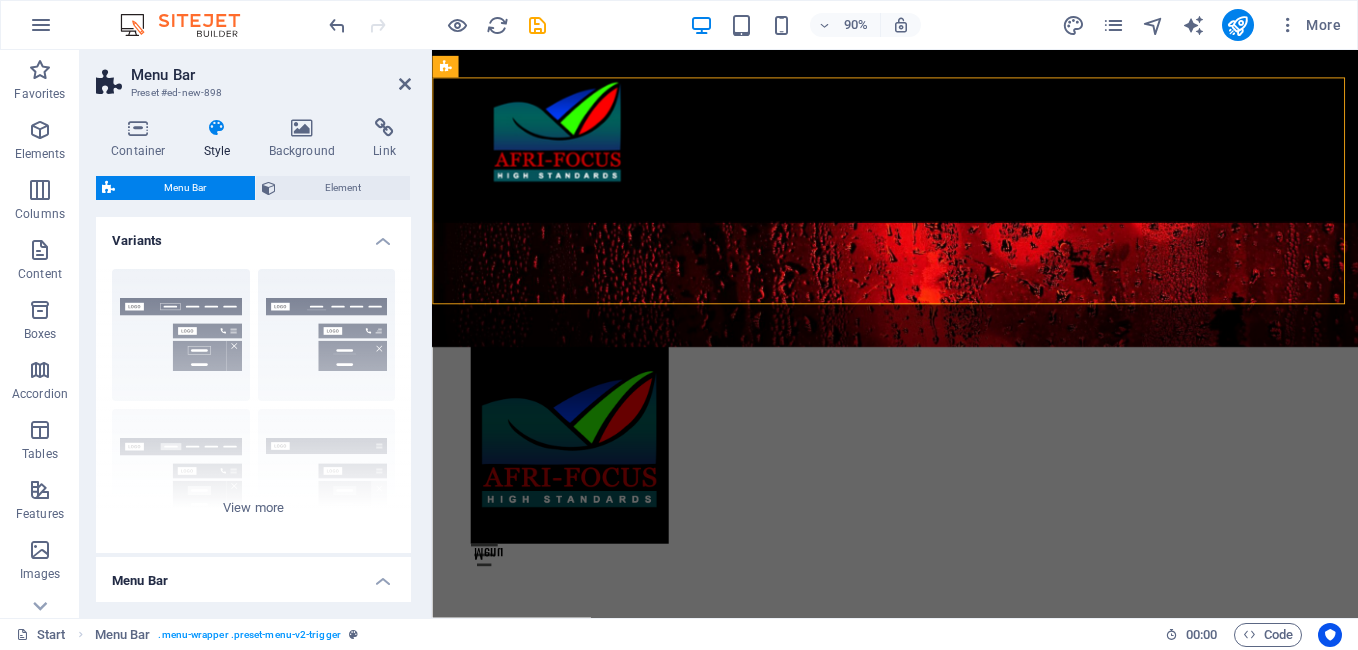 scroll, scrollTop: 473, scrollLeft: 0, axis: vertical 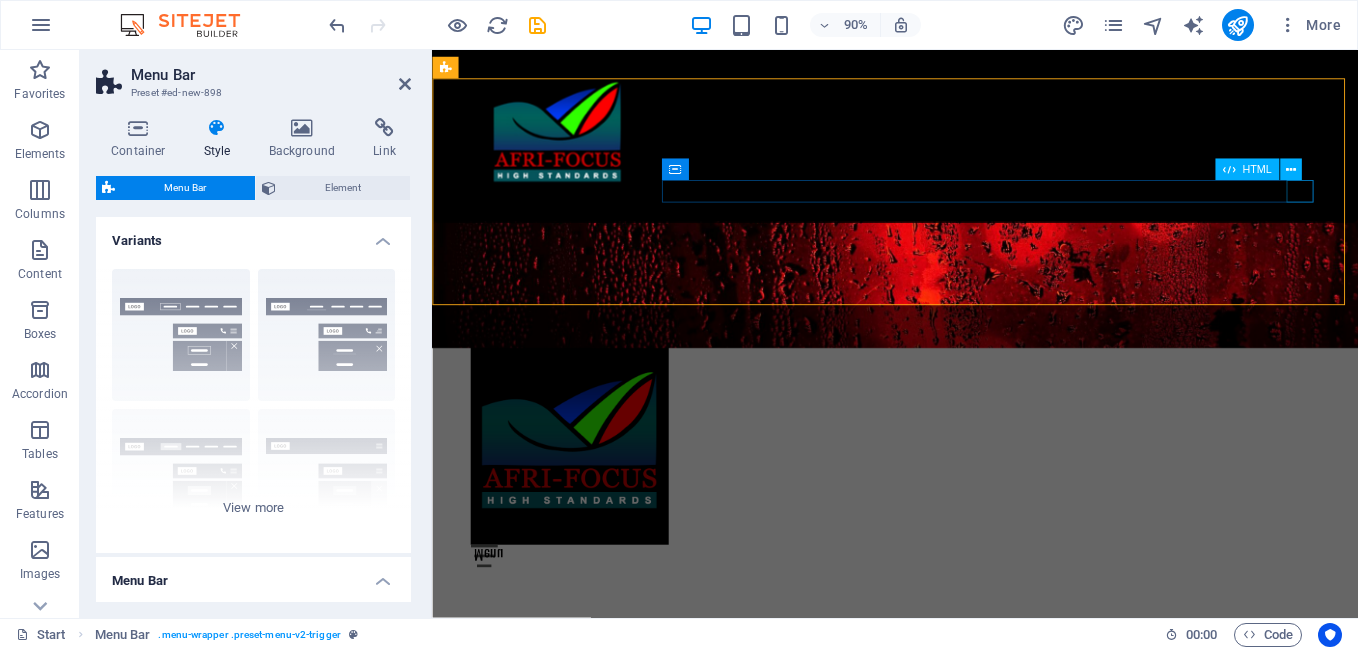 click on "Menu" at bounding box center [947, 612] 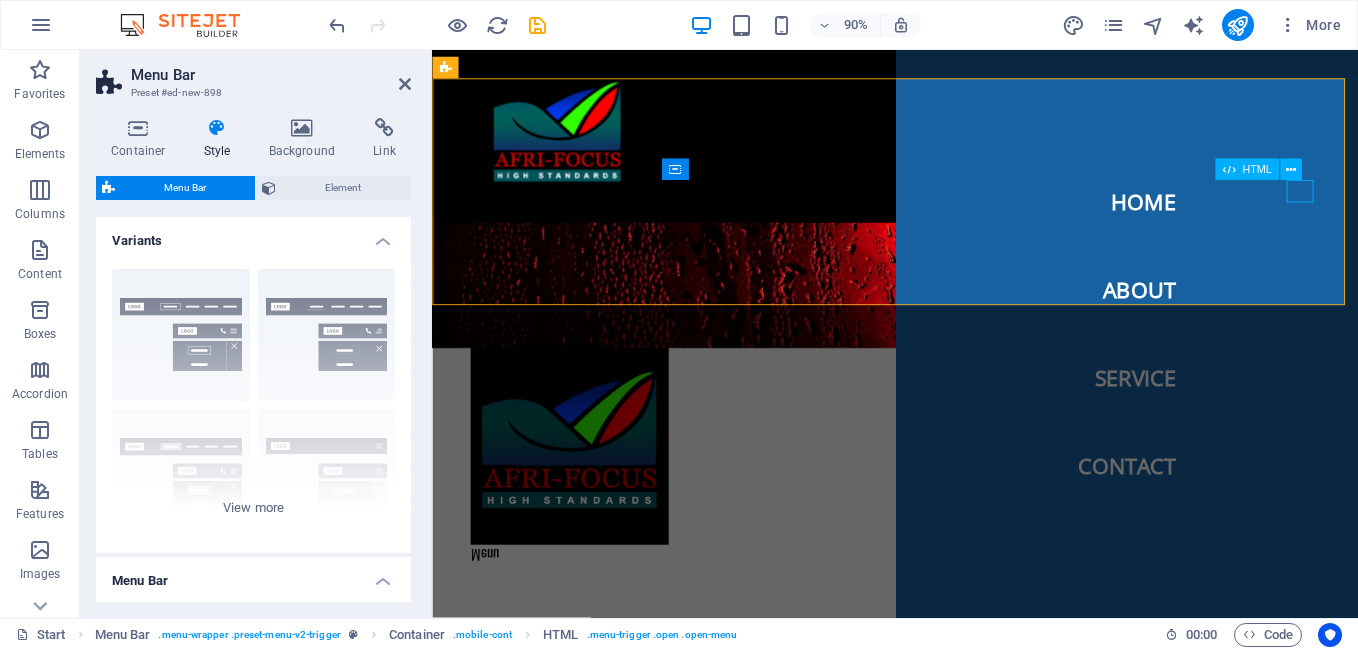 click on "Menu" at bounding box center (947, 612) 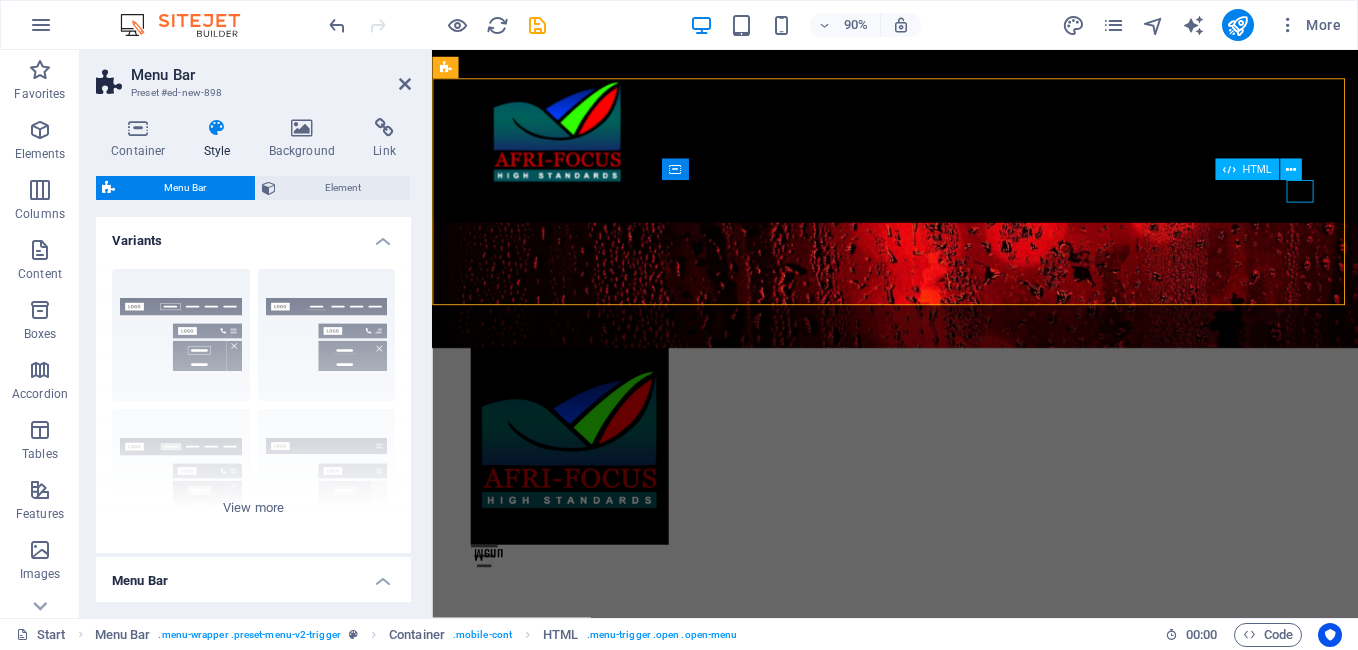 click on "Menu" at bounding box center (947, 612) 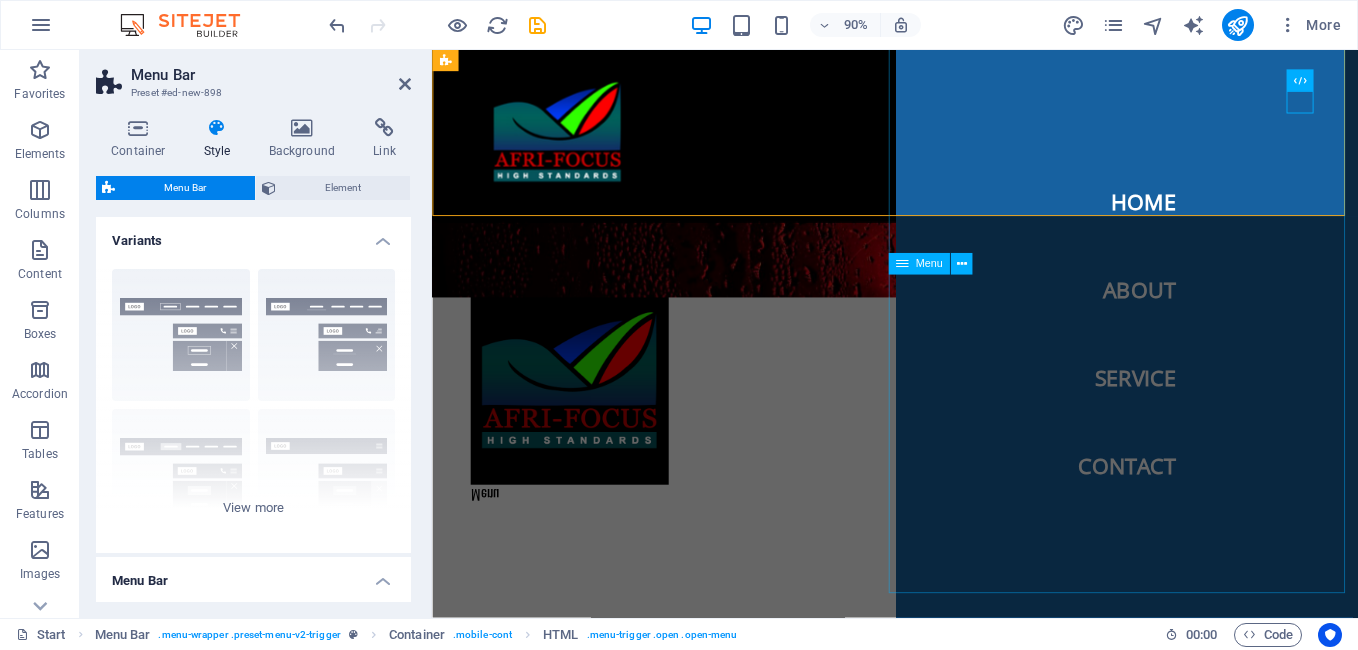 scroll, scrollTop: 434, scrollLeft: 0, axis: vertical 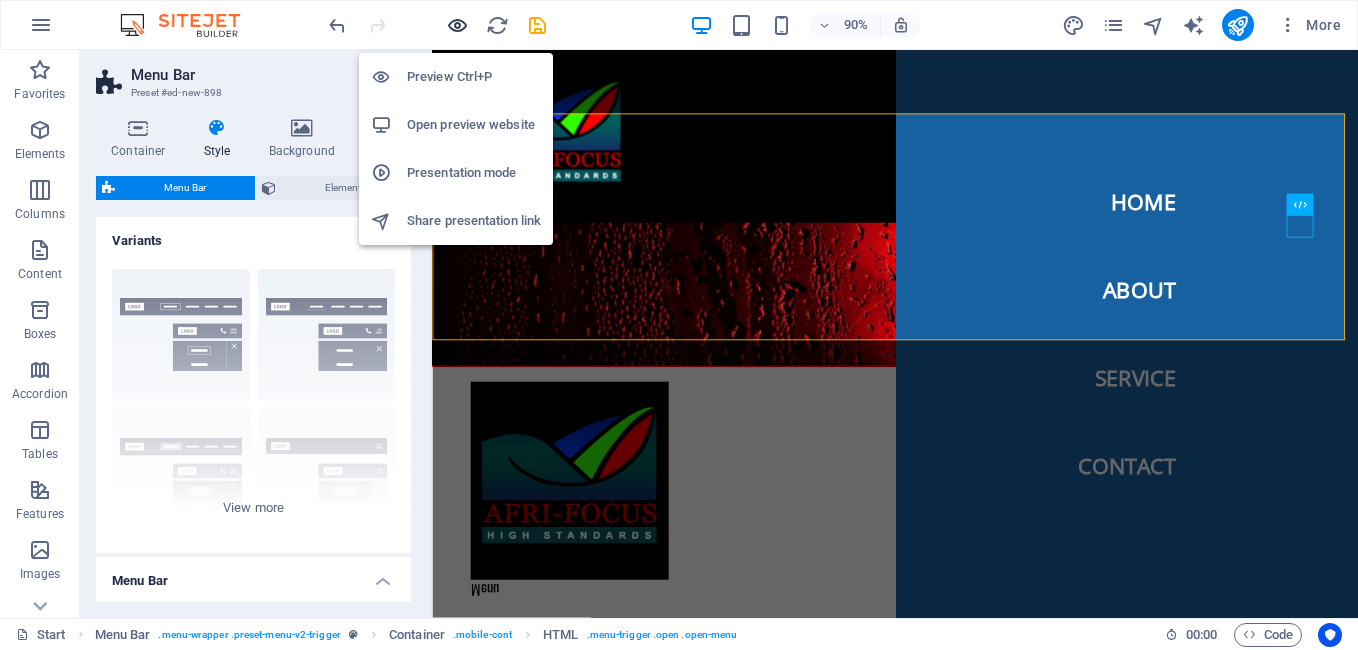 click at bounding box center [457, 25] 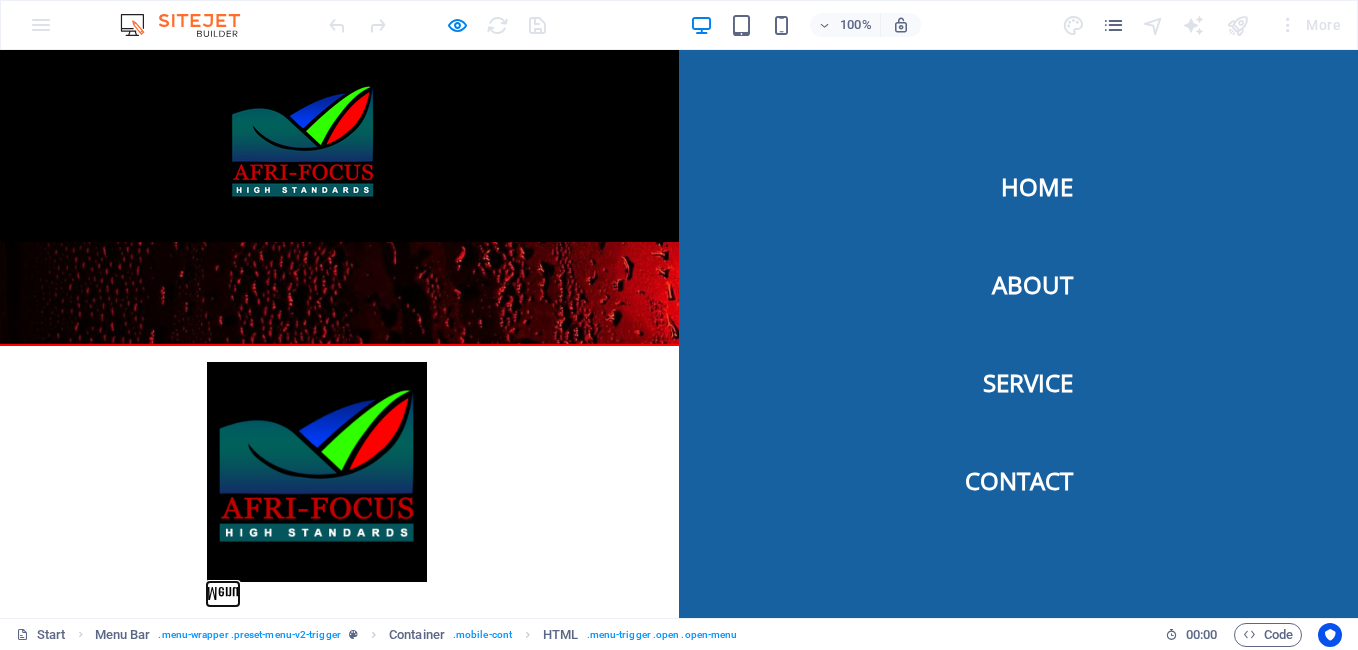 click on "Menu" at bounding box center (222, 594) 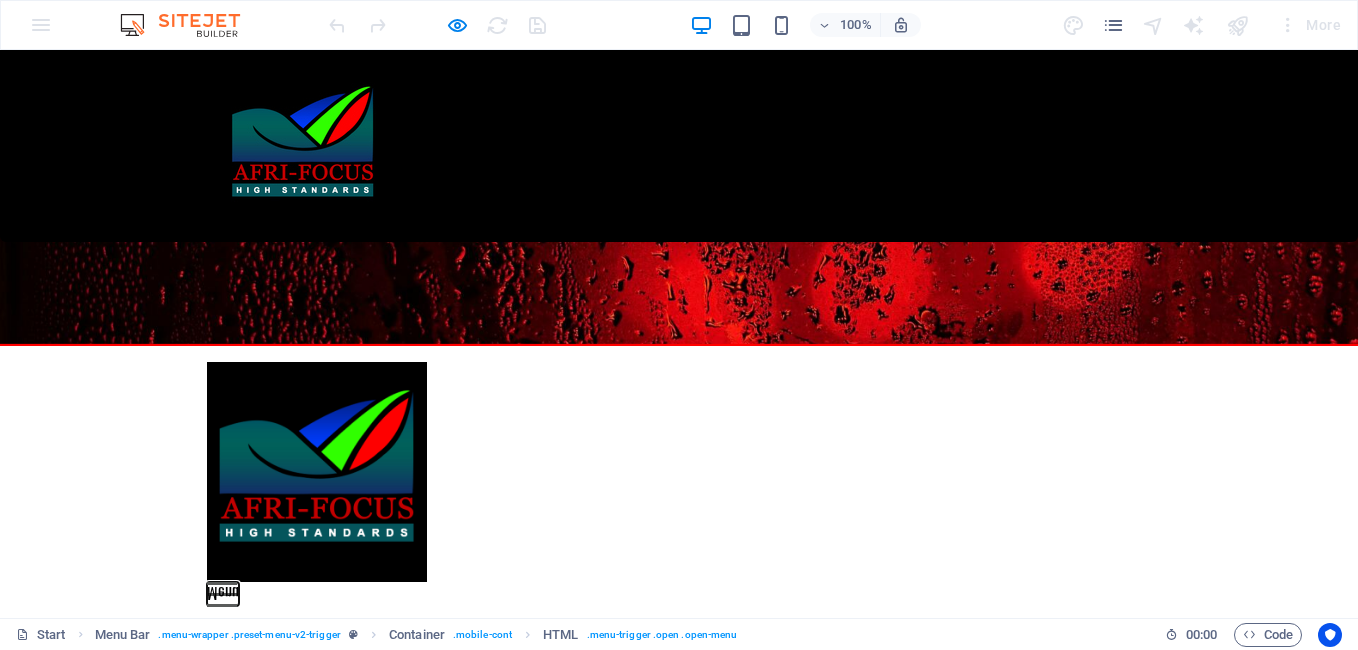 click on "Menu" at bounding box center [222, 594] 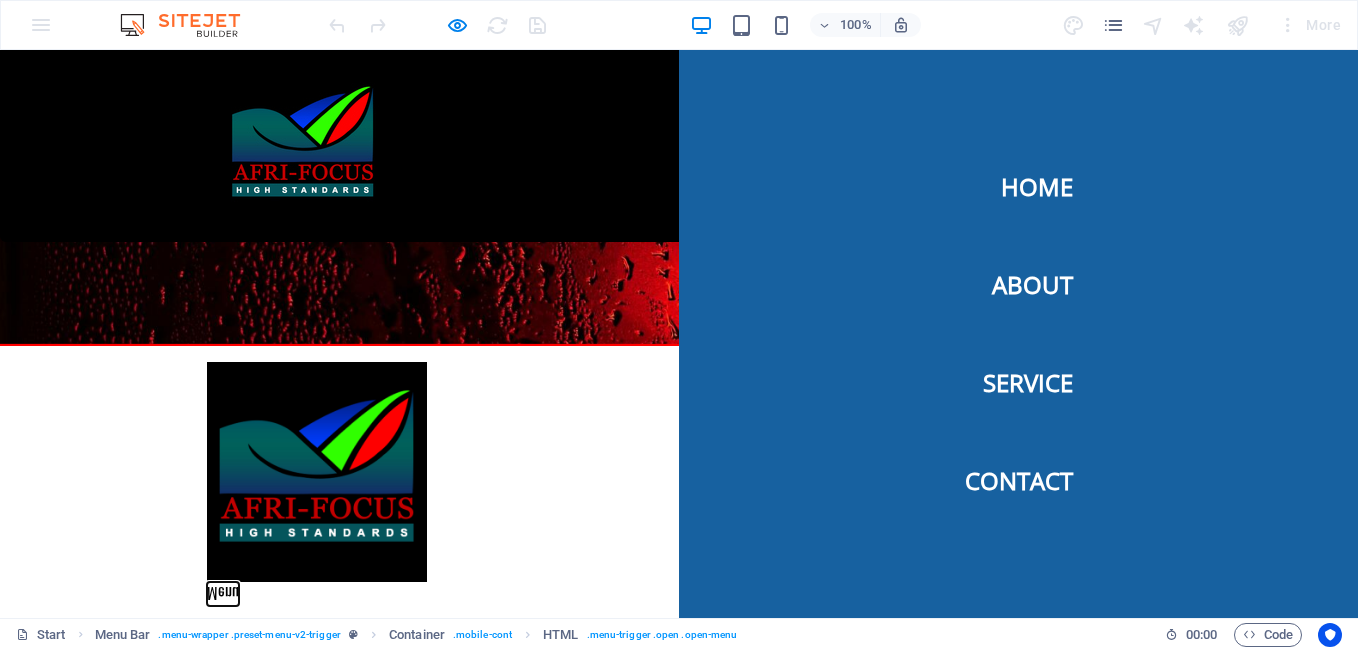 click on "Menu" at bounding box center (222, 594) 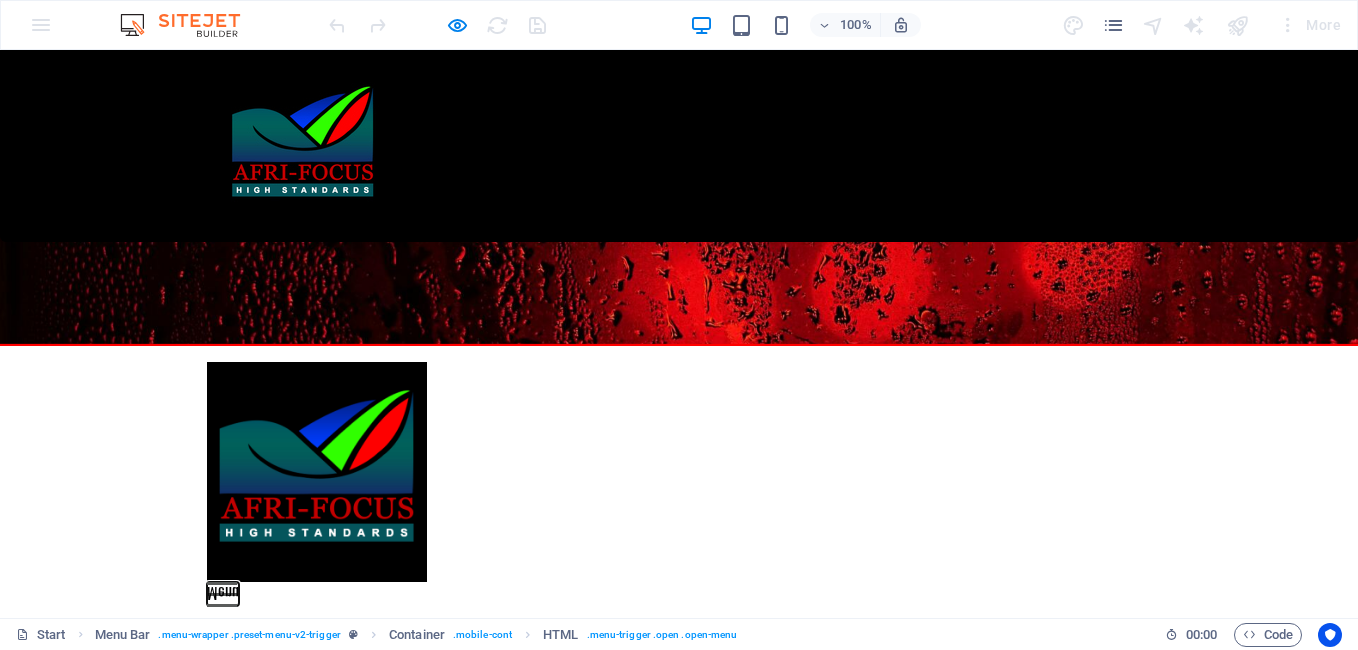 click on "Menu" at bounding box center [222, 594] 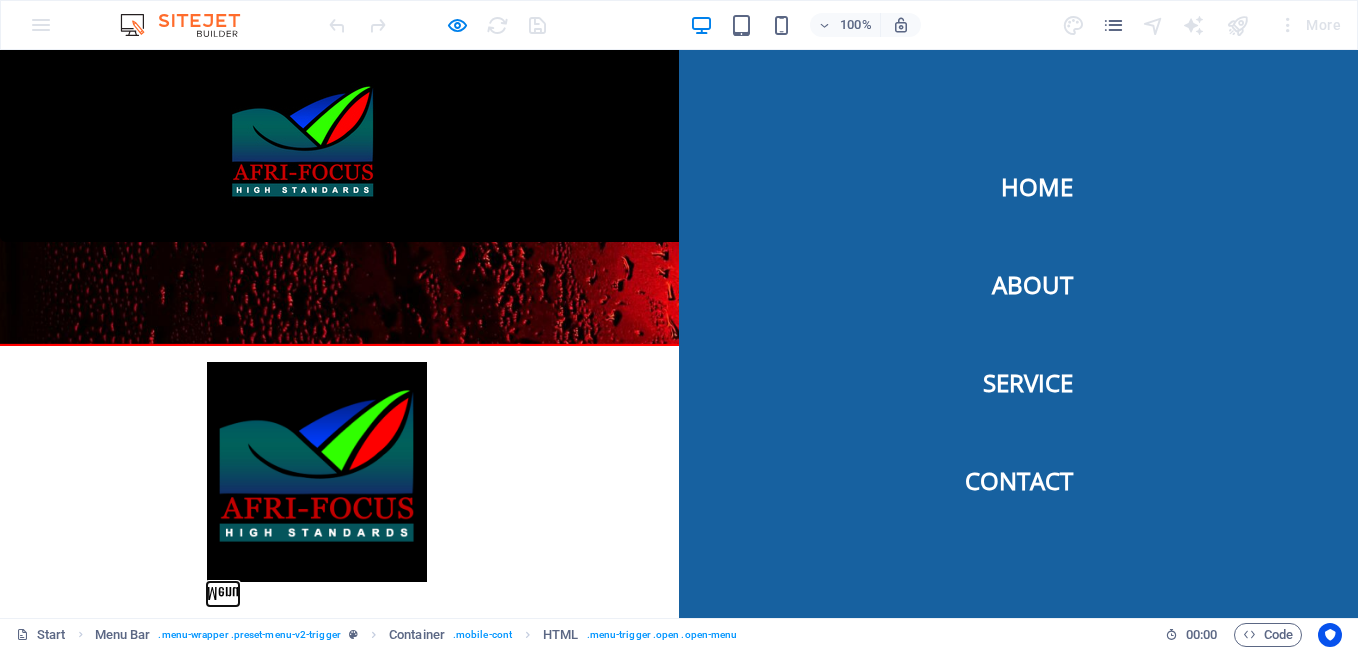 click on "Menu" at bounding box center [222, 594] 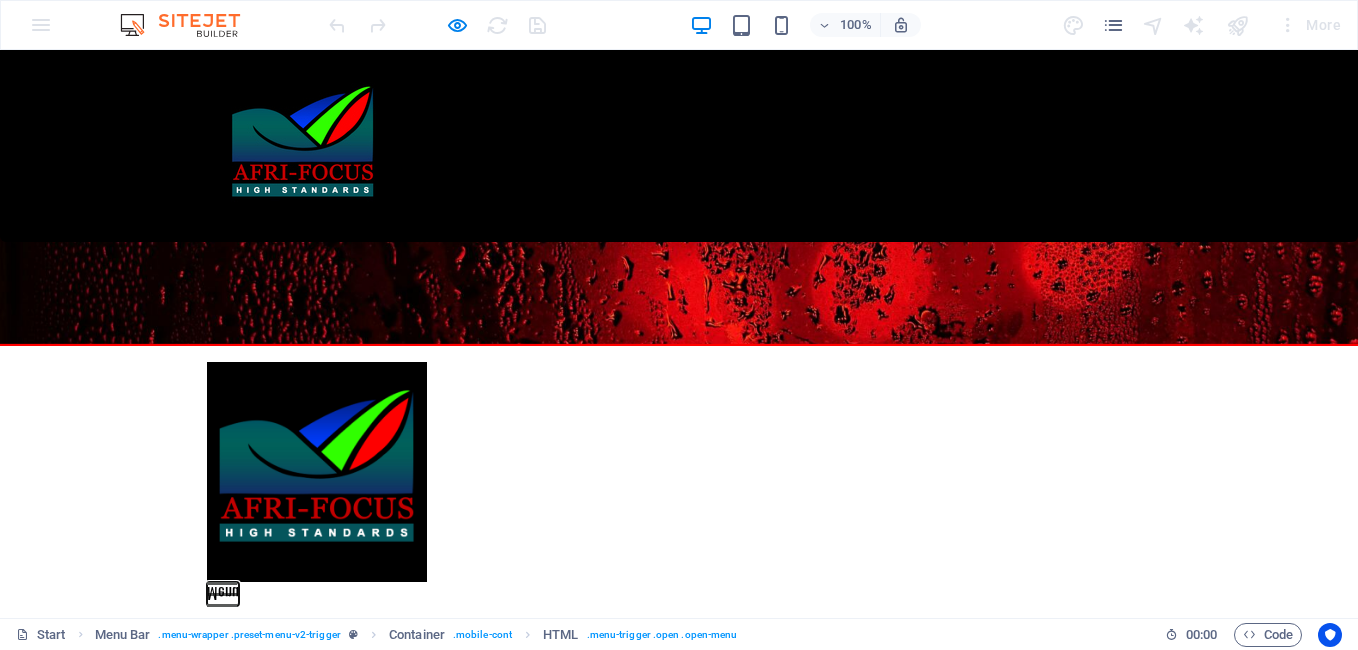 click on "Menu" at bounding box center [222, 594] 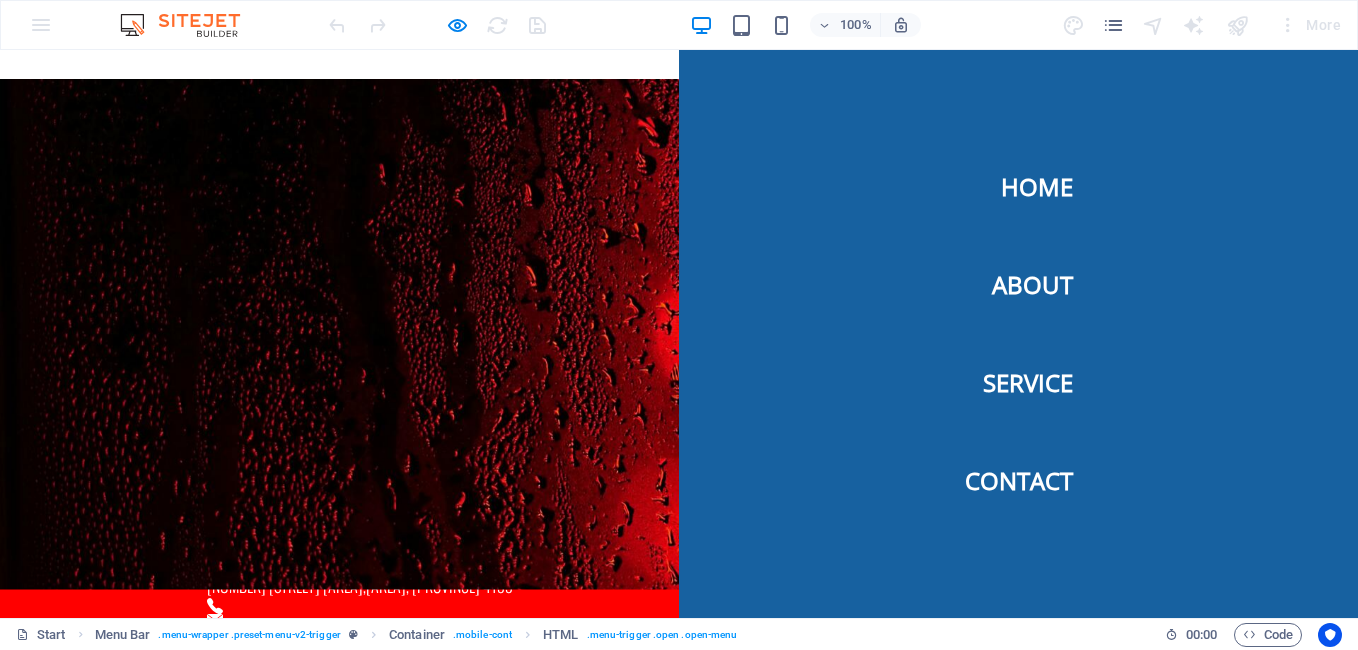 scroll, scrollTop: 0, scrollLeft: 0, axis: both 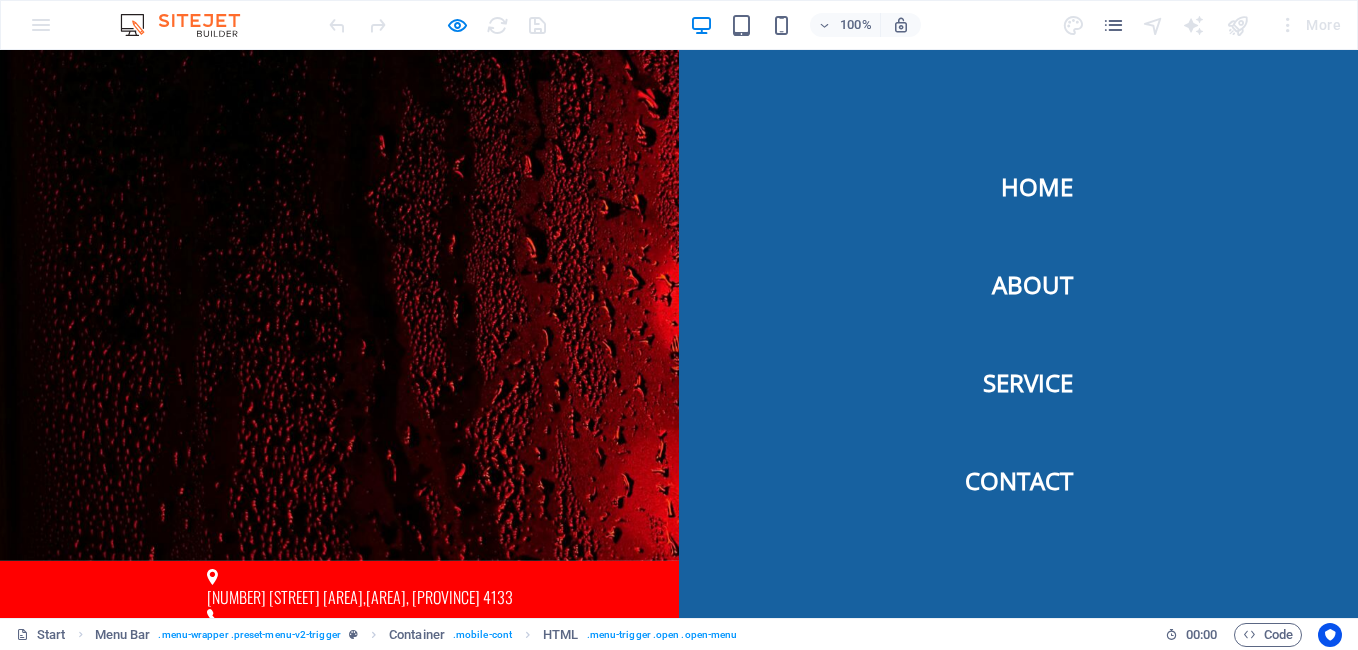 type 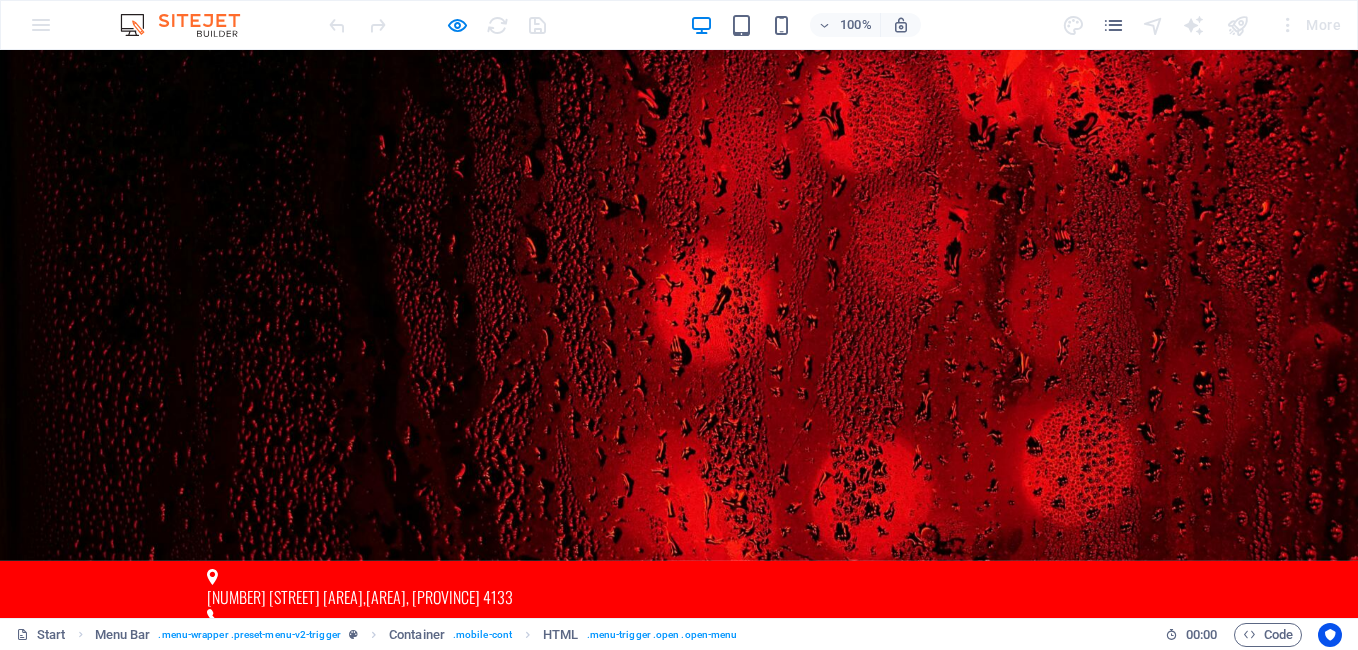 click at bounding box center (679, 876) 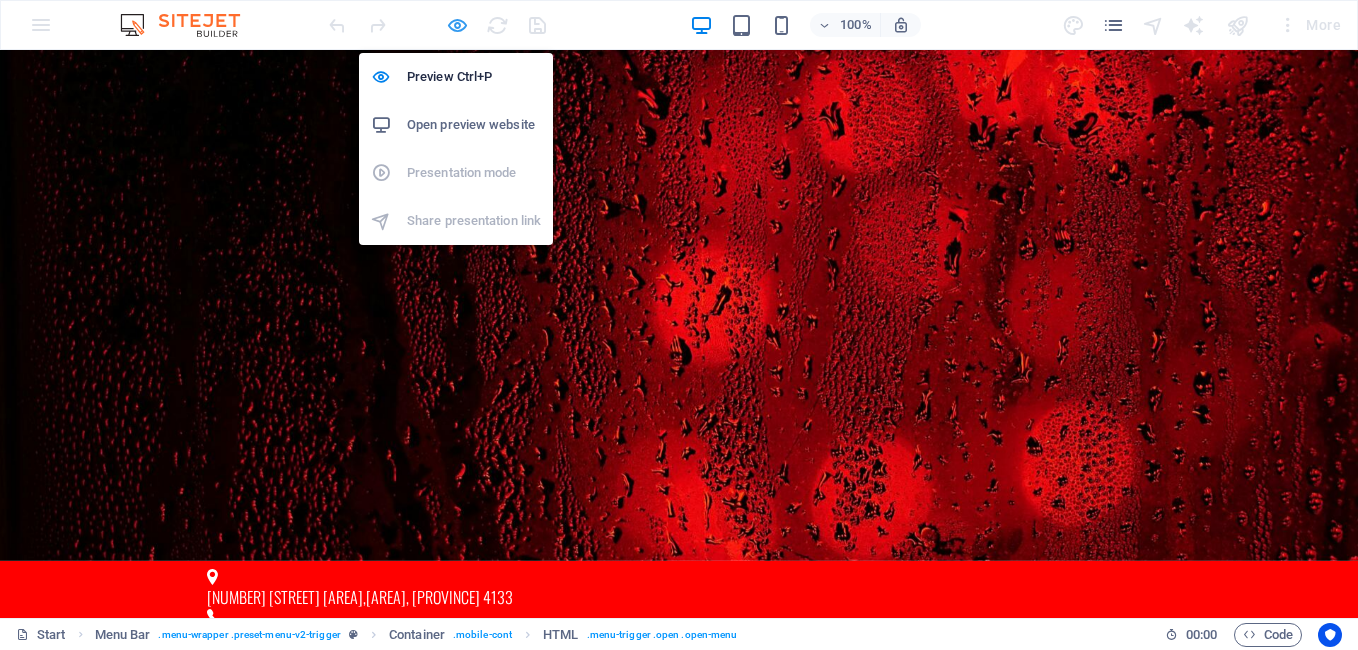 click at bounding box center [457, 25] 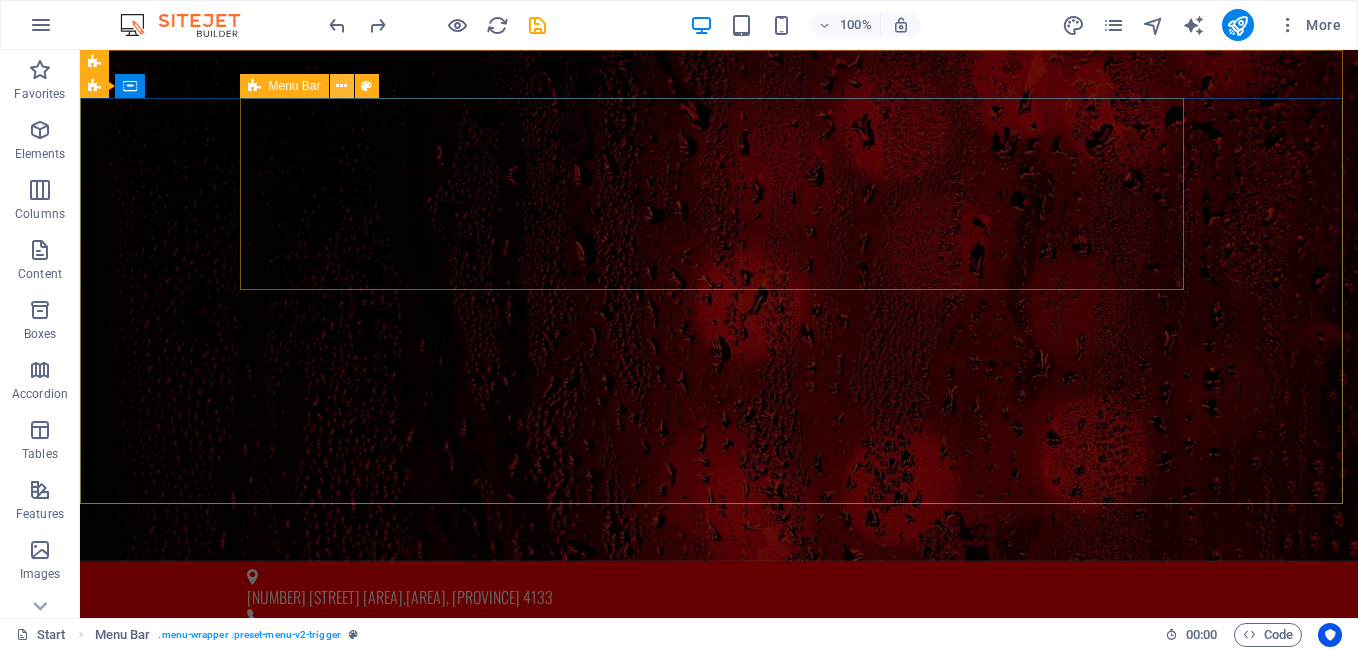 click at bounding box center (341, 86) 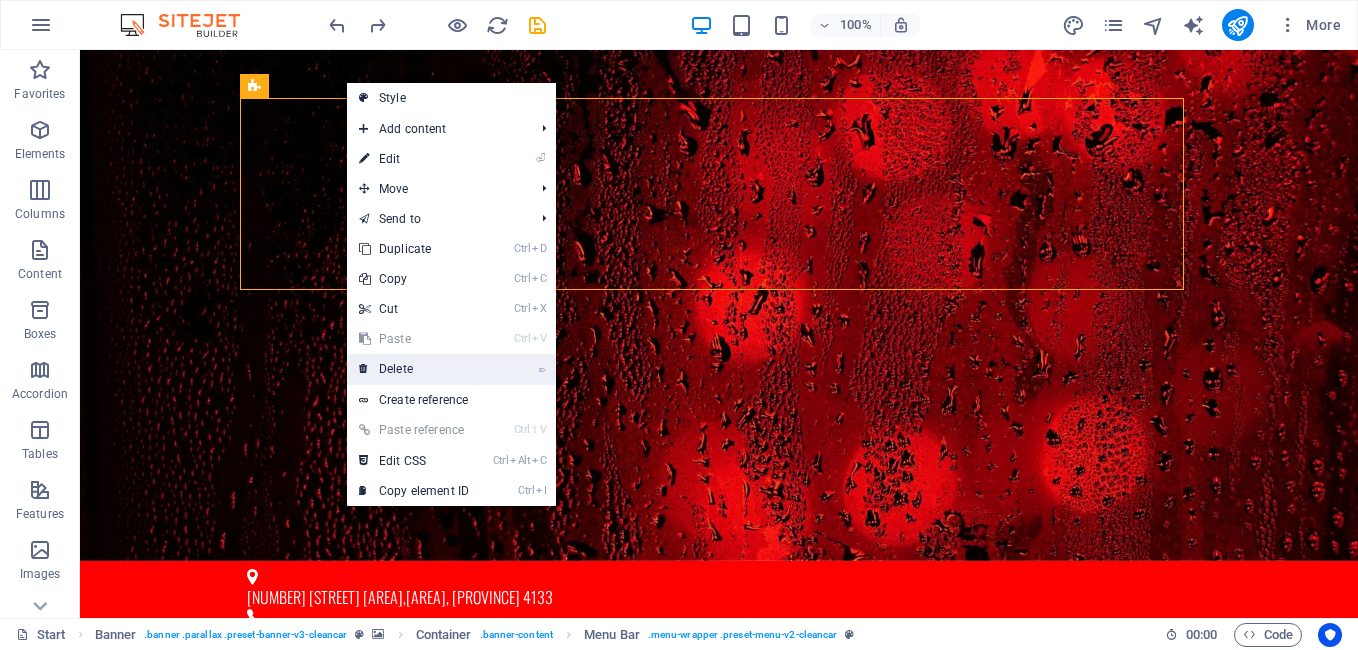 click on "⌦  Delete" at bounding box center [414, 369] 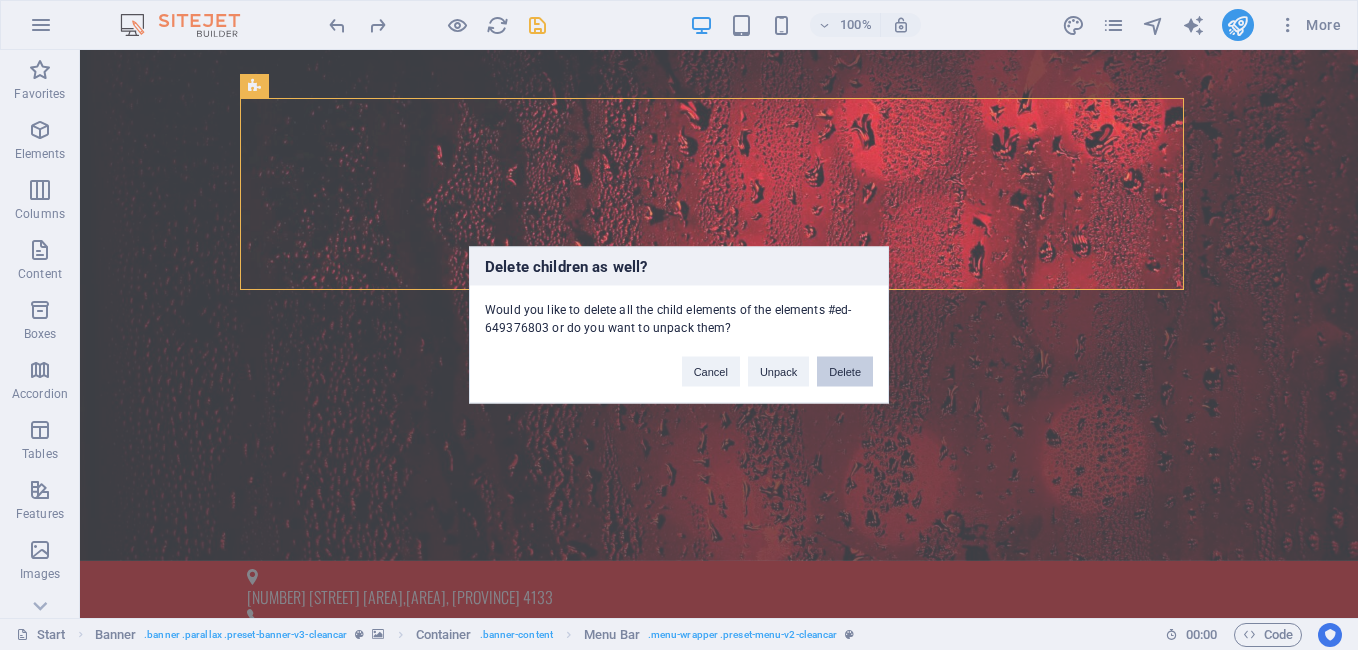 click on "Delete" at bounding box center [845, 372] 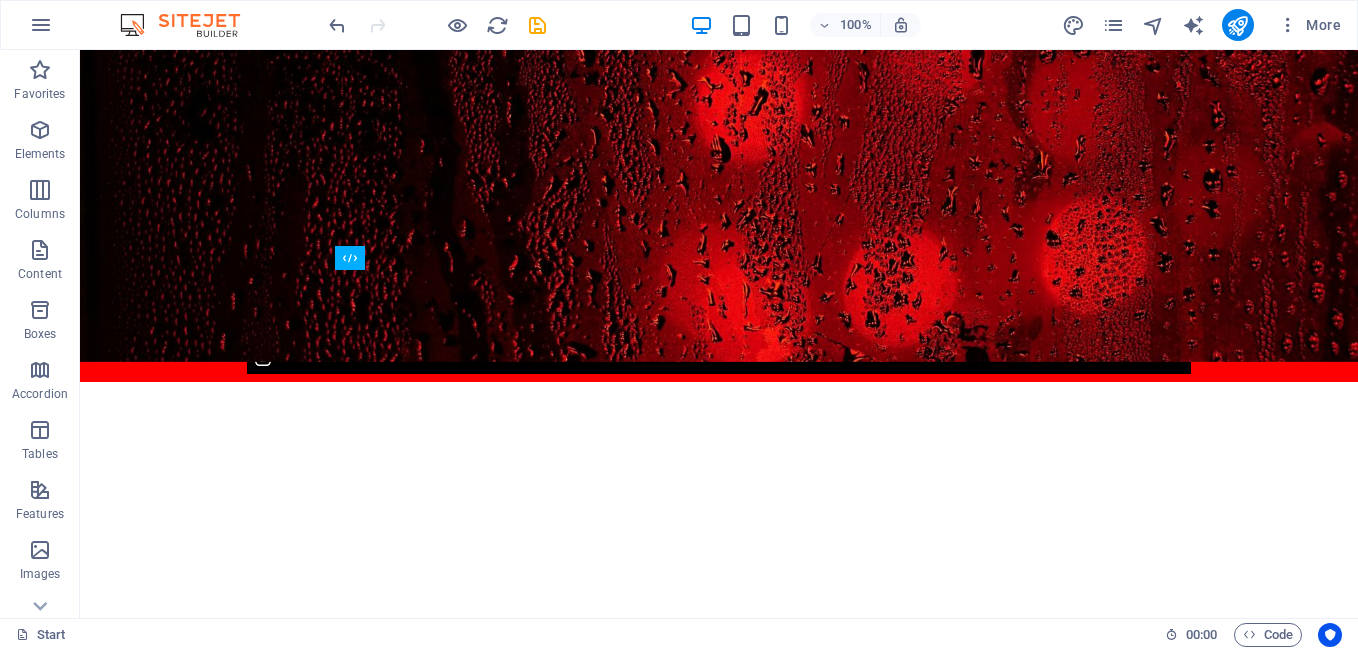 scroll, scrollTop: 387, scrollLeft: 0, axis: vertical 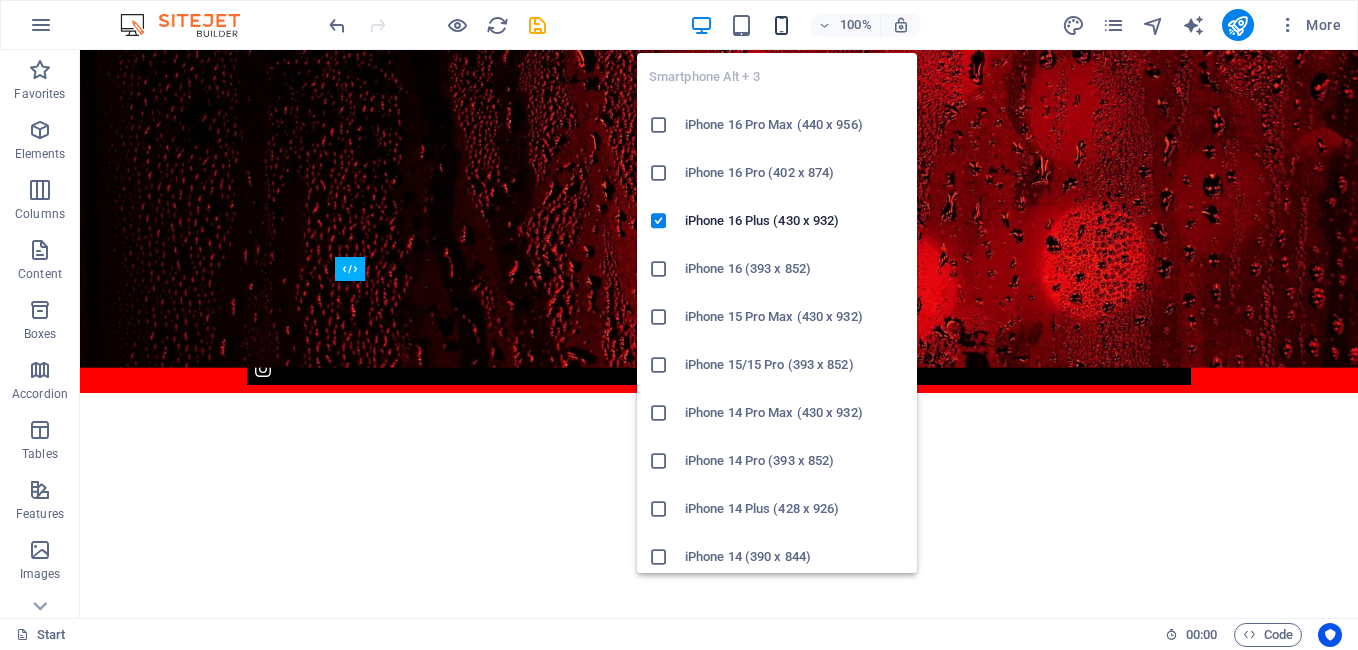 click at bounding box center [781, 25] 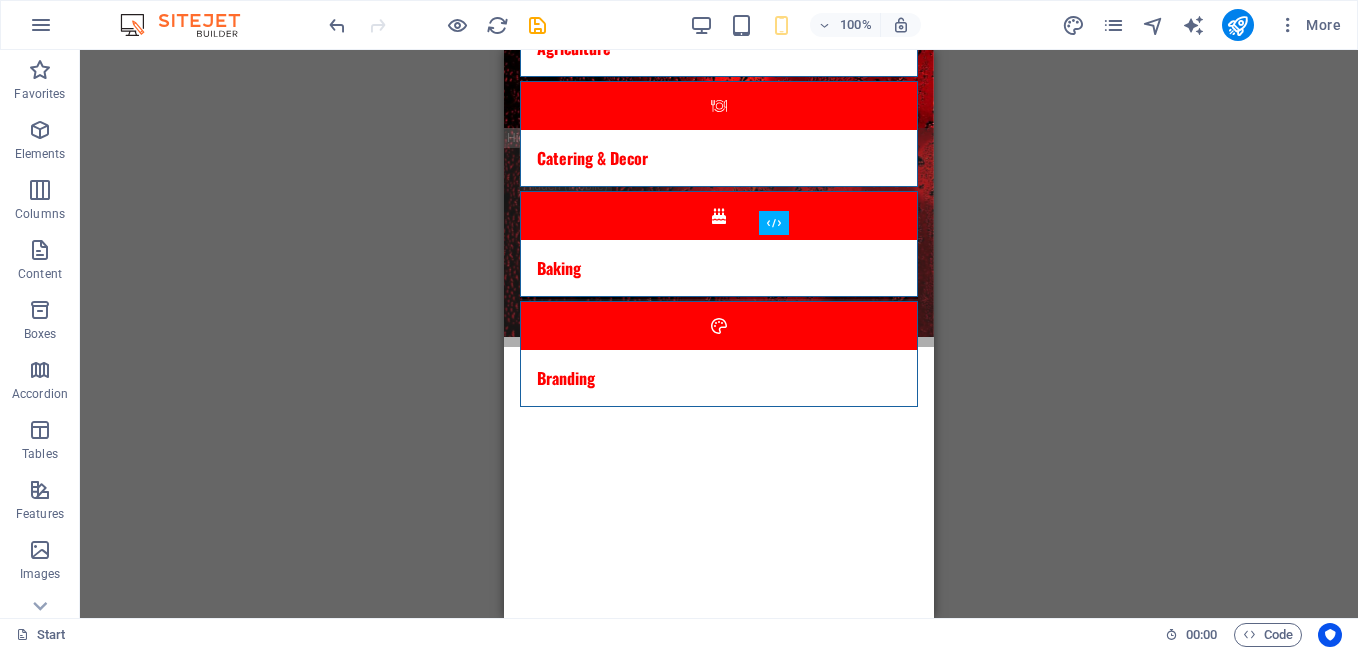 scroll, scrollTop: 388, scrollLeft: 0, axis: vertical 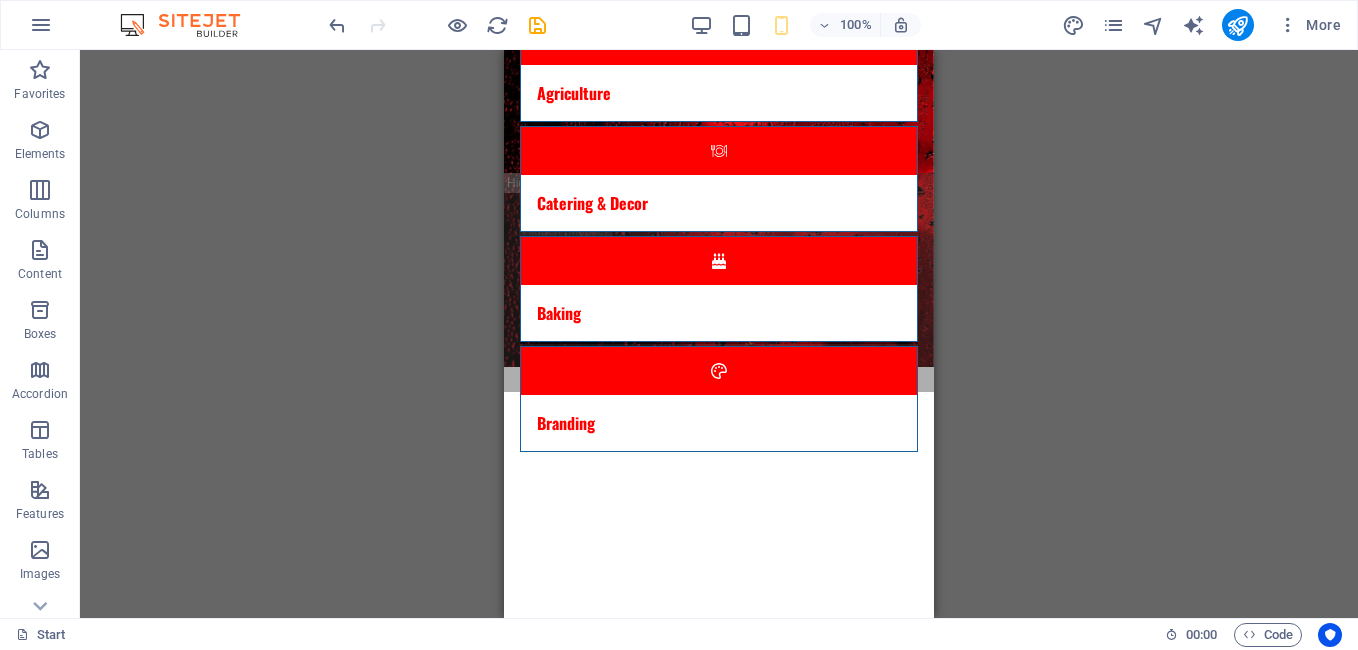 click on "[NUMBER] [STREET] [AREA], [PROVINCE] [POSTAL_CODE] [EMAIL] Perfumes Agriculture Catering & Decor Baking Branding Welcome to  Afri-Focus Afri-Focus is located in [CITY], [COUNTRY], and is dedicated to providing quality services across diverse sectors such as agriculture, catering, perfume manufacturing and technology solutions. While our primary focus is in [CITY], we aim to expand our reach across [COUNTRY]. We are committed to excellence and understanding our clients' unique needs to achieve outstanding results through strong collaboration. About us Monday 8am - 8pm Tuesday 8am - 8pm Wednesday 8am - 8pm Thursday 8am - 8pm Friday 8am - 8pm Saturday 9am - 6pm Sunday closed Afri-Focus [NUMBER] [STREET] [AREA], [PROVINCE], [POSTAL_CODE] Hotline Call us: Email Write us an email: [EMAIL] 1 2 3 About us Learn more about us. Get in touch Afri-Focus Team Mr. [INITIALS]. [LAST] "Founder" Mr. [INITIALS]. [LAST] "Graphic/ Website Designer" Perfect Quality Professional Team Best Products R149" at bounding box center (719, 3706) 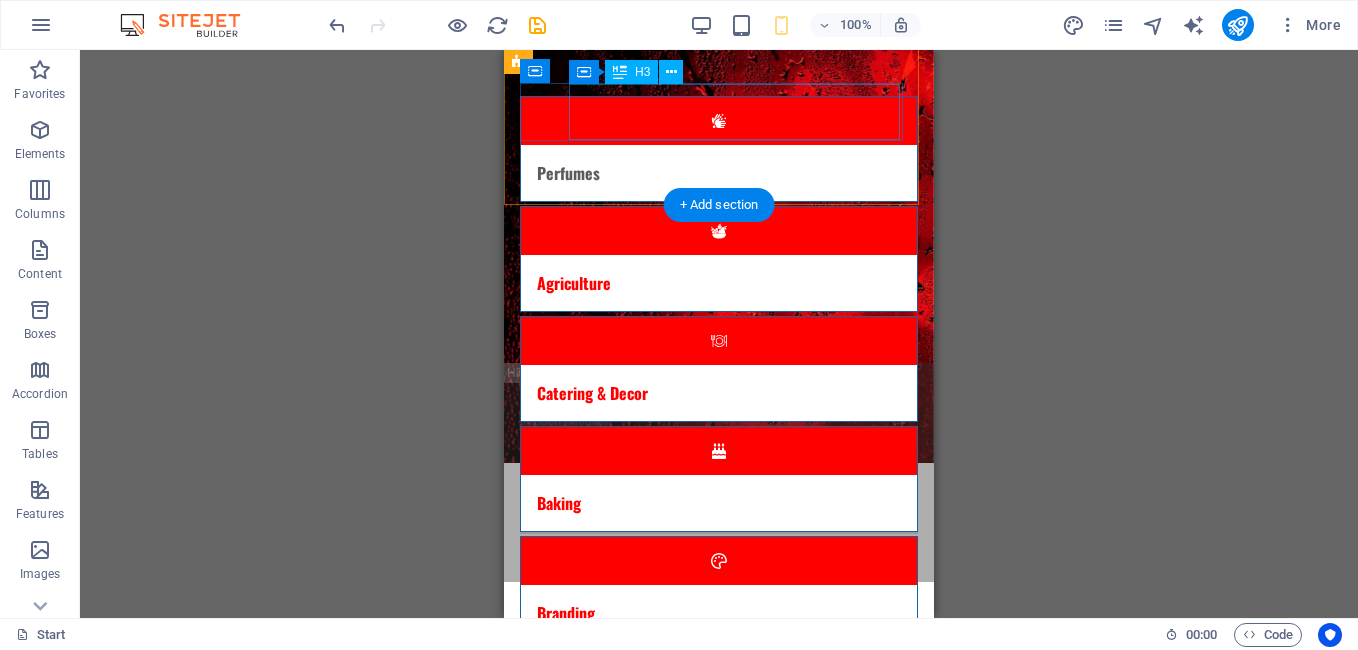 scroll, scrollTop: 200, scrollLeft: 0, axis: vertical 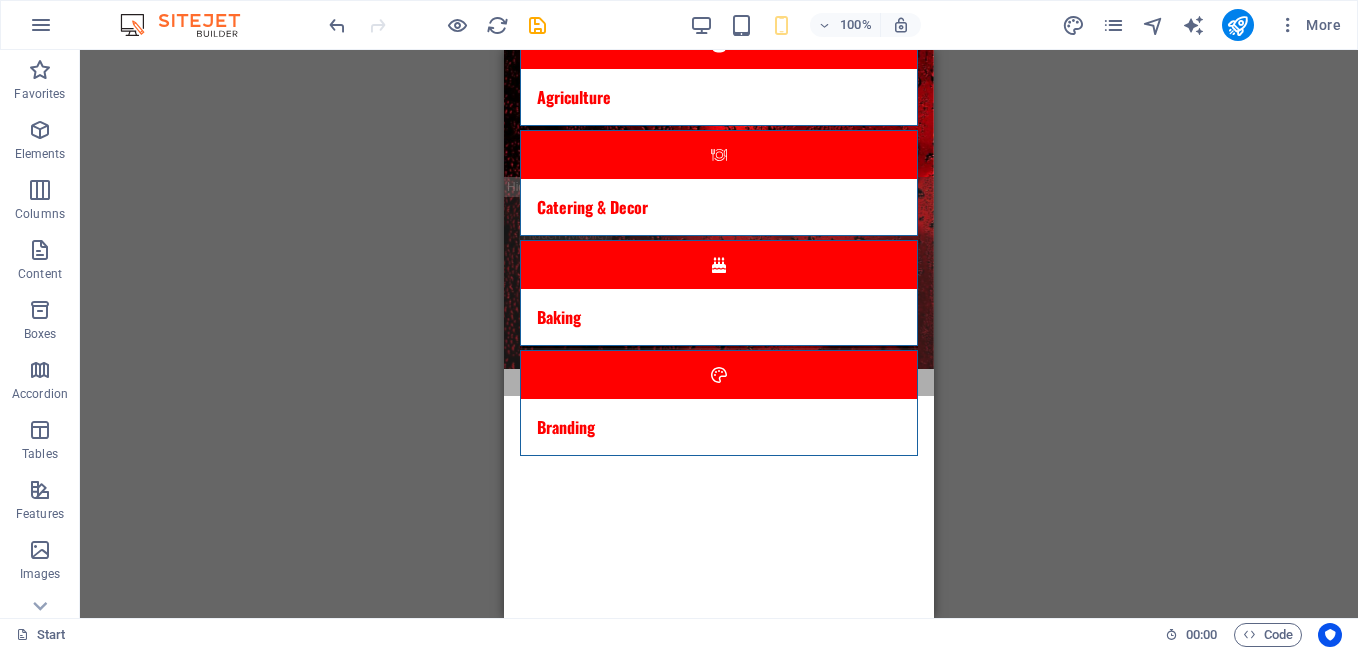 click on "[NUMBER] [STREET] [AREA], [PROVINCE] [POSTAL_CODE] [EMAIL] Perfumes Agriculture Catering & Decor Baking Branding Welcome to  Afri-Focus Afri-Focus is located in [CITY], [COUNTRY], and is dedicated to providing quality services across diverse sectors such as agriculture, catering, perfume manufacturing and technology solutions. While our primary focus is in [CITY], we aim to expand our reach across [COUNTRY]. We are committed to excellence and understanding our clients' unique needs to achieve outstanding results through strong collaboration. About us Monday 8am - 8pm Tuesday 8am - 8pm Wednesday 8am - 8pm Thursday 8am - 8pm Friday 8am - 8pm Saturday 9am - 6pm Sunday closed Afri-Focus [NUMBER] [STREET] [AREA], [PROVINCE], [POSTAL_CODE] Hotline Call us: Email Write us an email: [EMAIL] 1 2 3 About us Learn more about us. Get in touch Afri-Focus Team Mr. [INITIALS]. [LAST] "Founder" Mr. [INITIALS]. [LAST] "Graphic/ Website Designer" Perfect Quality Professional Team Best Products R149" at bounding box center (719, 3710) 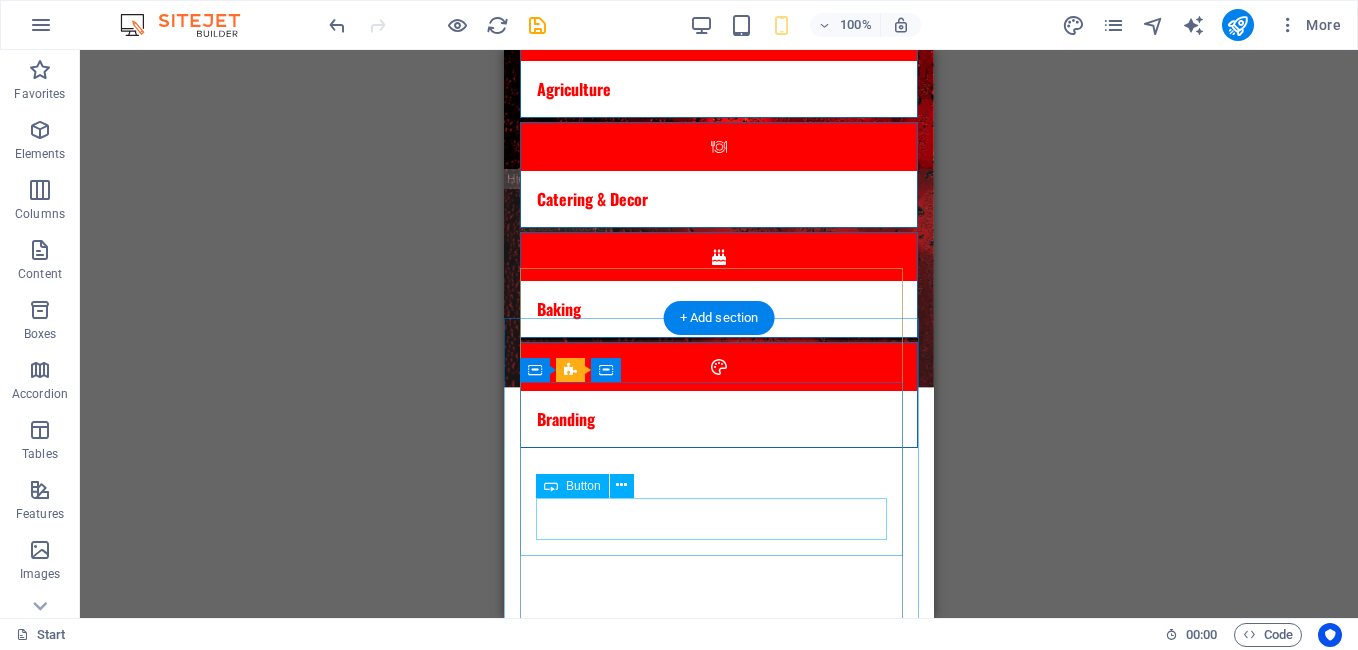 scroll, scrollTop: 647, scrollLeft: 0, axis: vertical 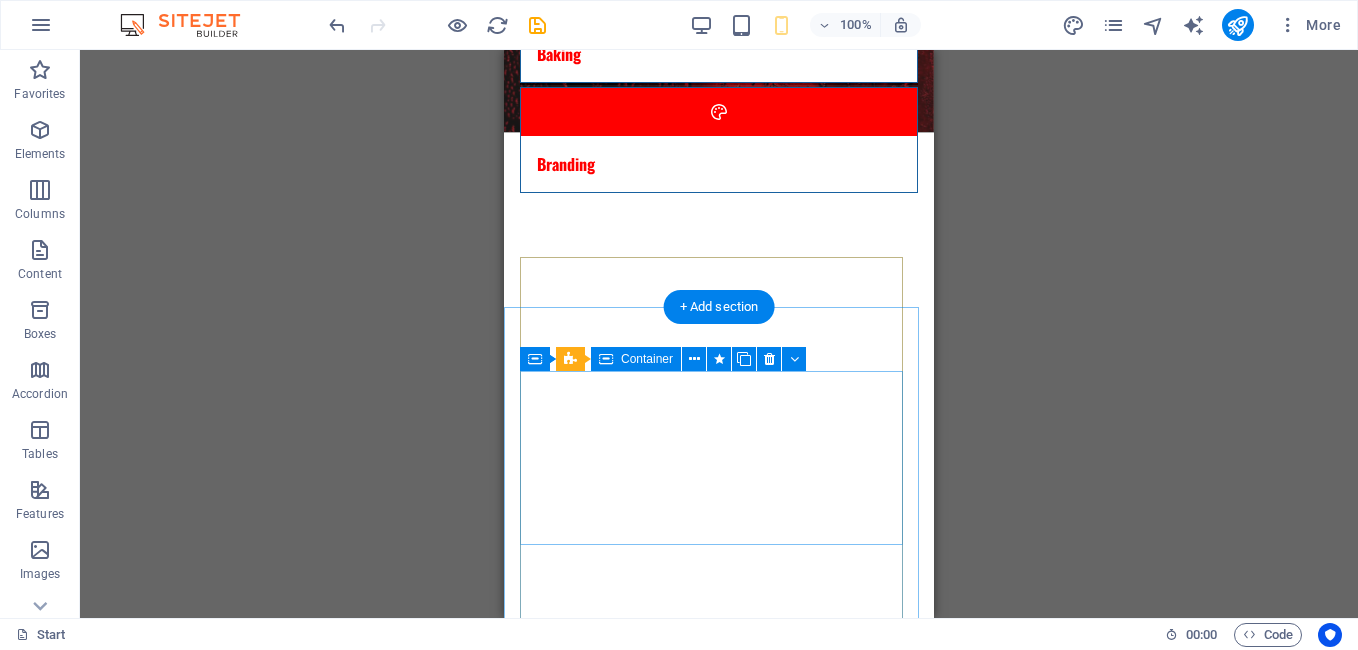 click on "Welcome to  Afri-Focus Afri-Focus is located in [CITY], [COUNTRY], and is dedicated to providing quality services across diverse sectors such as agriculture, catering, perfume manufacturing and technology solutions. While our primary focus is in [CITY], we aim to expand our reach across [COUNTRY]. We are committed to excellence and understanding our clients' unique needs to achieve outstanding results through strong collaboration. About us" at bounding box center [719, 895] 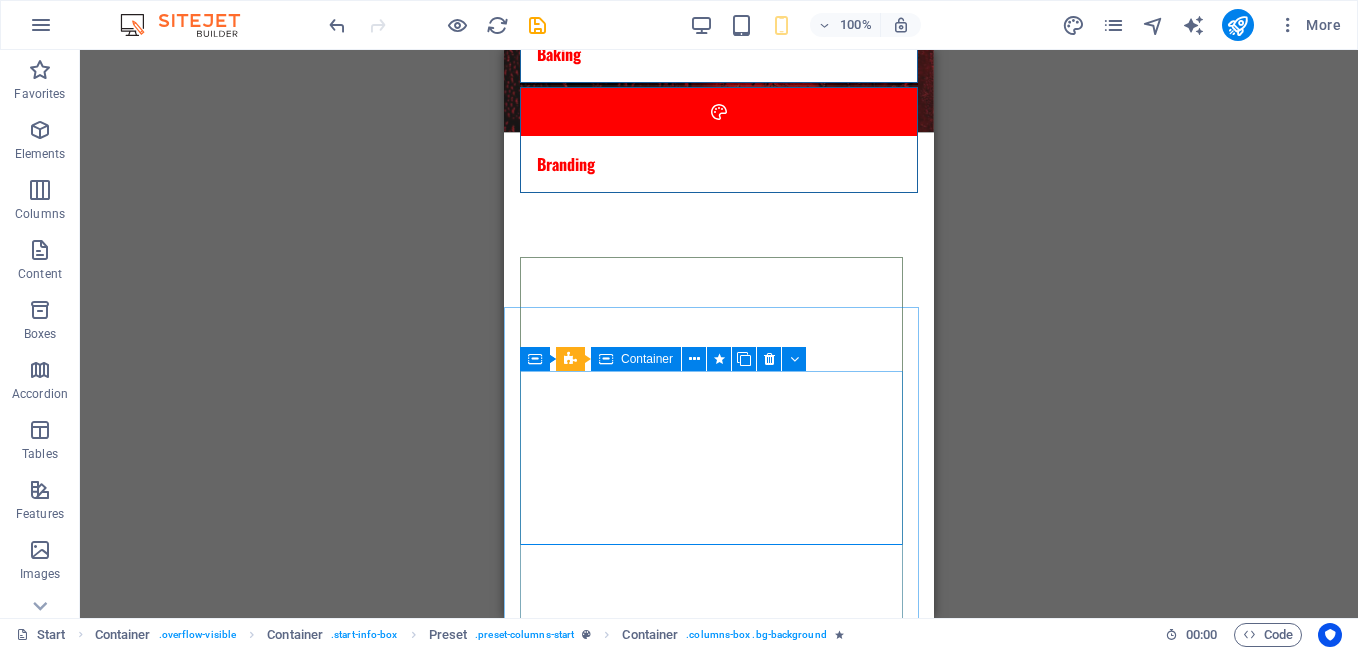 click on "Container" at bounding box center [647, 359] 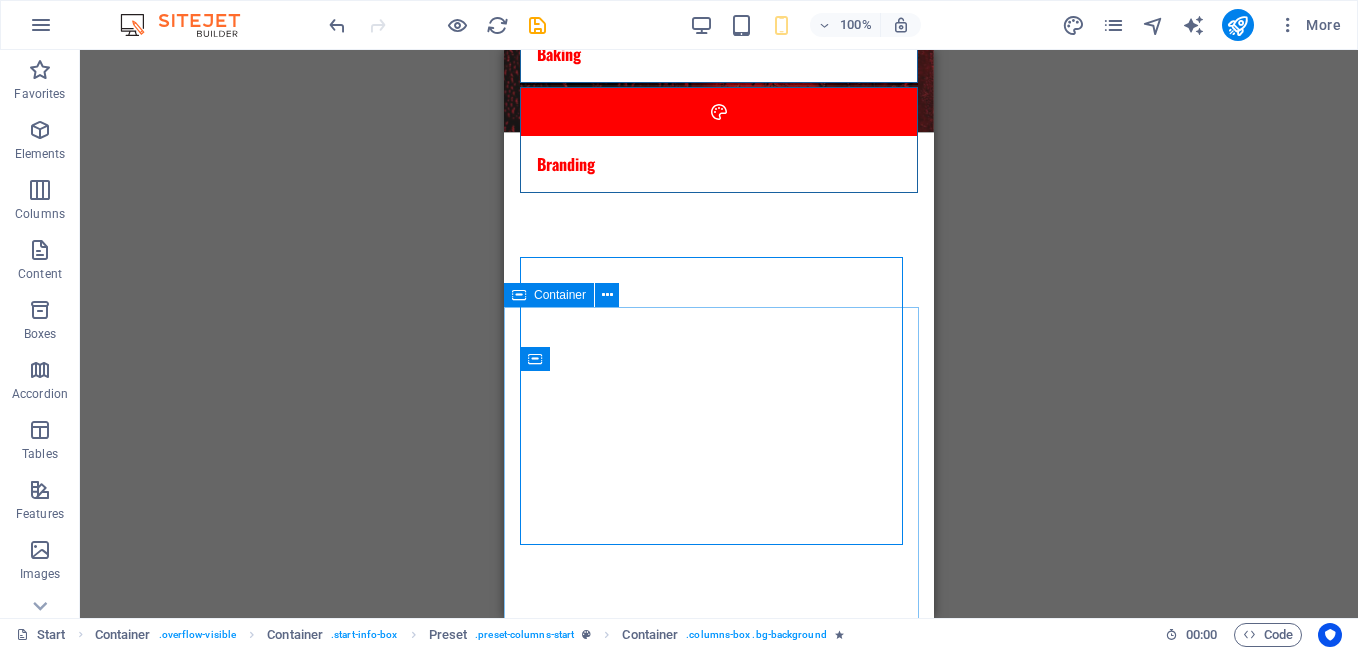click on "Container" at bounding box center (549, 295) 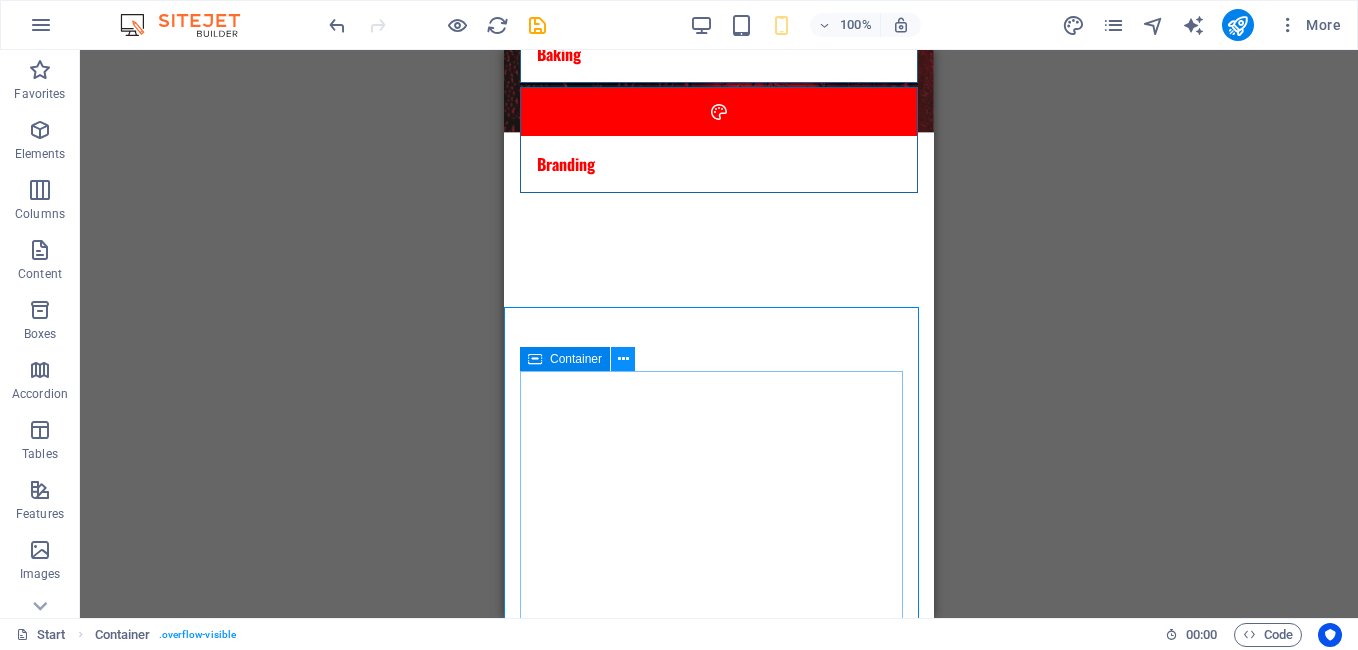 click at bounding box center (623, 359) 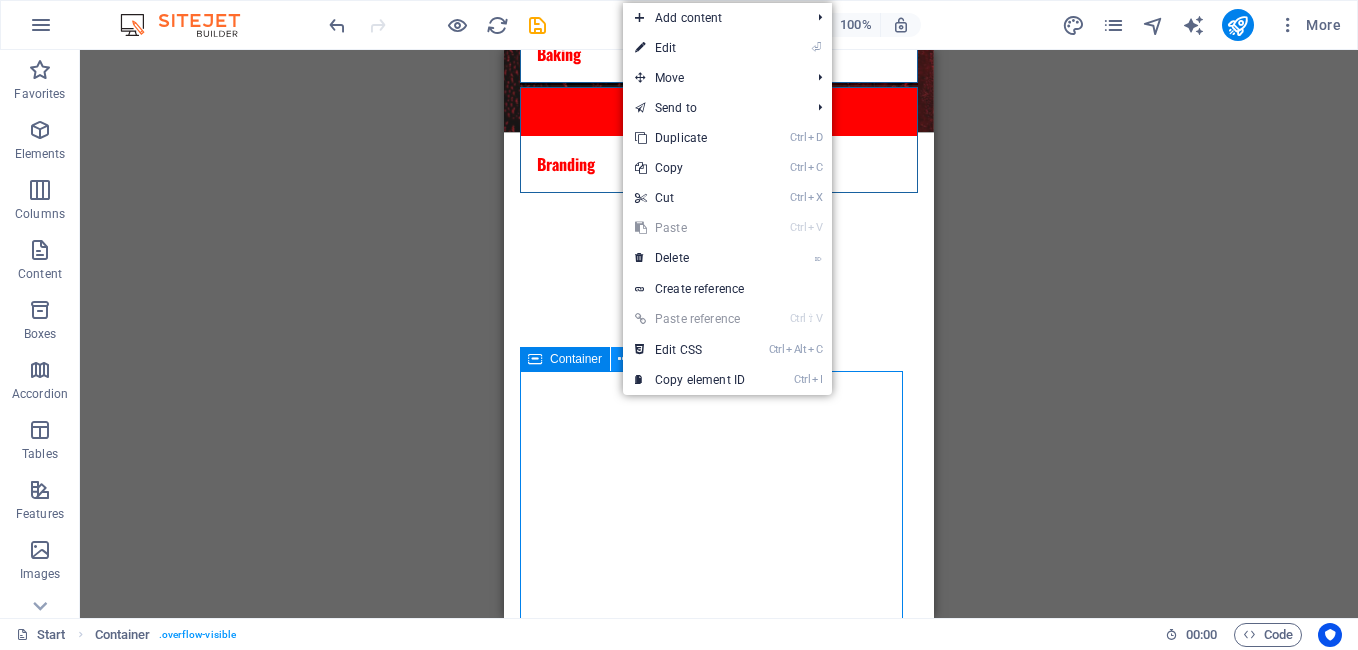 click at bounding box center (623, 359) 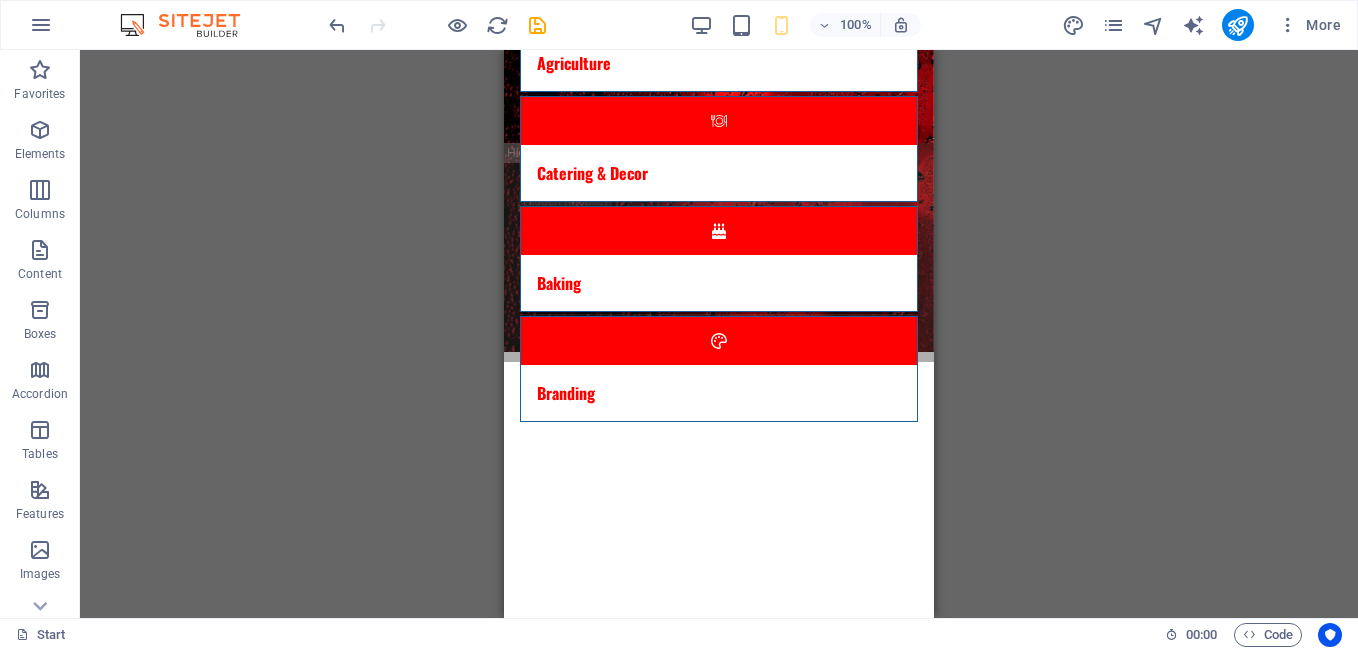 scroll, scrollTop: 328, scrollLeft: 0, axis: vertical 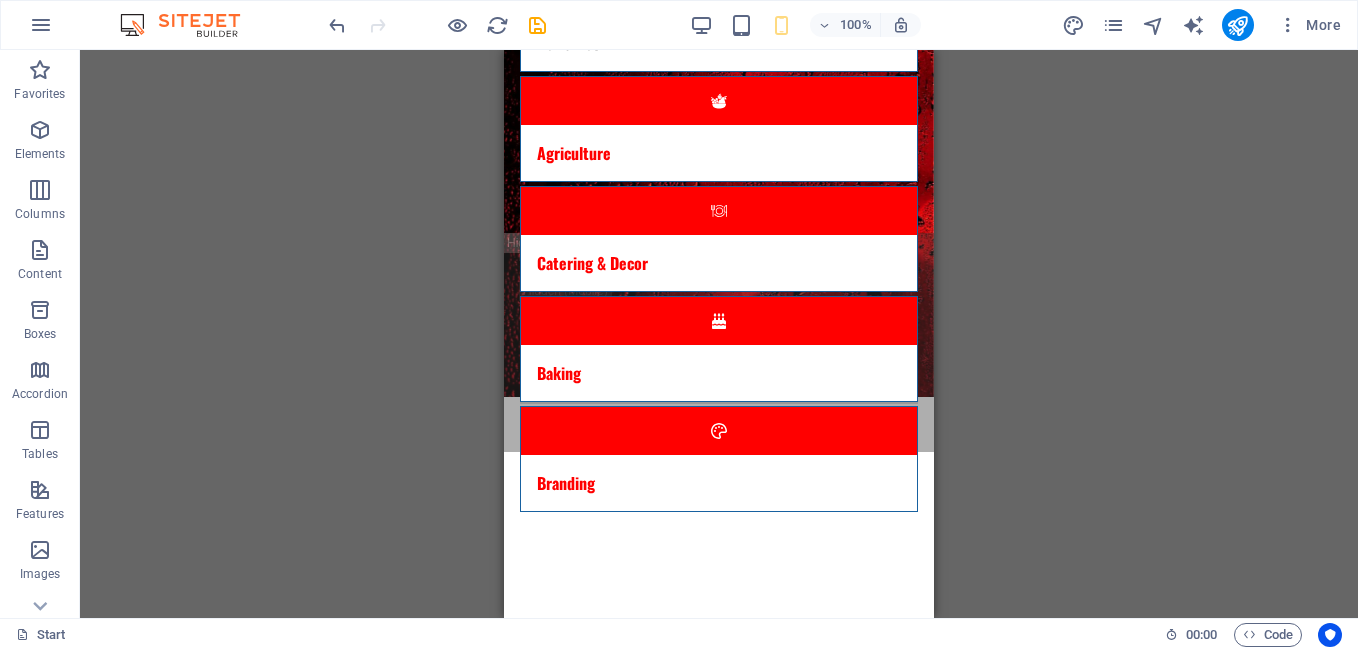 click on "[NUMBER] [STREET] [AREA], [PROVINCE] [POSTAL_CODE] [EMAIL] Perfumes Agriculture Catering & Decor Baking Branding Welcome to  Afri-Focus Afri-Focus is located in [CITY], [COUNTRY], and is dedicated to providing quality services across diverse sectors such as agriculture, catering, perfume manufacturing and technology solutions. While our primary focus is in [CITY], we aim to expand our reach across [COUNTRY]. We are committed to excellence and understanding our clients' unique needs to achieve outstanding results through strong collaboration. About us Monday 8am - 8pm Tuesday 8am - 8pm Wednesday 8am - 8pm Thursday 8am - 8pm Friday 8am - 8pm Saturday 9am - 6pm Sunday closed Afri-Focus [NUMBER] [STREET] [AREA], [PROVINCE], [POSTAL_CODE] Hotline Call us: Email Write us an email: [EMAIL] 1 2 3 About us Learn more about us. Get in touch Afri-Focus Team Mr. [INITIALS]. [LAST] "Founder" Mr. [INITIALS]. [LAST] "Graphic/ Website Designer" Perfect Quality Professional Team Best Products R149" at bounding box center (719, 3766) 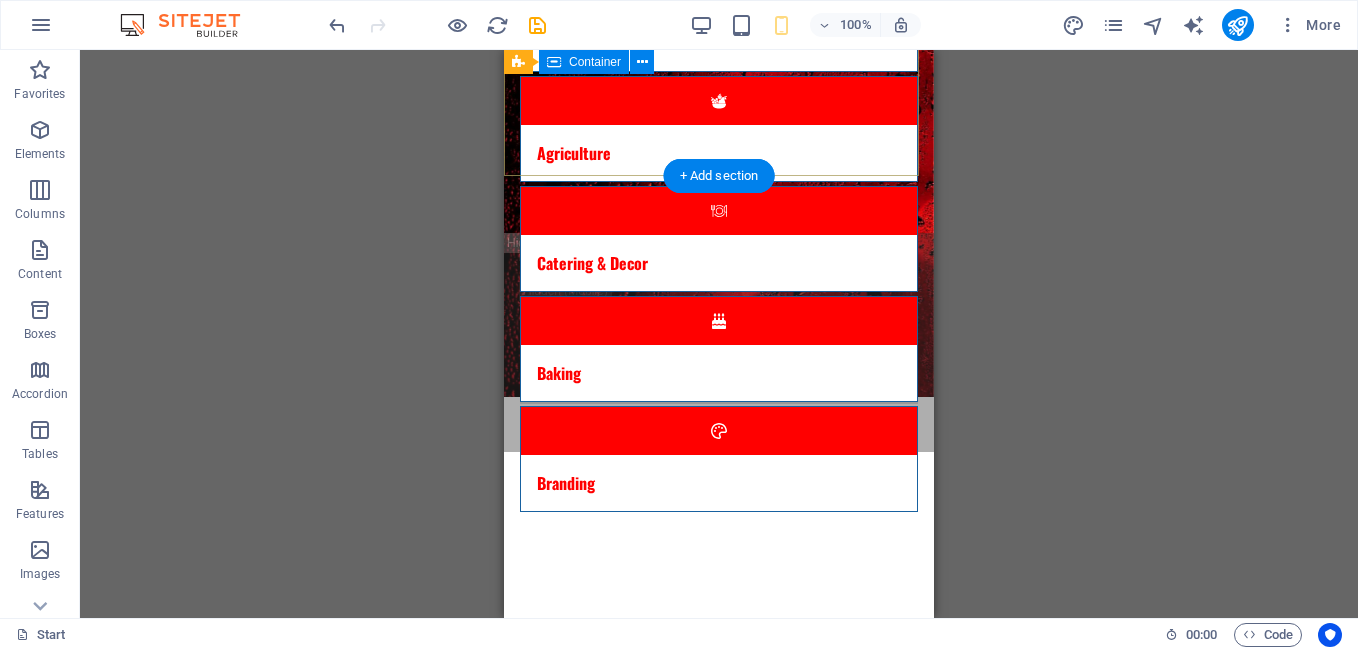click at bounding box center [719, 452] 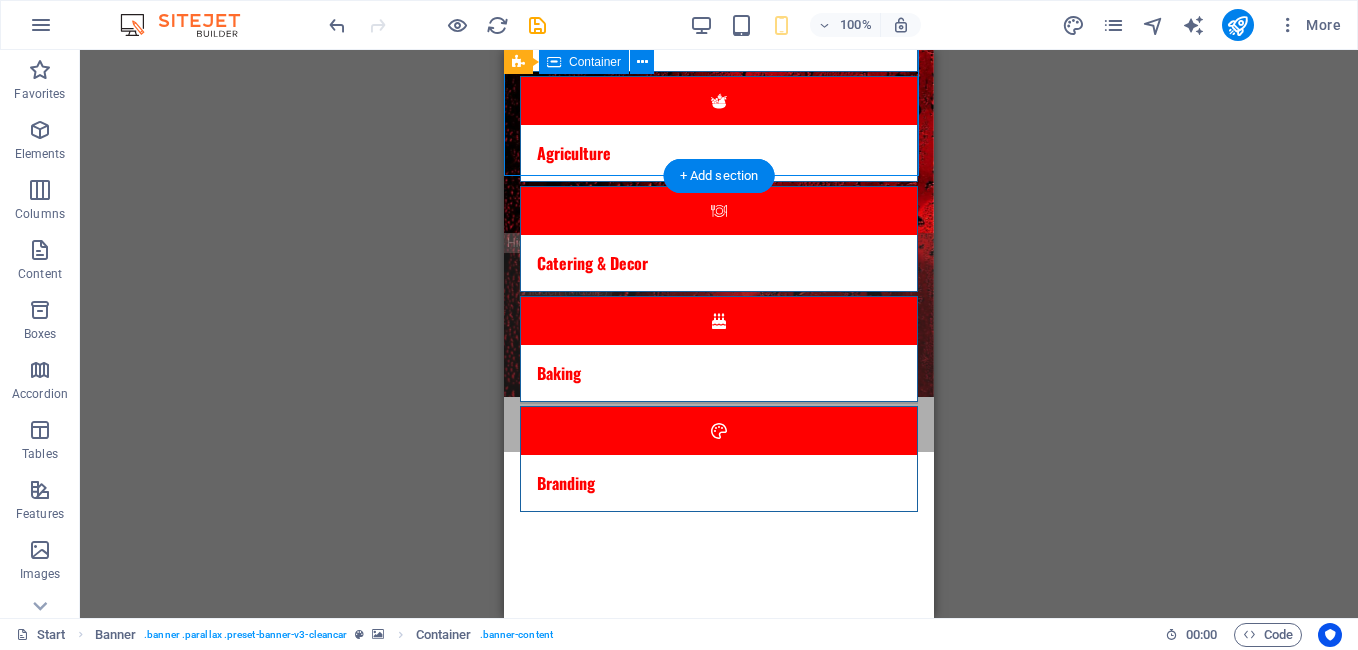 click at bounding box center (719, 452) 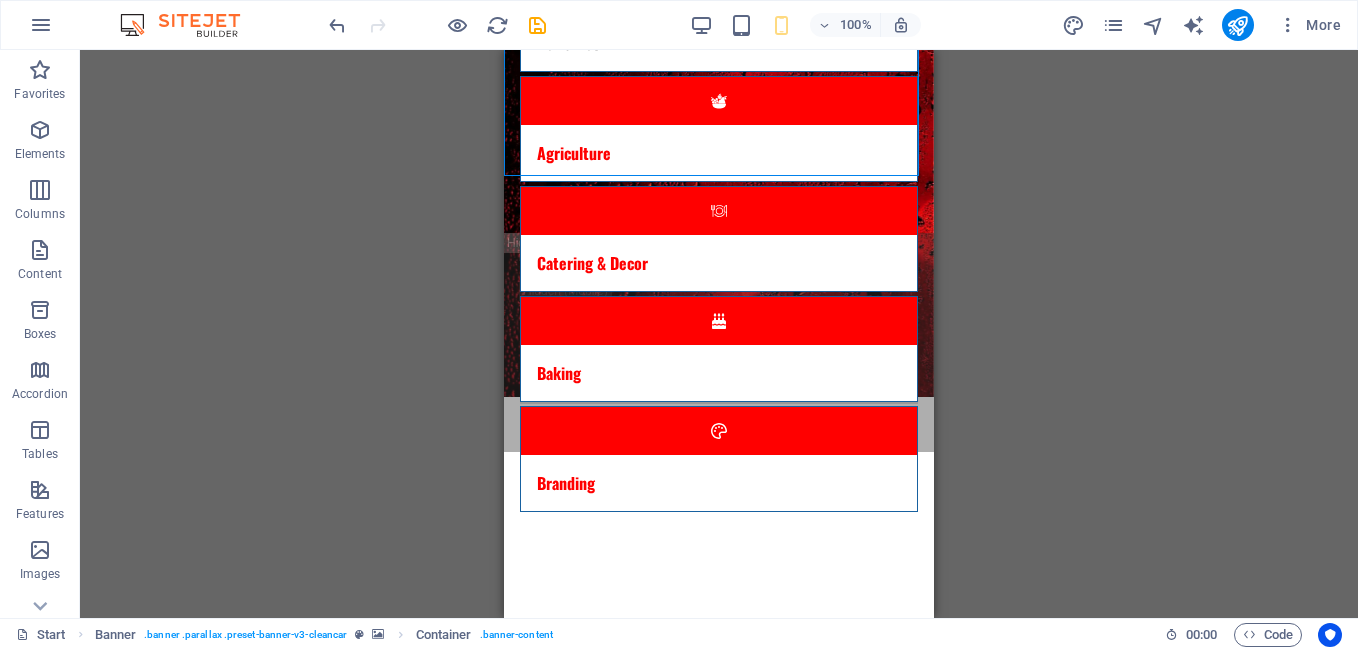click on "[NUMBER] [STREET] [AREA], [PROVINCE] [POSTAL_CODE] [EMAIL] Perfumes Agriculture Catering & Decor Baking Branding Welcome to  Afri-Focus Afri-Focus is located in [CITY], [COUNTRY], and is dedicated to providing quality services across diverse sectors such as agriculture, catering, perfume manufacturing and technology solutions. While our primary focus is in [CITY], we aim to expand our reach across [COUNTRY]. We are committed to excellence and understanding our clients' unique needs to achieve outstanding results through strong collaboration. About us Monday 8am - 8pm Tuesday 8am - 8pm Wednesday 8am - 8pm Thursday 8am - 8pm Friday 8am - 8pm Saturday 9am - 6pm Sunday closed Afri-Focus [NUMBER] [STREET] [AREA], [PROVINCE], [POSTAL_CODE] Hotline Call us: Email Write us an email: [EMAIL] 1 2 3 About us Learn more about us. Get in touch Afri-Focus Team Mr. [INITIALS]. [LAST] "Founder" Mr. [INITIALS]. [LAST] "Graphic/ Website Designer" Perfect Quality Professional Team Best Products R149" at bounding box center (719, 3766) 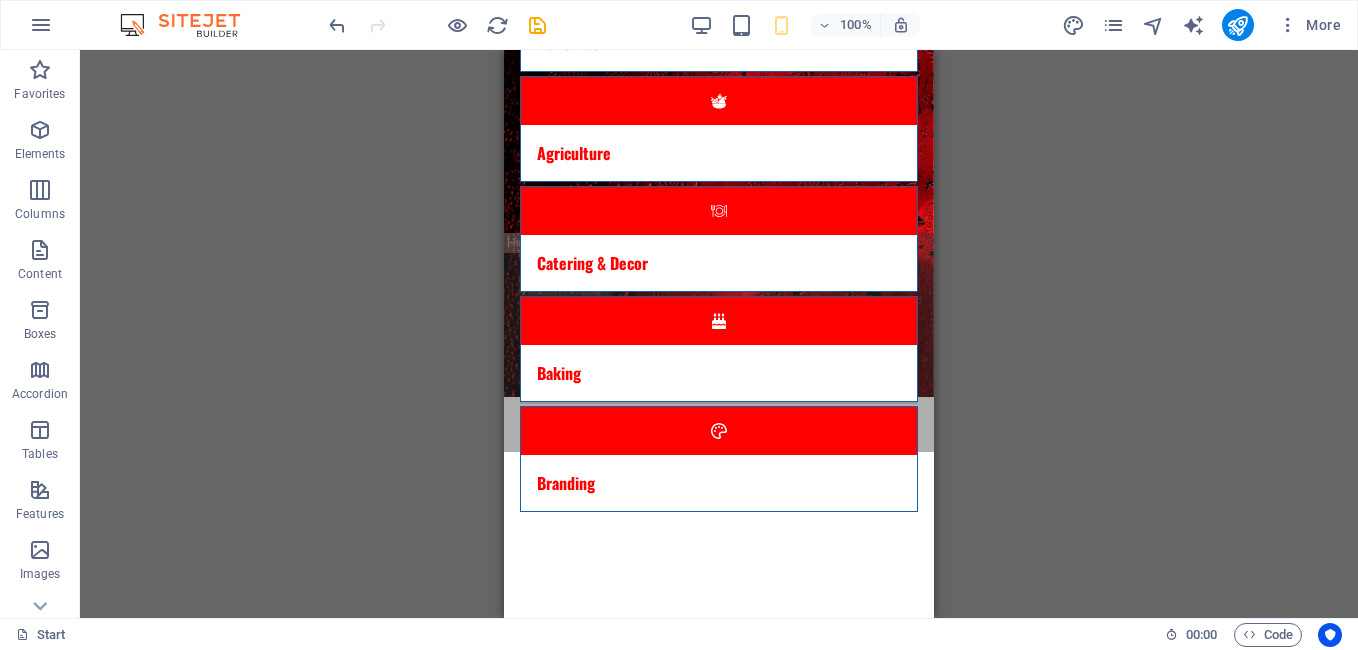 drag, startPoint x: 608, startPoint y: 345, endPoint x: 575, endPoint y: 209, distance: 139.94641 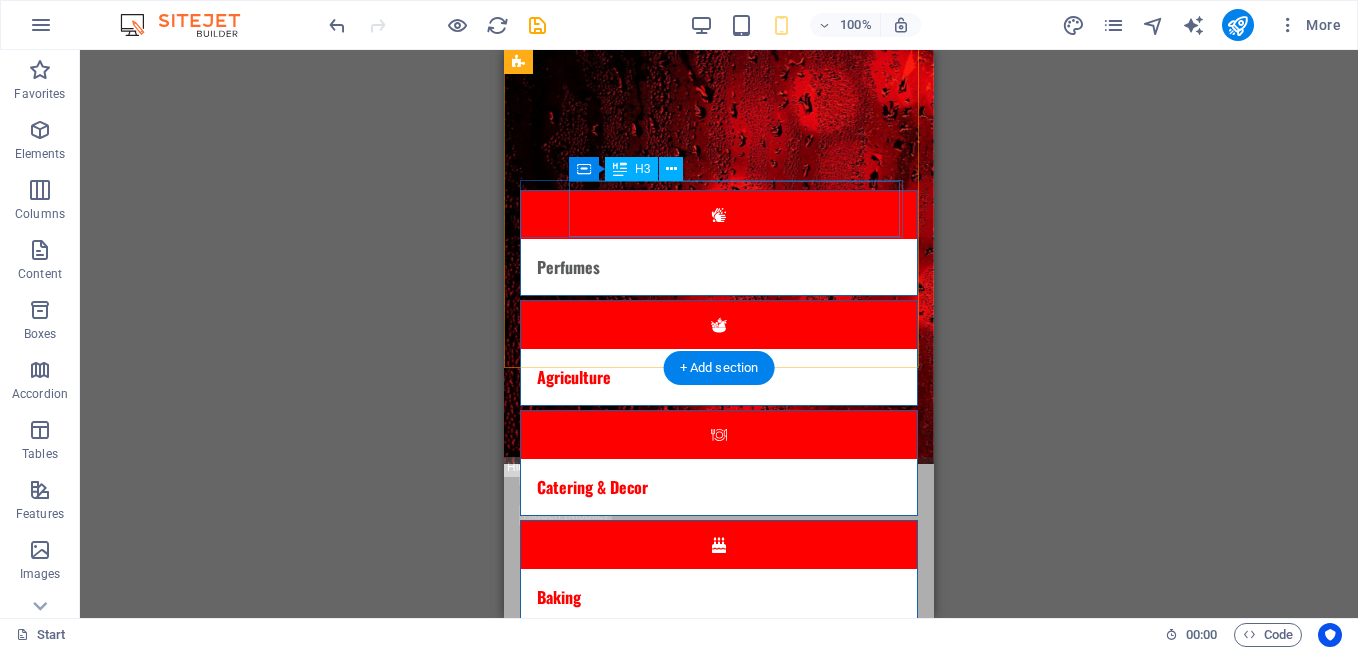 scroll, scrollTop: 10, scrollLeft: 0, axis: vertical 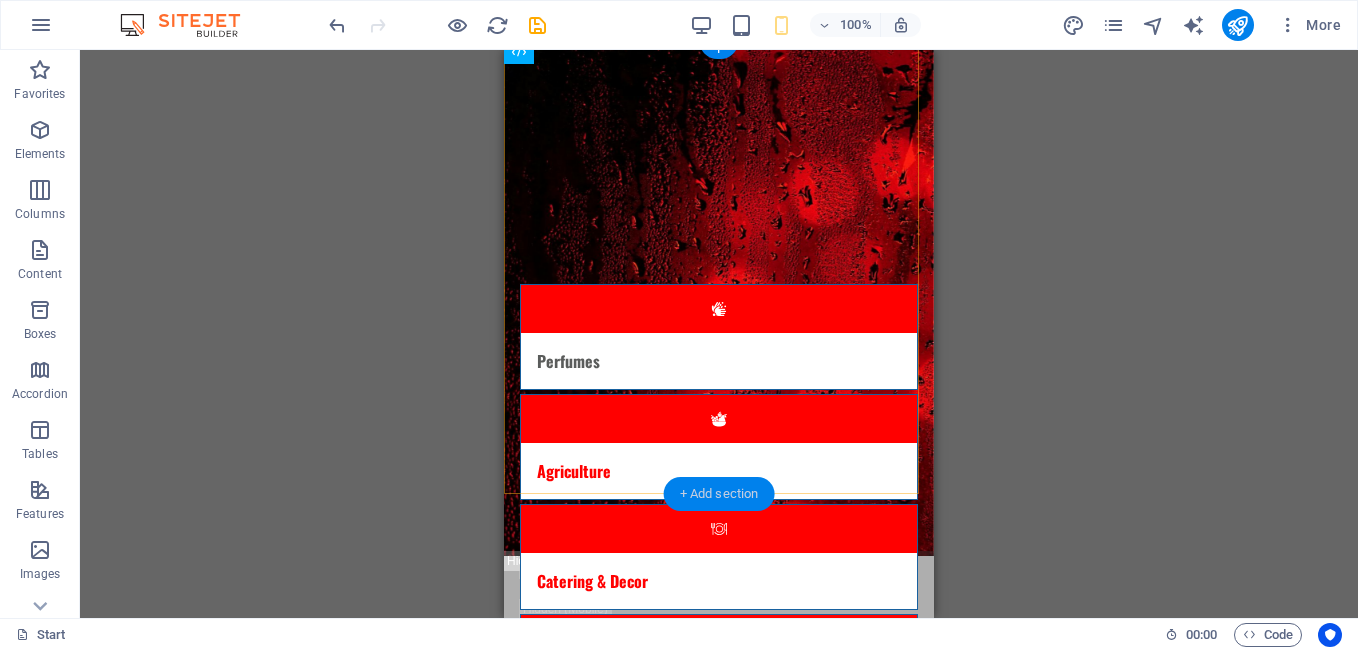 click on "+ Add section" at bounding box center (719, 494) 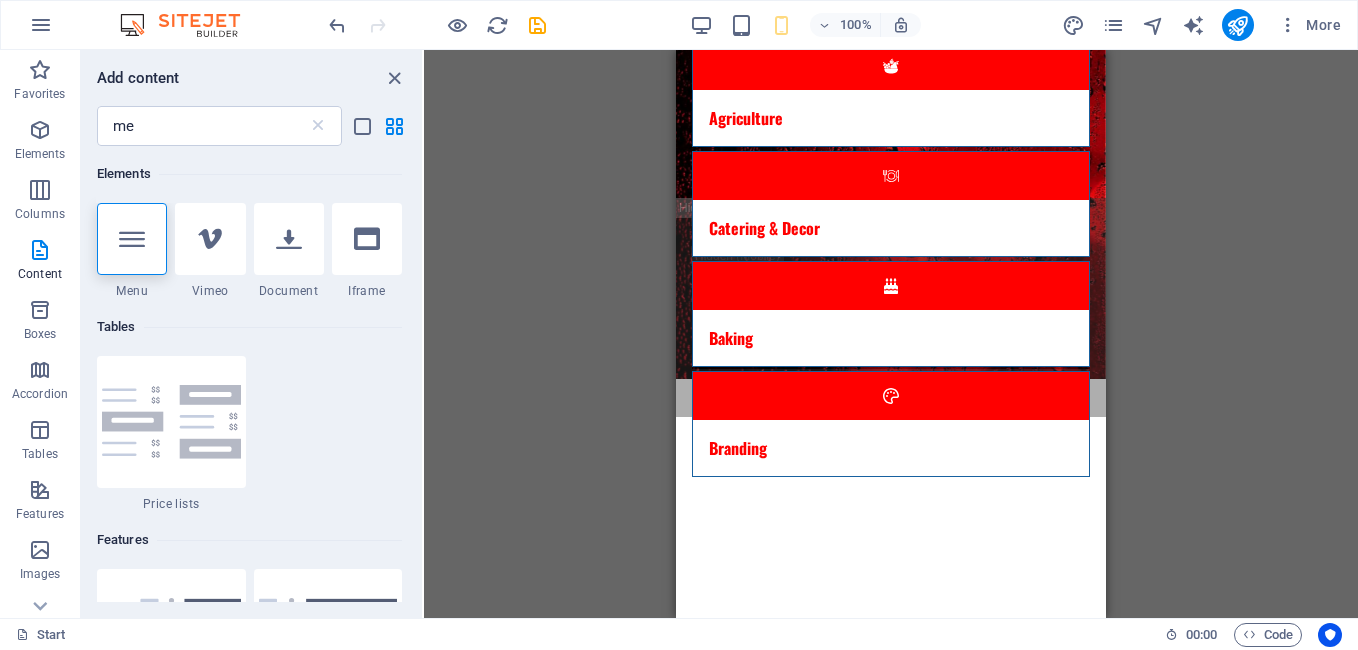 scroll, scrollTop: 365, scrollLeft: 0, axis: vertical 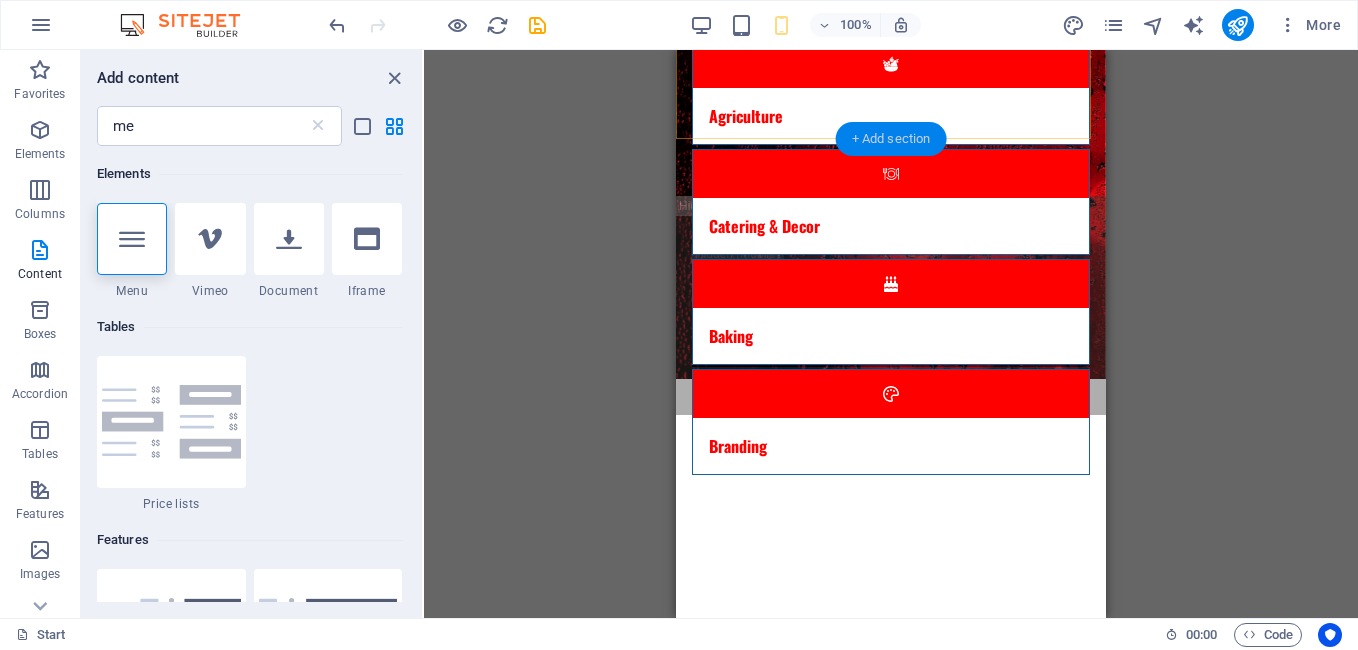 click on "+ Add section" at bounding box center [891, 139] 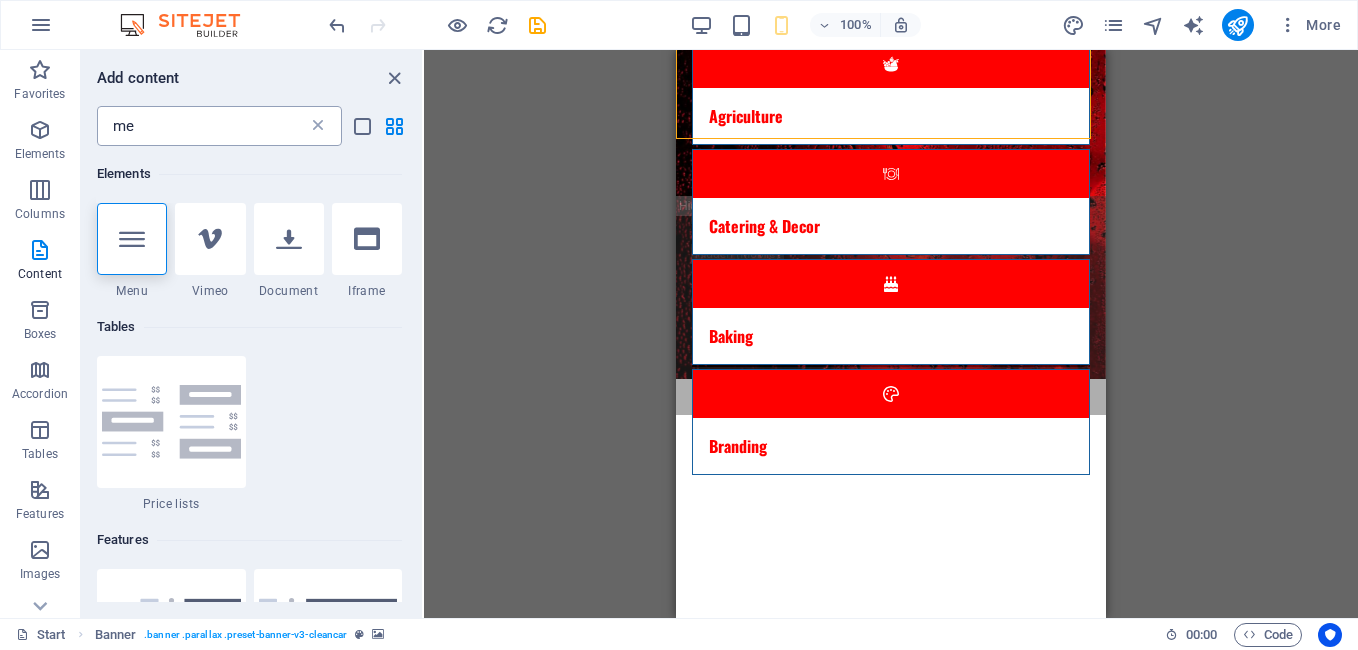 click at bounding box center (318, 126) 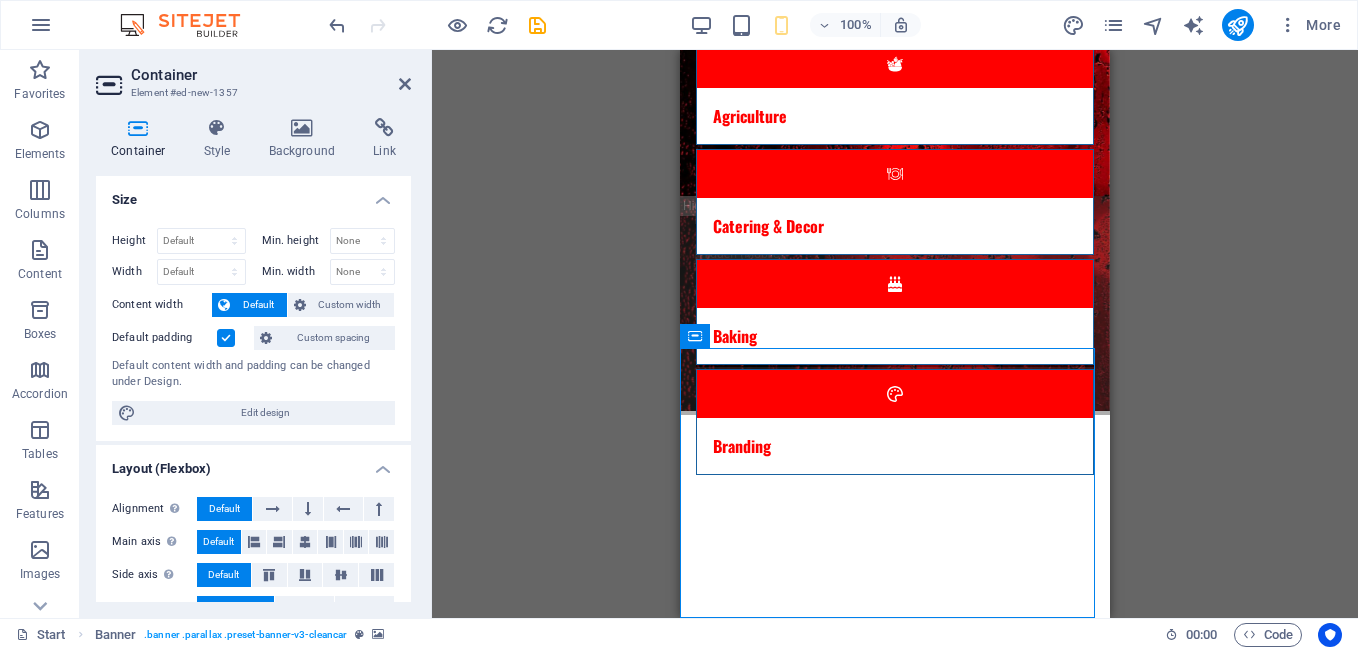 scroll, scrollTop: 7494, scrollLeft: 0, axis: vertical 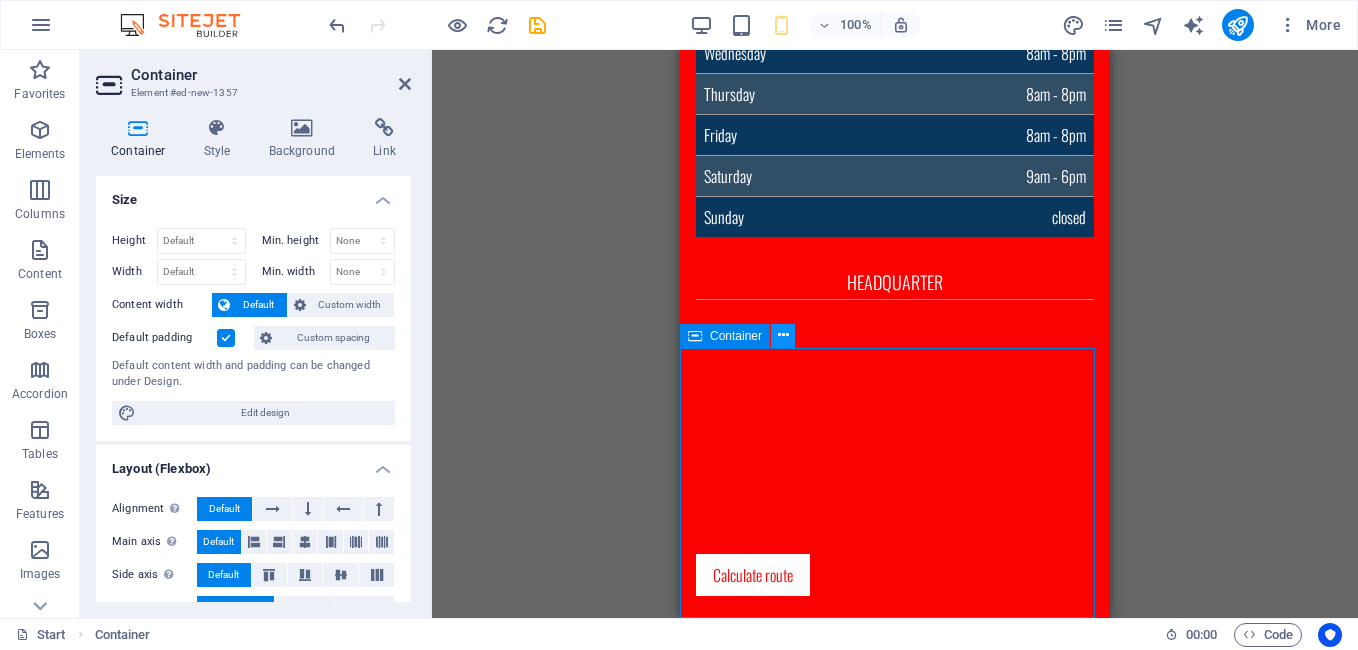 click at bounding box center [783, 335] 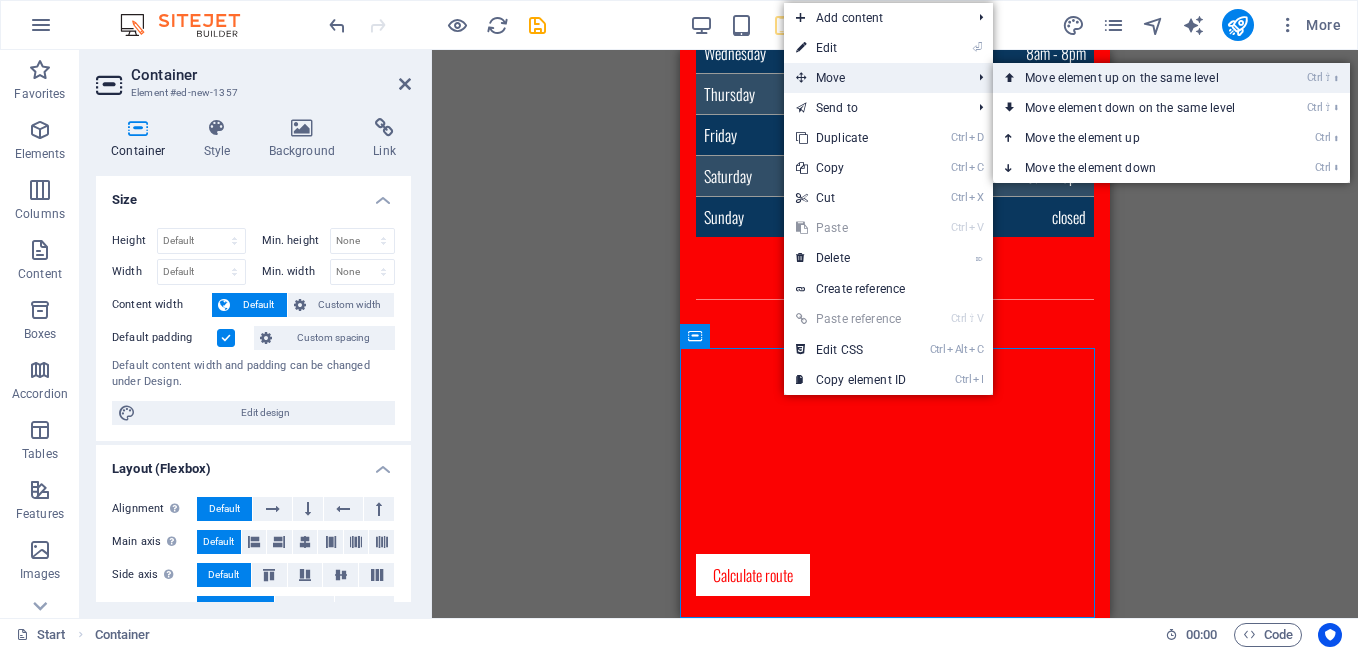 click on "Ctrl ⇧ ⬆  Move element up on the same level" at bounding box center (1134, 78) 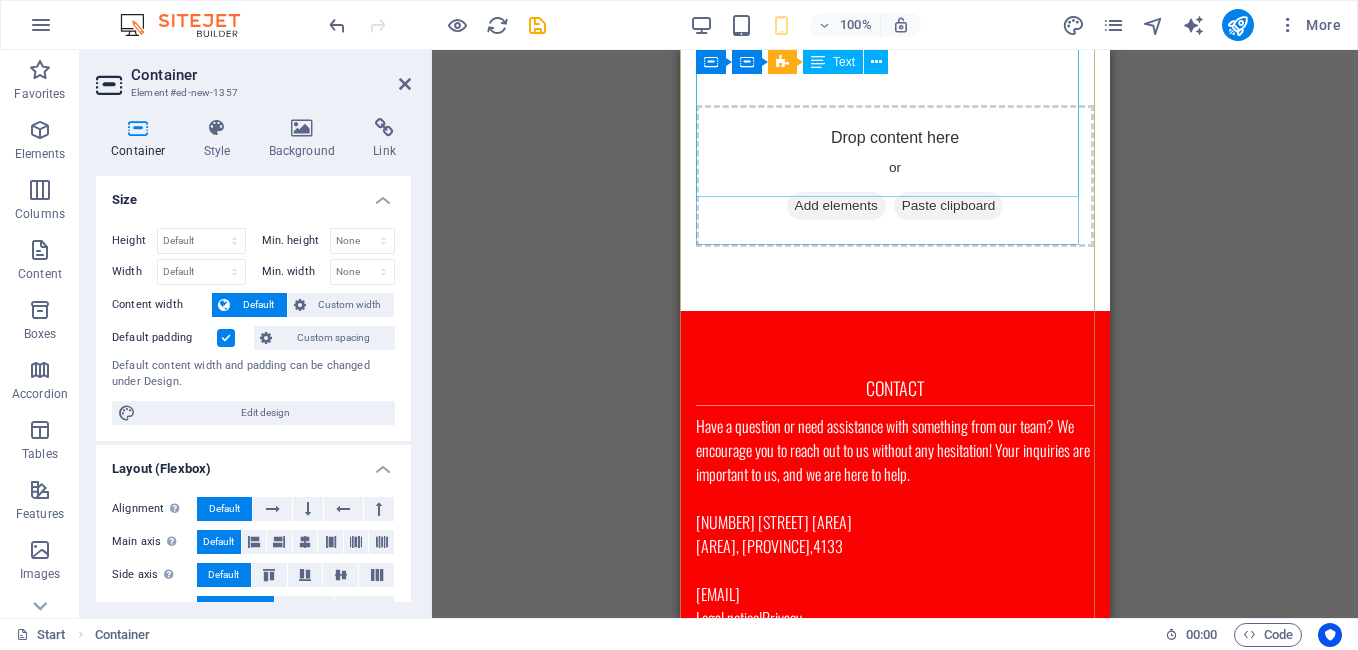 scroll, scrollTop: 6448, scrollLeft: 0, axis: vertical 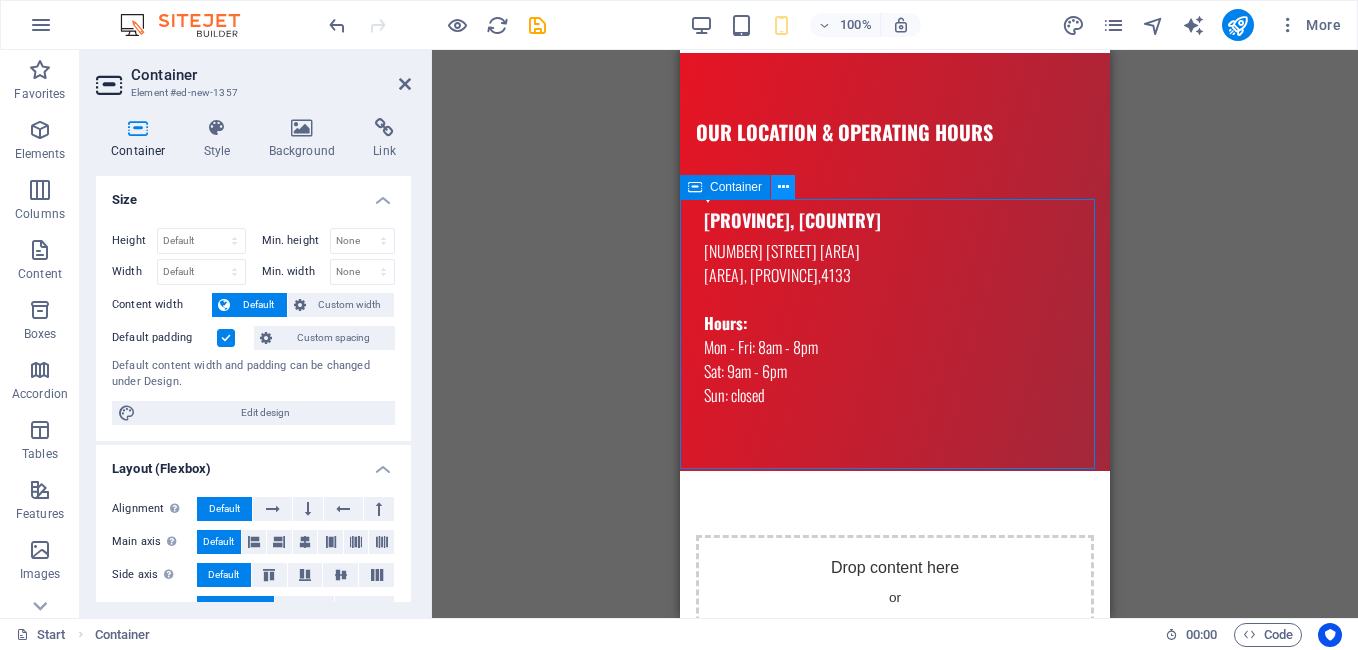click at bounding box center [783, 187] 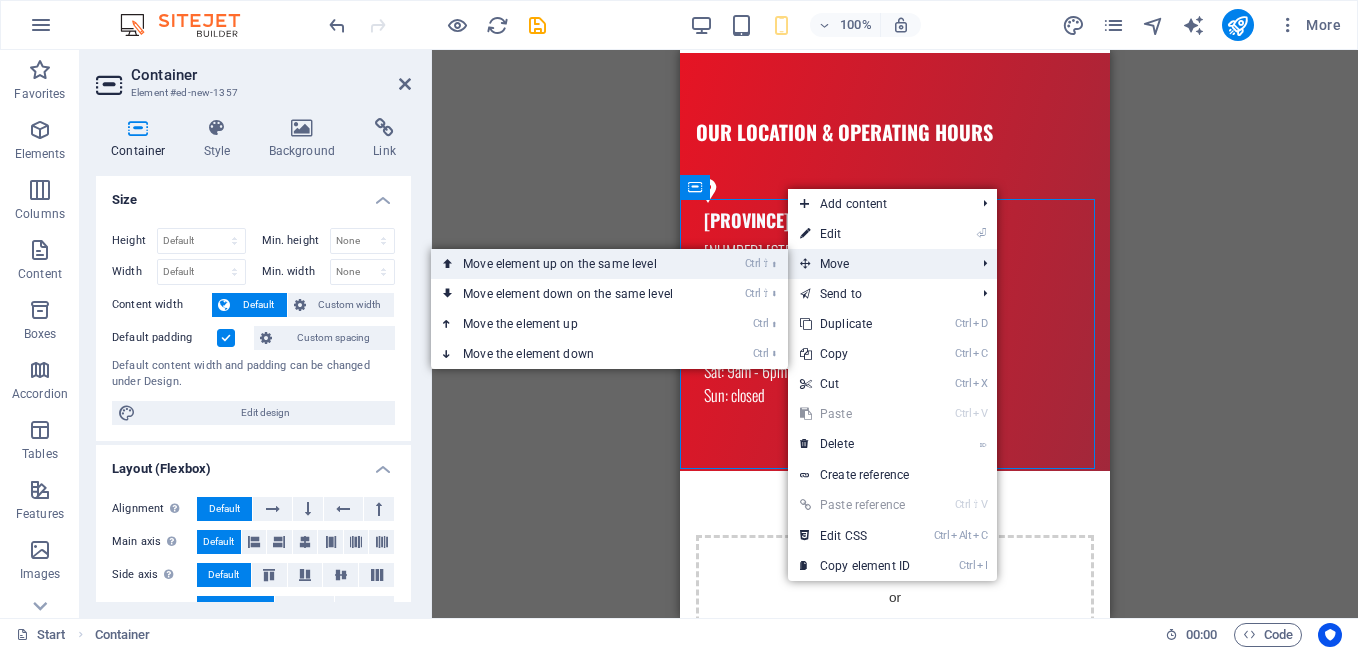 click on "Ctrl ⇧ ⬆  Move element up on the same level" at bounding box center (609, 264) 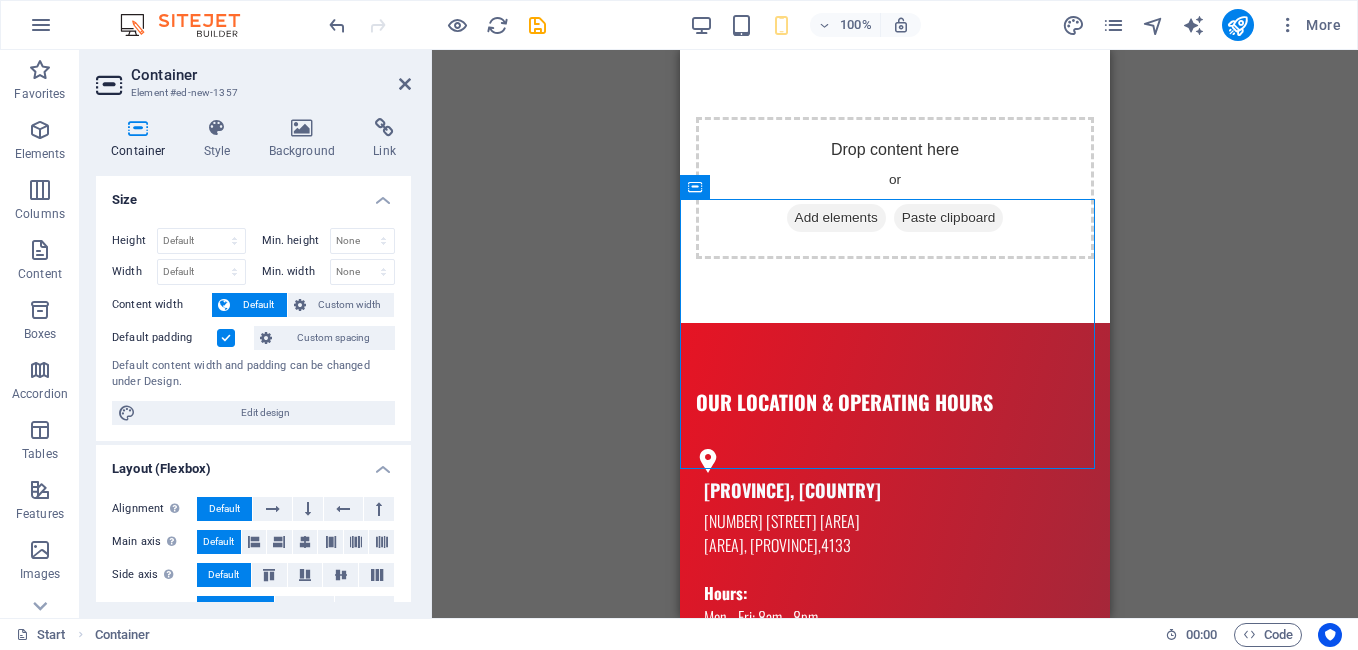 scroll, scrollTop: 6030, scrollLeft: 0, axis: vertical 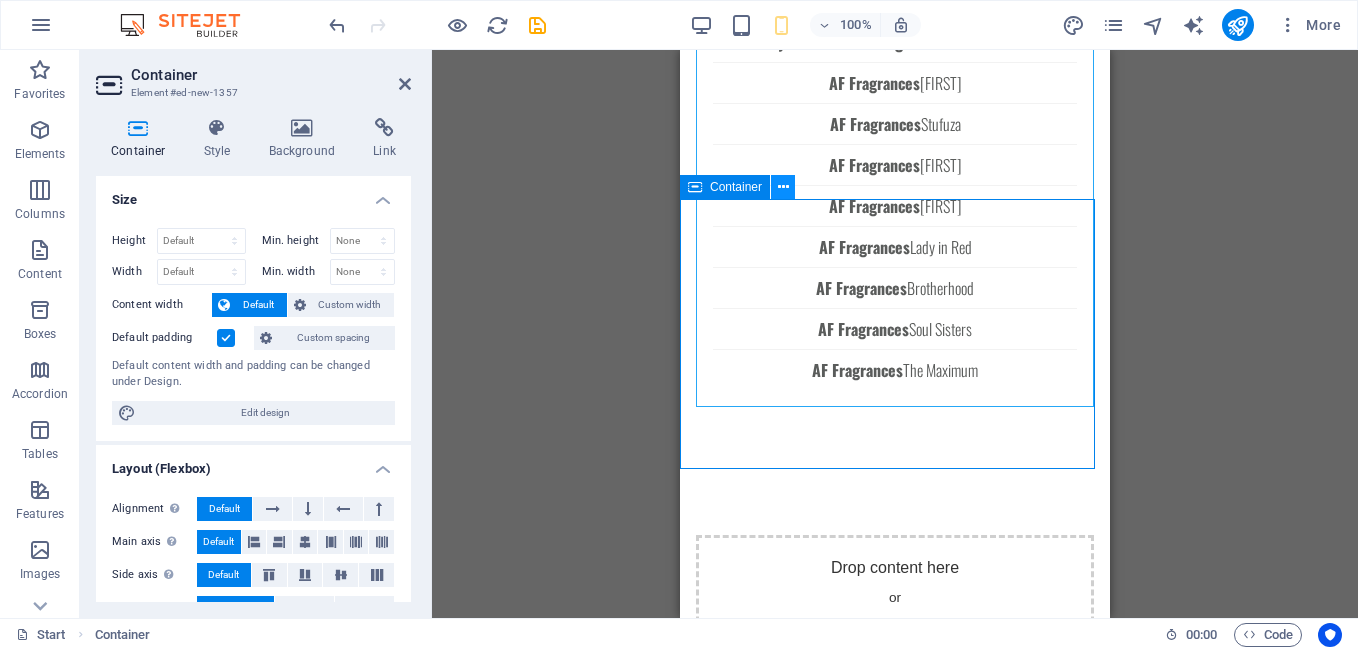 click at bounding box center [783, 187] 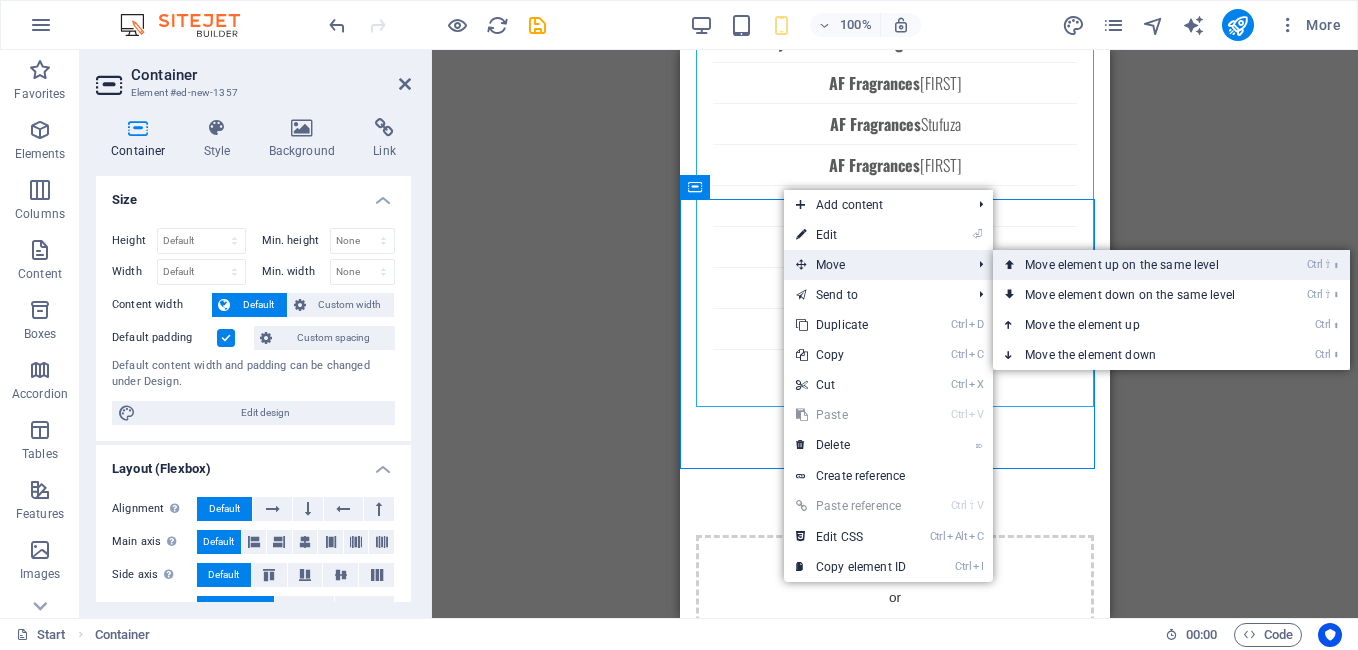 click on "Ctrl ⇧ ⬆  Move element up on the same level" at bounding box center [1134, 265] 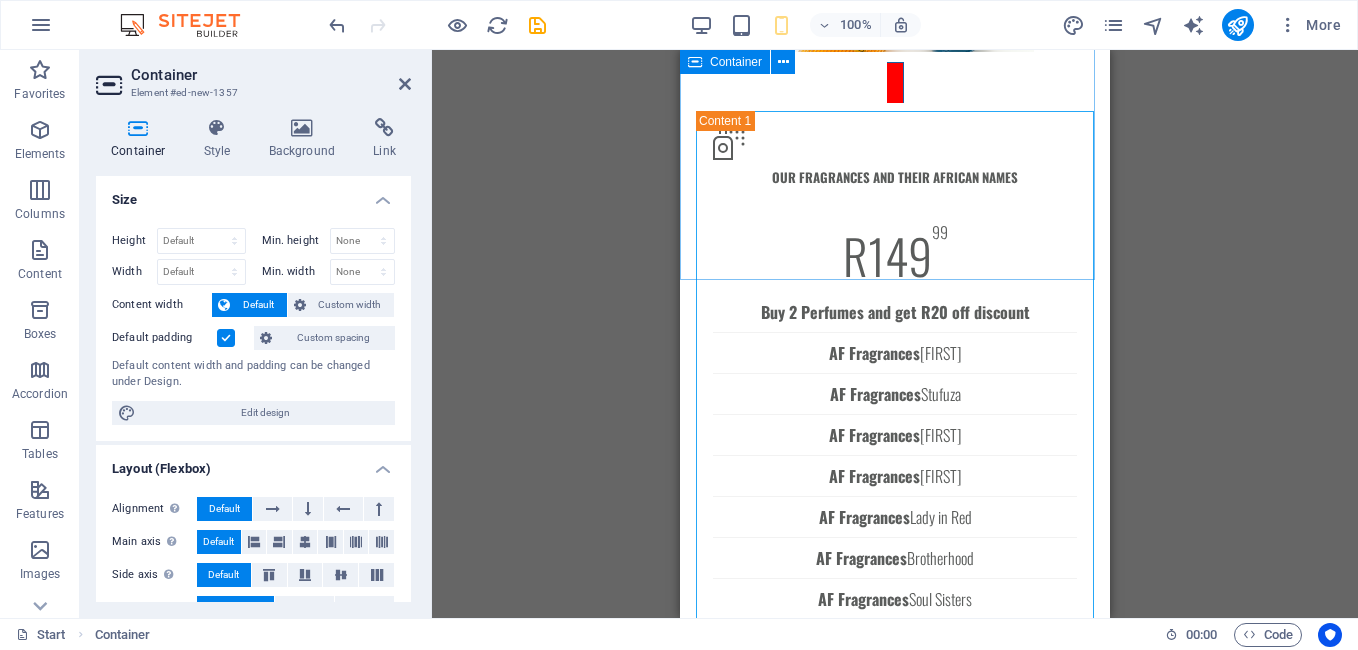 scroll, scrollTop: 4806, scrollLeft: 0, axis: vertical 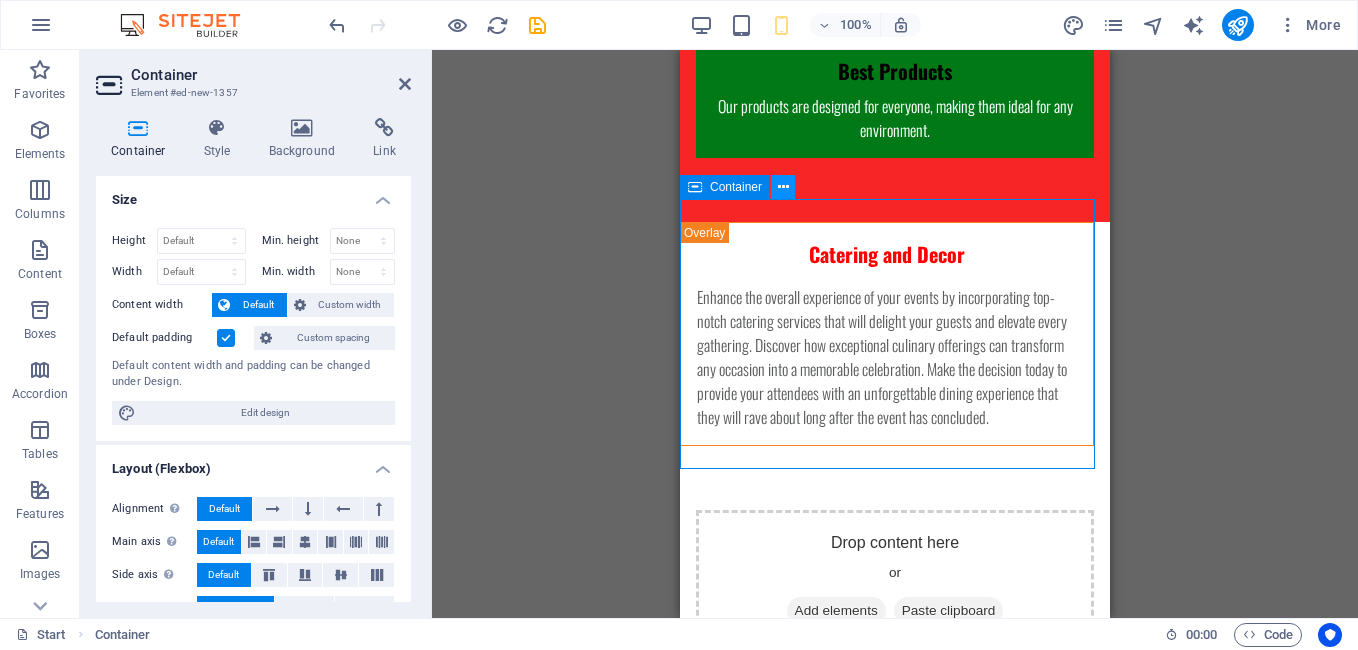 click at bounding box center (783, 187) 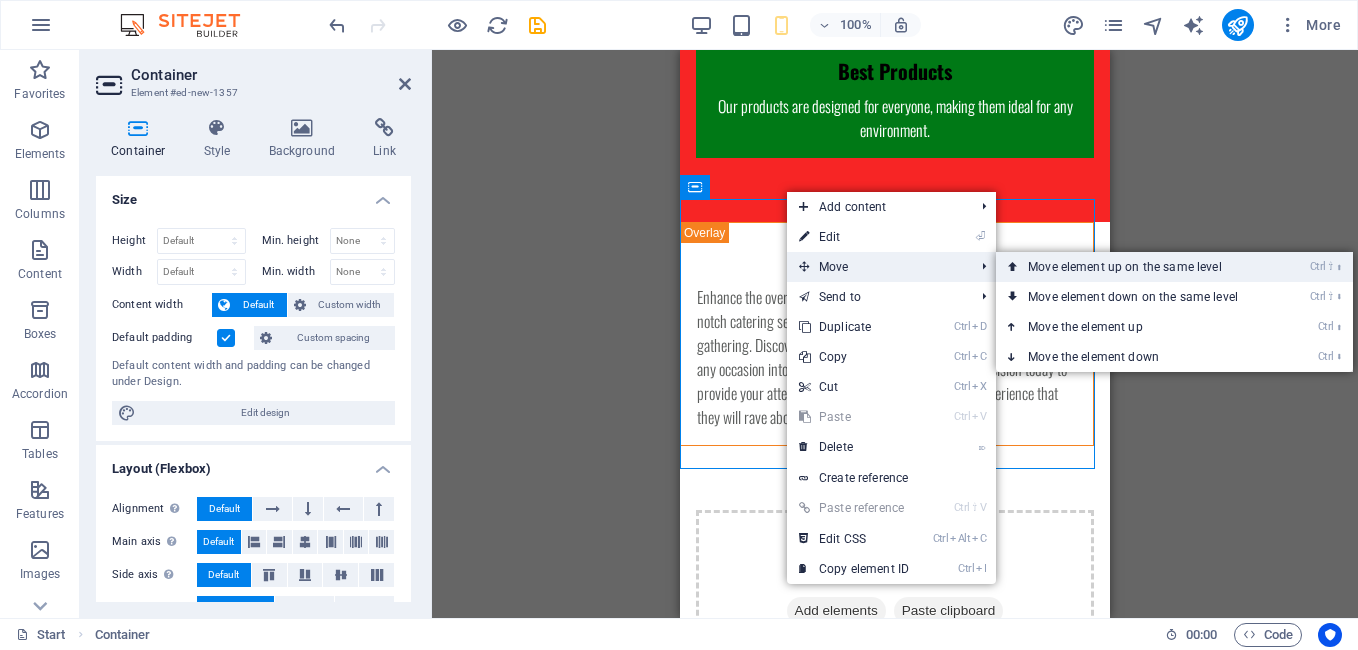 click on "Ctrl ⇧ ⬆  Move element up on the same level" at bounding box center (1137, 267) 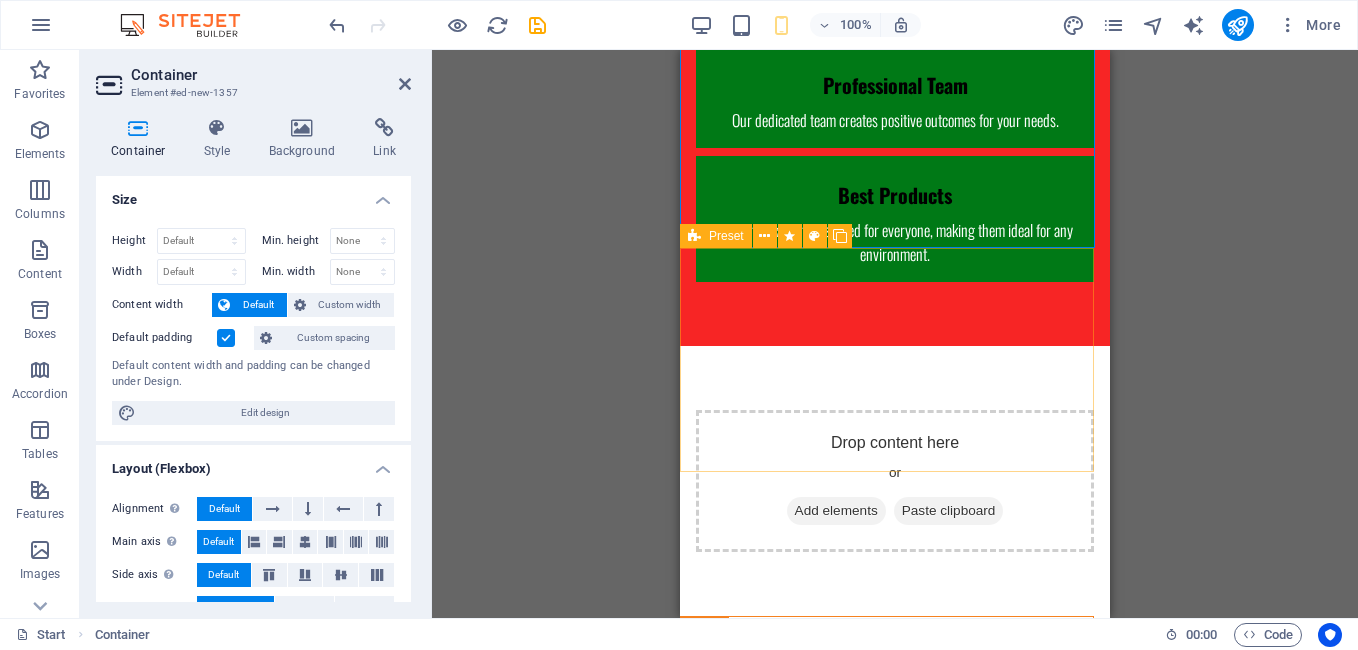 scroll, scrollTop: 4582, scrollLeft: 0, axis: vertical 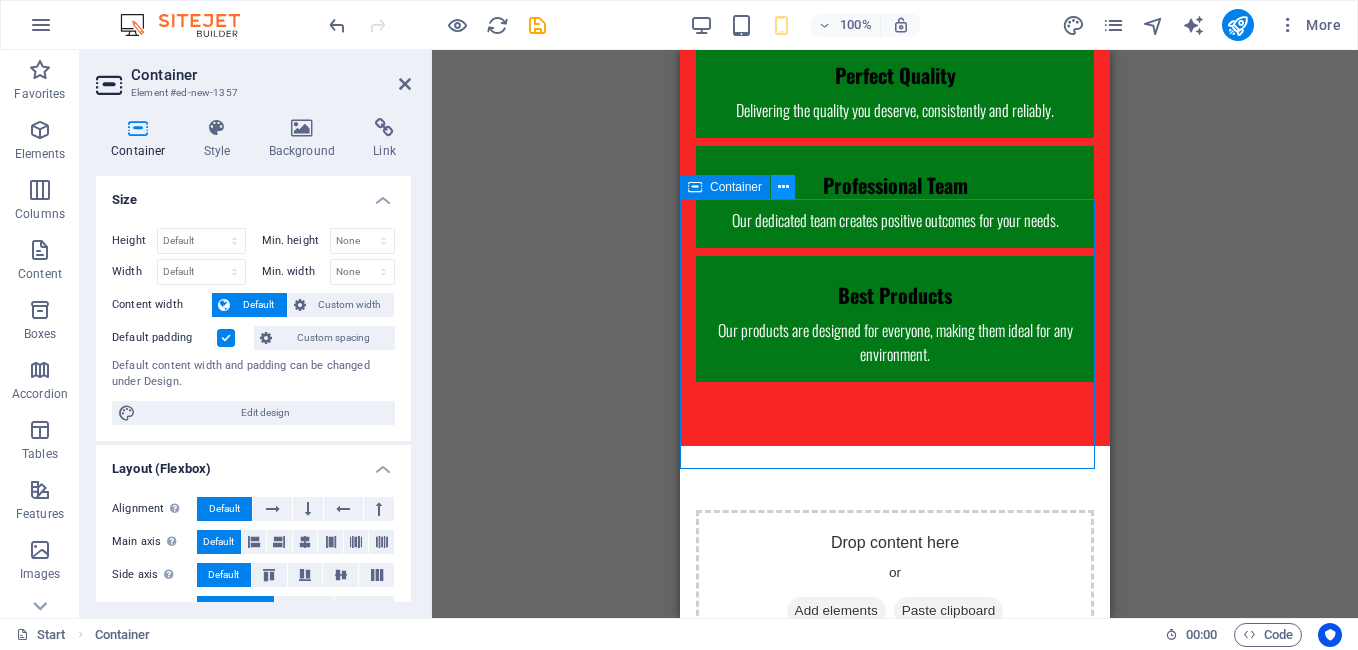 click at bounding box center [783, 187] 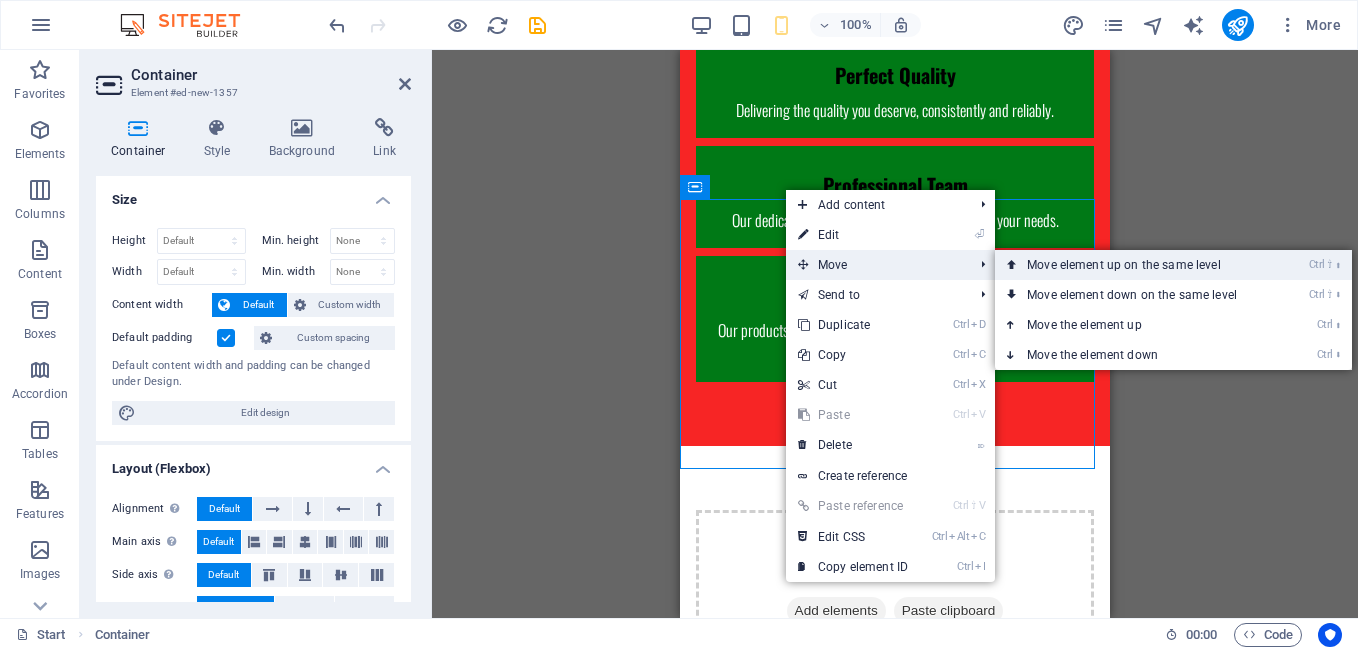 click on "Ctrl ⇧ ⬆  Move element up on the same level" at bounding box center [1136, 265] 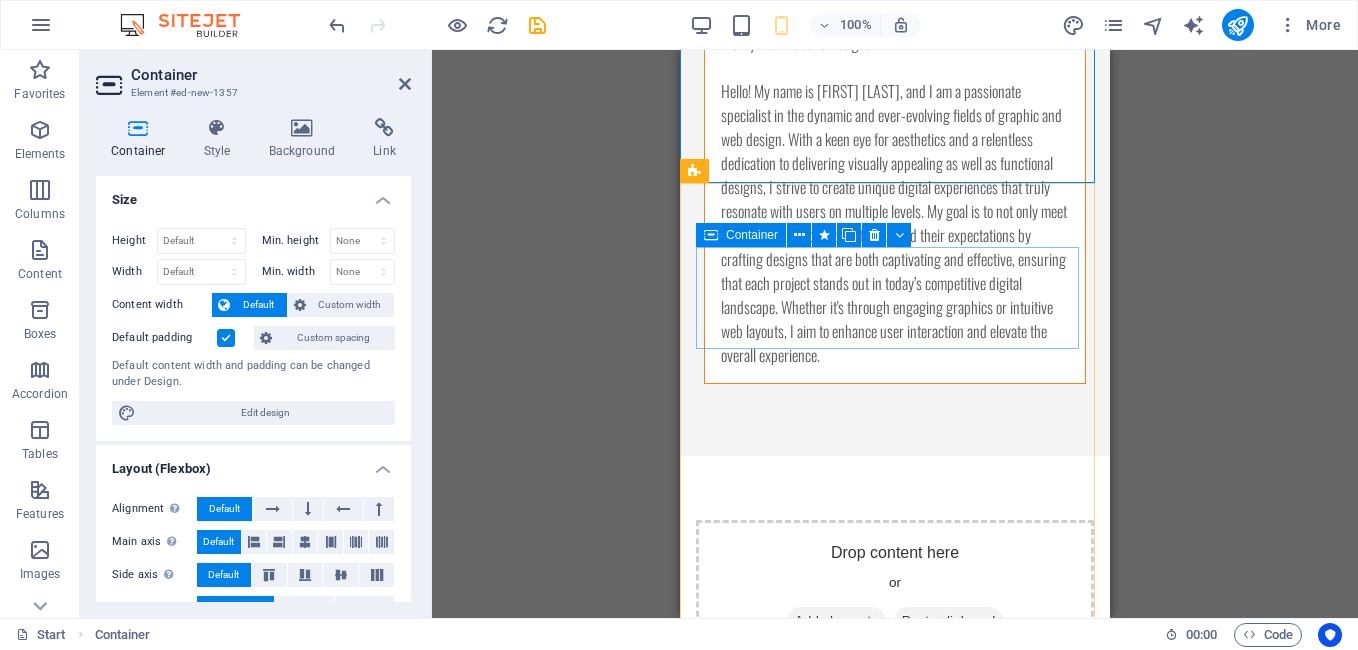 scroll, scrollTop: 4092, scrollLeft: 0, axis: vertical 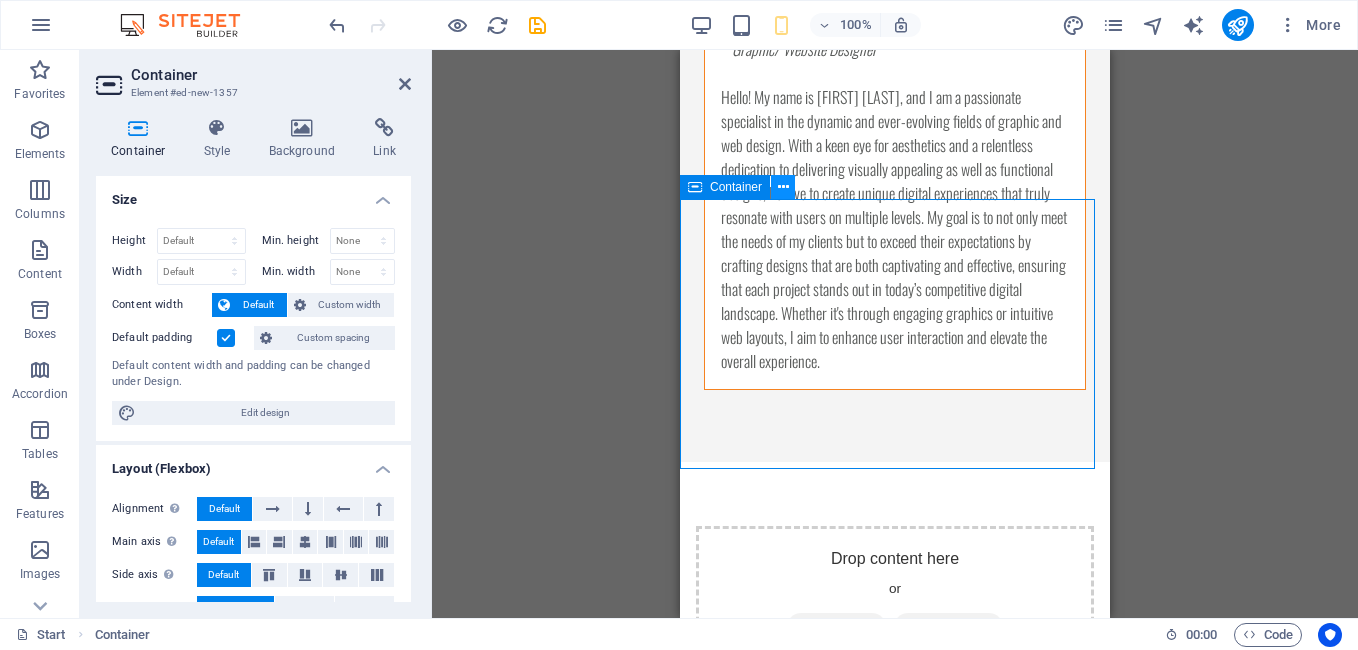 click at bounding box center (783, 187) 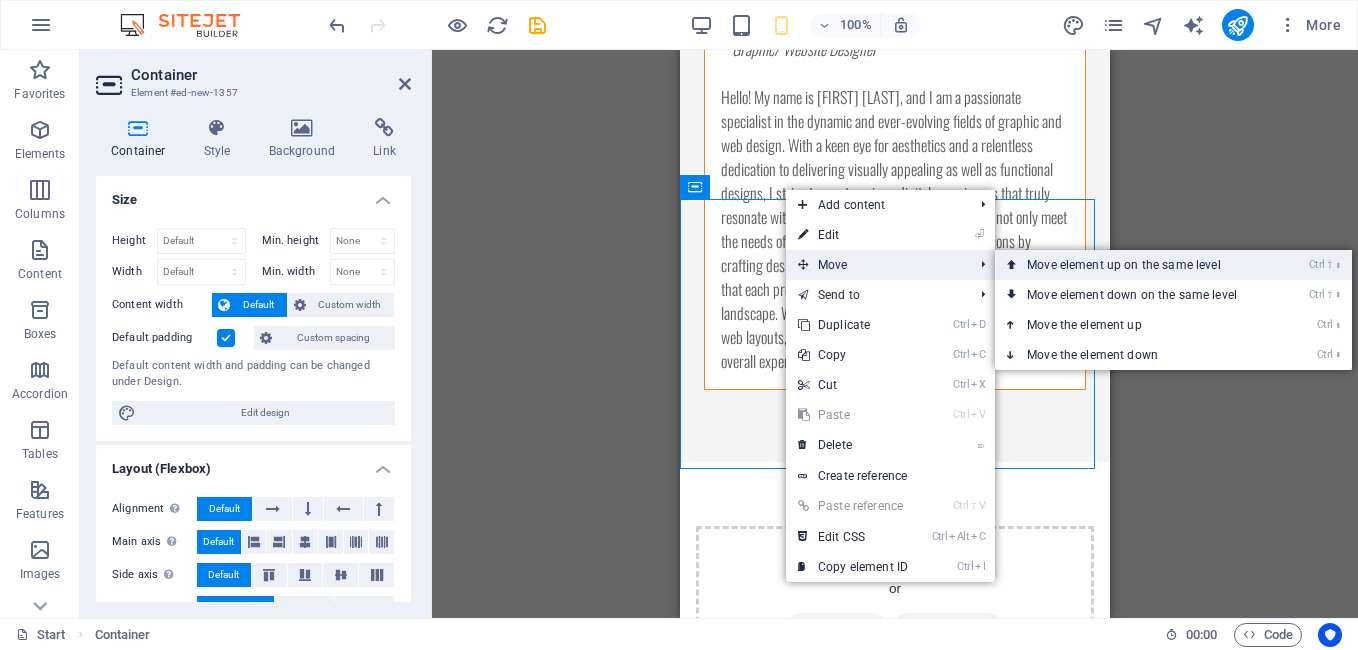 click on "Ctrl ⇧ ⬆  Move element up on the same level" at bounding box center (1136, 265) 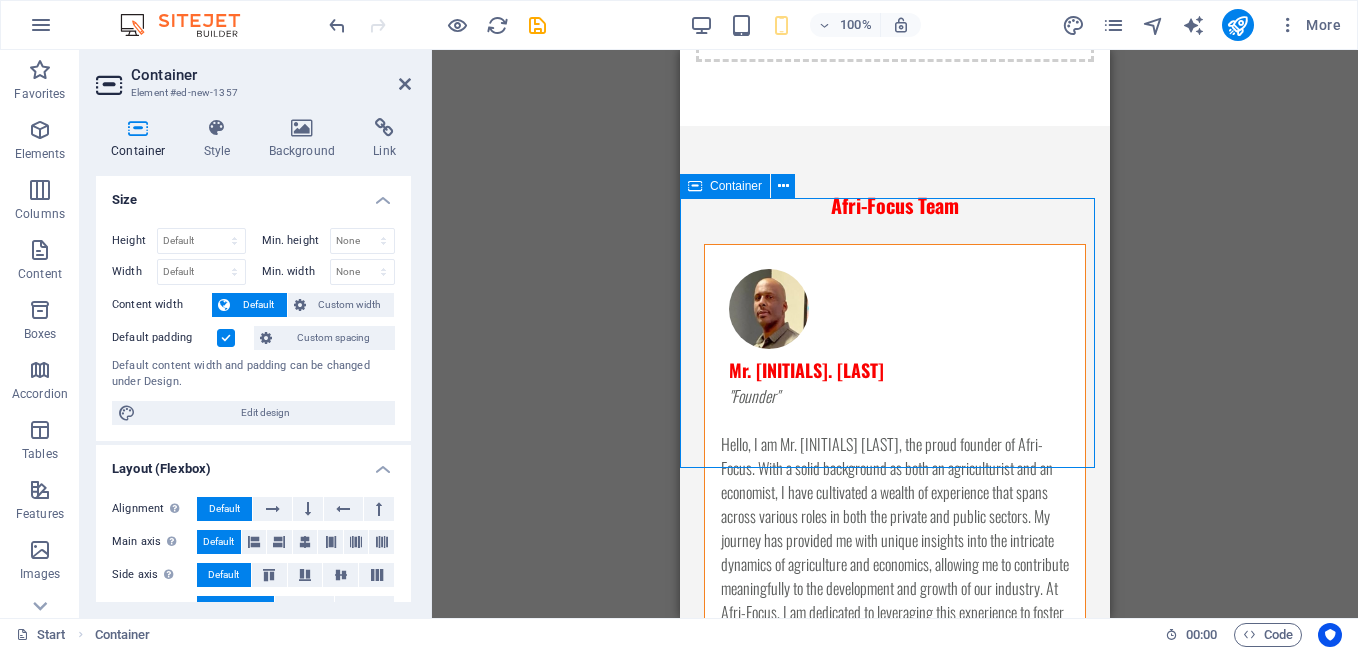 scroll, scrollTop: 3066, scrollLeft: 0, axis: vertical 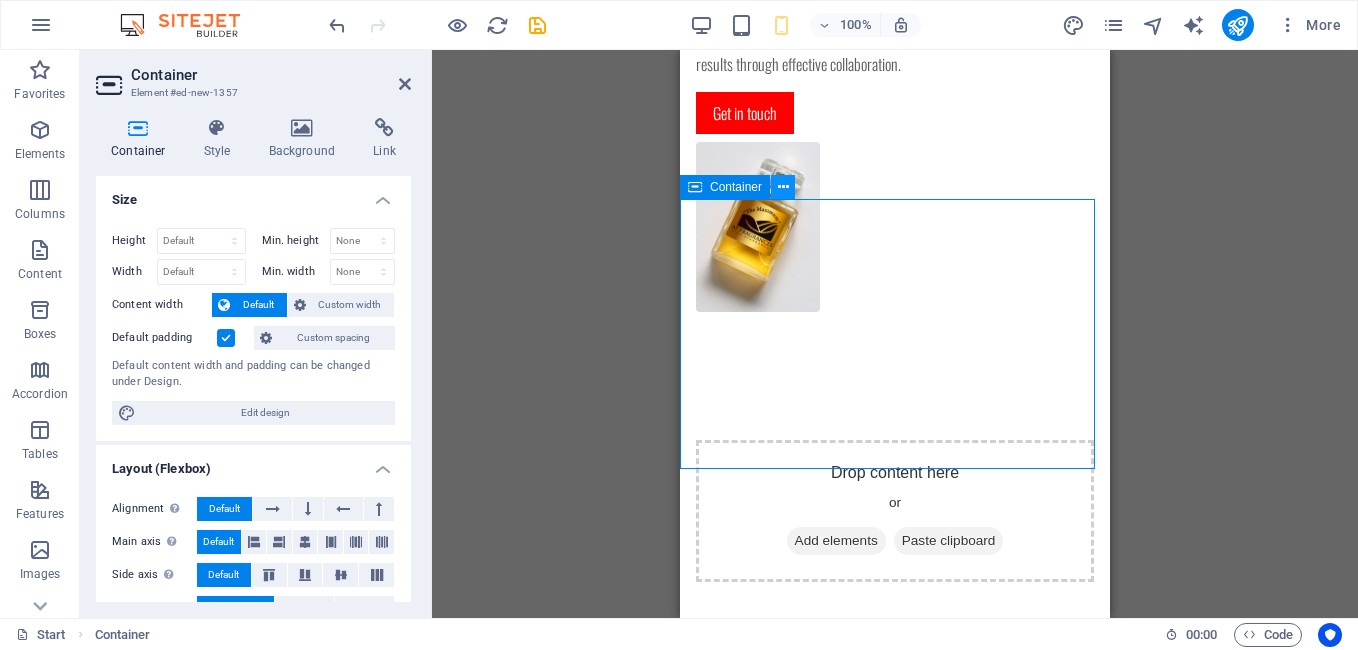click at bounding box center (783, 187) 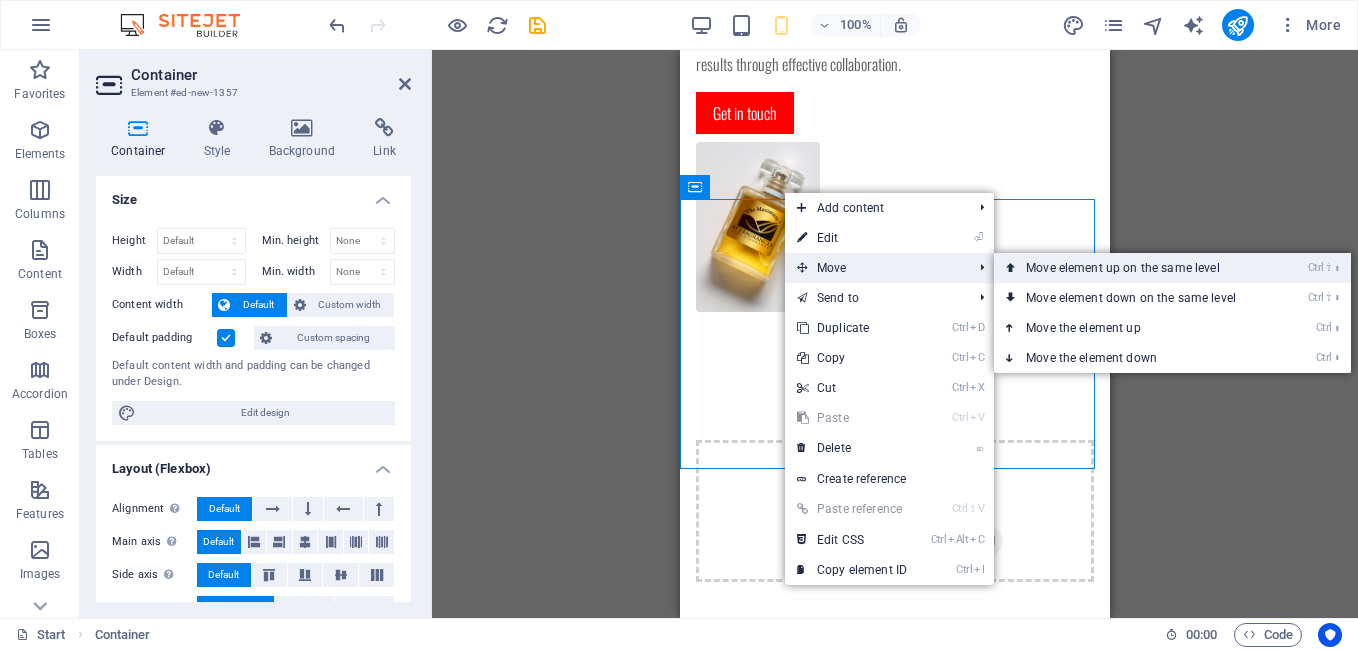 click on "Ctrl ⇧ ⬆  Move element up on the same level" at bounding box center [1135, 268] 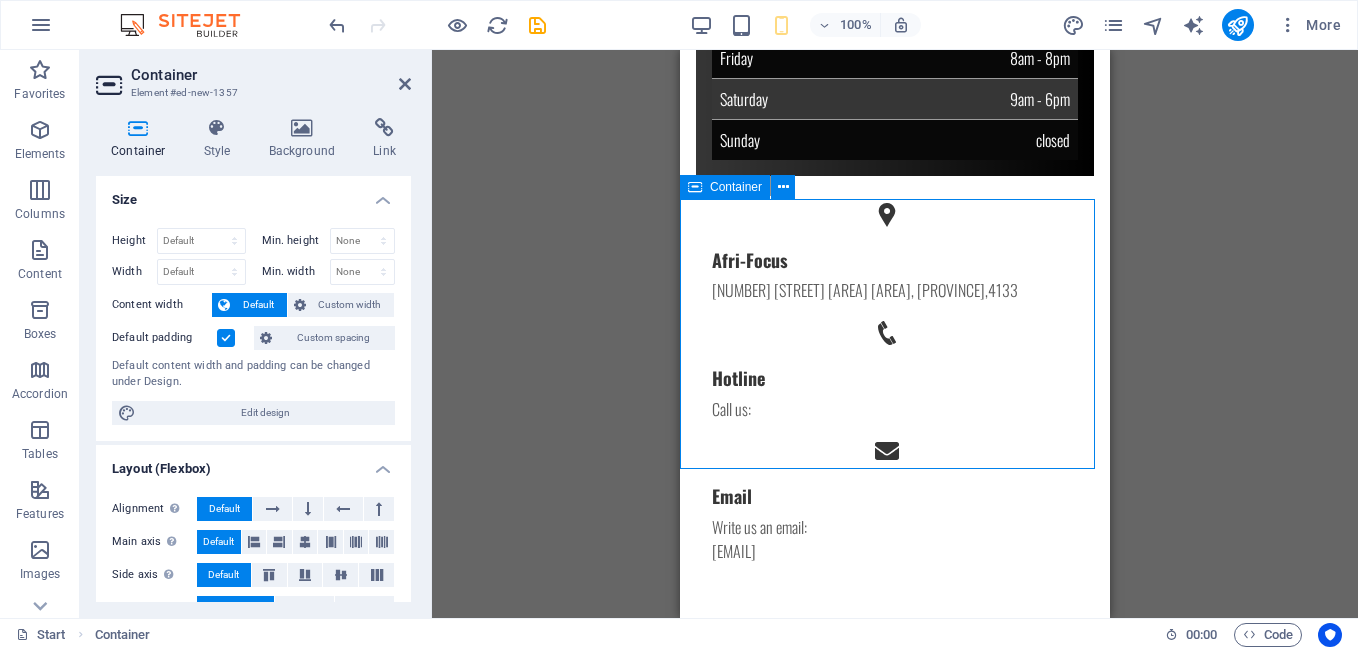 scroll, scrollTop: 1808, scrollLeft: 0, axis: vertical 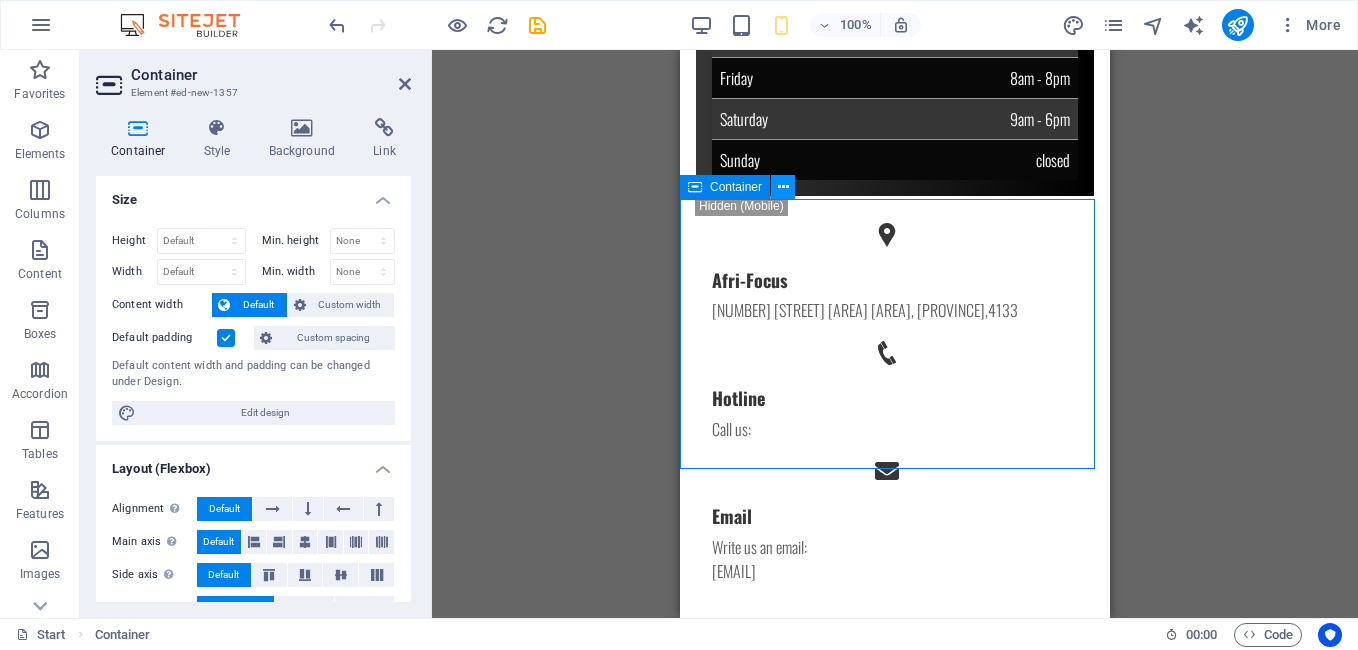 click at bounding box center (783, 187) 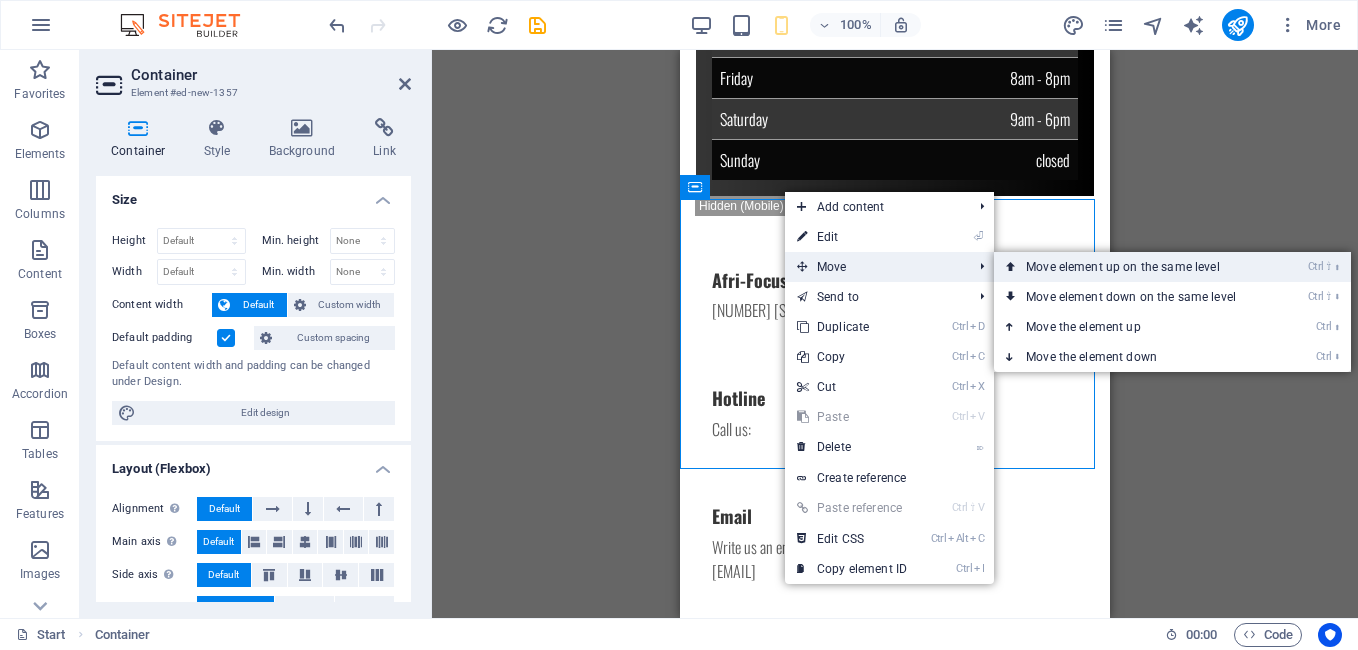 click on "Ctrl ⇧ ⬆  Move element up on the same level" at bounding box center [1135, 267] 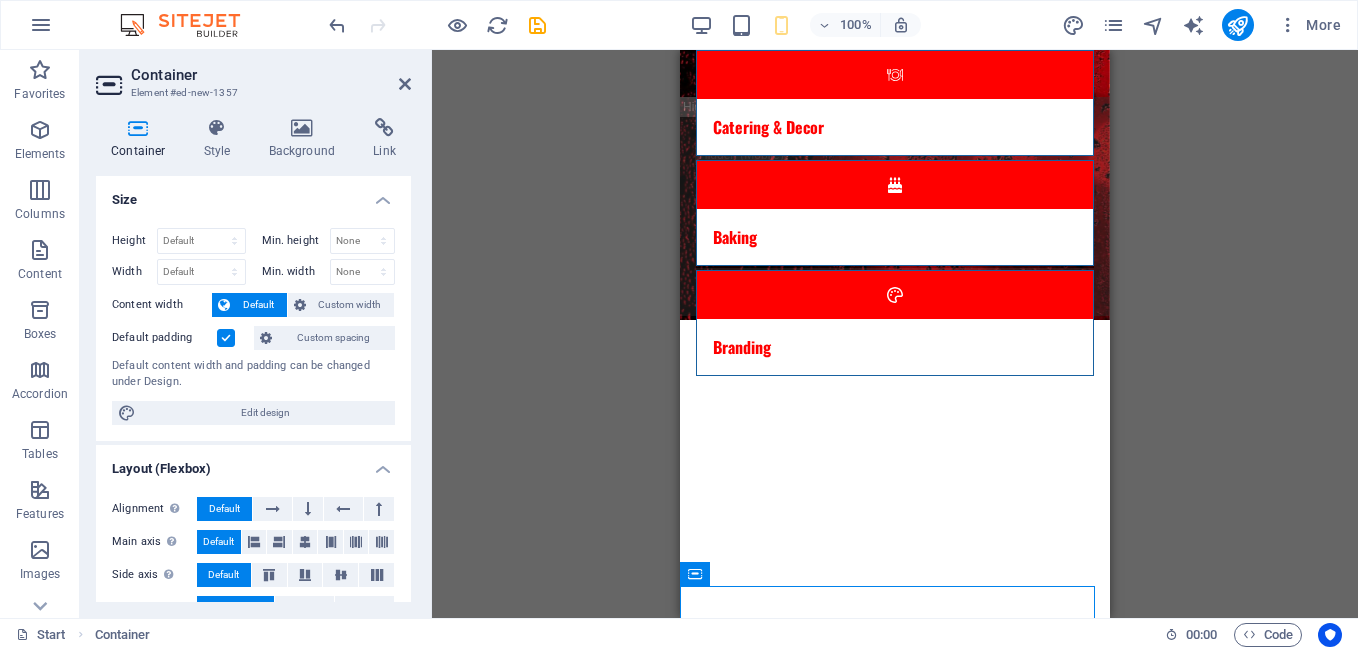 scroll, scrollTop: 556, scrollLeft: 0, axis: vertical 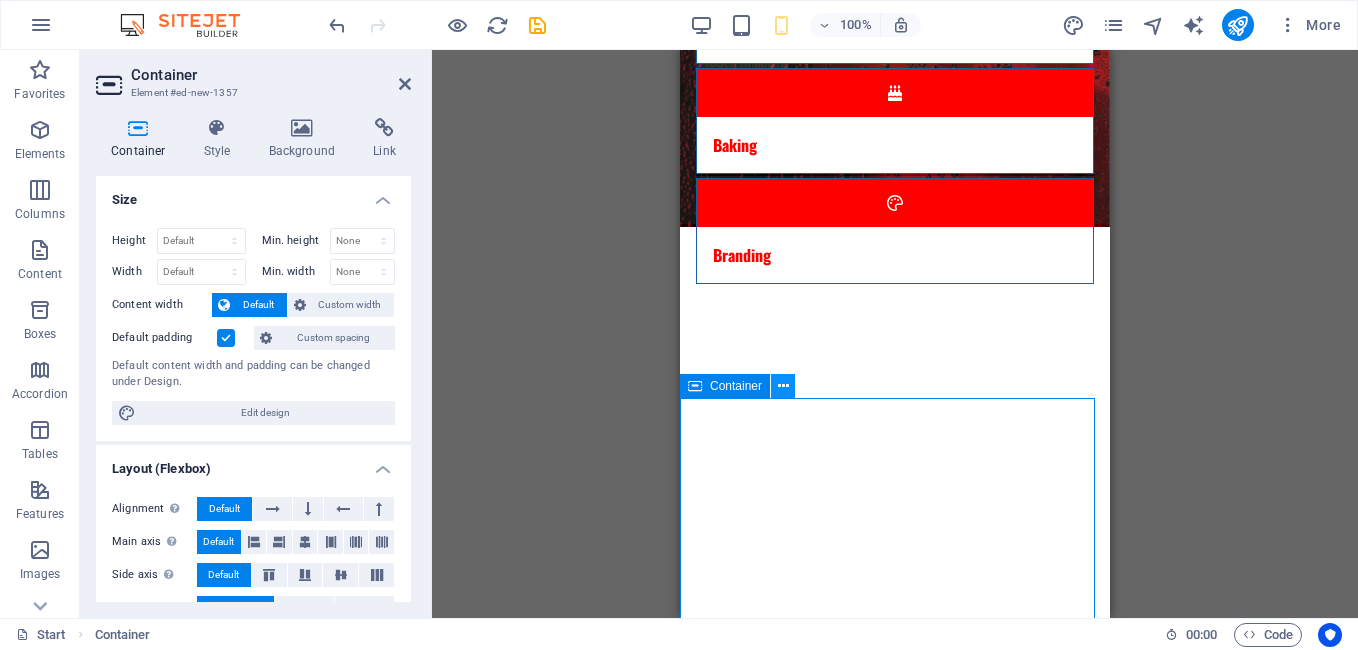 click at bounding box center [783, 386] 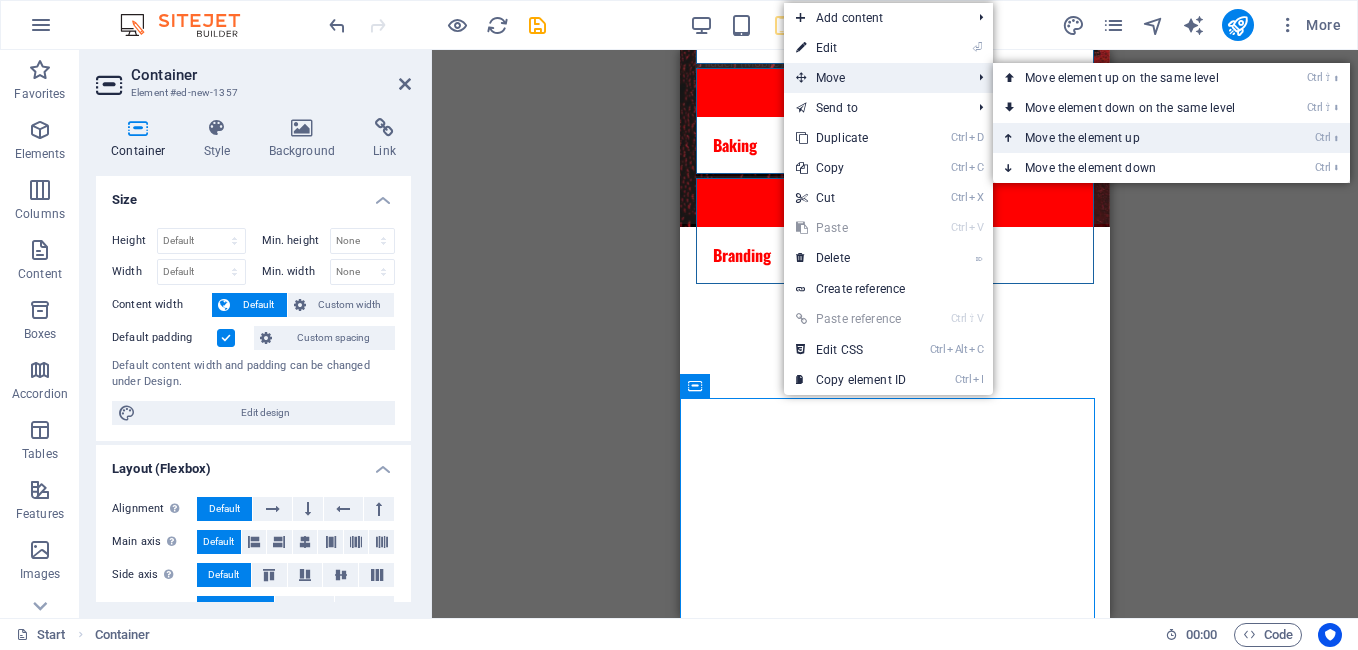 click on "Ctrl ⬆  Move the element up" at bounding box center (1134, 138) 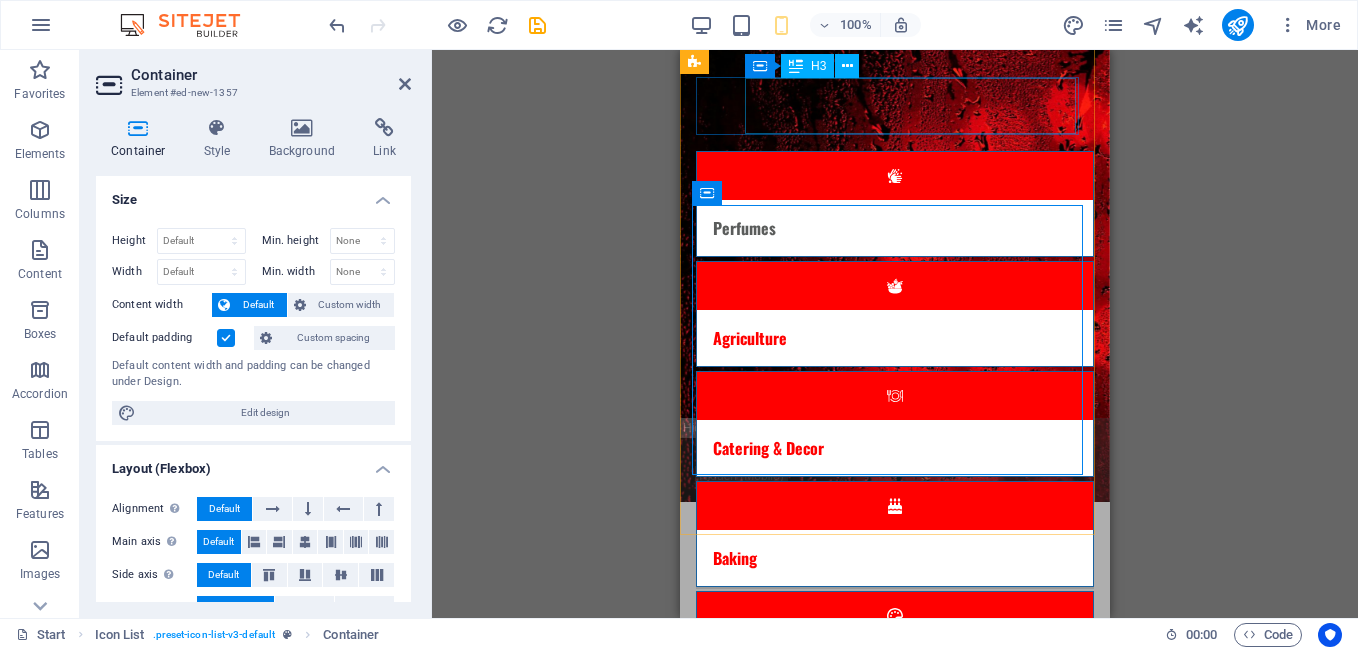 scroll, scrollTop: 137, scrollLeft: 0, axis: vertical 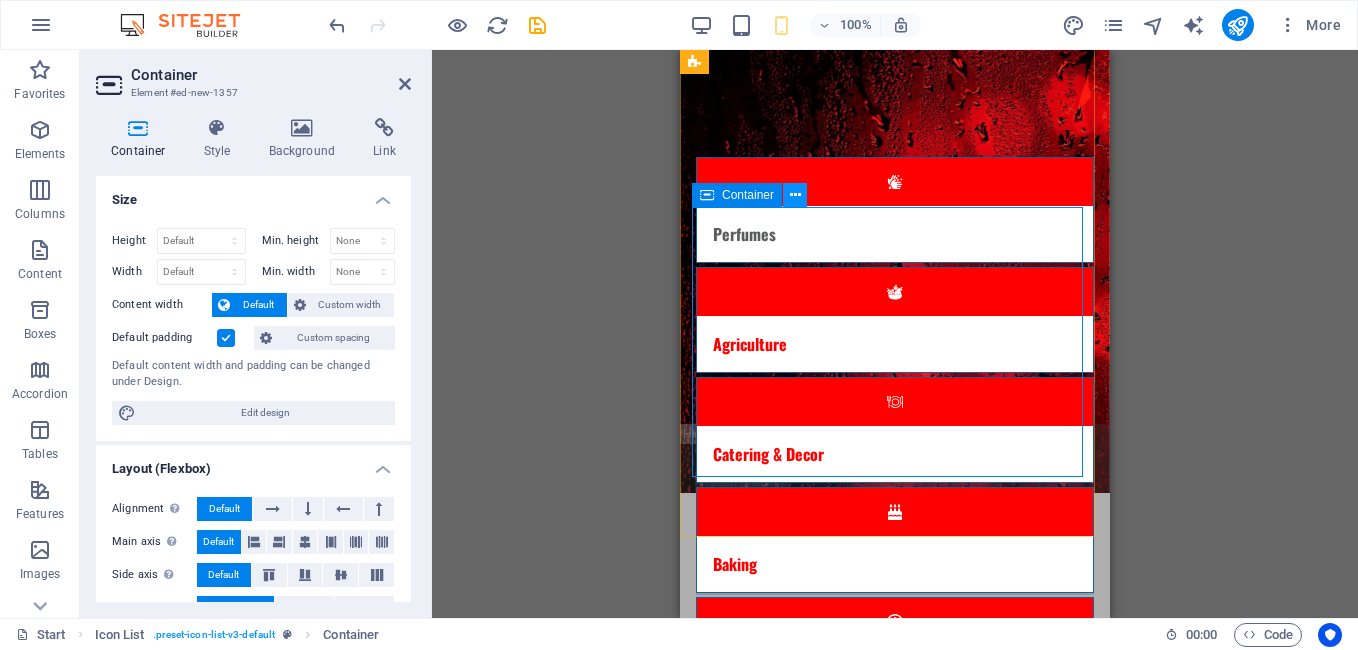 click at bounding box center (795, 195) 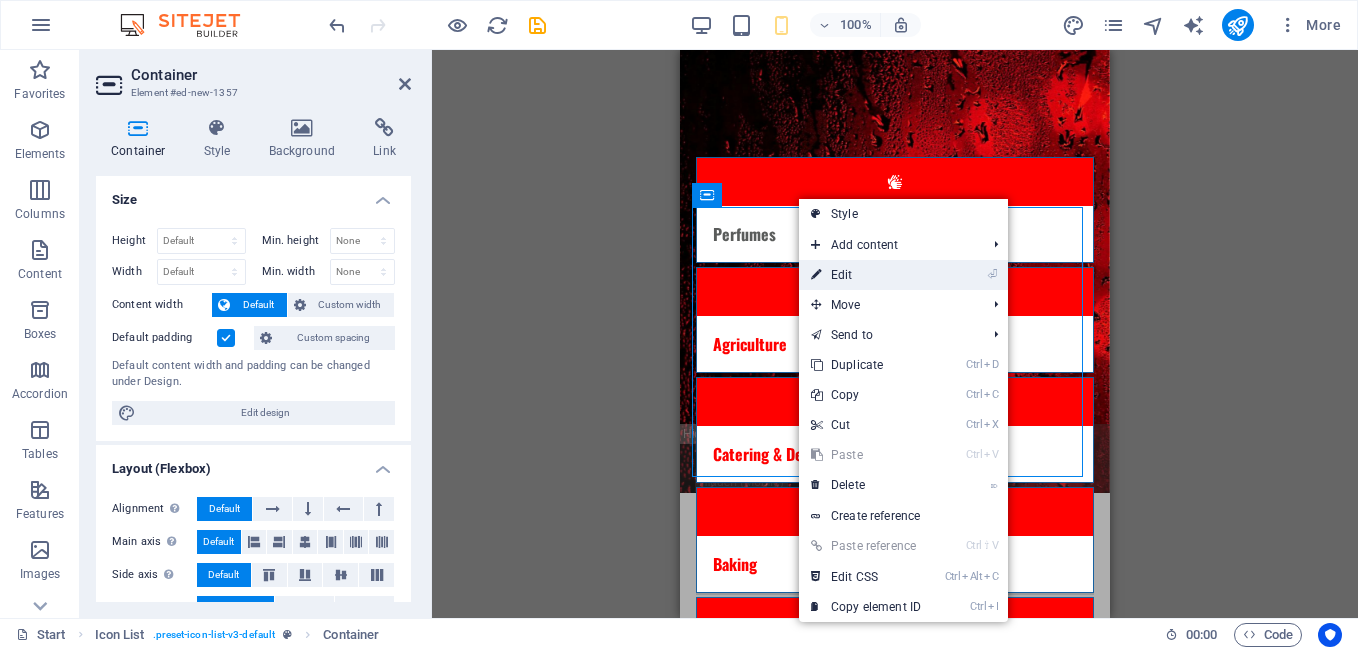 click on "⏎  Edit" at bounding box center [866, 275] 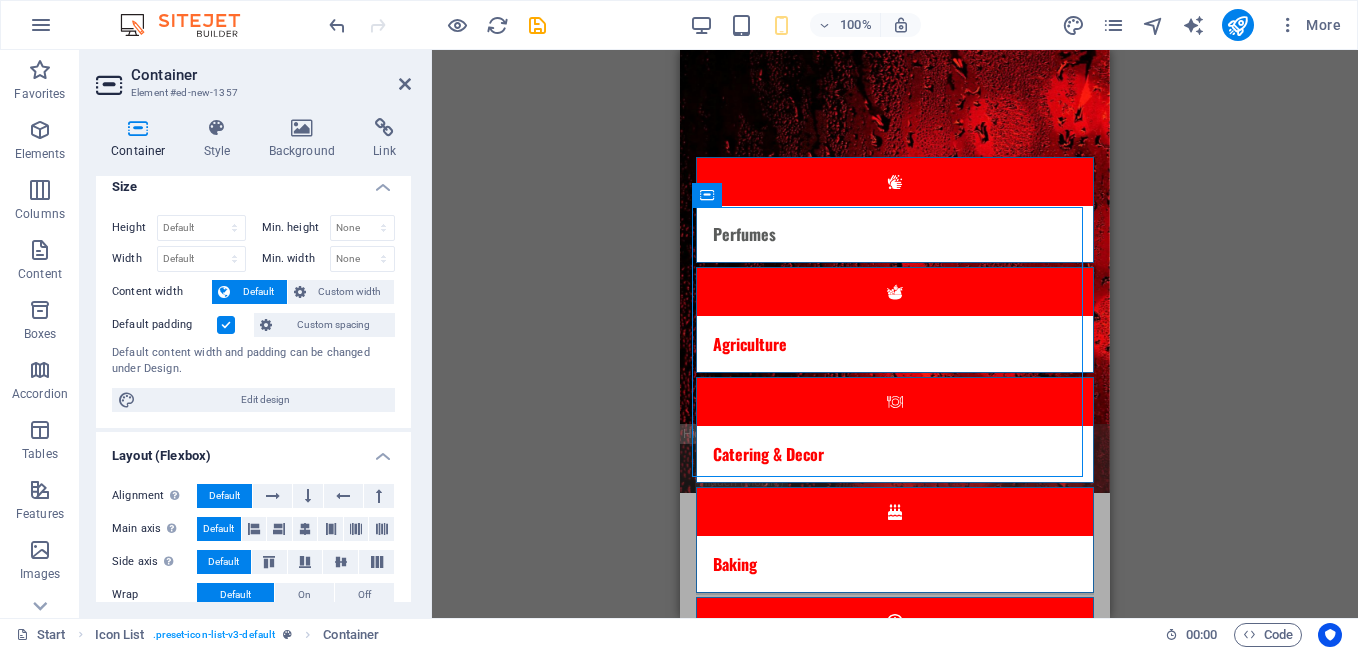 scroll, scrollTop: 0, scrollLeft: 0, axis: both 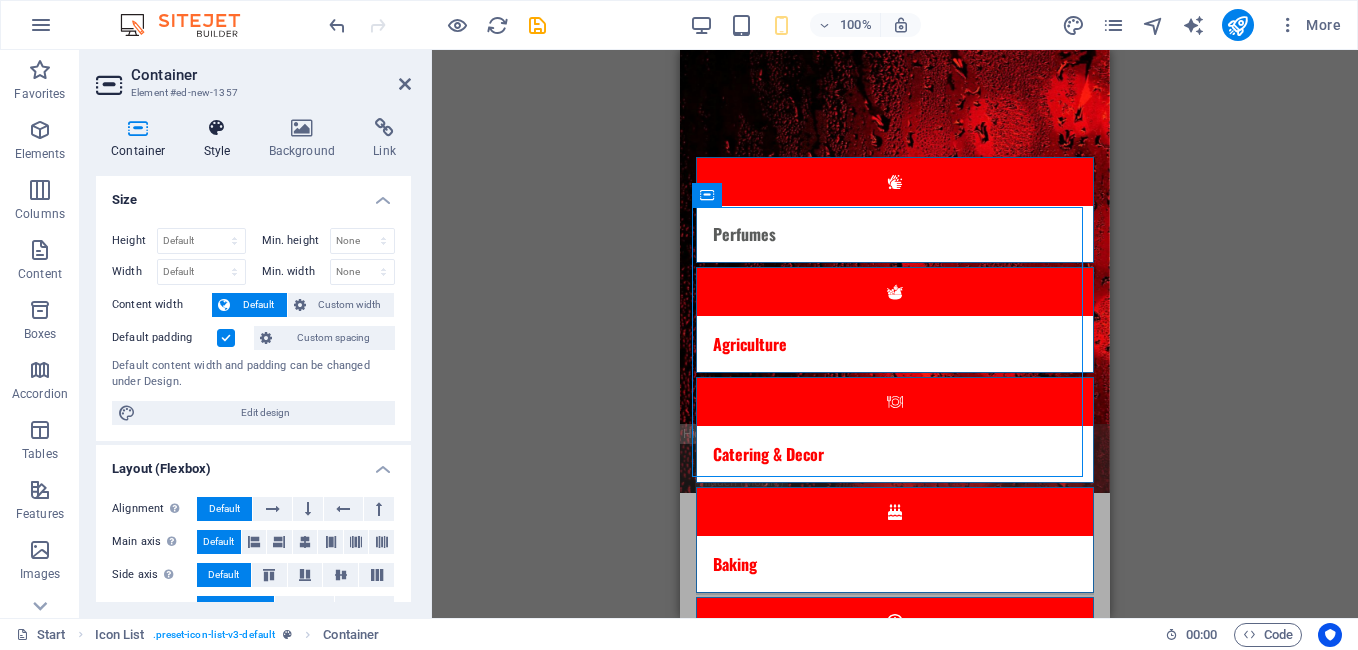 click at bounding box center [217, 128] 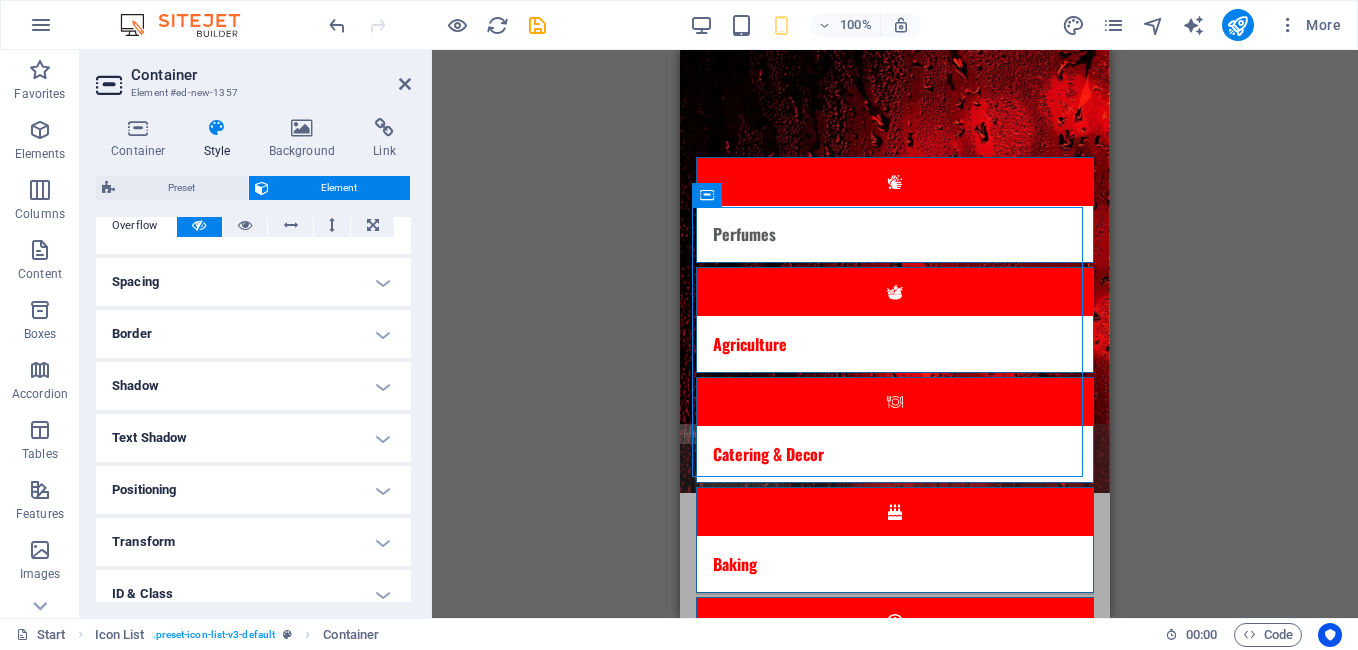scroll, scrollTop: 362, scrollLeft: 0, axis: vertical 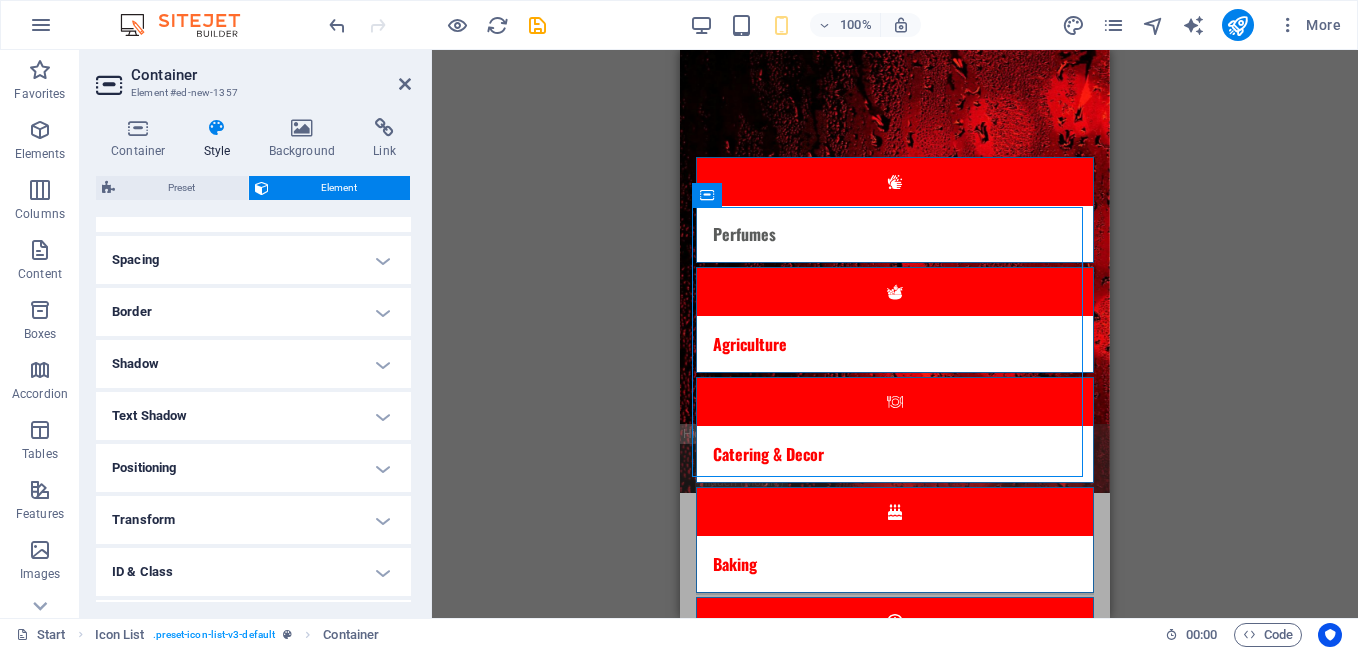 click on "Transform" at bounding box center [253, 520] 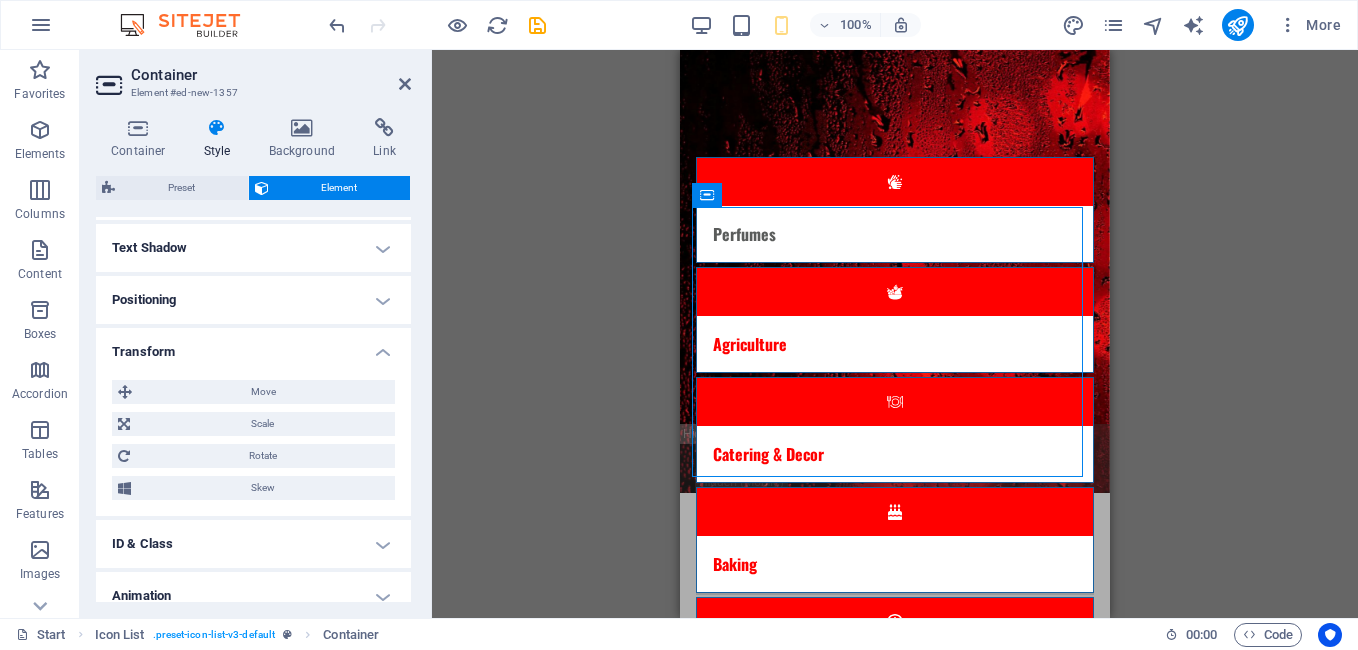 scroll, scrollTop: 535, scrollLeft: 0, axis: vertical 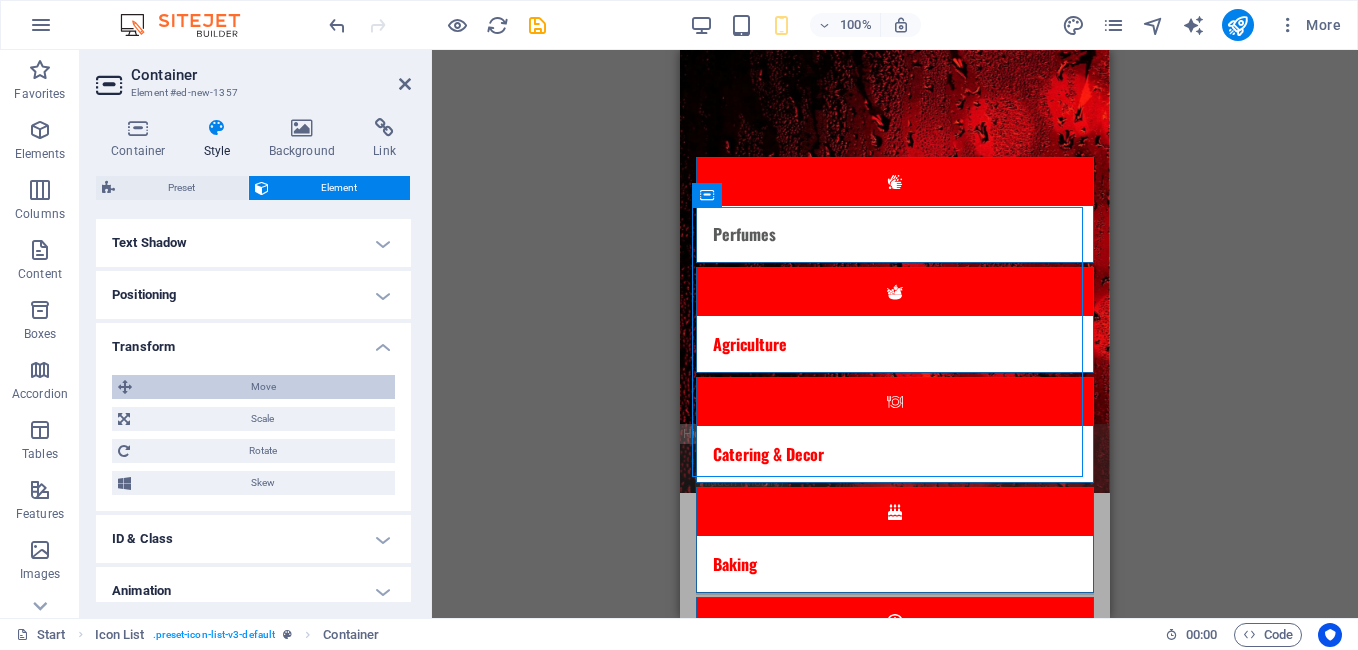click on "Move" at bounding box center [253, 387] 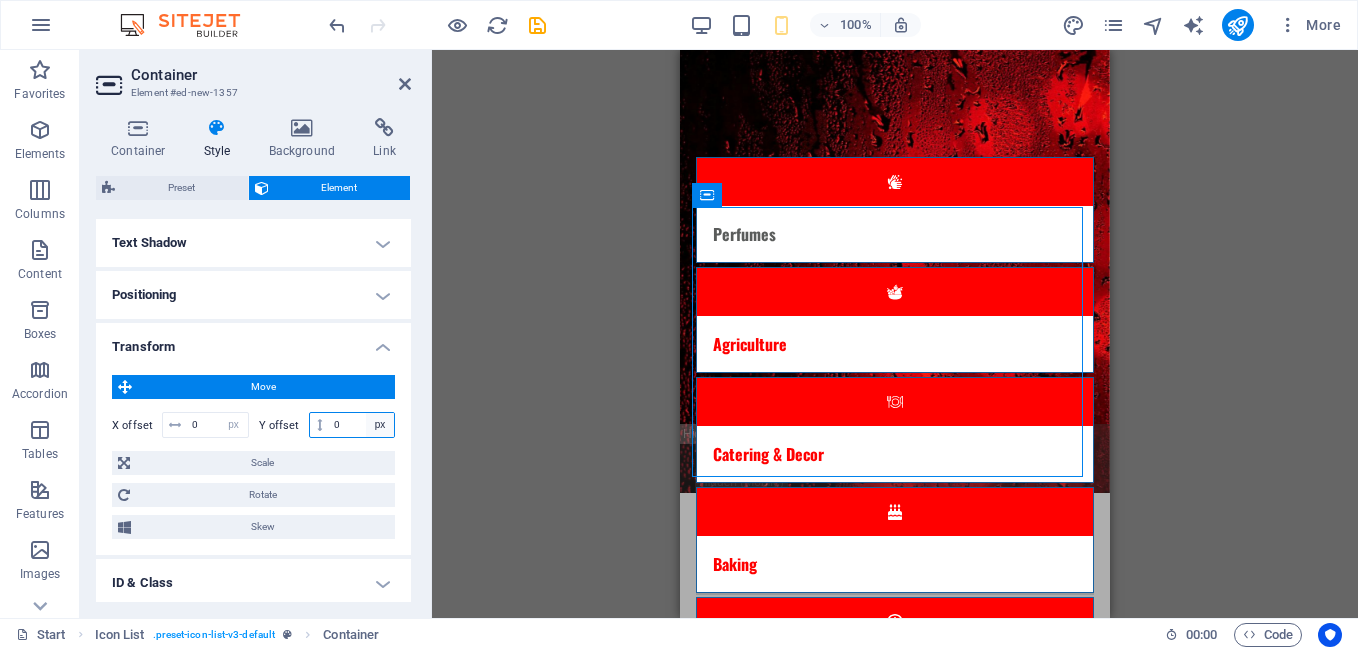 click on "px rem % em vh vw" at bounding box center (380, 425) 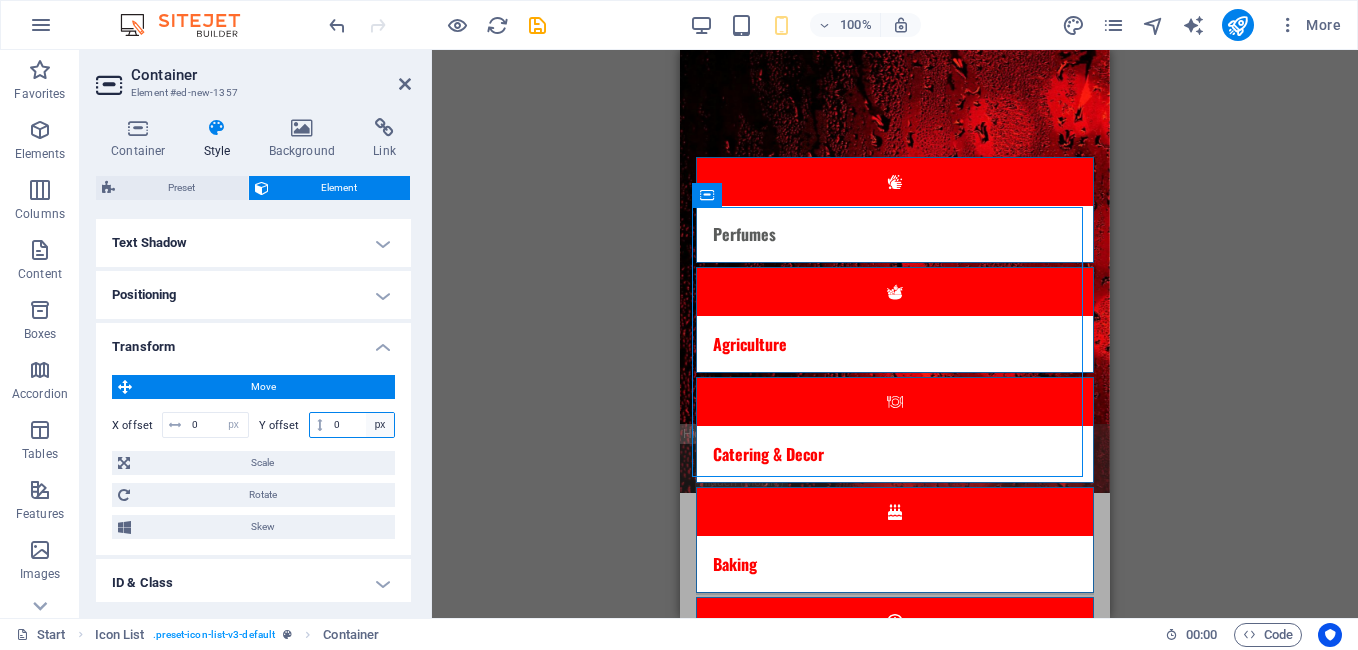 click on "px rem % em vh vw" at bounding box center (380, 425) 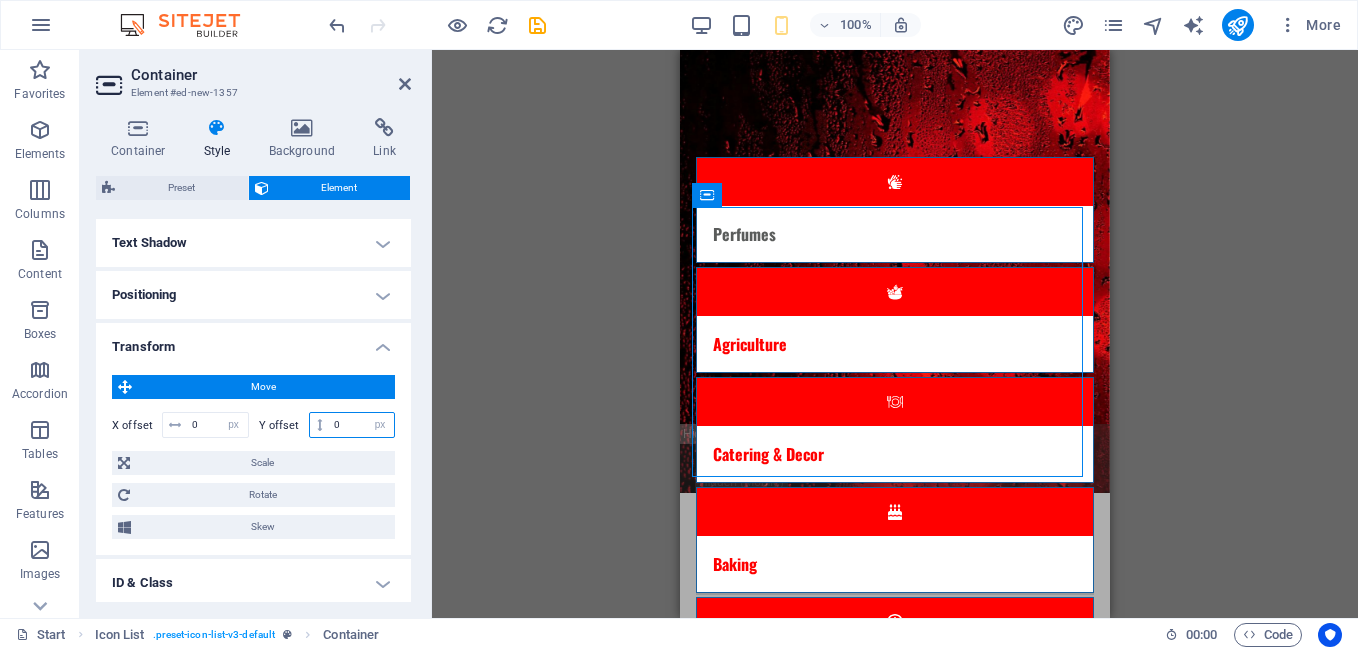 click on "0" at bounding box center (361, 425) 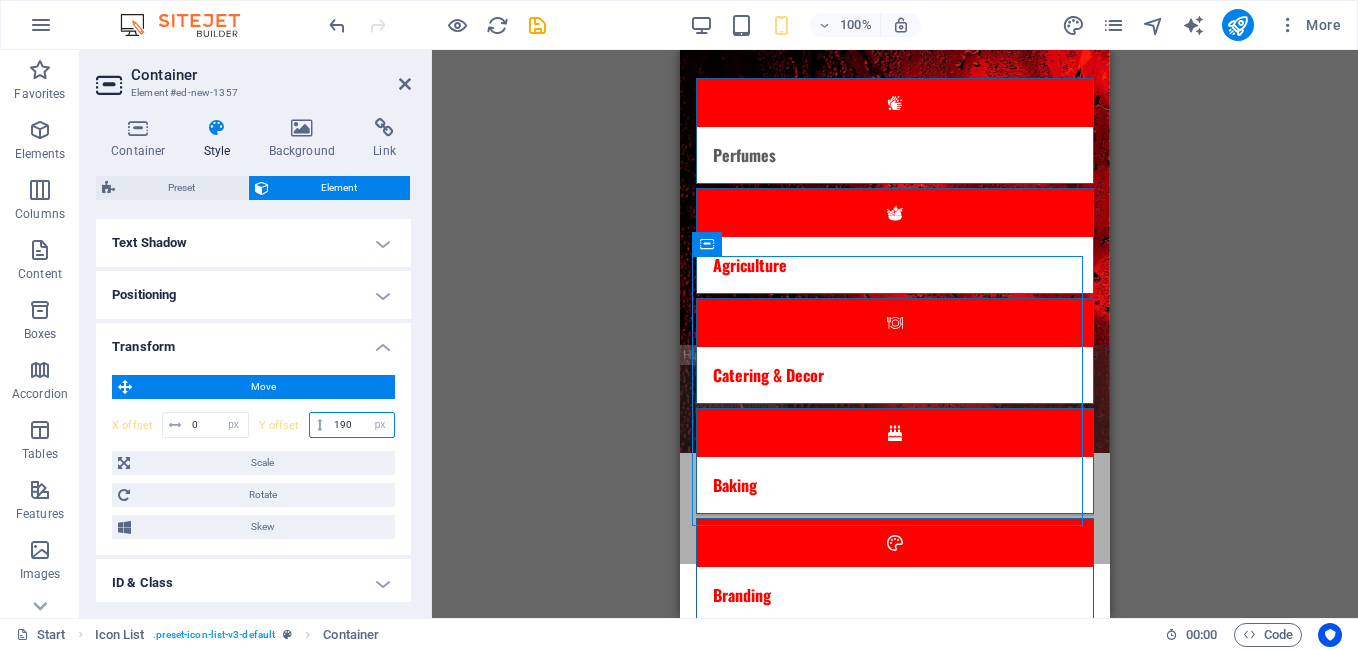 scroll, scrollTop: 278, scrollLeft: 0, axis: vertical 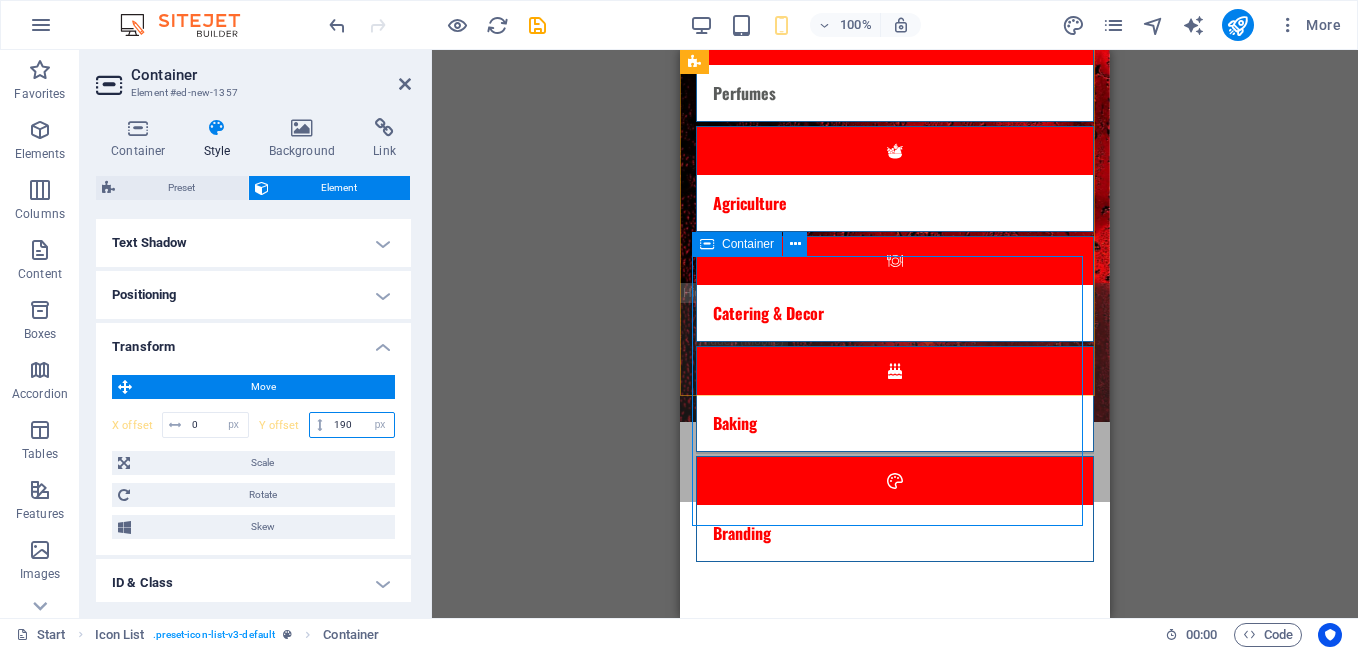 type on "190" 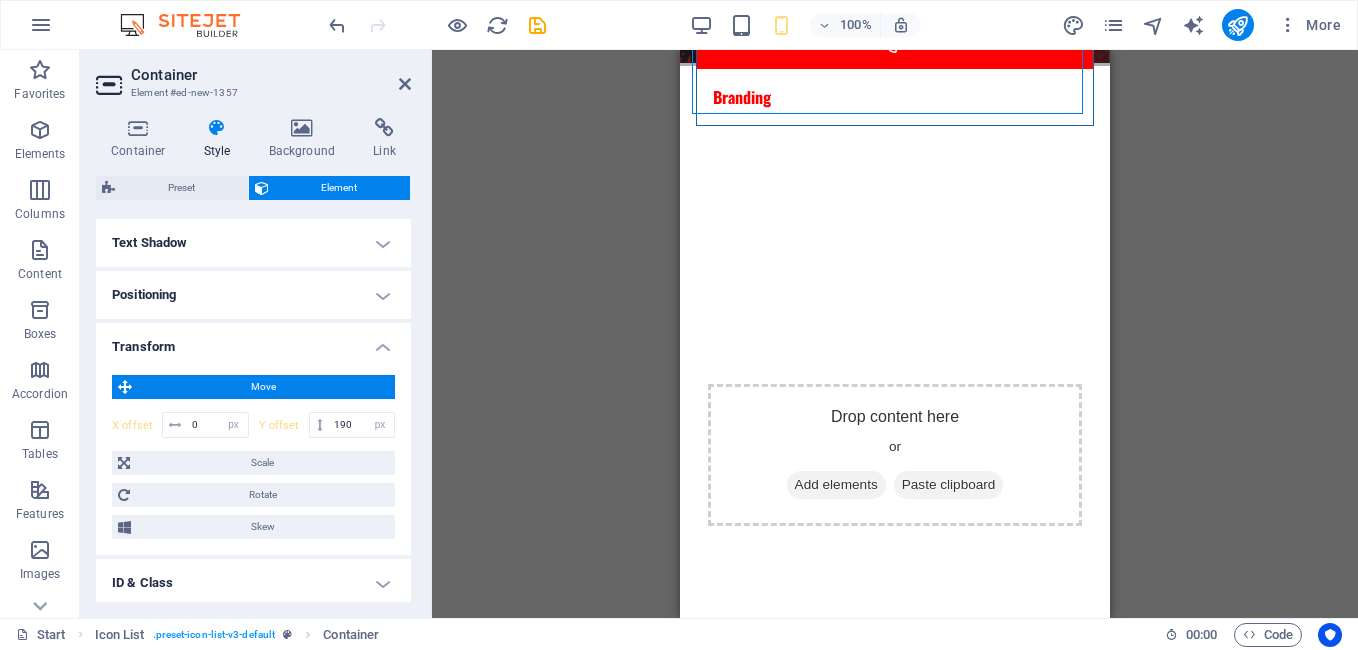 scroll, scrollTop: 753, scrollLeft: 0, axis: vertical 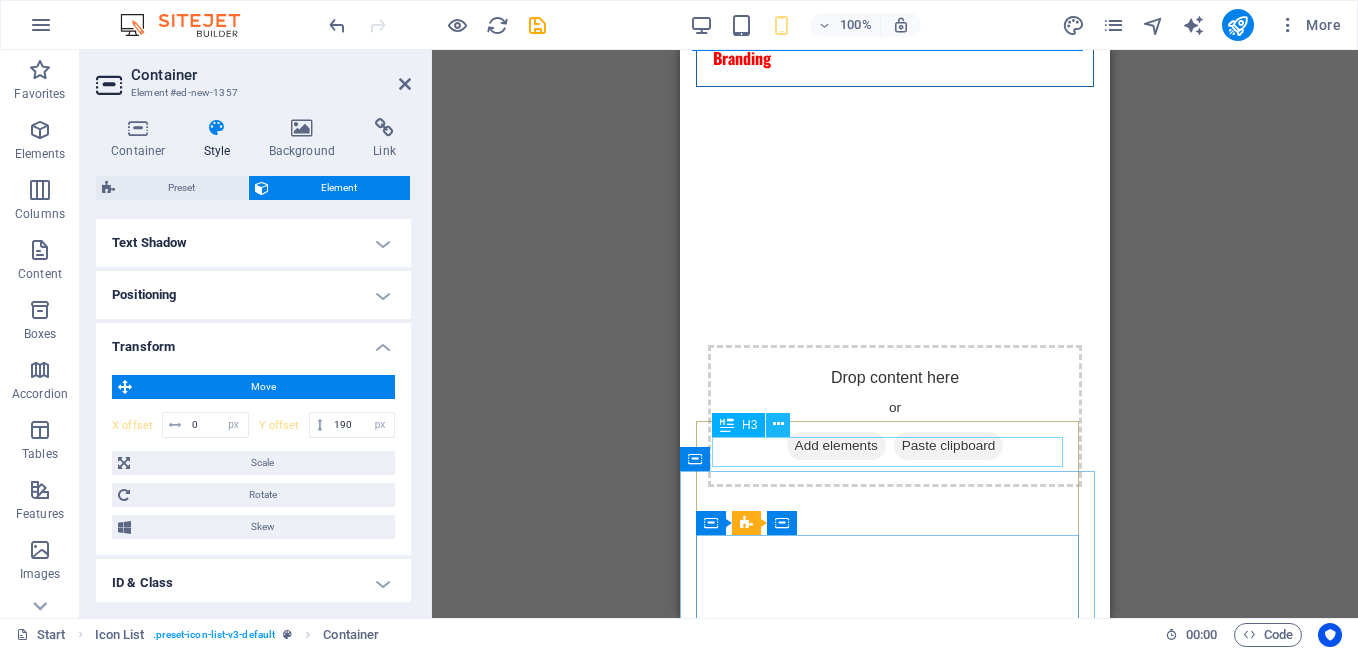 click at bounding box center [778, 424] 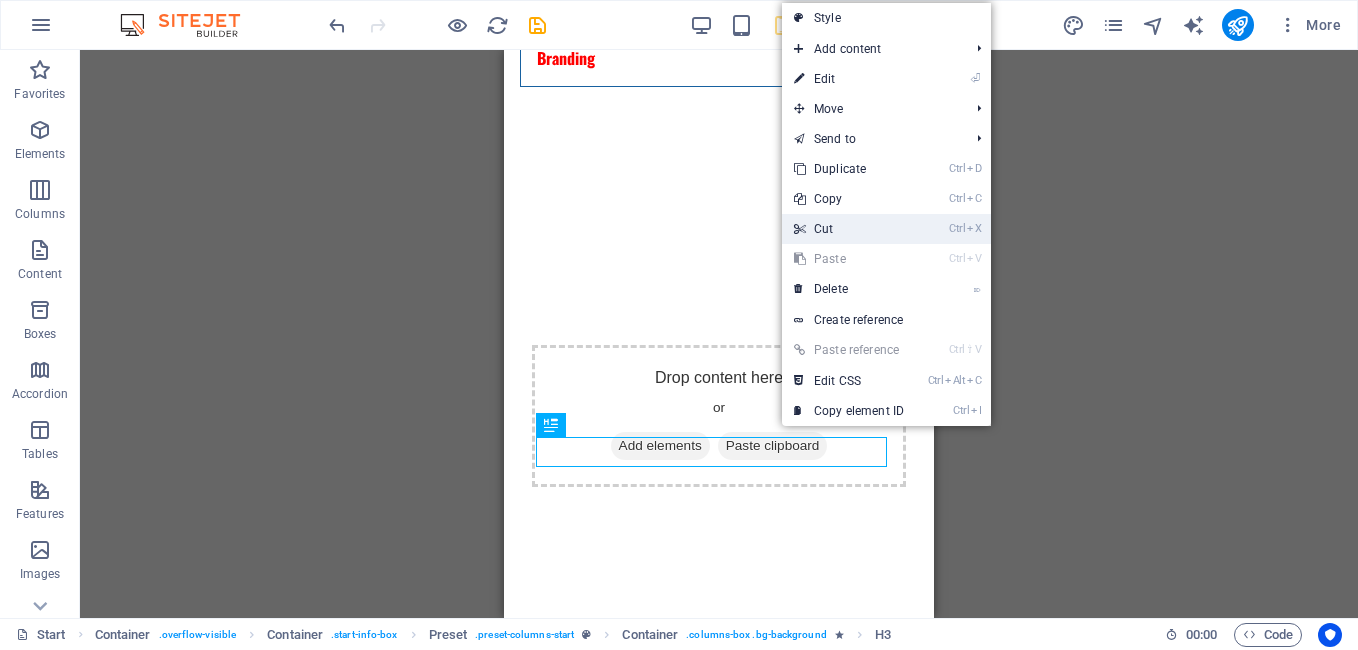 click on "Ctrl X  Cut" at bounding box center [849, 229] 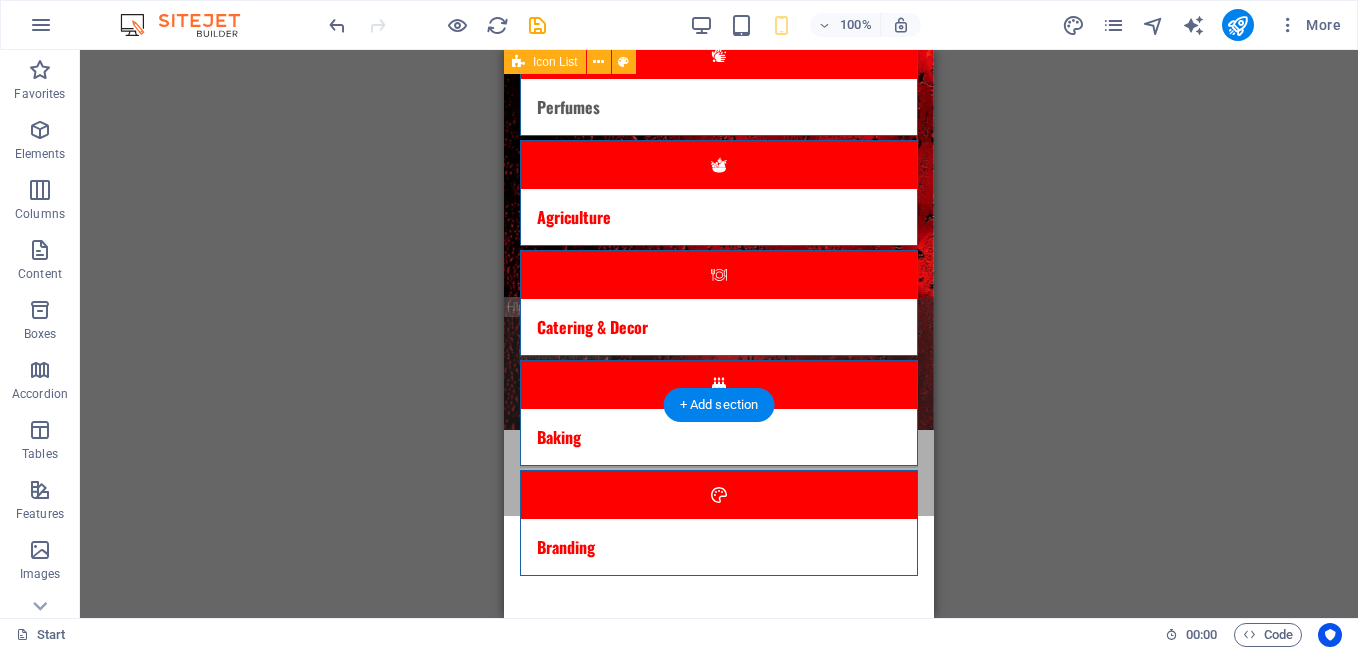 scroll, scrollTop: 262, scrollLeft: 0, axis: vertical 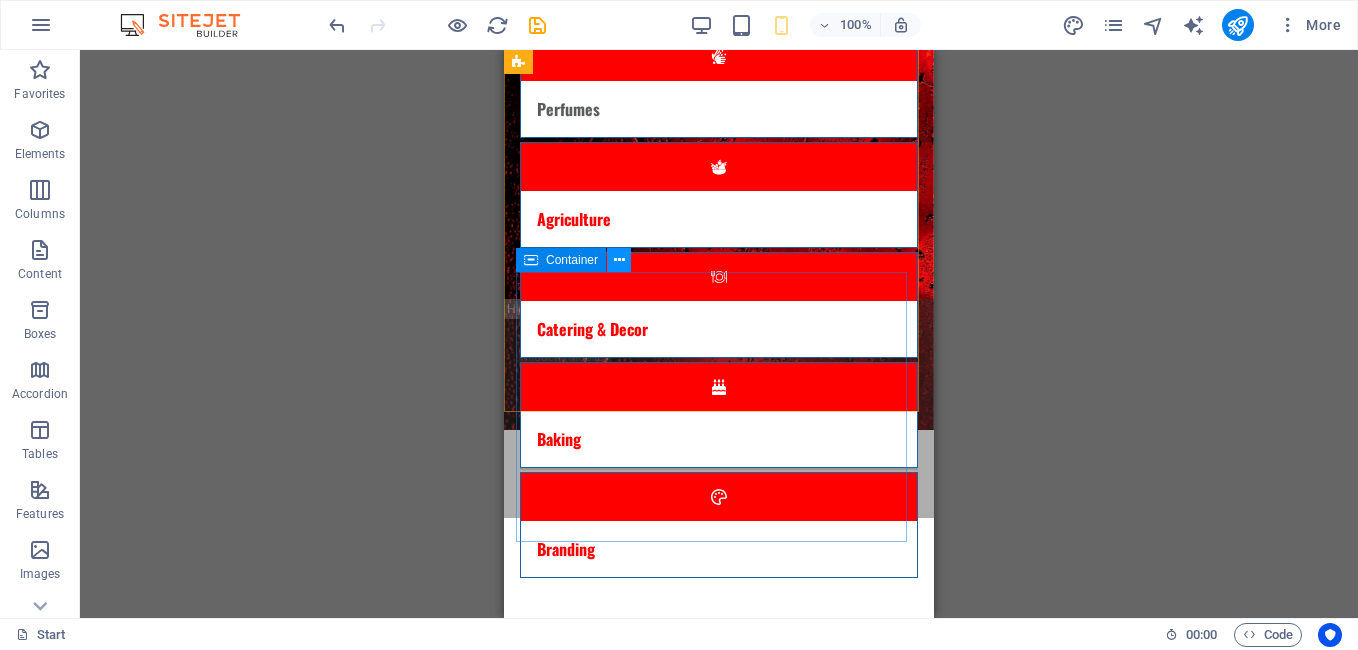 click at bounding box center [619, 260] 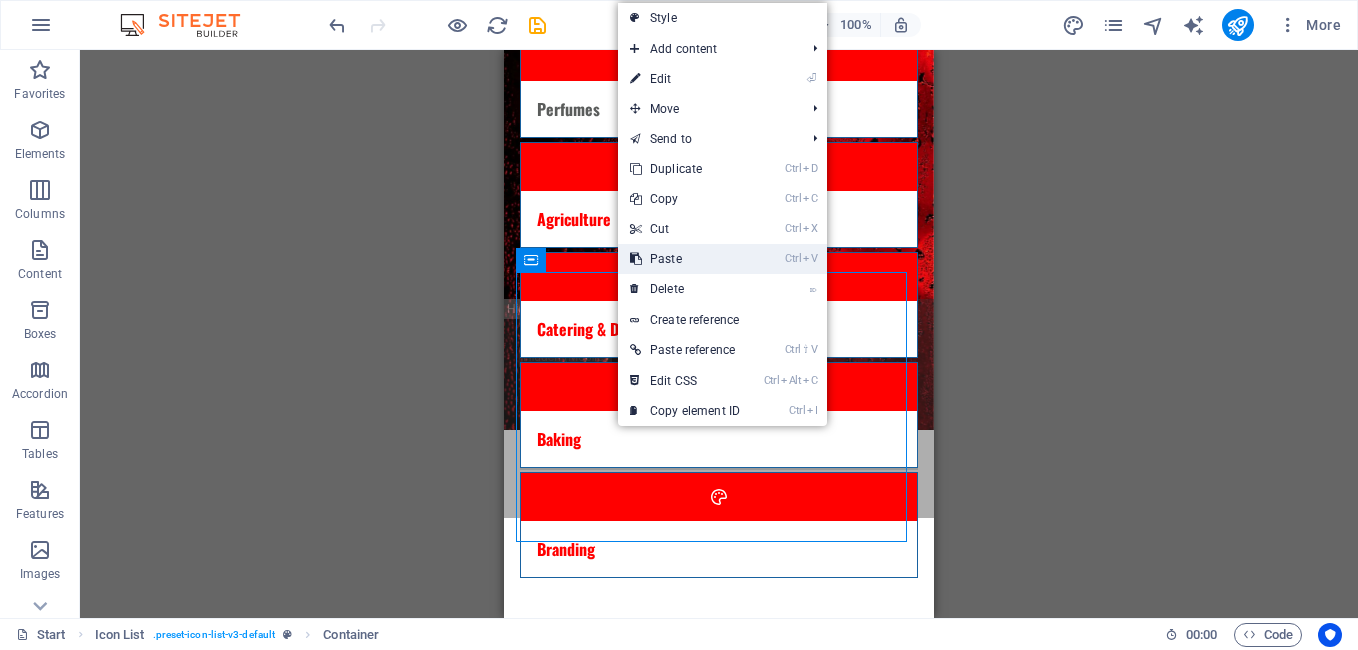 click on "Ctrl V  Paste" at bounding box center [685, 259] 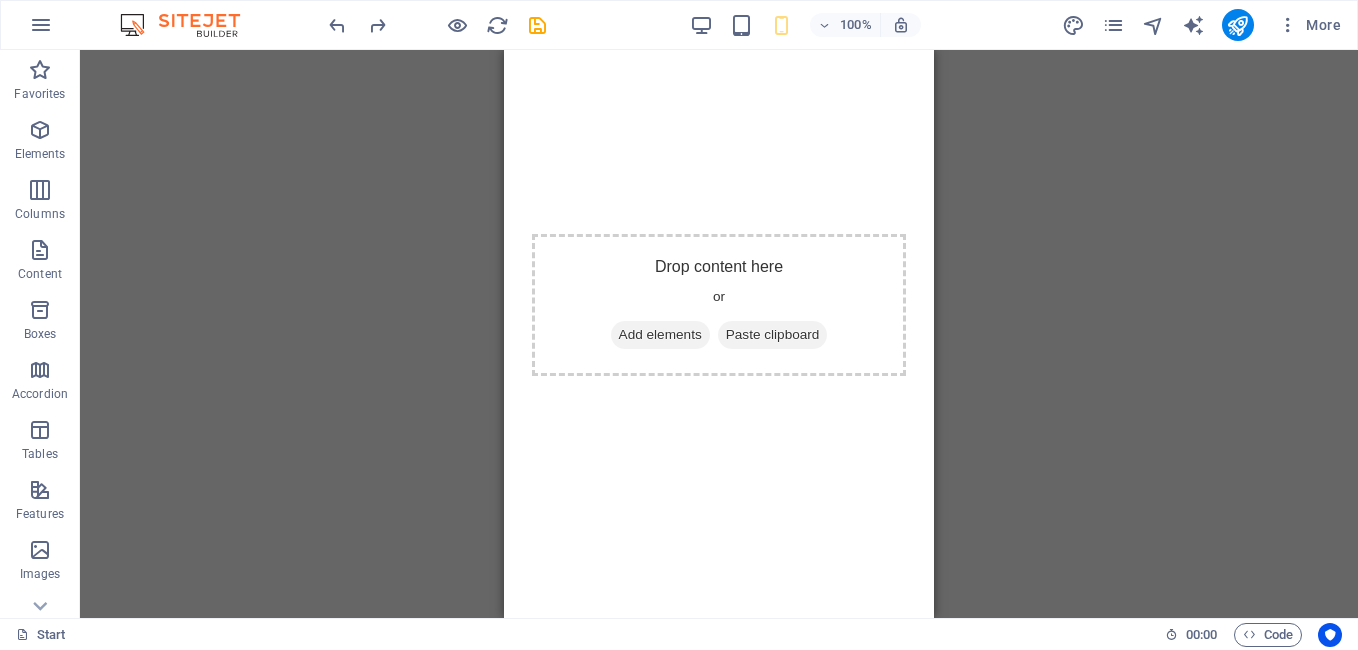 scroll, scrollTop: 871, scrollLeft: 0, axis: vertical 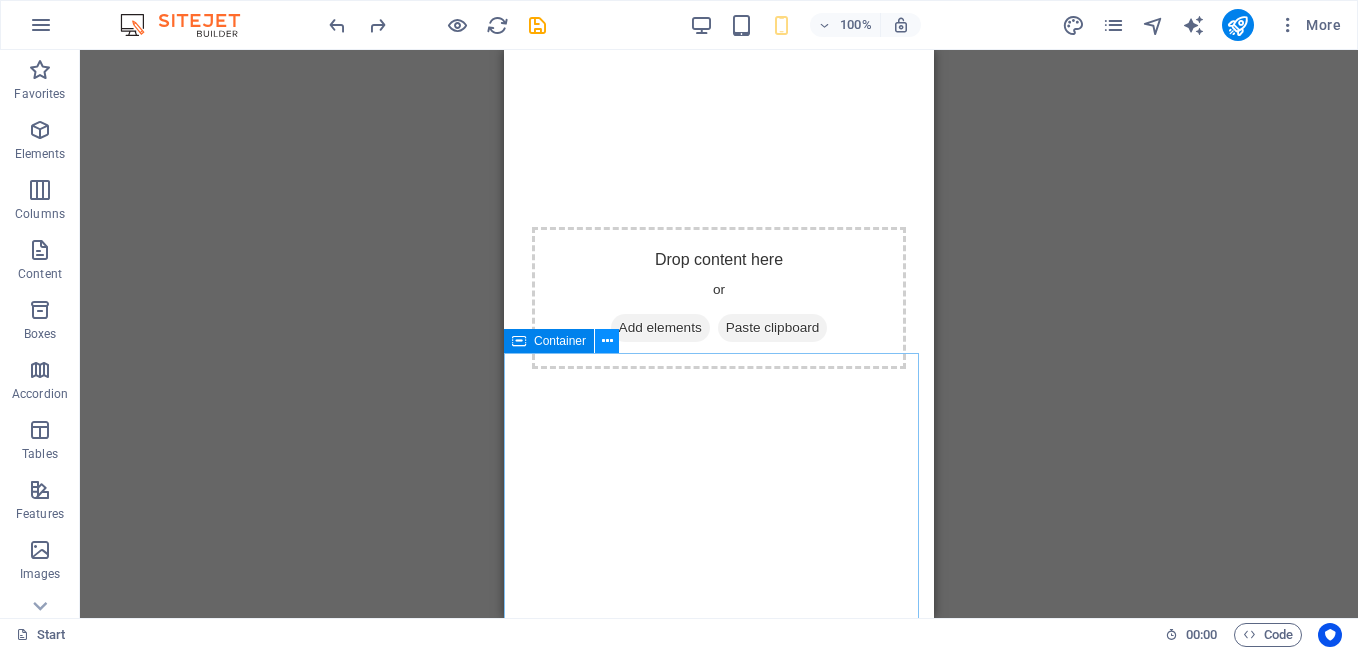 click at bounding box center (607, 341) 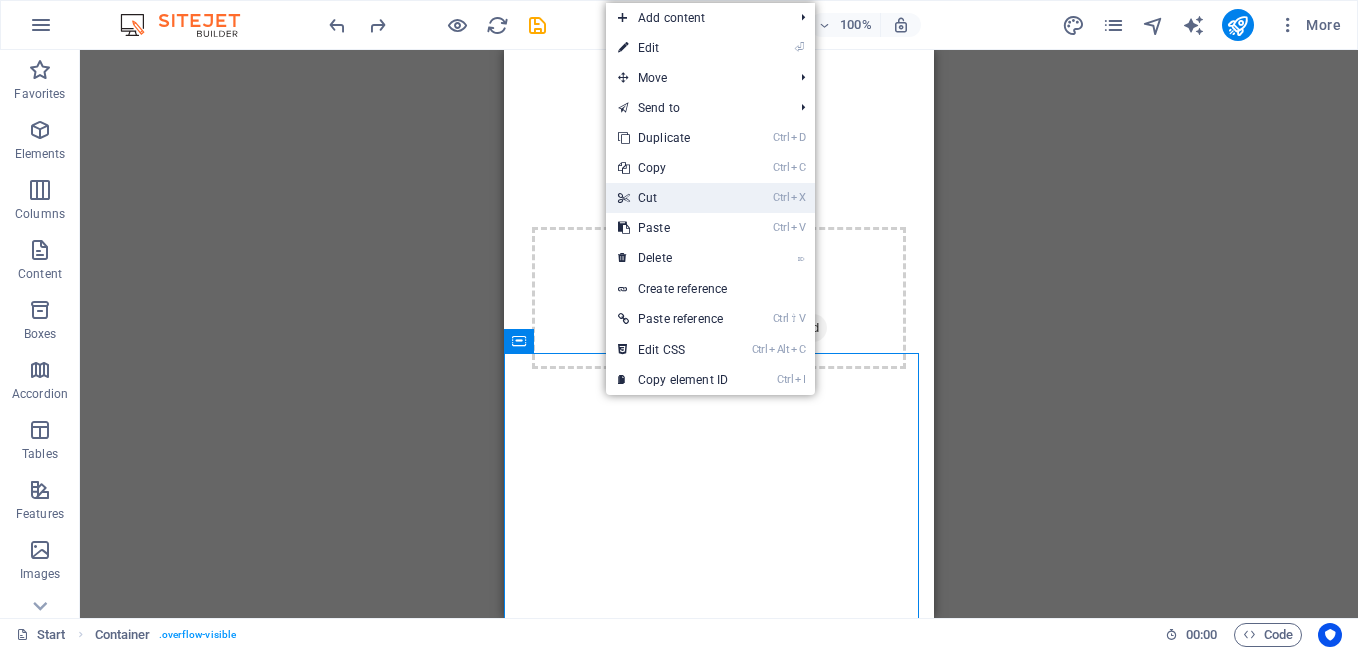 click on "Ctrl X  Cut" at bounding box center (673, 198) 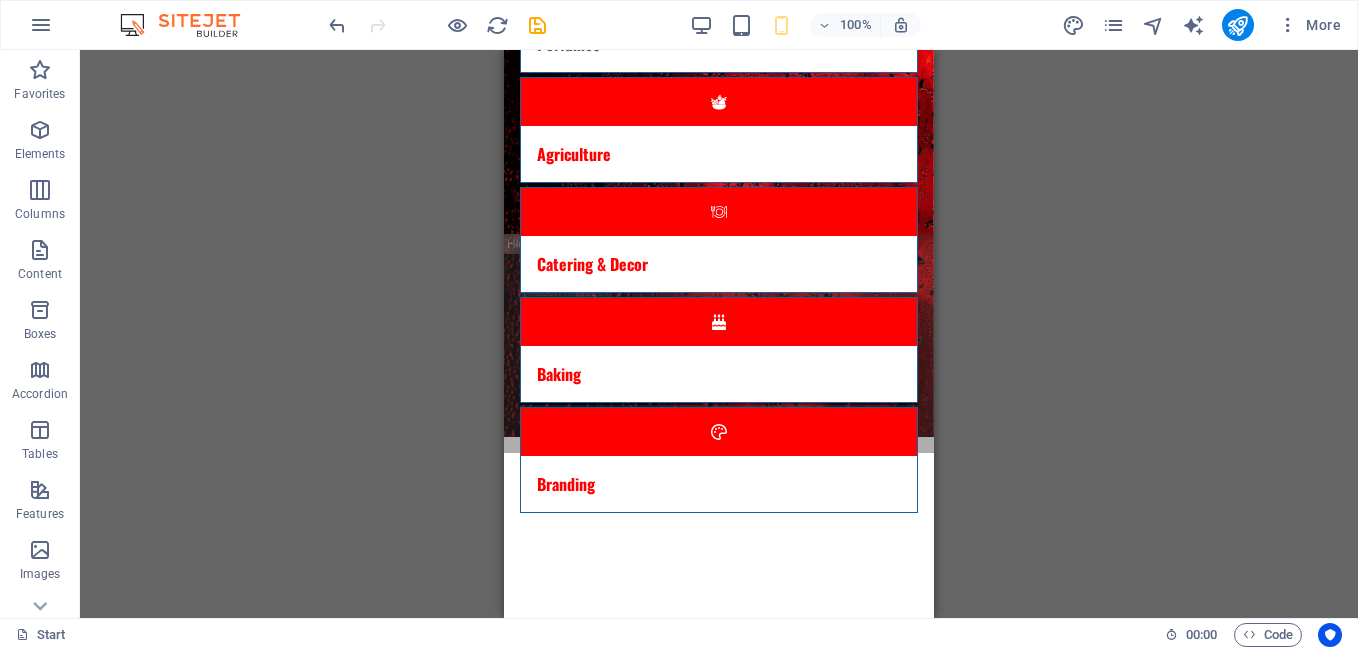 scroll, scrollTop: 323, scrollLeft: 0, axis: vertical 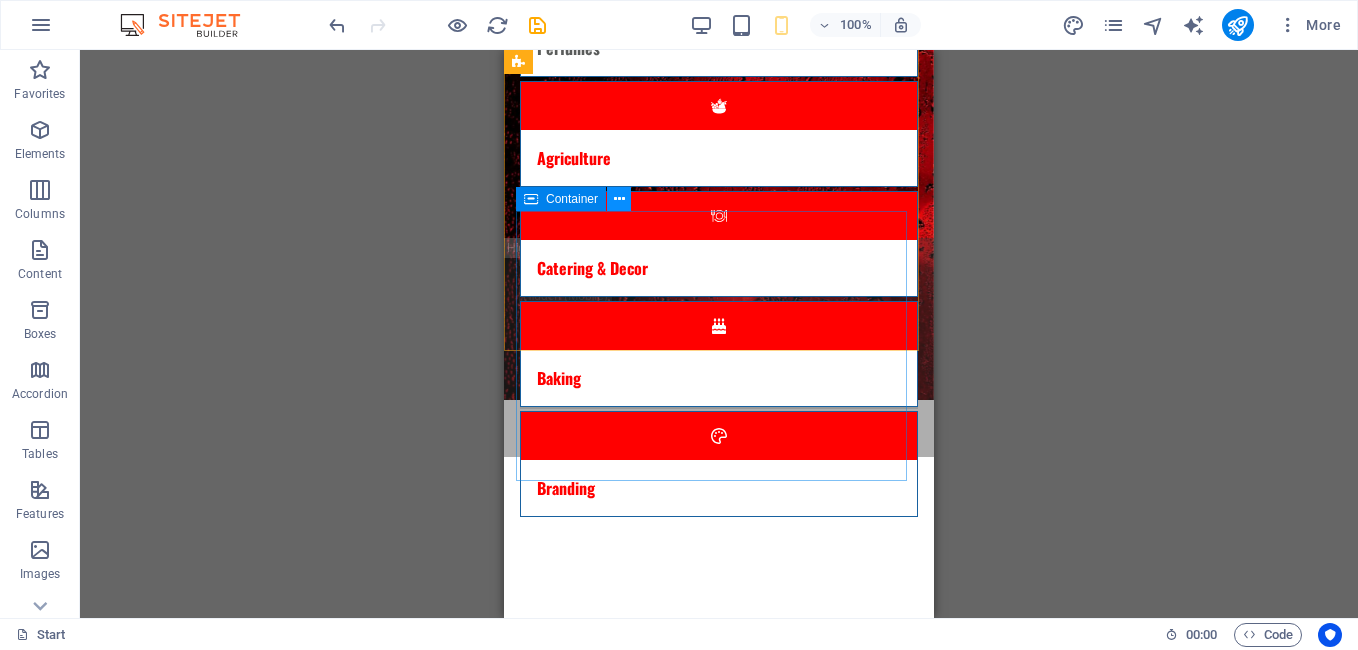click at bounding box center (619, 199) 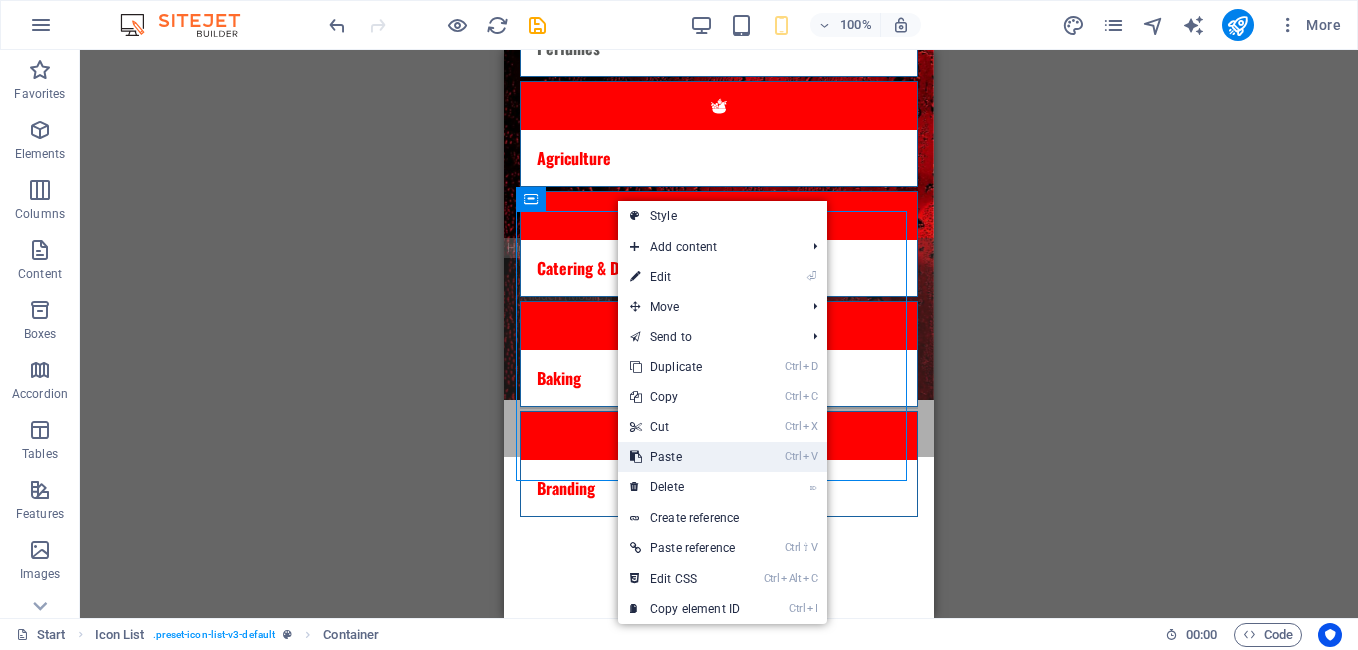 click on "Ctrl V  Paste" at bounding box center (685, 457) 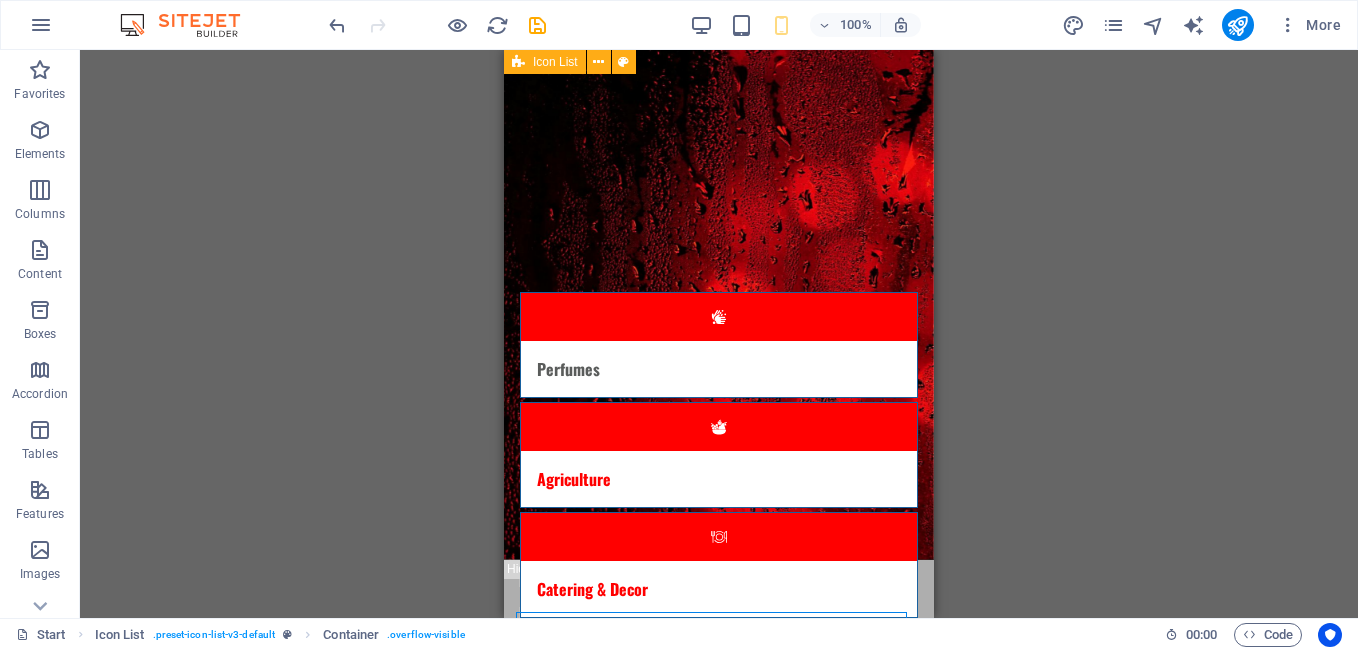 scroll, scrollTop: 3, scrollLeft: 0, axis: vertical 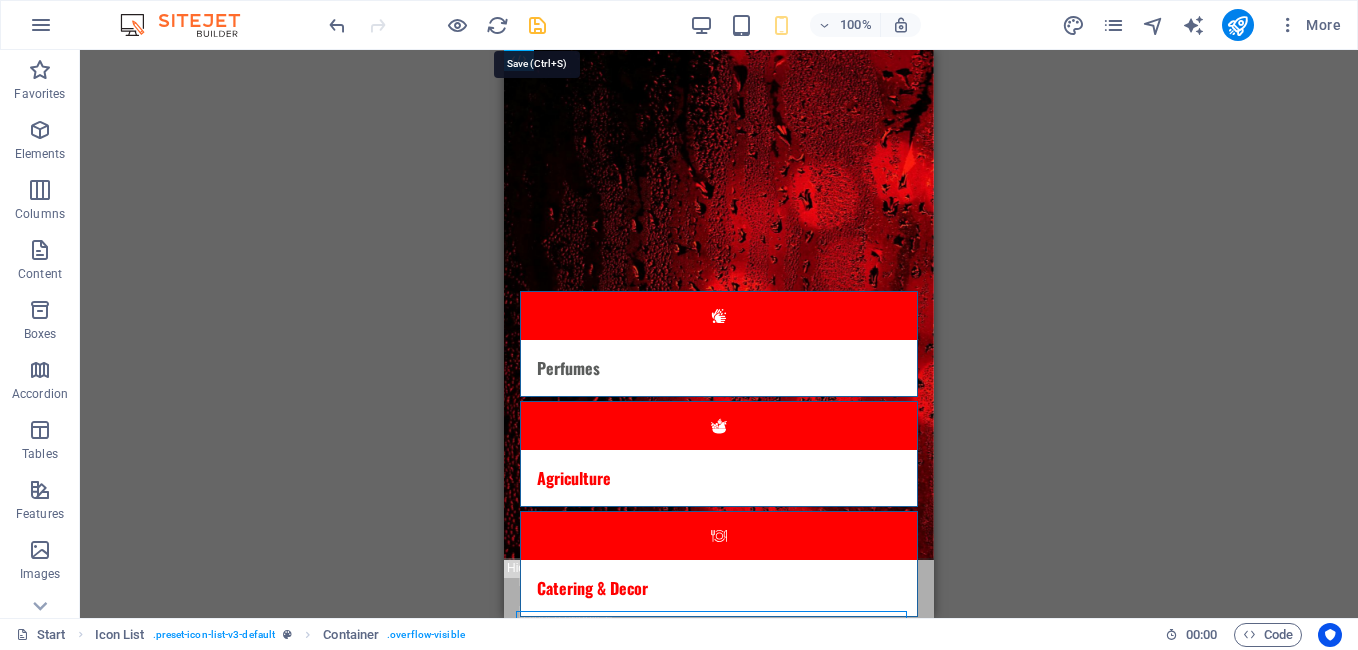 click at bounding box center [537, 25] 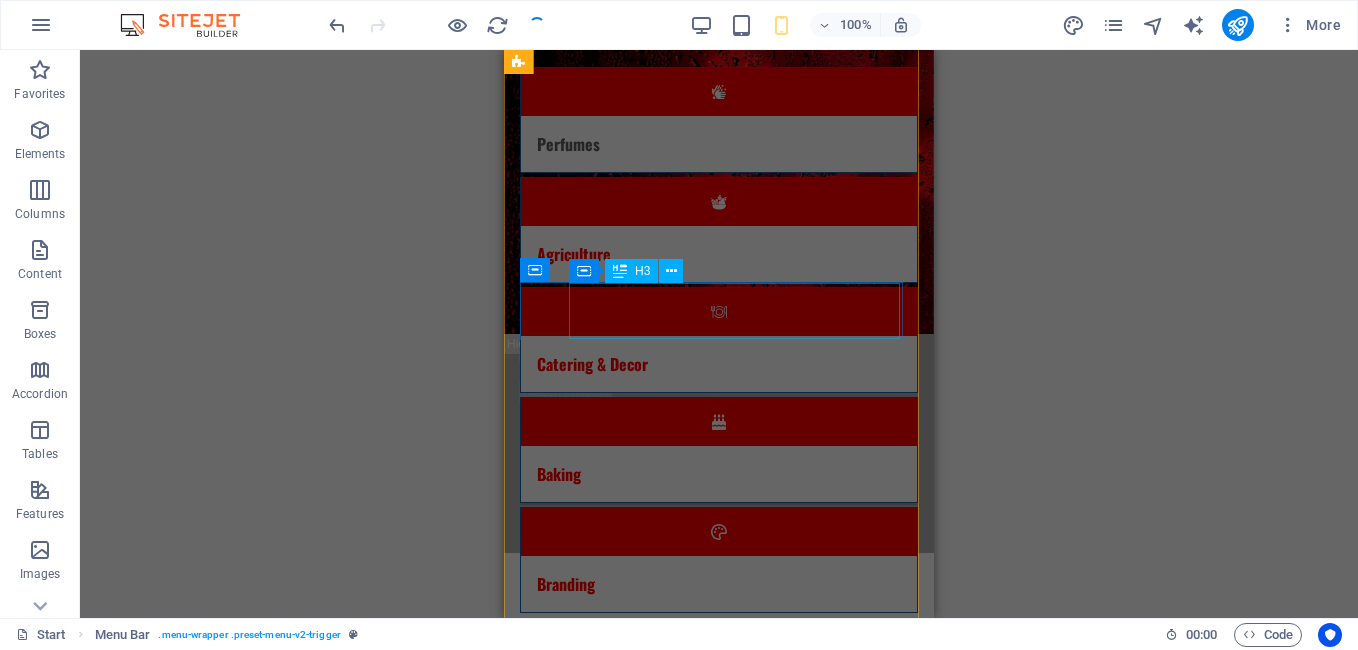 scroll, scrollTop: 0, scrollLeft: 0, axis: both 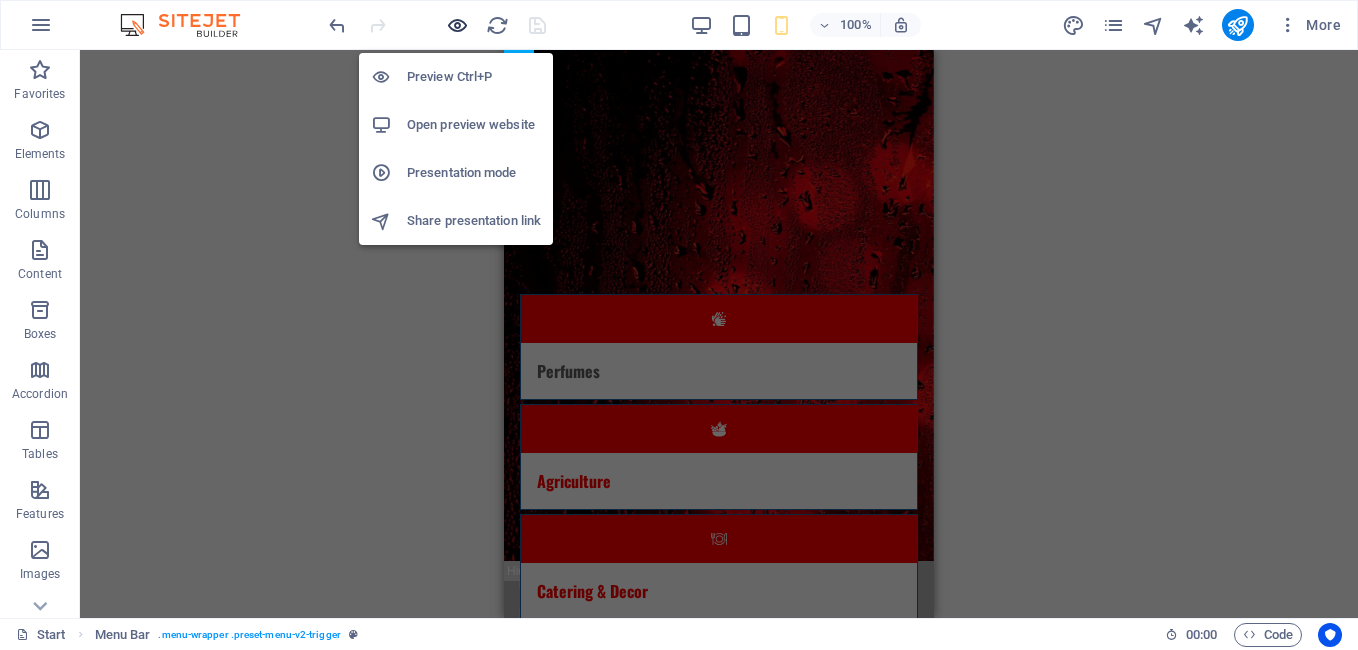 click at bounding box center (457, 25) 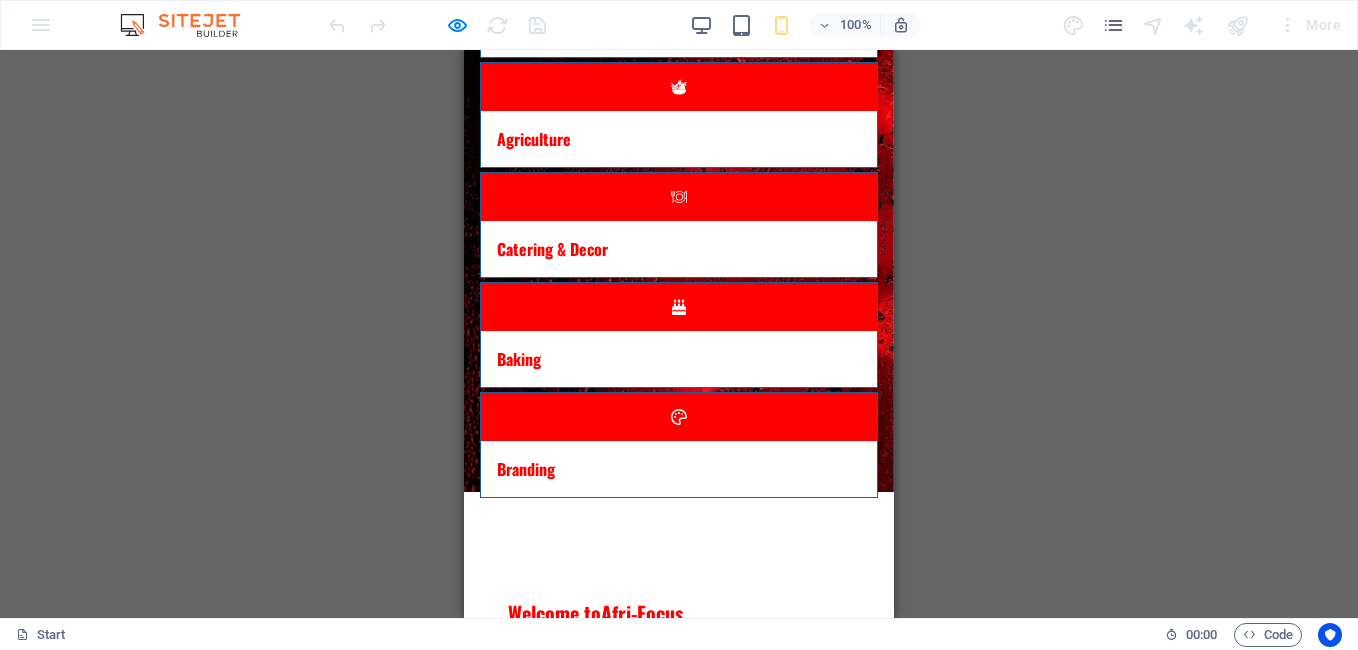 scroll, scrollTop: 137, scrollLeft: 0, axis: vertical 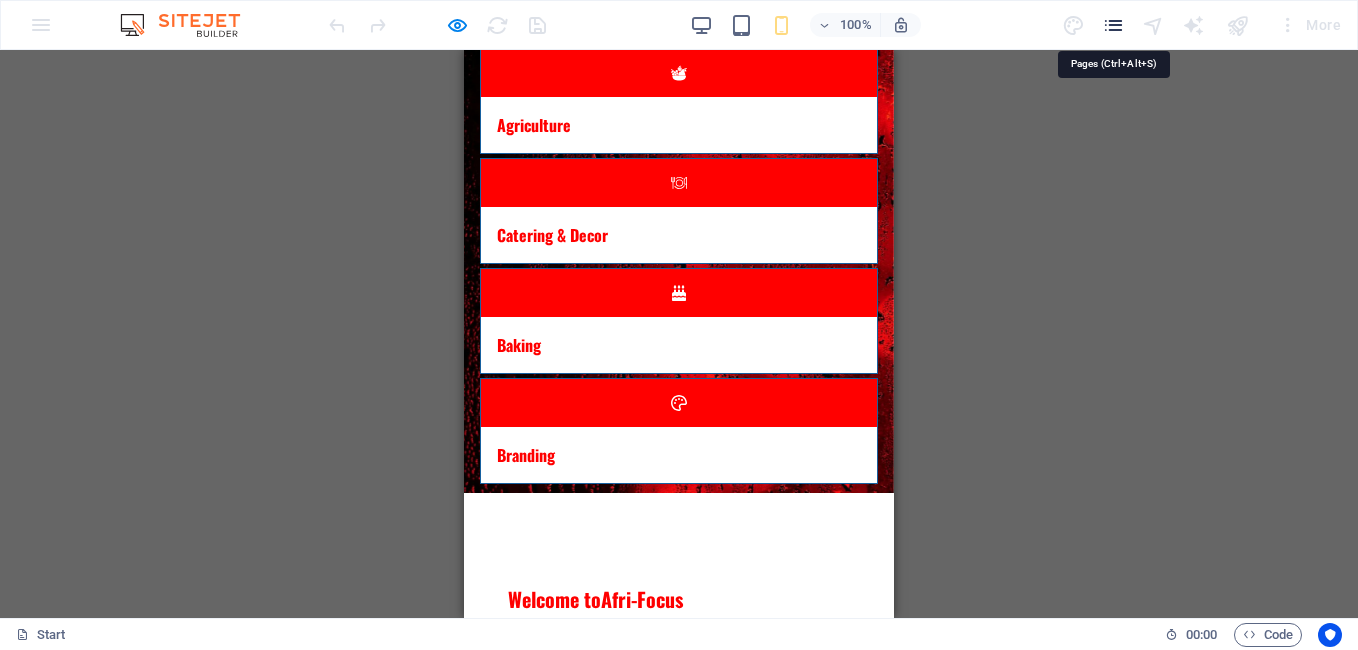 click at bounding box center (1113, 25) 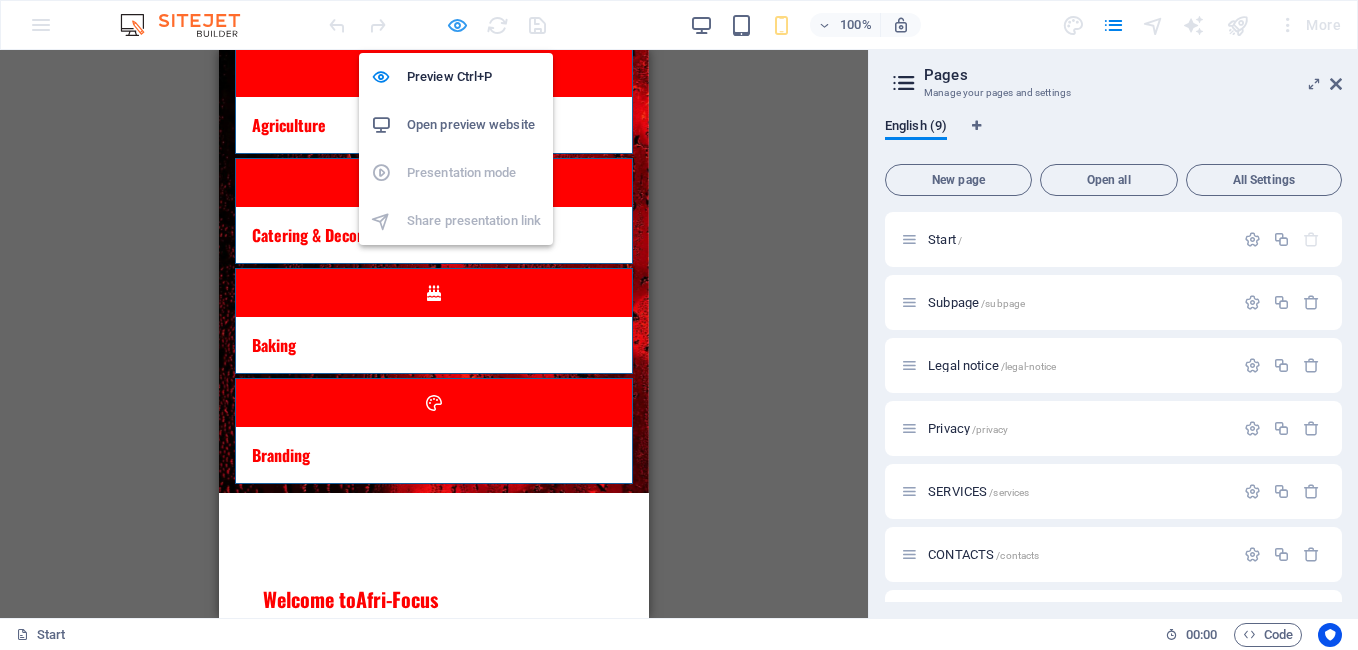 click at bounding box center (457, 25) 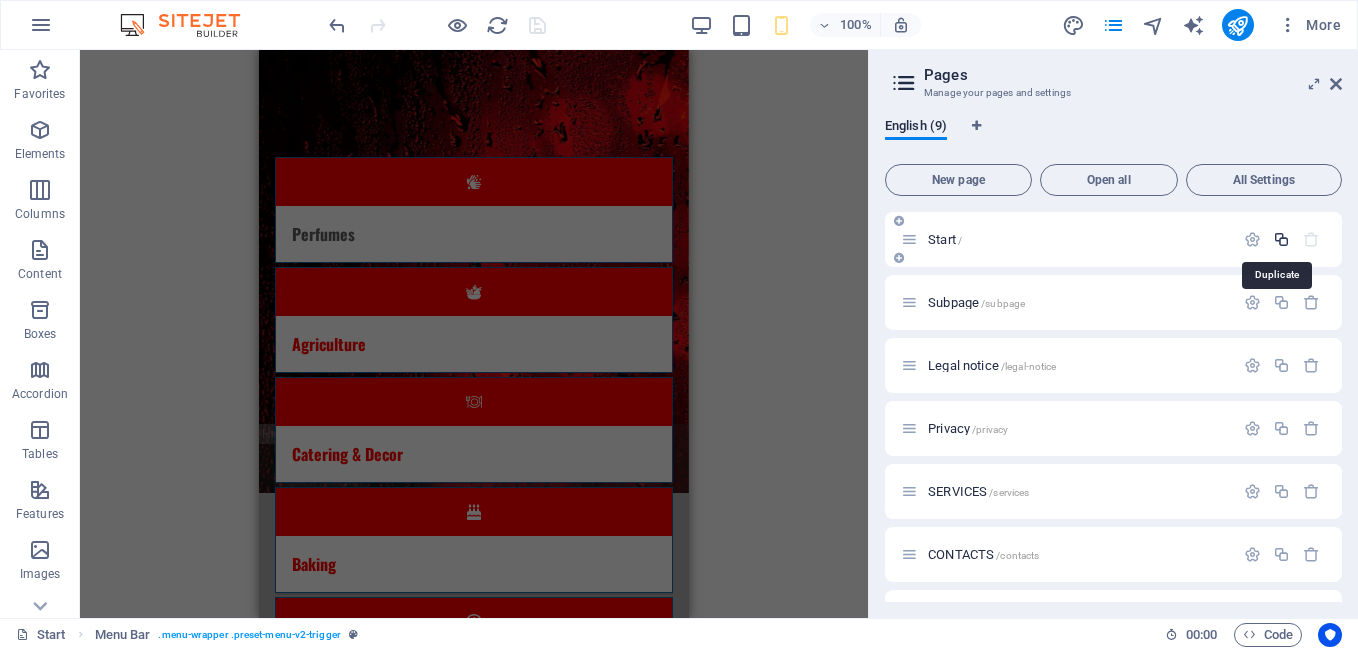 click at bounding box center [1281, 239] 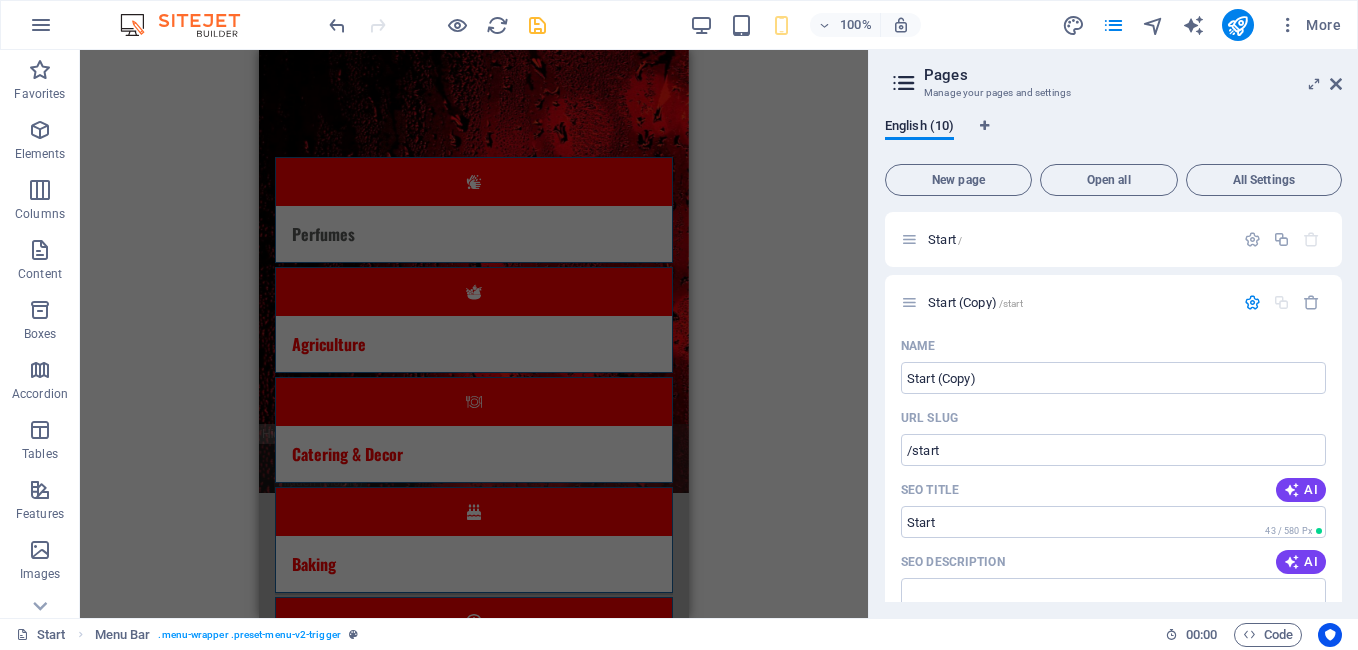 click on "English (10) New page Open all All Settings Start / Start (Copy) /start Name Start (Copy) ​ URL SLUG /start ​ SEO Title AI Start ​ 43 / 580 Px SEO Description AI ​ 748 / 990 Px SEO Keywords AI ​ Settings Menu Noindex Preview Mobile Desktop www.example.com start Start Discover top-quality services at Afri-Focus in [CITY], specializing in agriculture, catering, perfume, and tech solutions! Meta tags ​ Preview Image (Open Graph) Drag files here, click to choose files or select files from Files or our free stock photos & videos More Settings Subpage /subpage Legal notice /legal-notice Privacy /privacy SERVICES /services CONTACTS /contacts OUR PRODUCTS /our-products Agriculture /agriculture Google Map /google-map" at bounding box center (1113, 360) 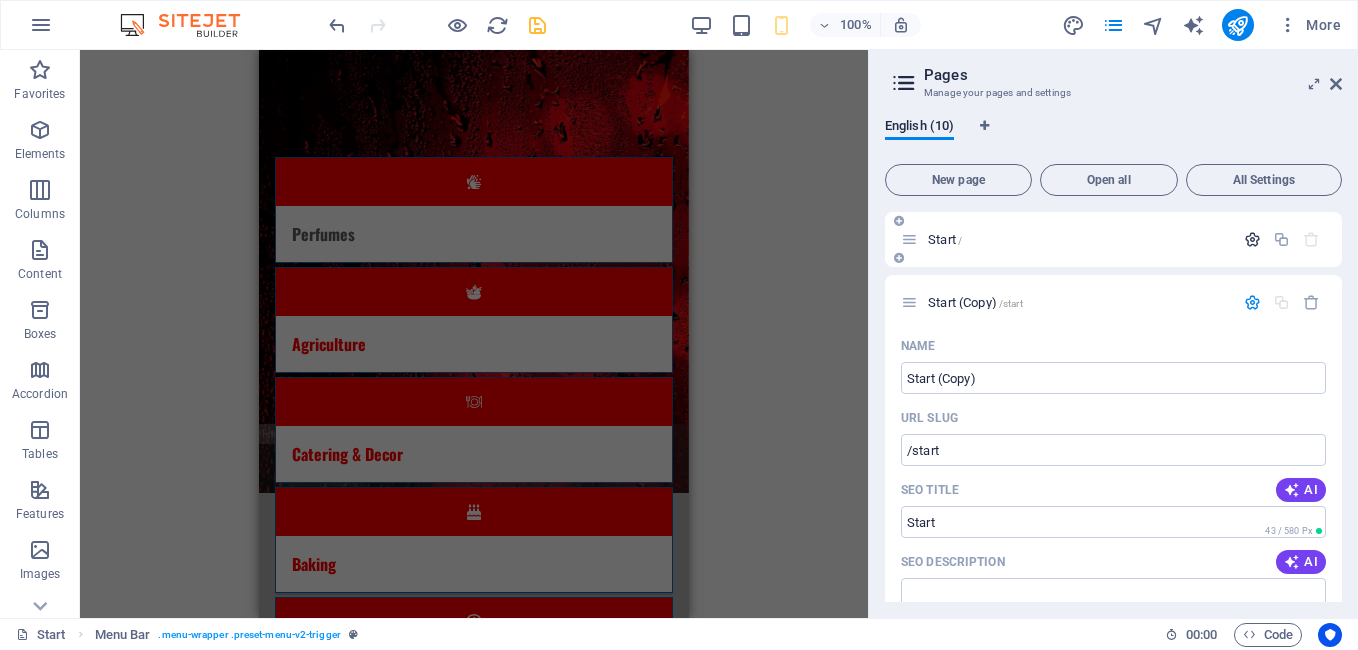 click at bounding box center (1252, 239) 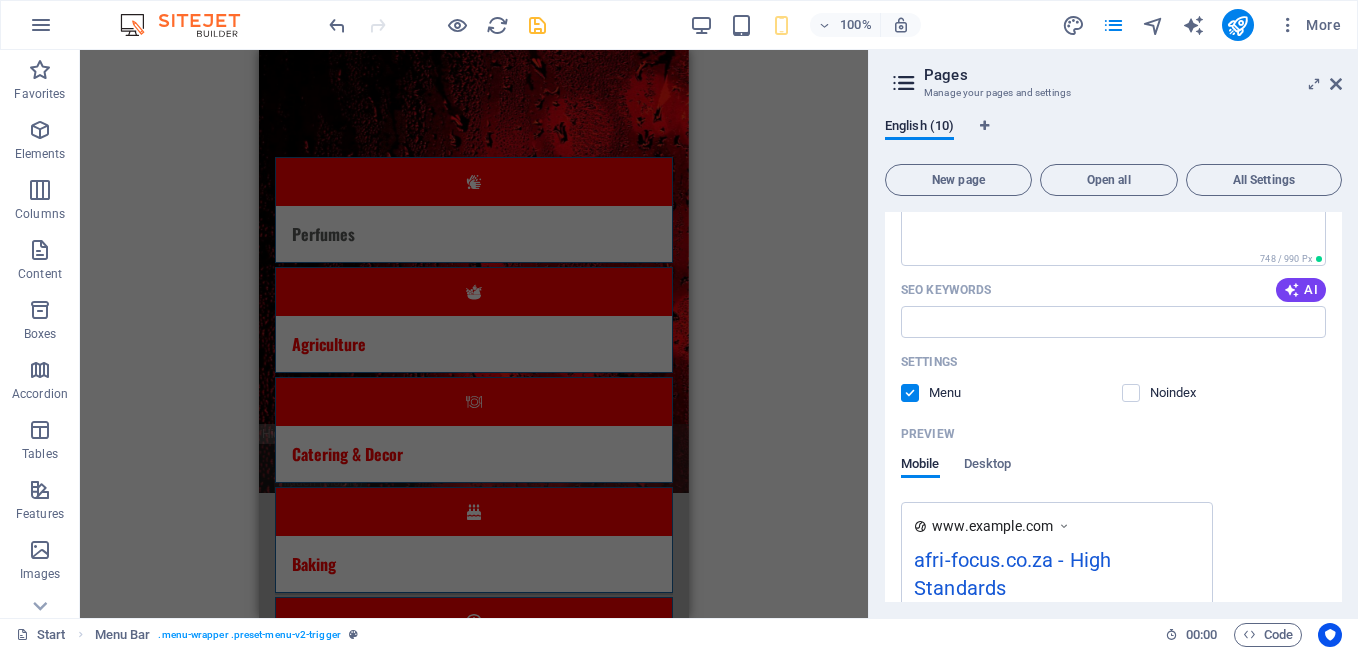 scroll, scrollTop: 0, scrollLeft: 0, axis: both 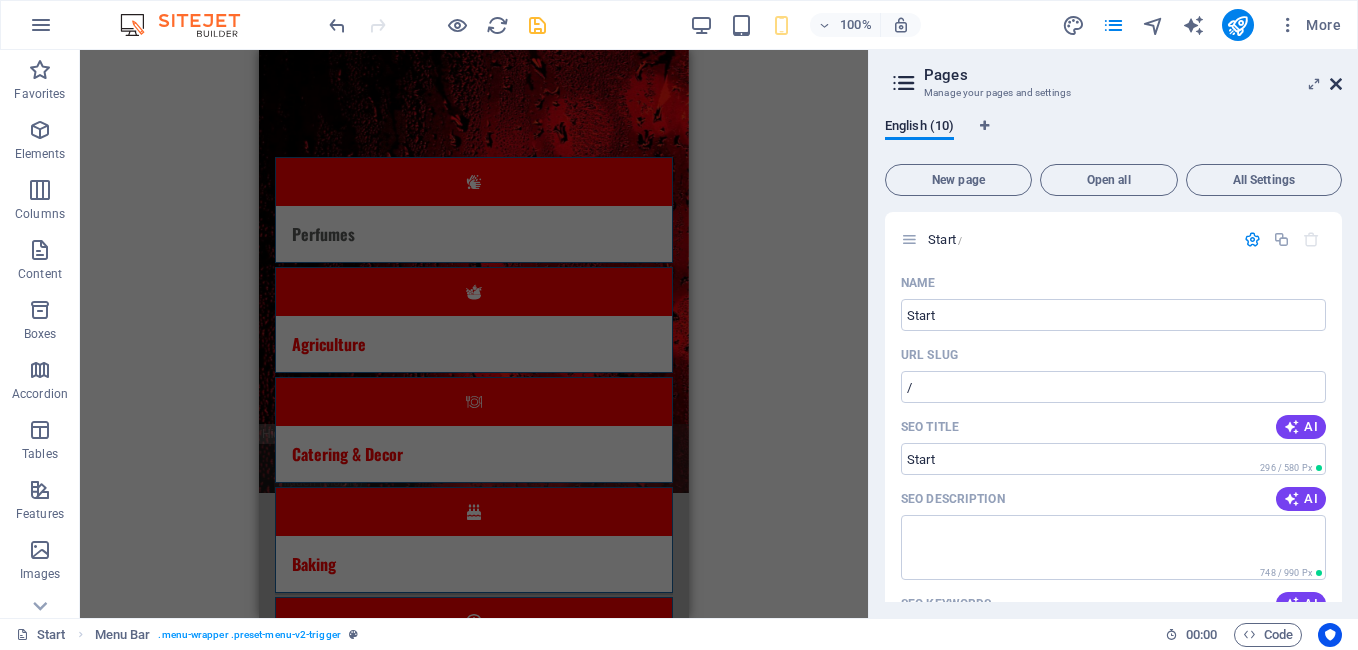 click at bounding box center (1336, 84) 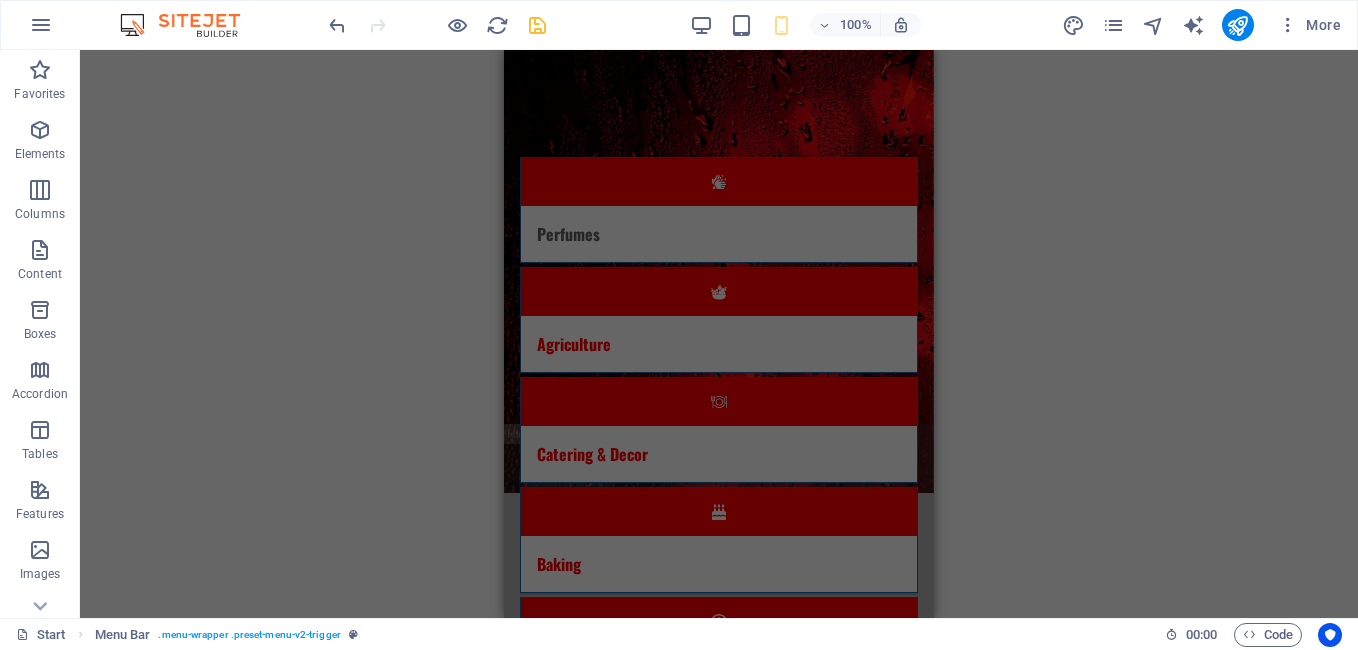 scroll, scrollTop: 0, scrollLeft: 0, axis: both 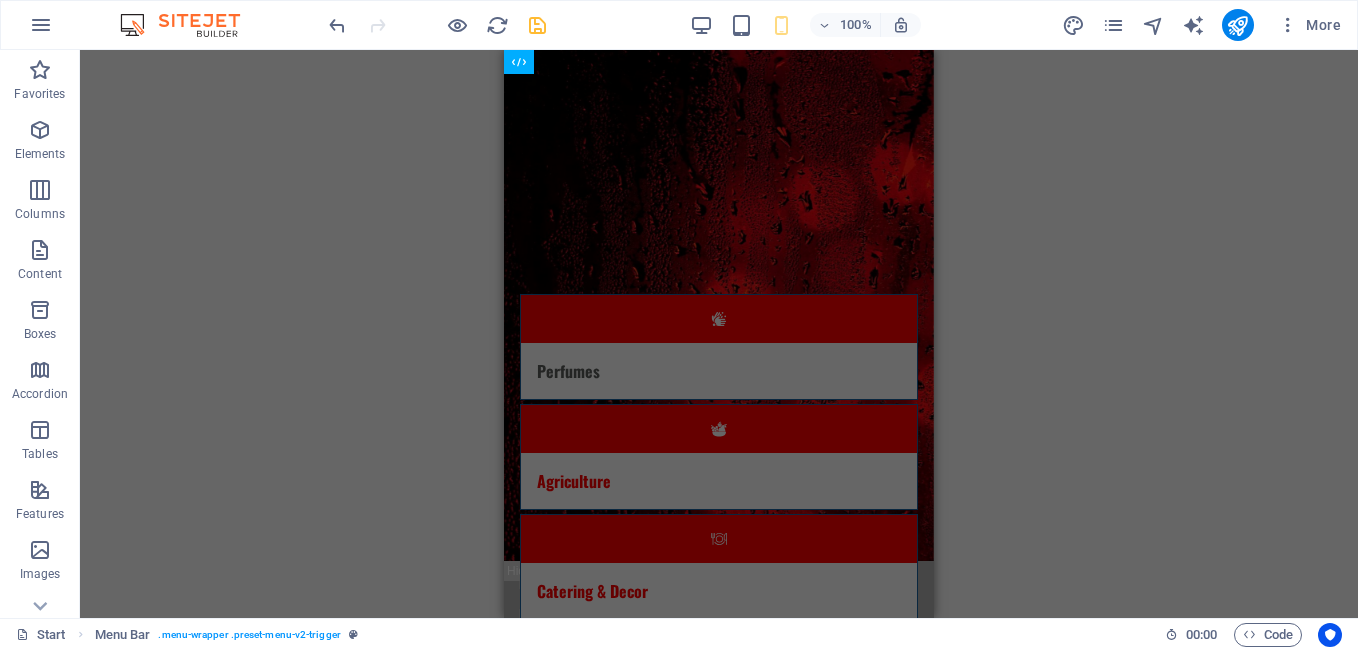 drag, startPoint x: 926, startPoint y: 81, endPoint x: 1375, endPoint y: 78, distance: 449.01 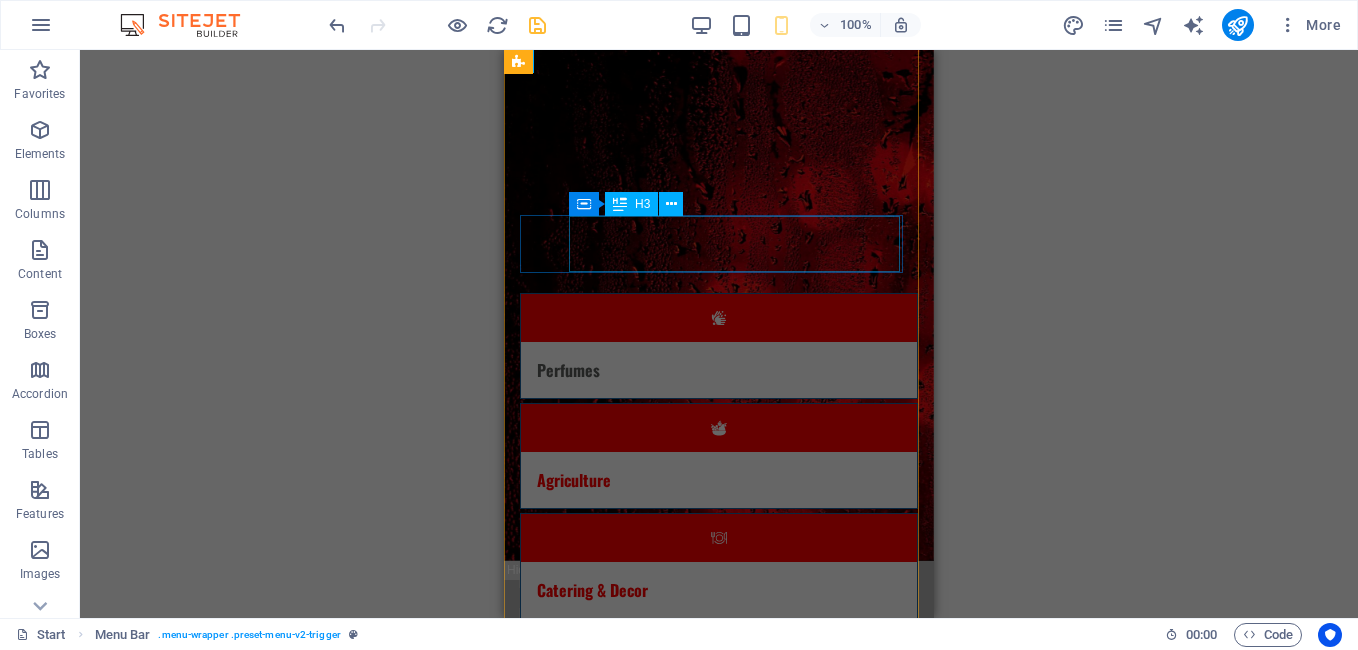 scroll, scrollTop: 0, scrollLeft: 0, axis: both 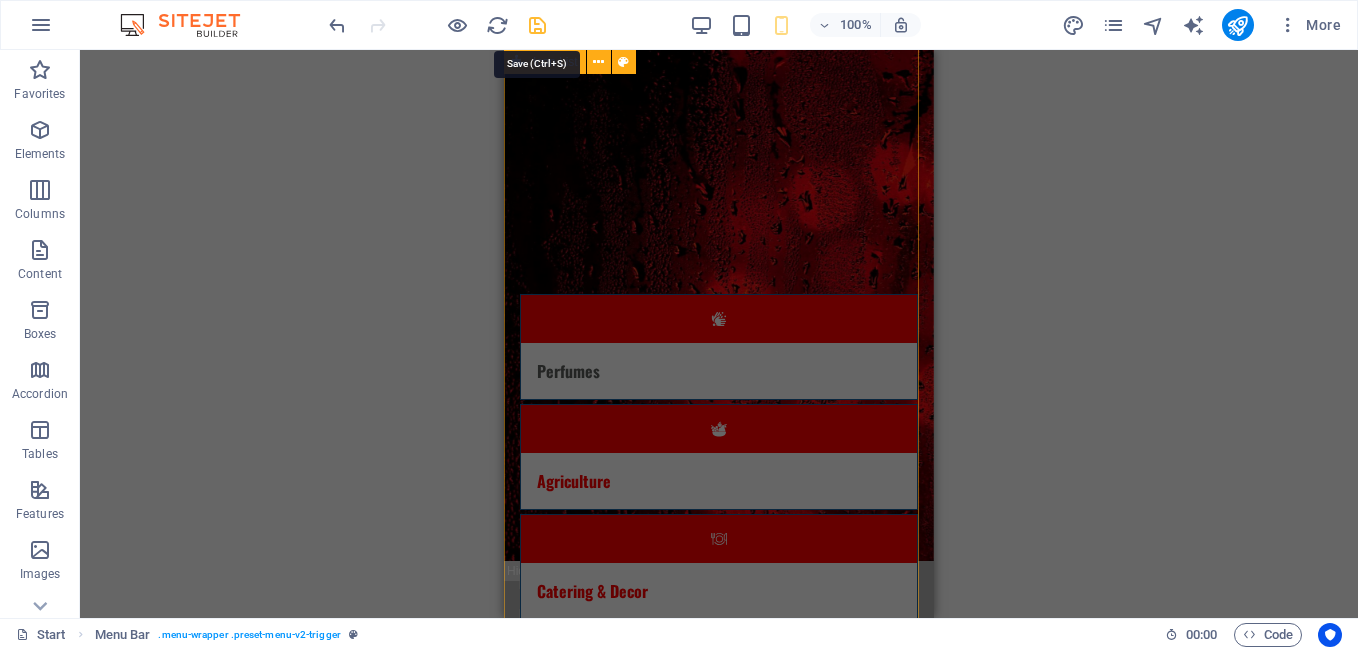 click at bounding box center (537, 25) 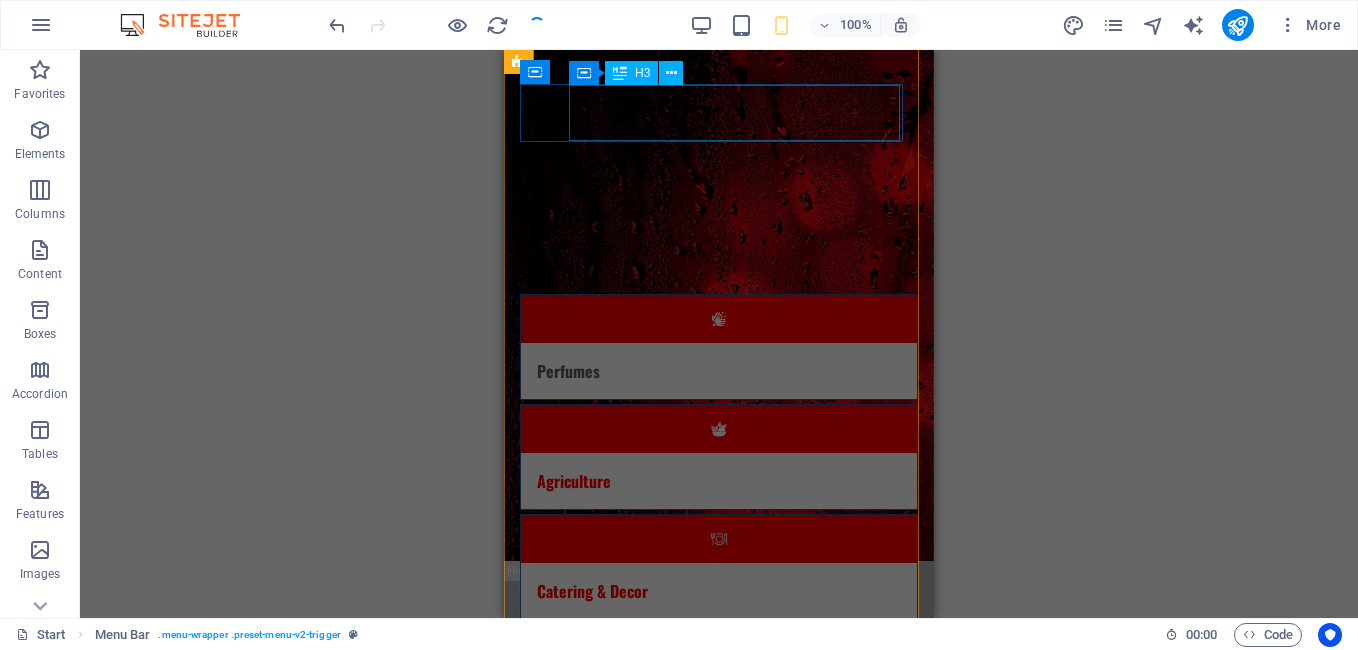 click on "Agriculture" at bounding box center [694, 481] 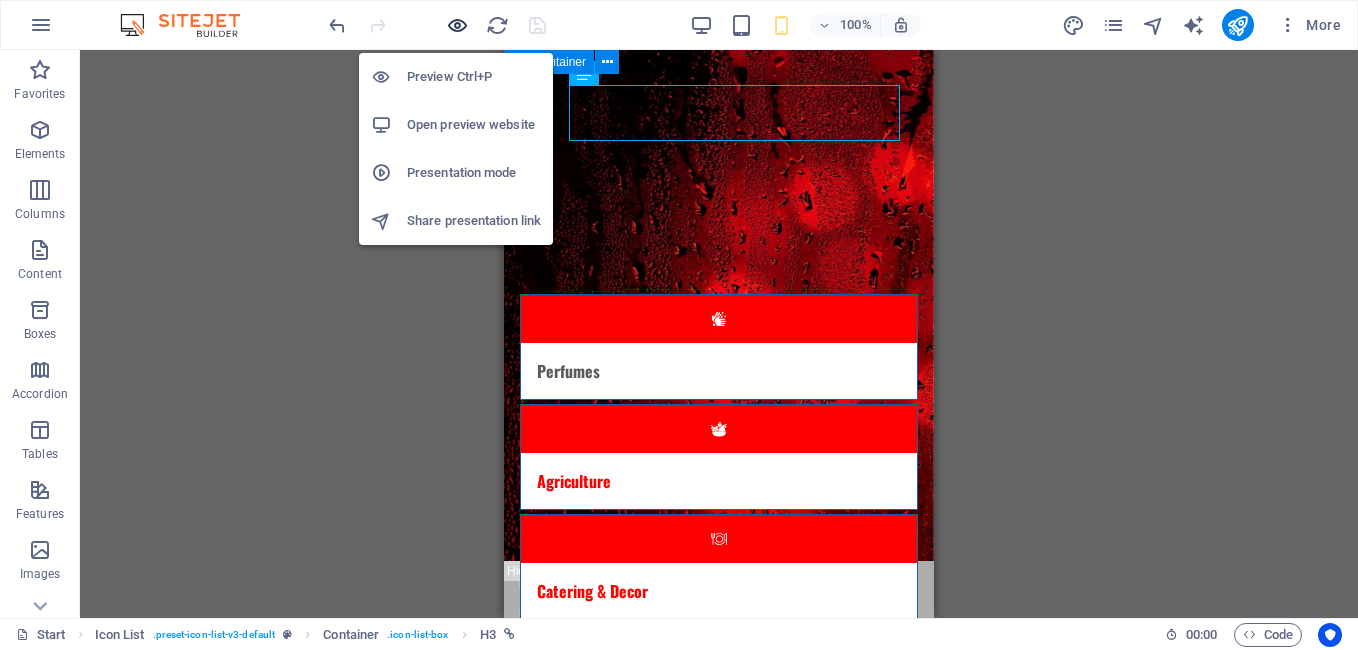 click at bounding box center [457, 25] 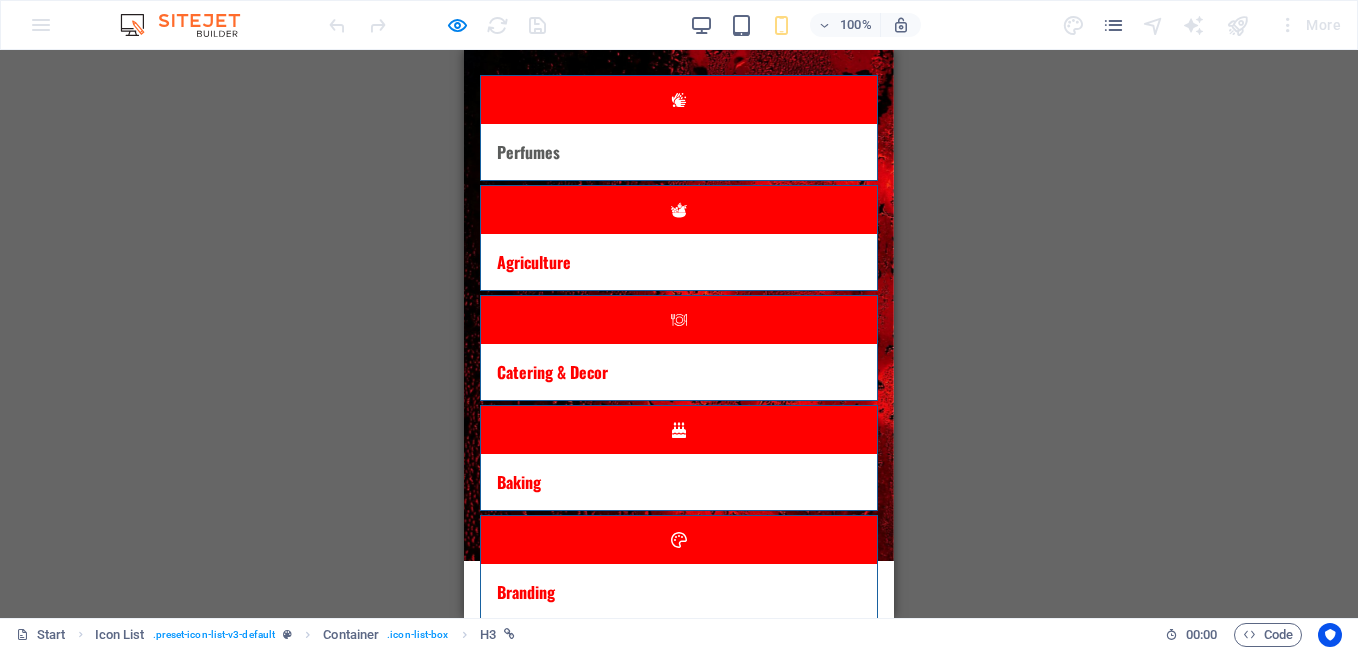 click on "Agriculture" at bounding box center (654, 262) 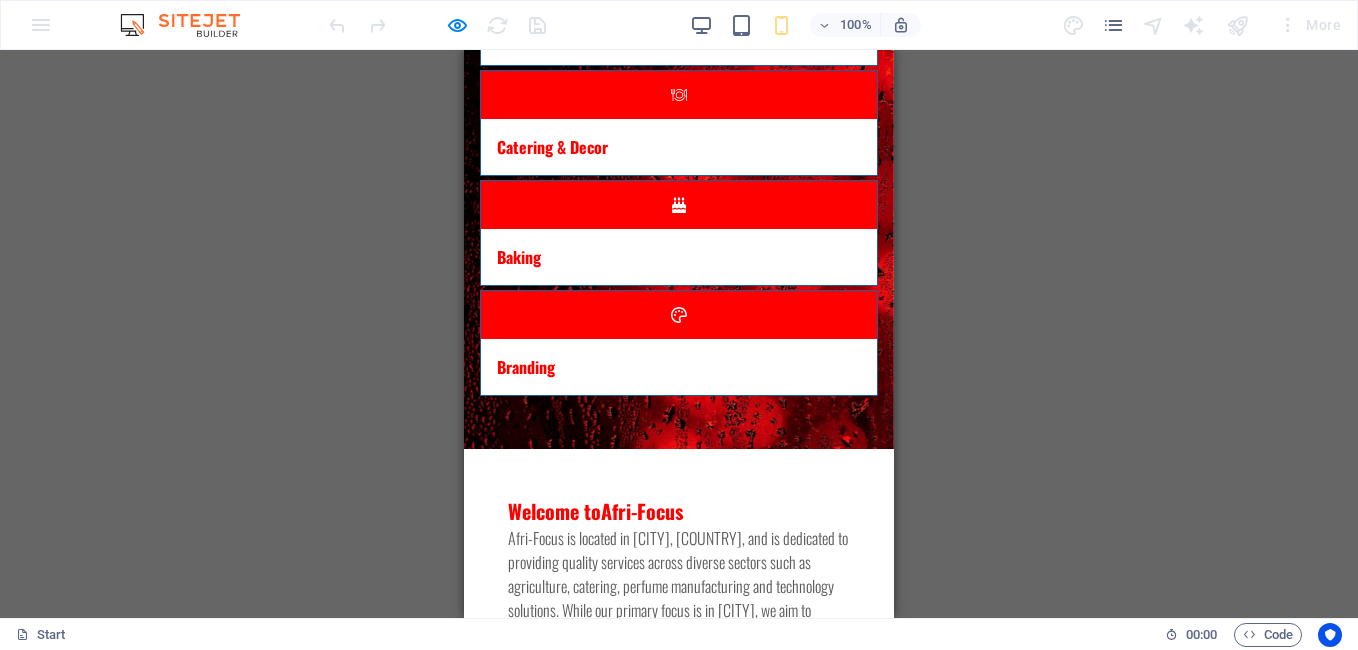 scroll, scrollTop: 226, scrollLeft: 0, axis: vertical 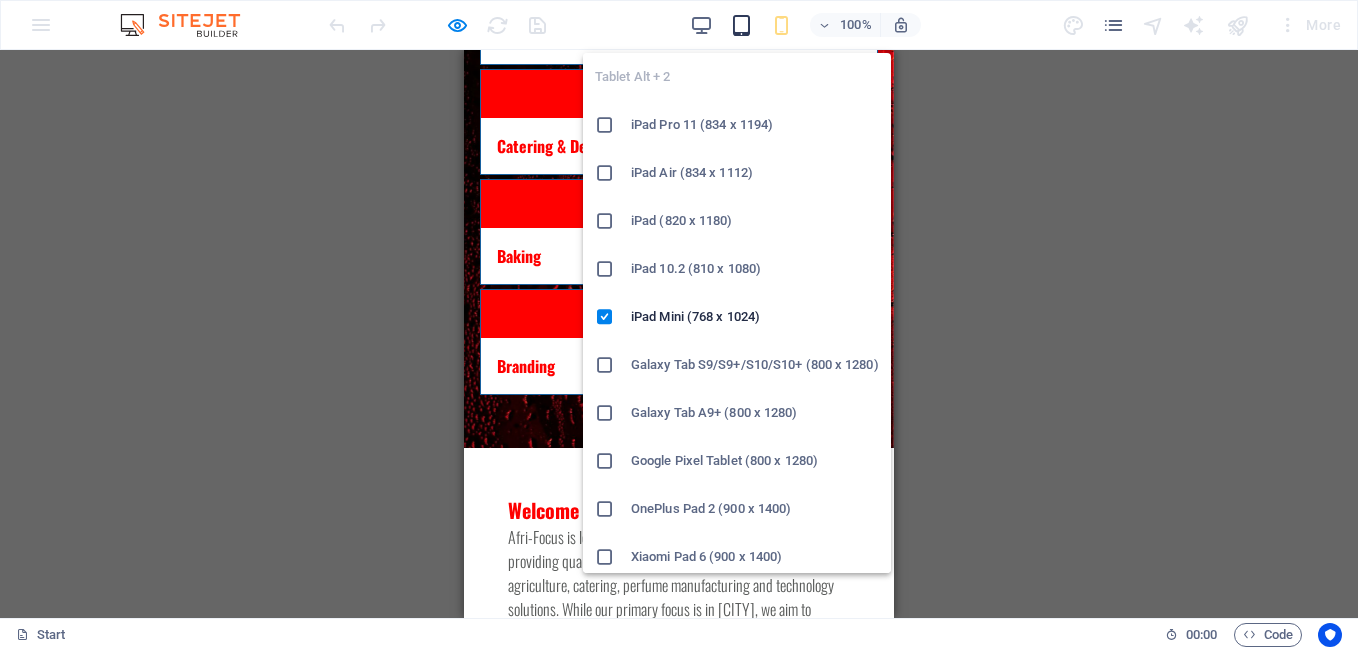 click at bounding box center [741, 25] 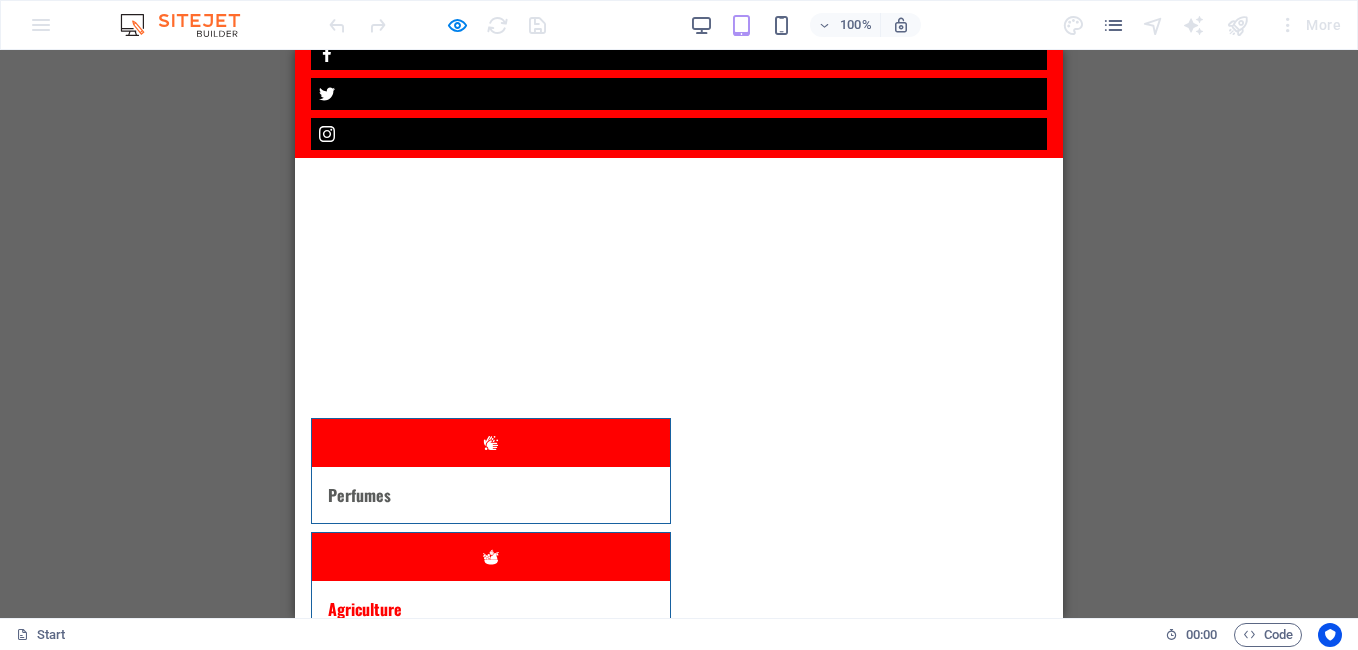 scroll, scrollTop: 584, scrollLeft: 0, axis: vertical 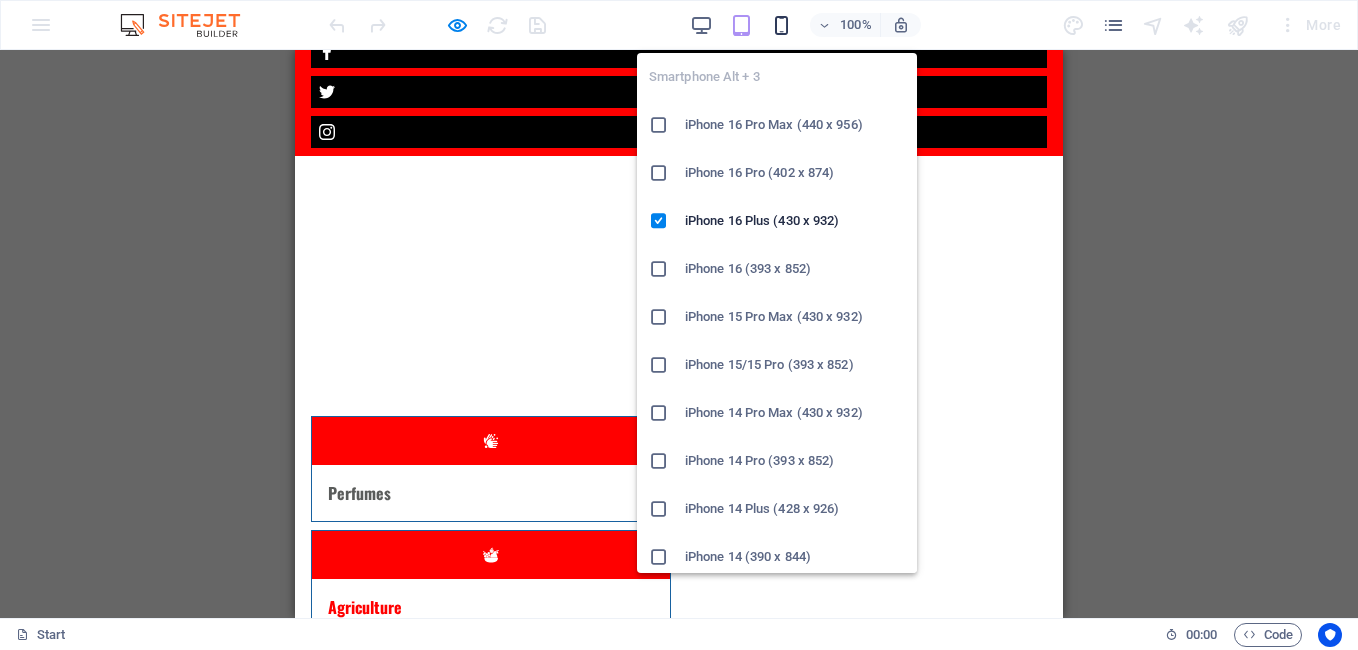 click at bounding box center [781, 25] 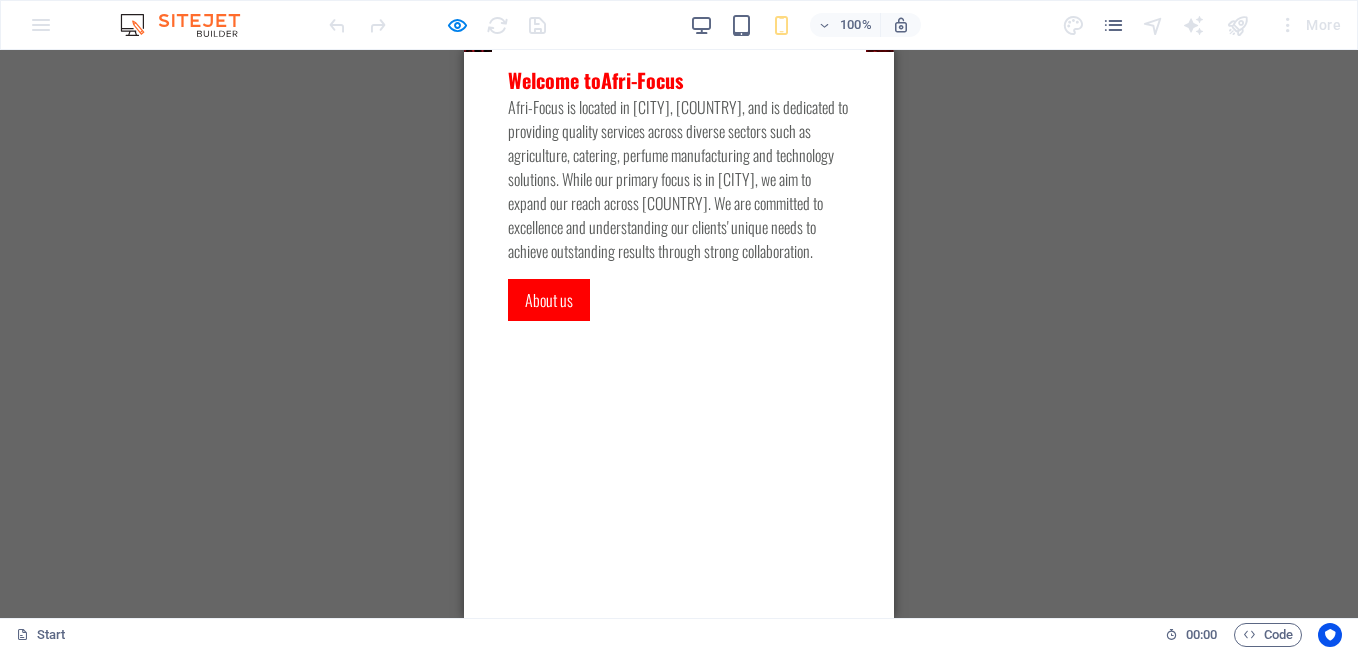 scroll, scrollTop: 777, scrollLeft: 0, axis: vertical 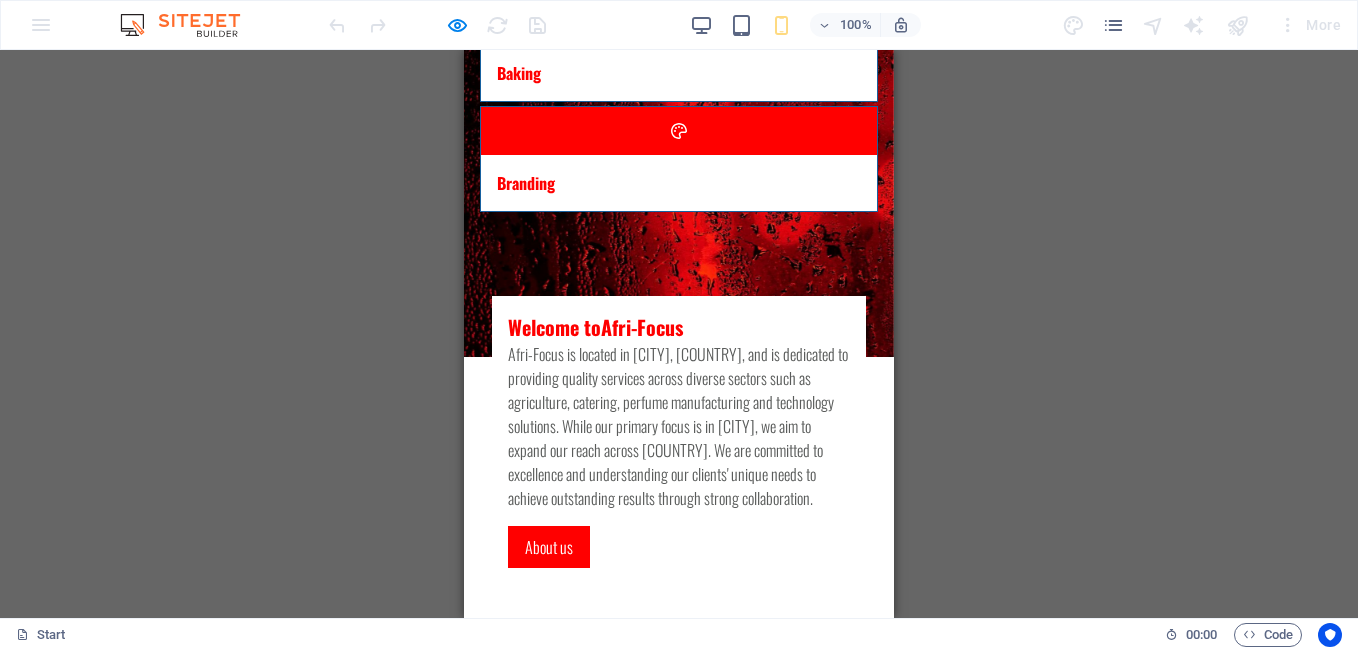 click on "Perfumes Agriculture Catering & Decor Baking Branding Drop content here or  Add elements  Paste clipboard Welcome to  Afri-Focus Afri-Focus is located in [CITY], [COUNTRY], and is dedicated to providing quality services across diverse sectors such as agriculture, catering, perfume manufacturing and technology solutions. While our primary focus is in [CITY], we aim to expand our reach across [COUNTRY]. We are committed to excellence and understanding our clients' unique needs to achieve outstanding results through strong collaboration. About us Monday 8am - 8pm Tuesday 8am - 8pm Wednesday 8am - 8pm Thursday 8am - 8pm Friday 8am - 8pm Saturday 9am - 6pm Sunday closed Afri-Focus [NUMBER] [STREET] [AREA], [PROVINCE], [POSTAL_CODE] Hotline Call us: Email Write us an email: [EMAIL]" at bounding box center [679, 155] 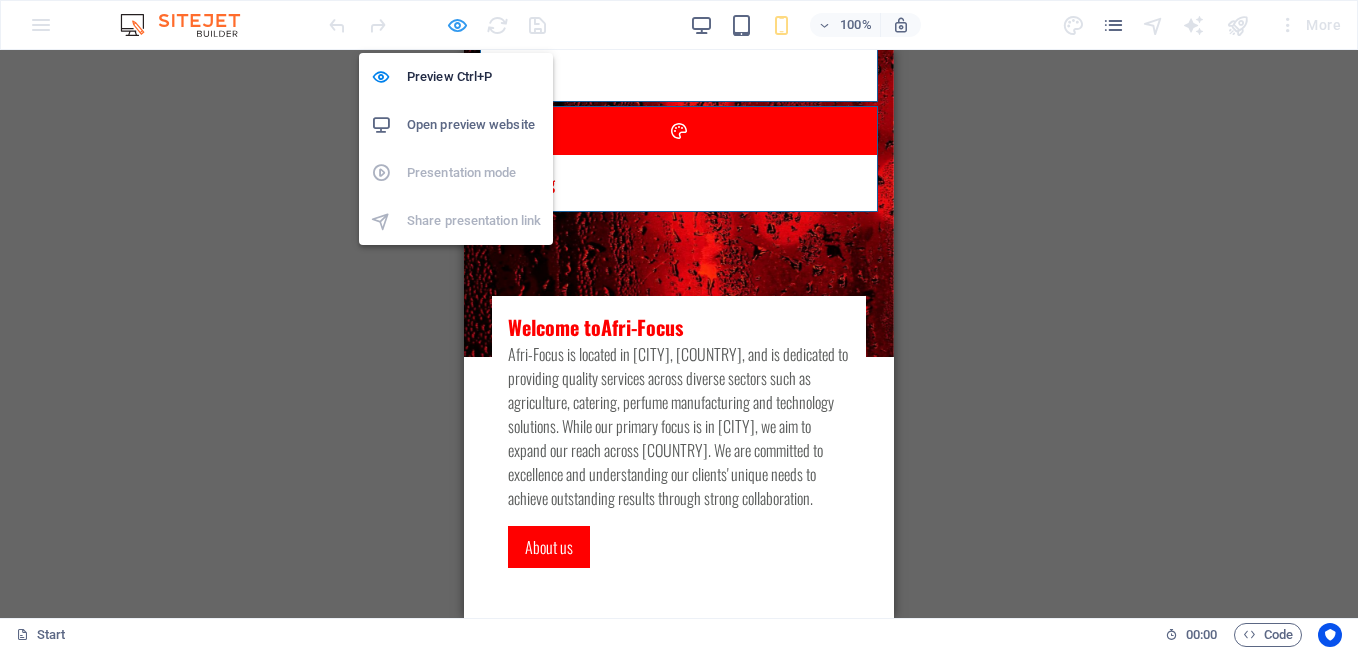click at bounding box center (457, 25) 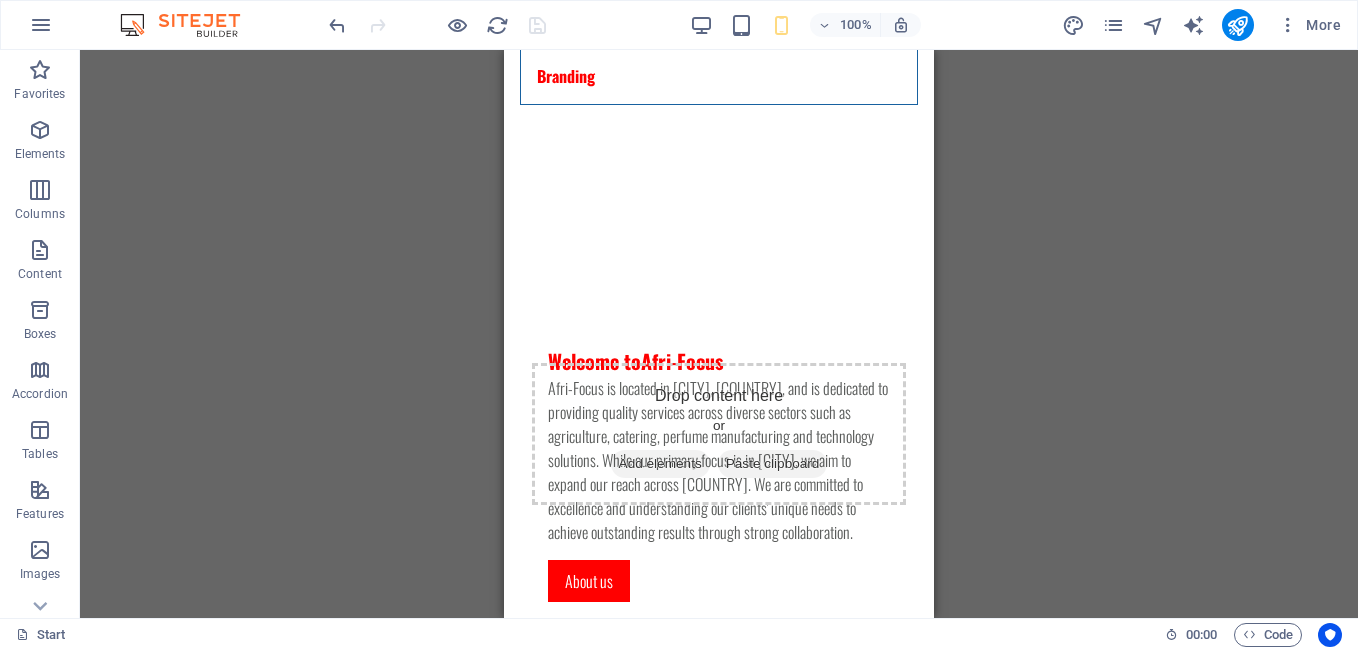 scroll, scrollTop: 751, scrollLeft: 0, axis: vertical 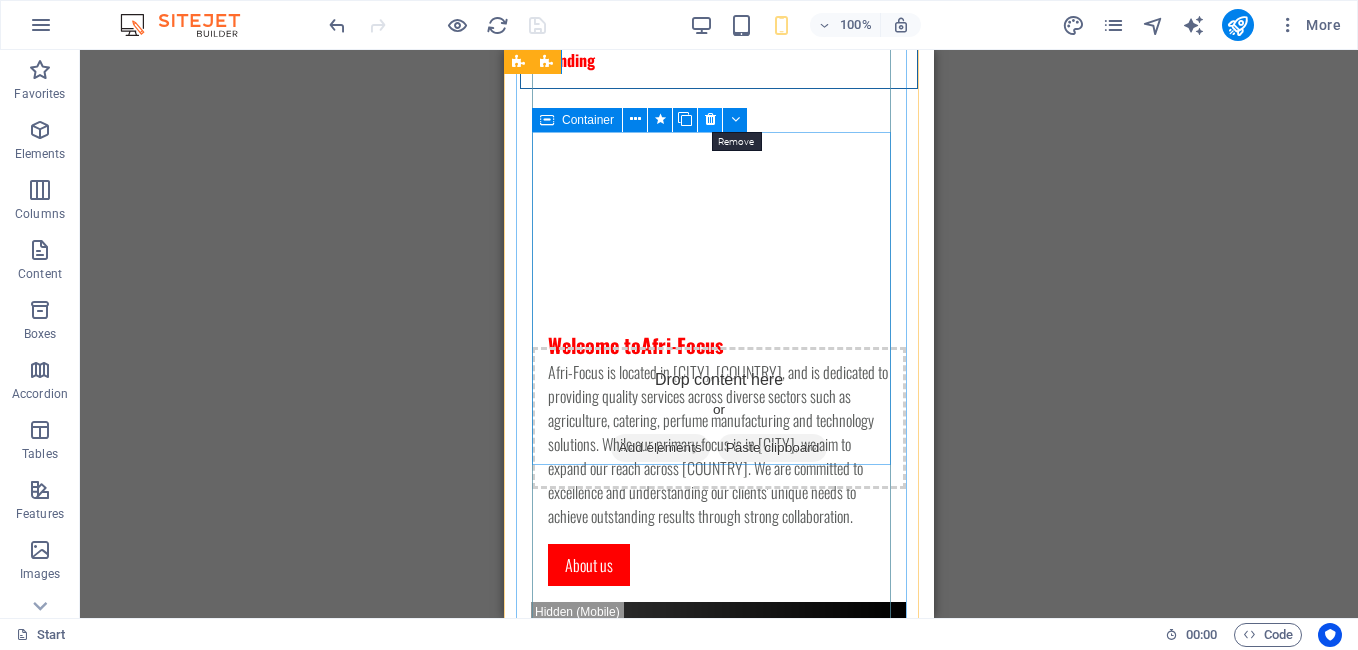 click at bounding box center (710, 119) 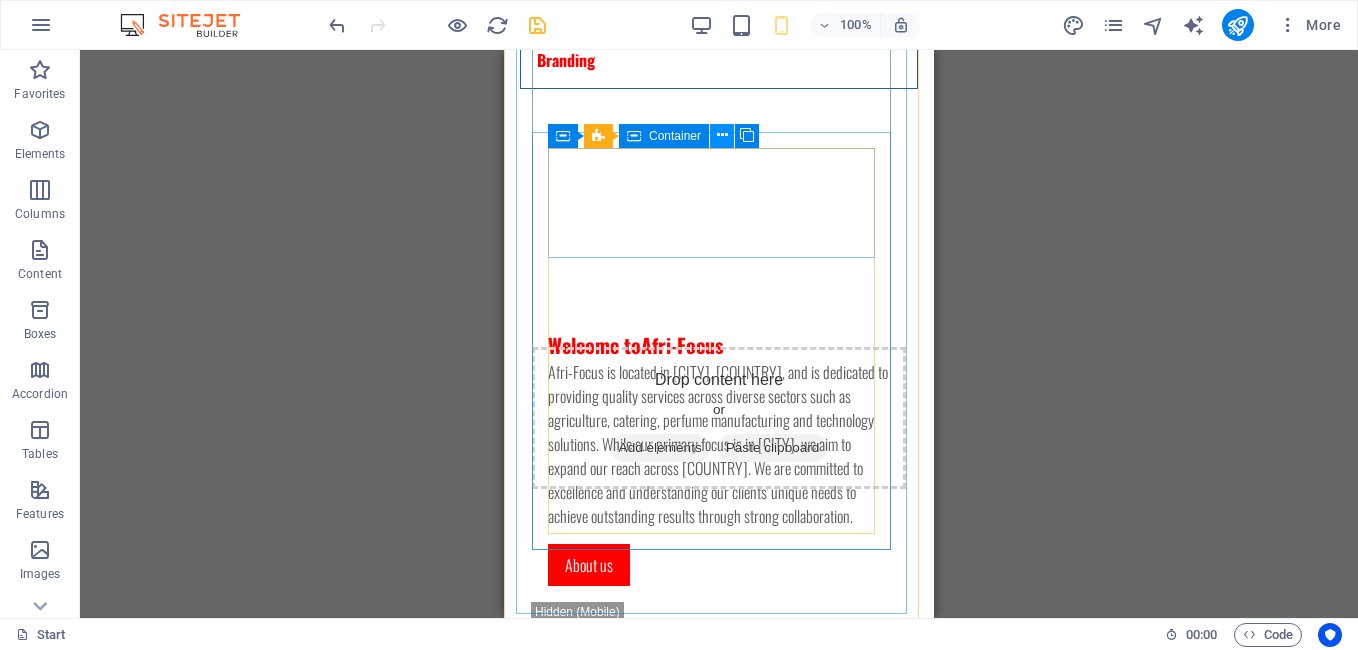 click at bounding box center (722, 135) 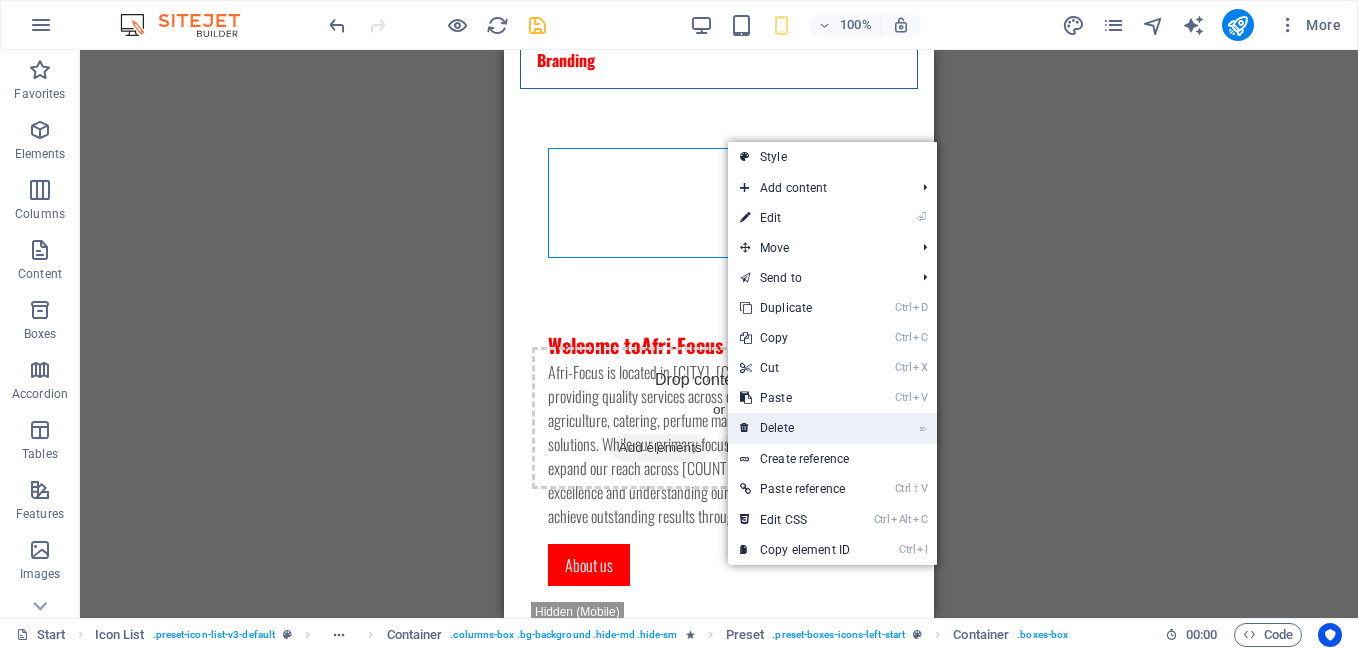 click on "⌦  Delete" at bounding box center [795, 428] 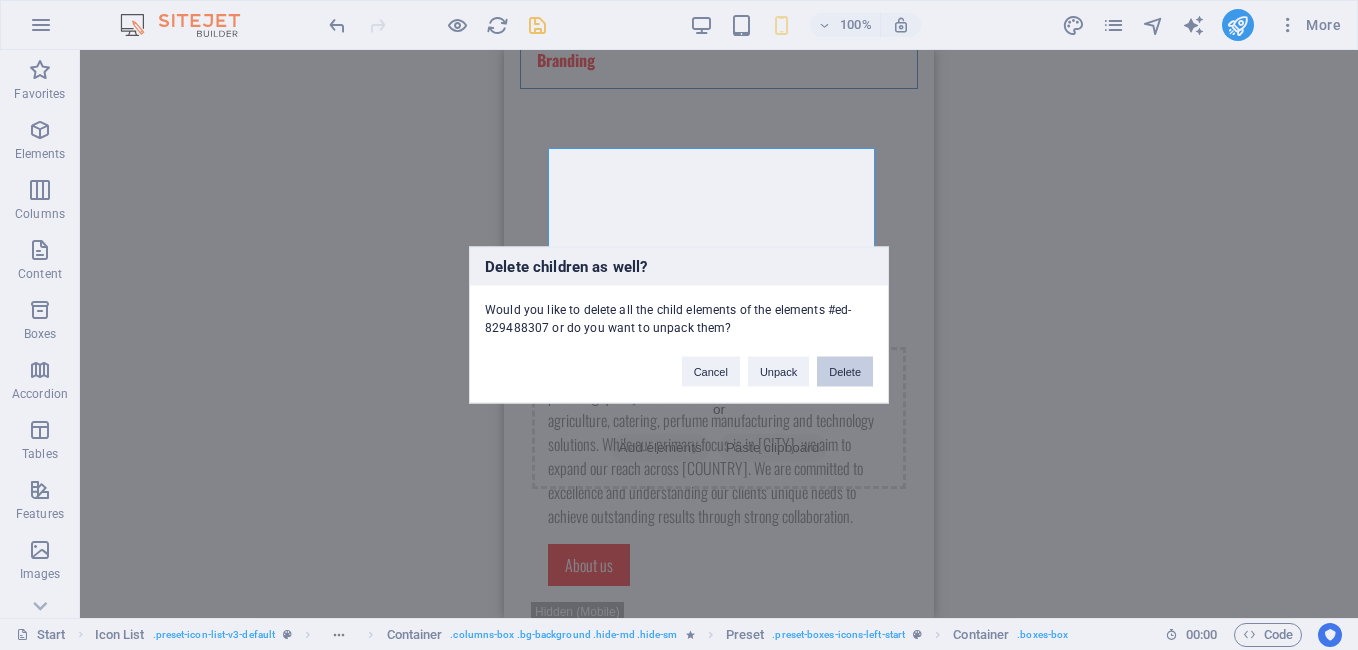 click on "Delete" at bounding box center (845, 372) 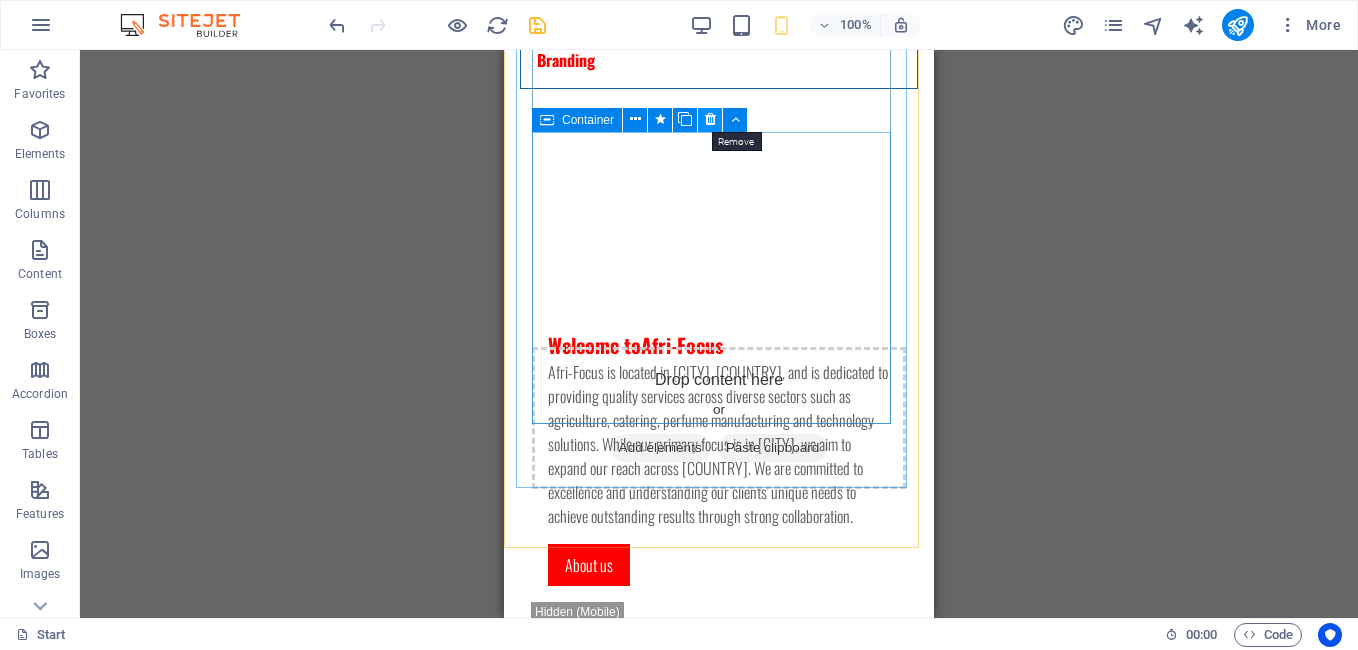 click at bounding box center [710, 119] 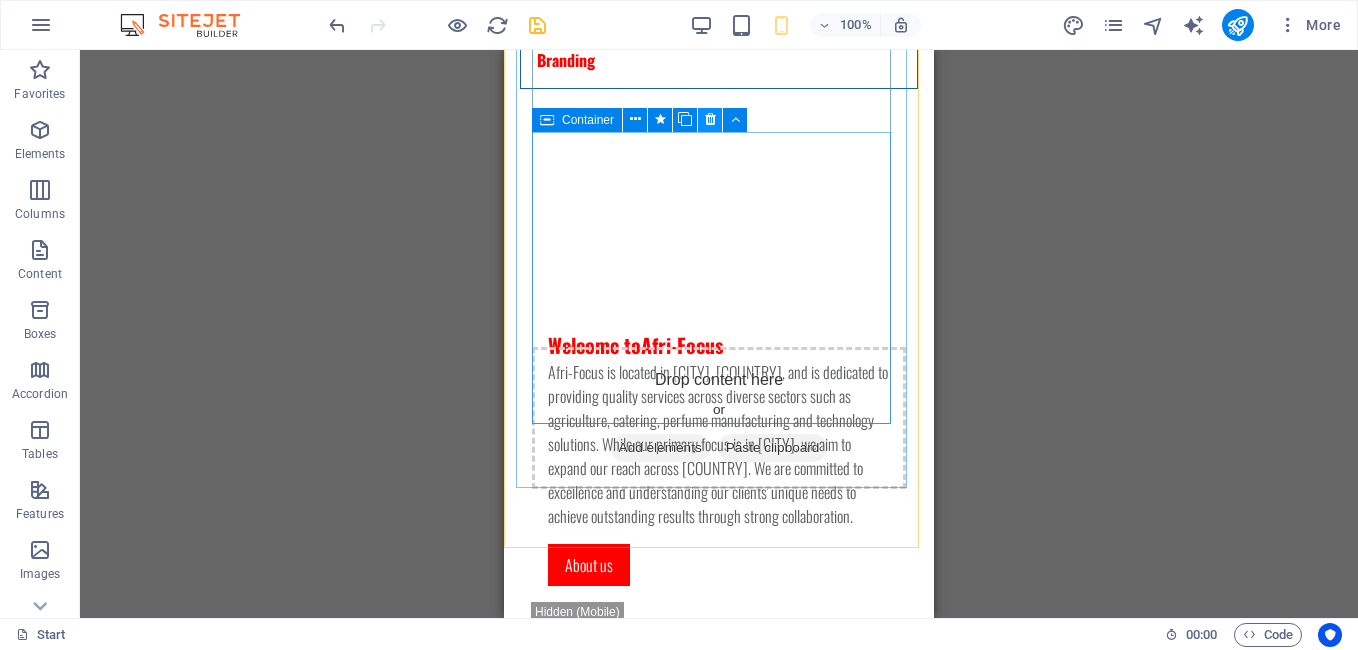 click at bounding box center [710, 119] 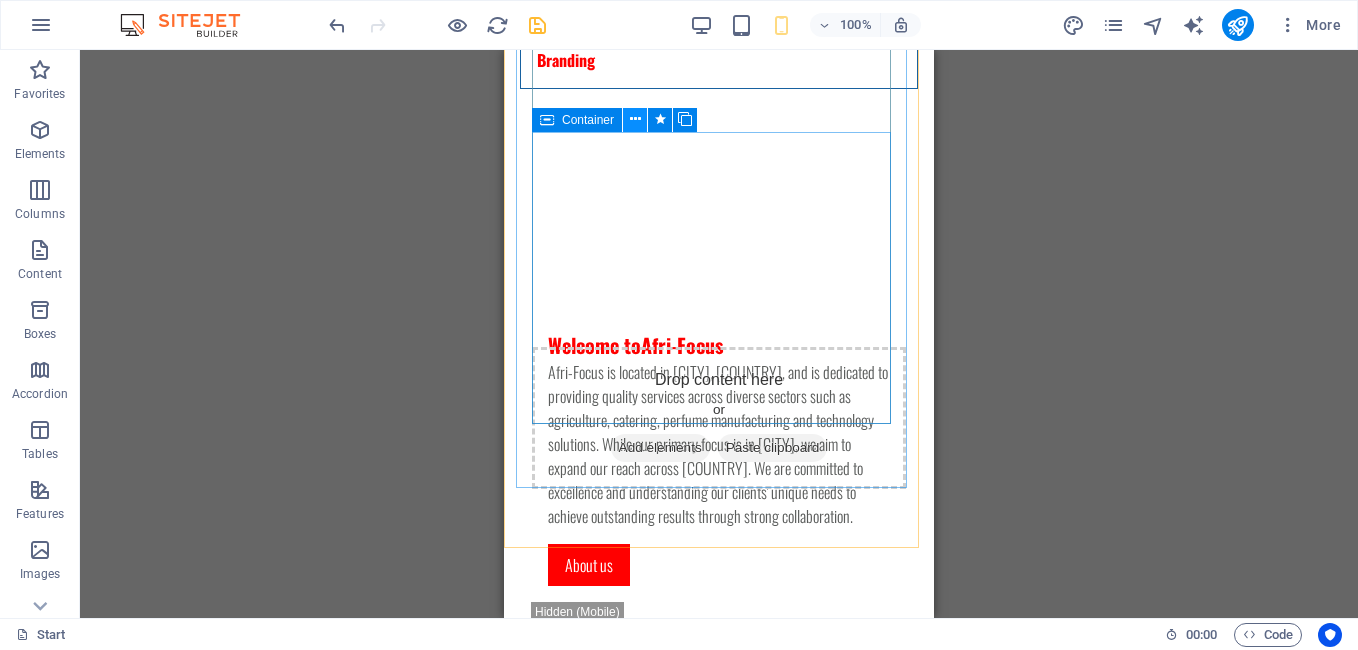 click at bounding box center (635, 119) 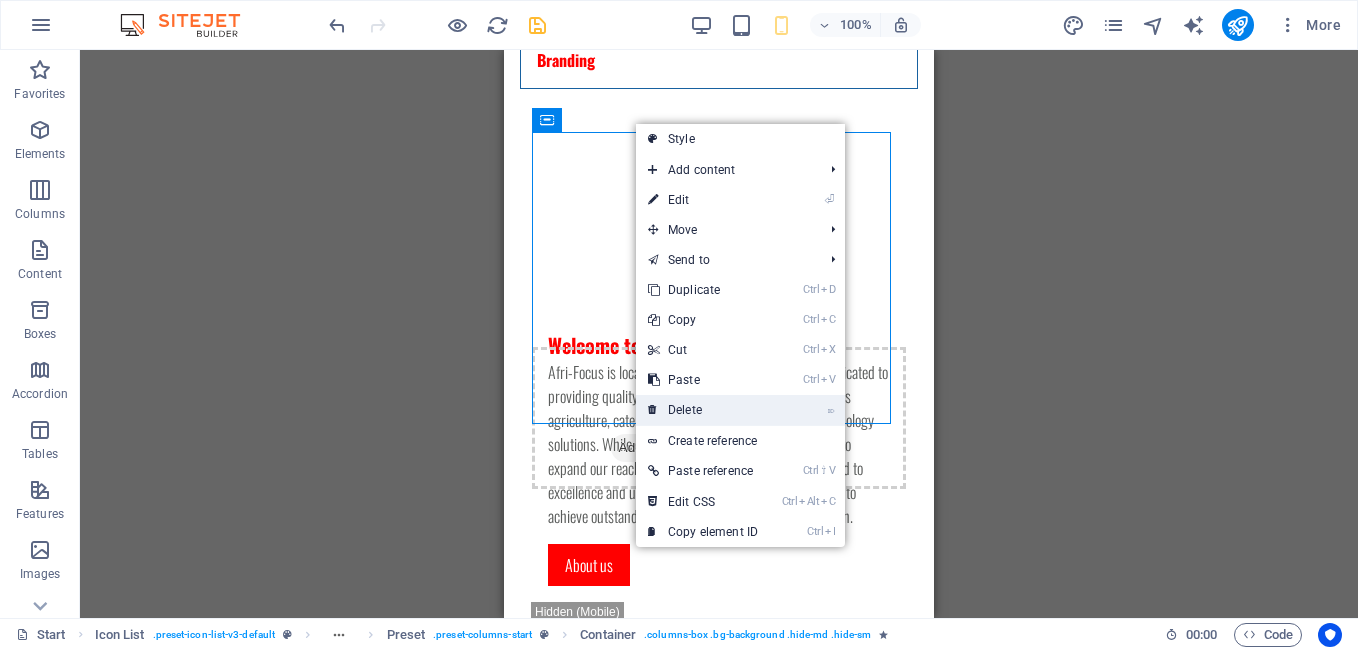 click on "⌦  Delete" at bounding box center (703, 410) 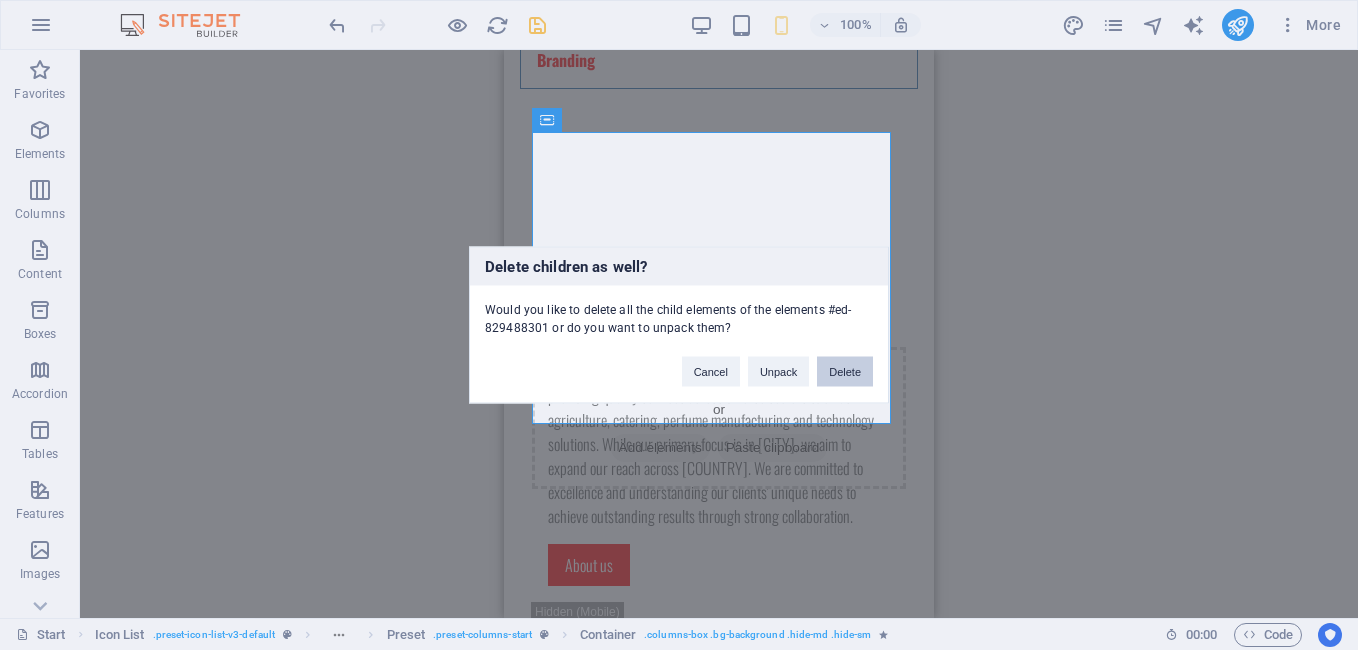 click on "Delete" at bounding box center (845, 372) 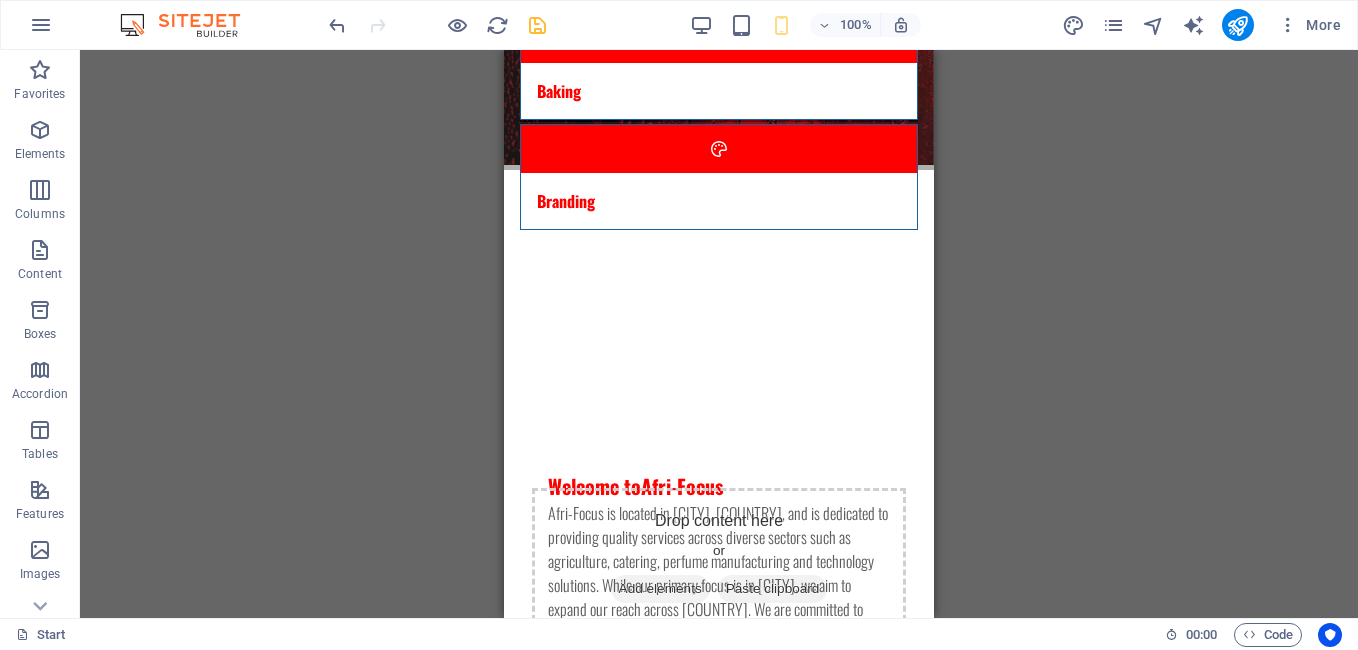 scroll, scrollTop: 765, scrollLeft: 0, axis: vertical 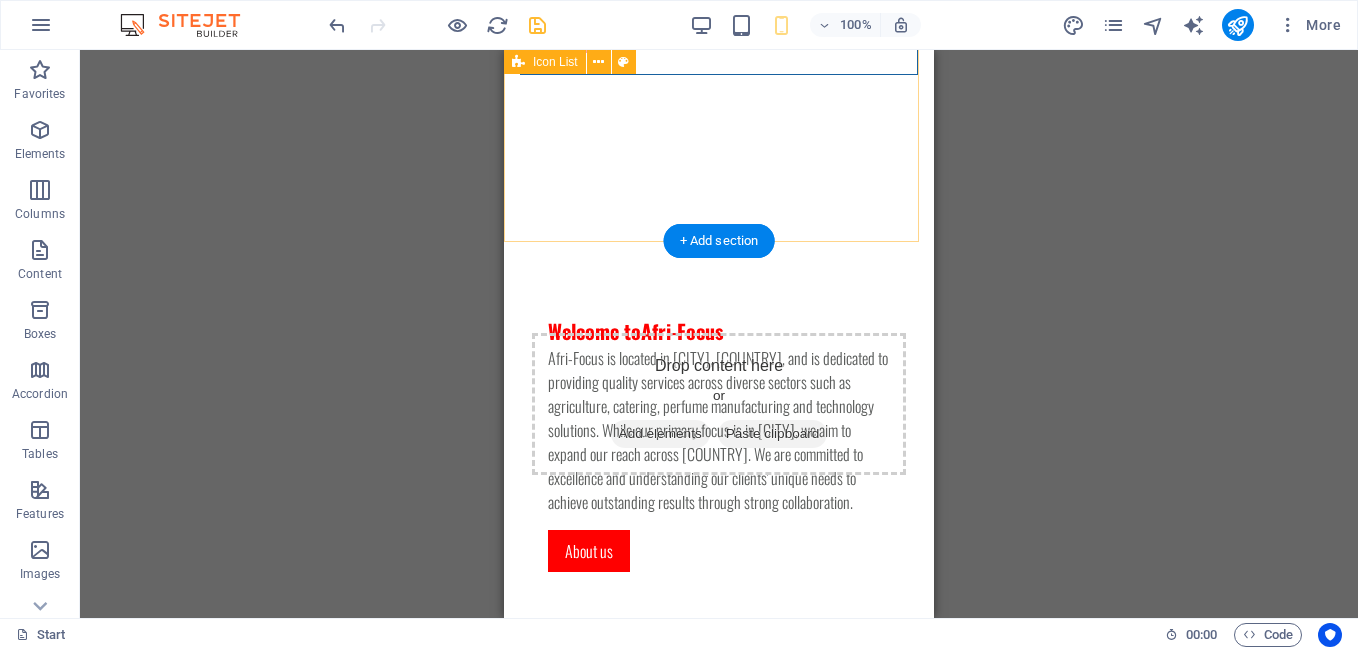 click on "Perfumes Agriculture Catering & Decor Baking Branding Drop content here or  Add elements  Paste clipboard Welcome to  Afri-Focus Afri-Focus is located in Durban, South Africa, and is dedicated to providing quality services across diverse sectors such as agriculture, catering, perfume manufacturing and technology solutions. While our primary focus is in Durban, we aim to expand our reach across South Africa. We are committed to excellence and understanding our clients' unique needs to achieve outstanding results through strong collaboration. About us" at bounding box center (719, 89) 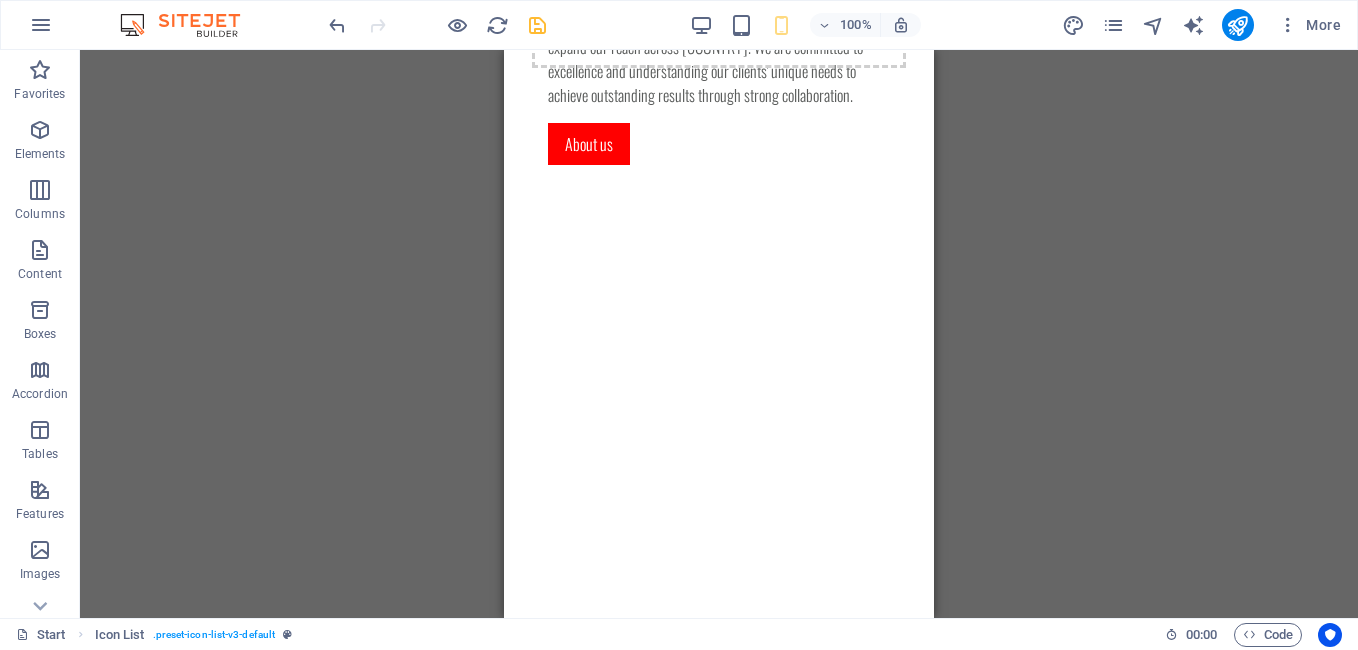 scroll, scrollTop: 1242, scrollLeft: 0, axis: vertical 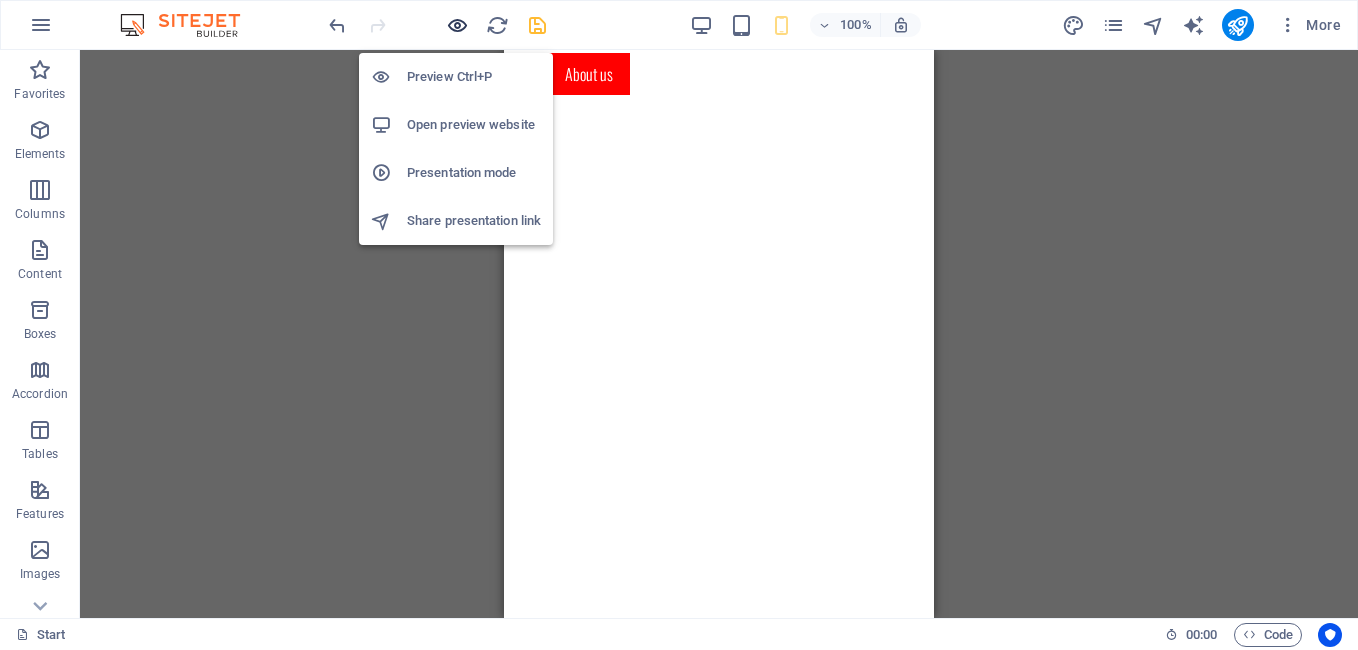 click at bounding box center [457, 25] 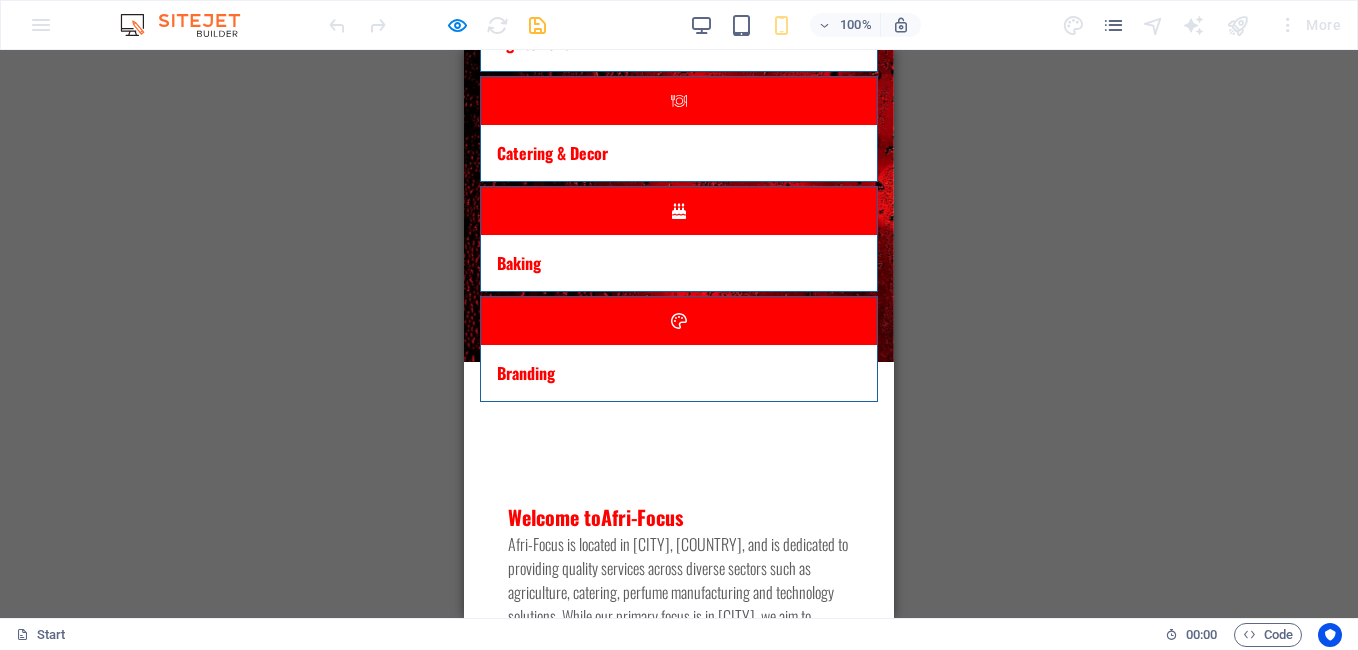 scroll, scrollTop: 0, scrollLeft: 0, axis: both 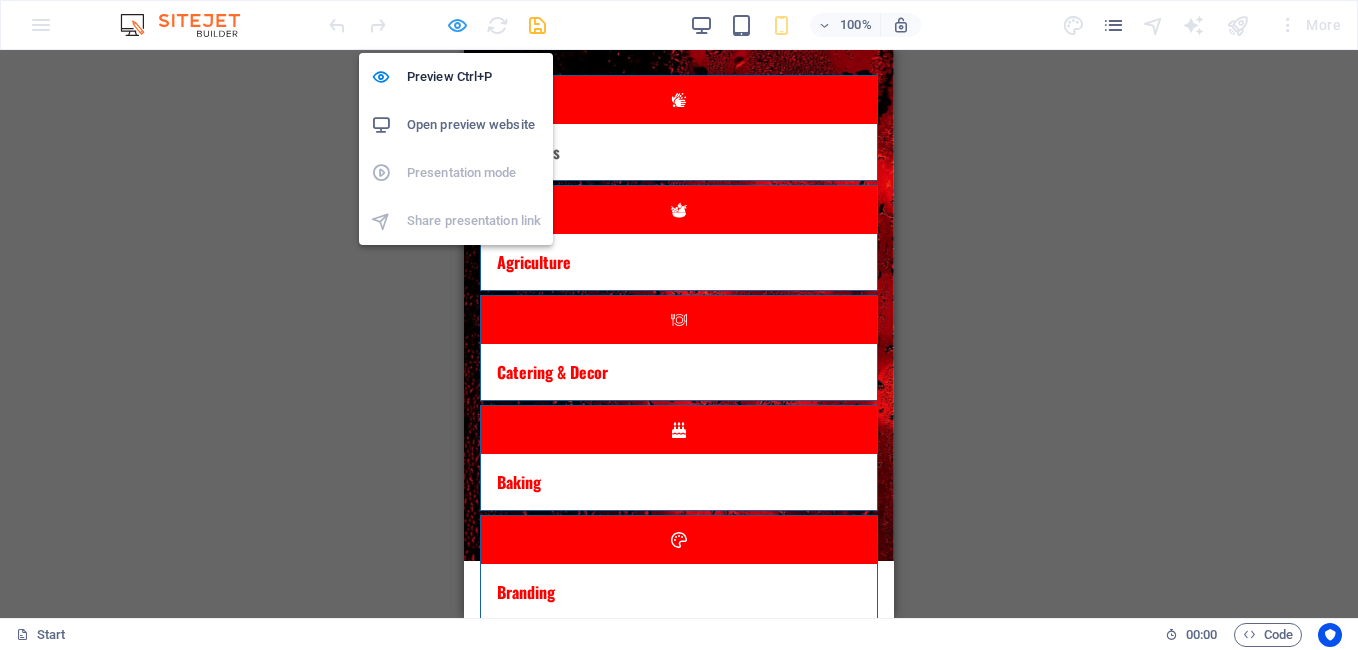 click at bounding box center (457, 25) 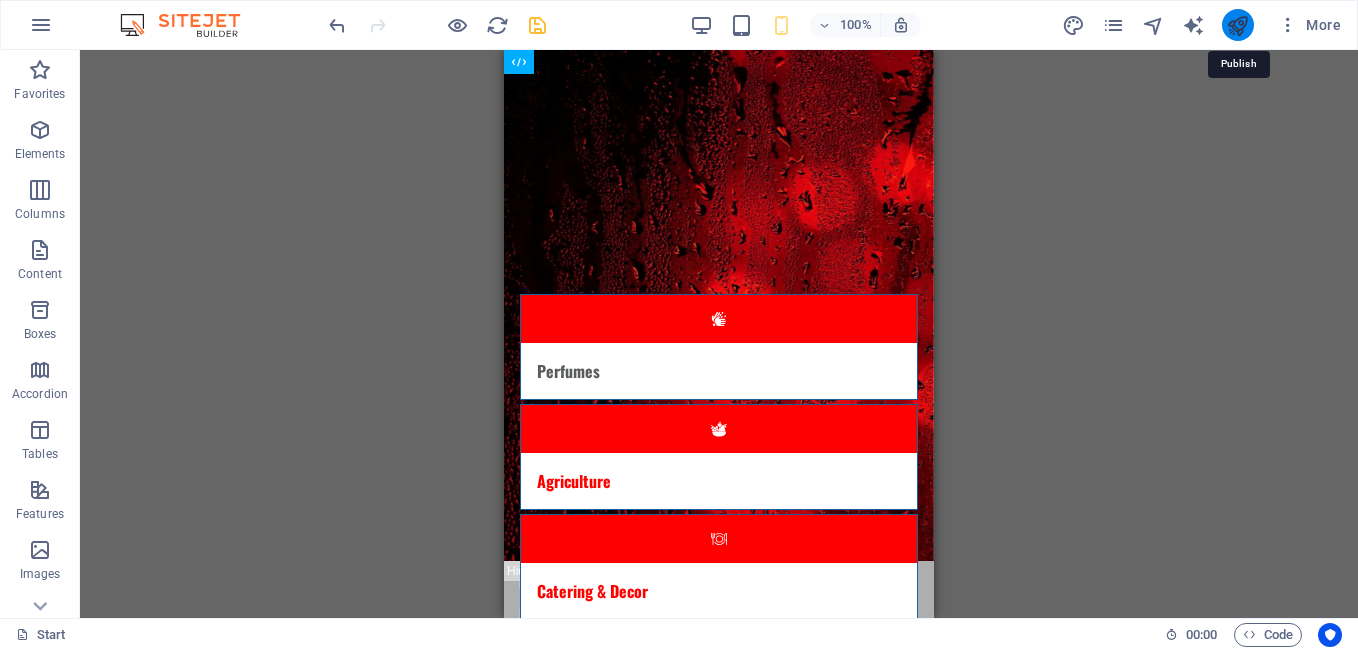 click at bounding box center (1237, 25) 